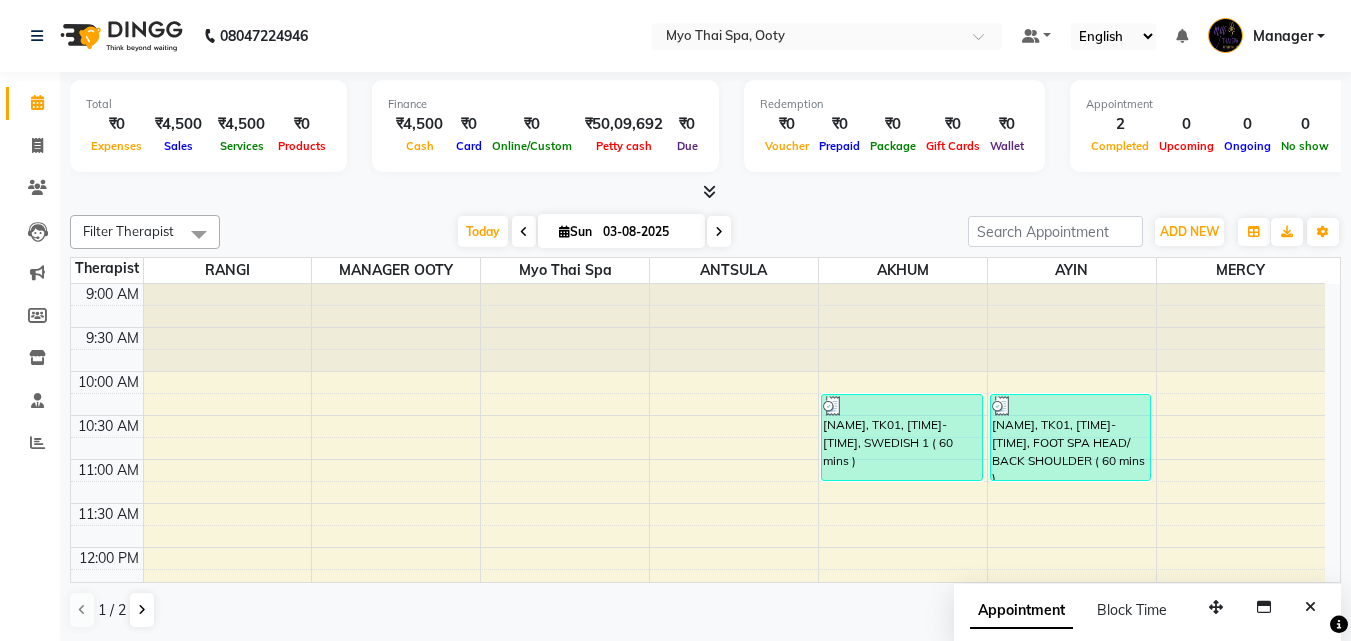 scroll, scrollTop: 0, scrollLeft: 0, axis: both 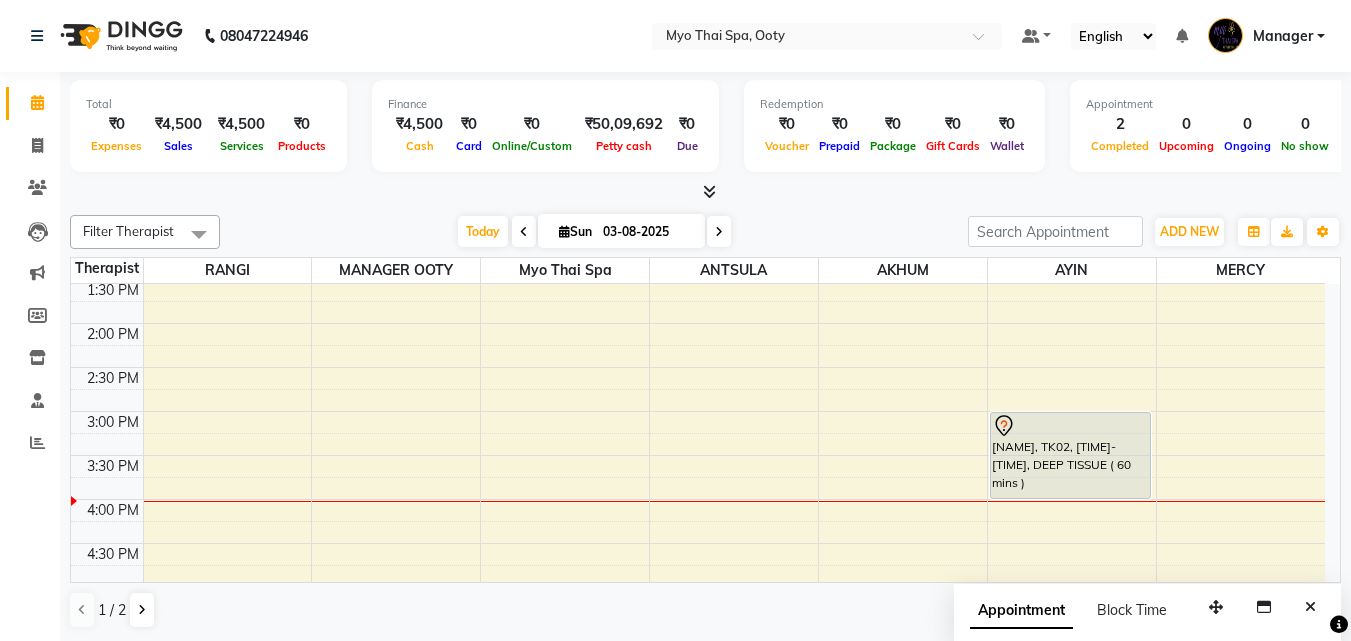 click at bounding box center (199, 234) 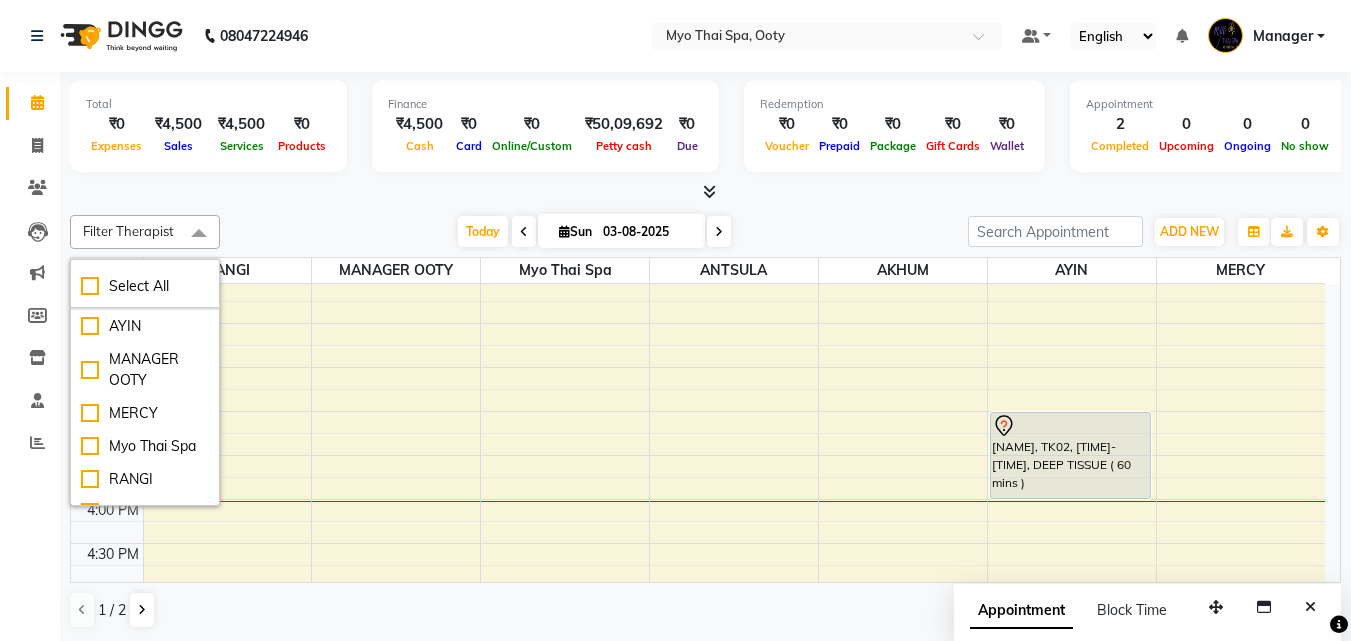 scroll, scrollTop: 109, scrollLeft: 0, axis: vertical 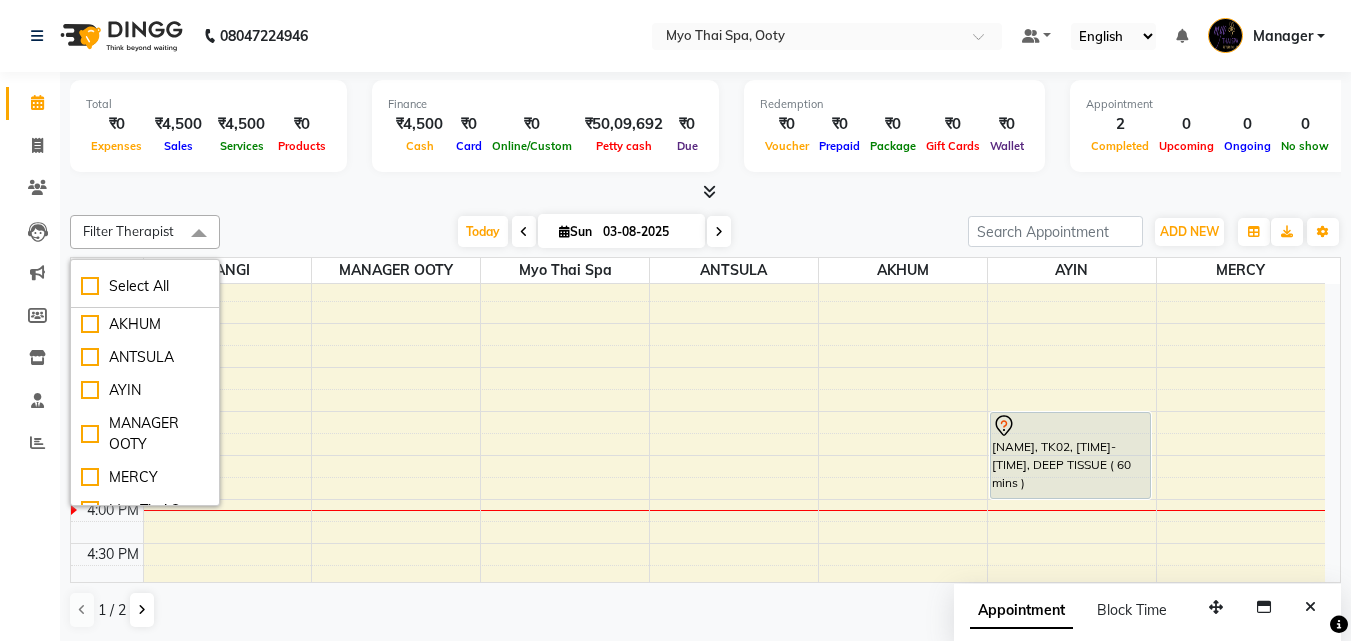 click on "[TIME] [TIME] [TIME] [TIME] [TIME] [TIME] [TIME] [TIME] [TIME] [TIME] [TIME] [TIME] [TIME] [TIME] [TIME] [TIME] [TIME] [TIME] [TIME] [TIME] [TIME] [TIME] [TIME] [TIME] [TIME] [TIME]     [NAME], TK01, [TIME]-[TIME], FOOT SPA HEAD/ BACK SHOULDER ( 60 mins )     [NAME], TK01, [TIME]-[TIME], FOOT SPA HEAD/ BACK SHOULDER ( 60 mins )     [NAME], TK02, [TIME]-[TIME], DEEP TISSUE ( 60 mins )" at bounding box center [698, 455] 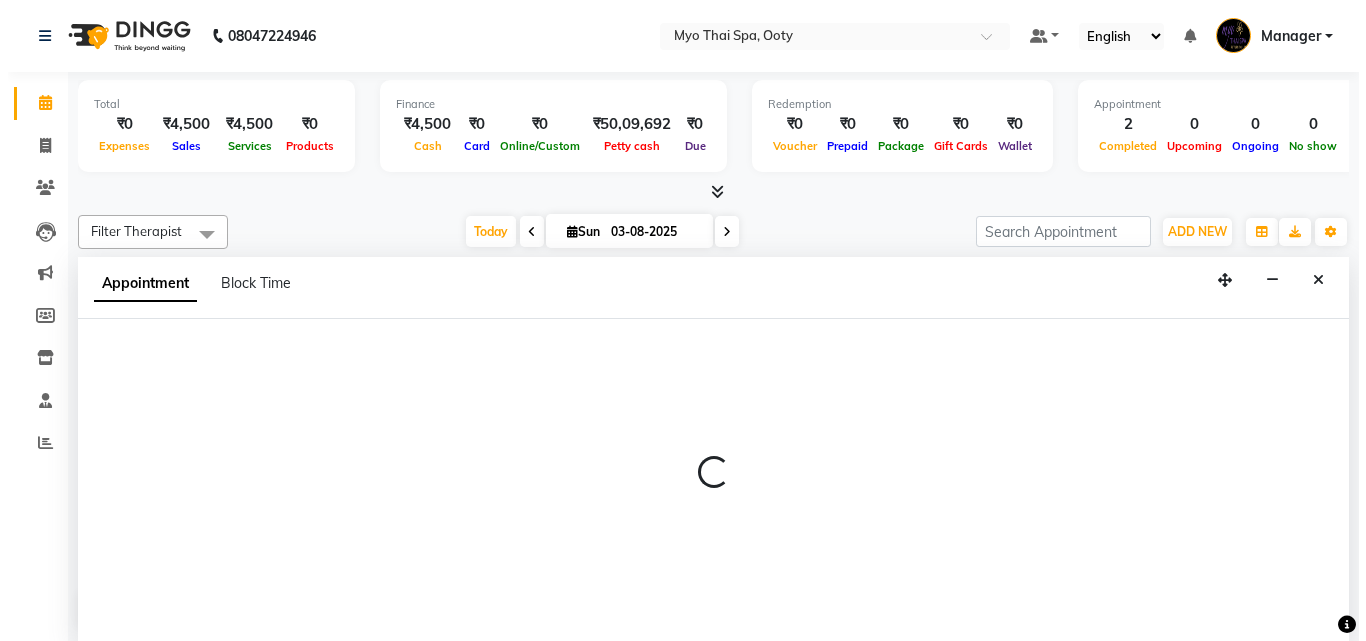 scroll, scrollTop: 1, scrollLeft: 0, axis: vertical 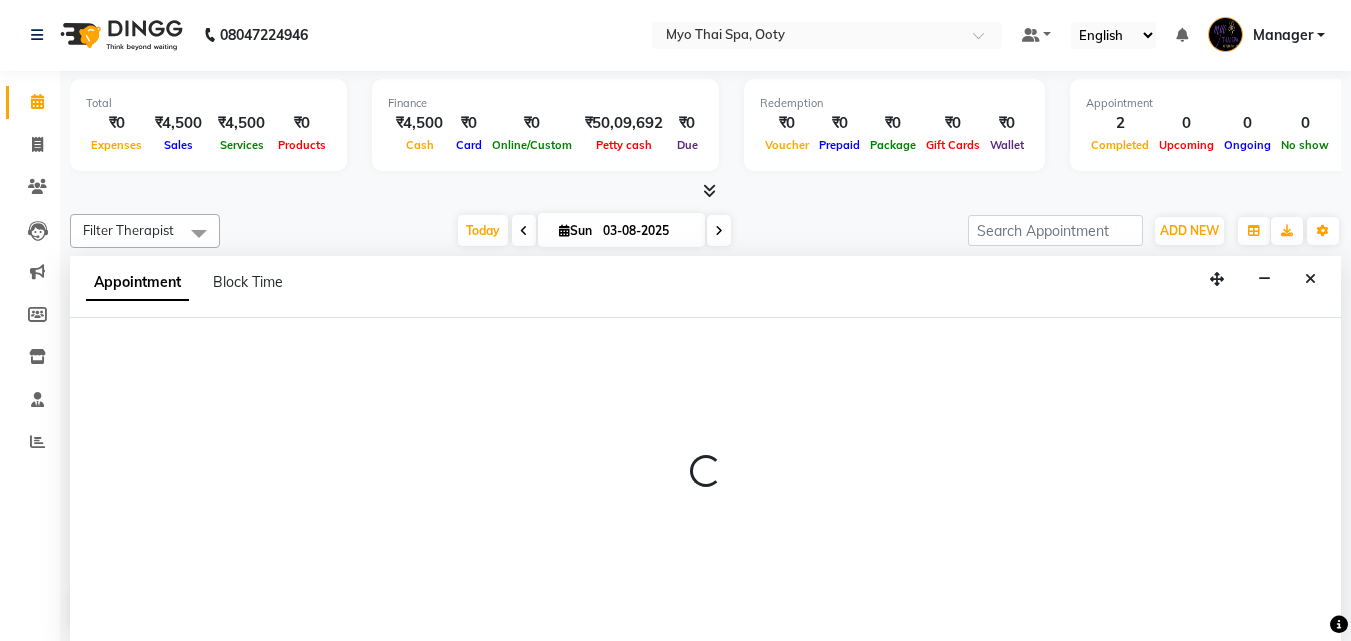 select on "59516" 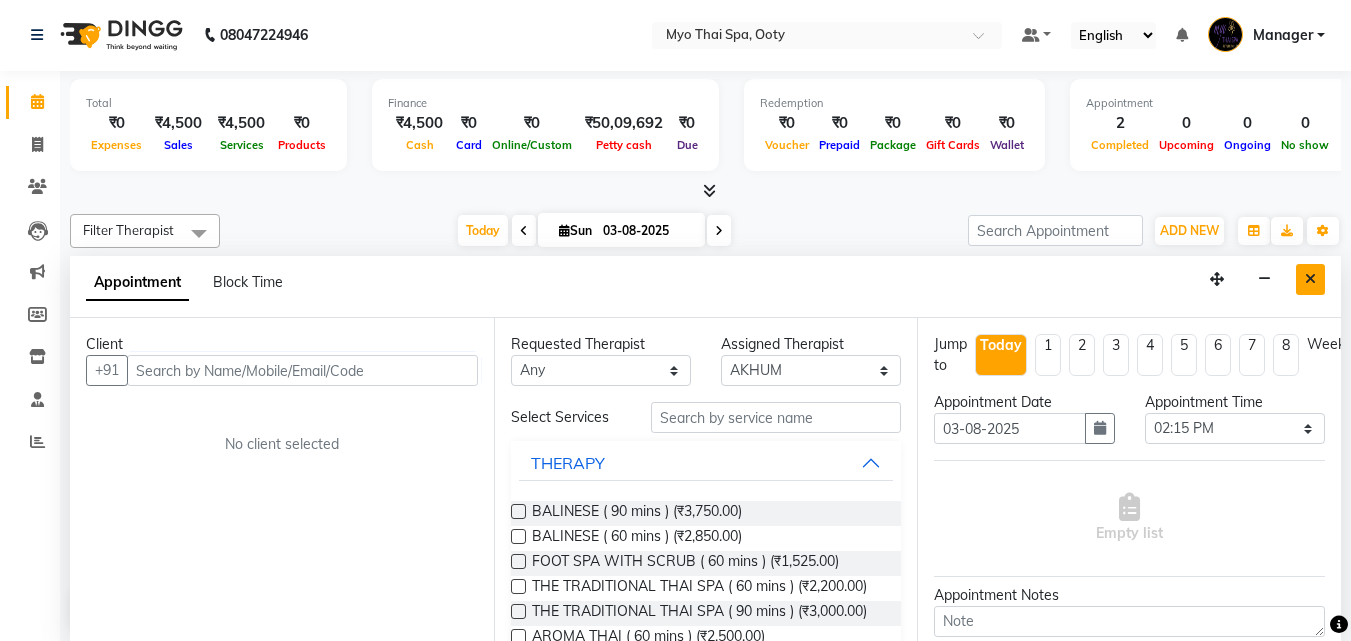 click at bounding box center (1310, 279) 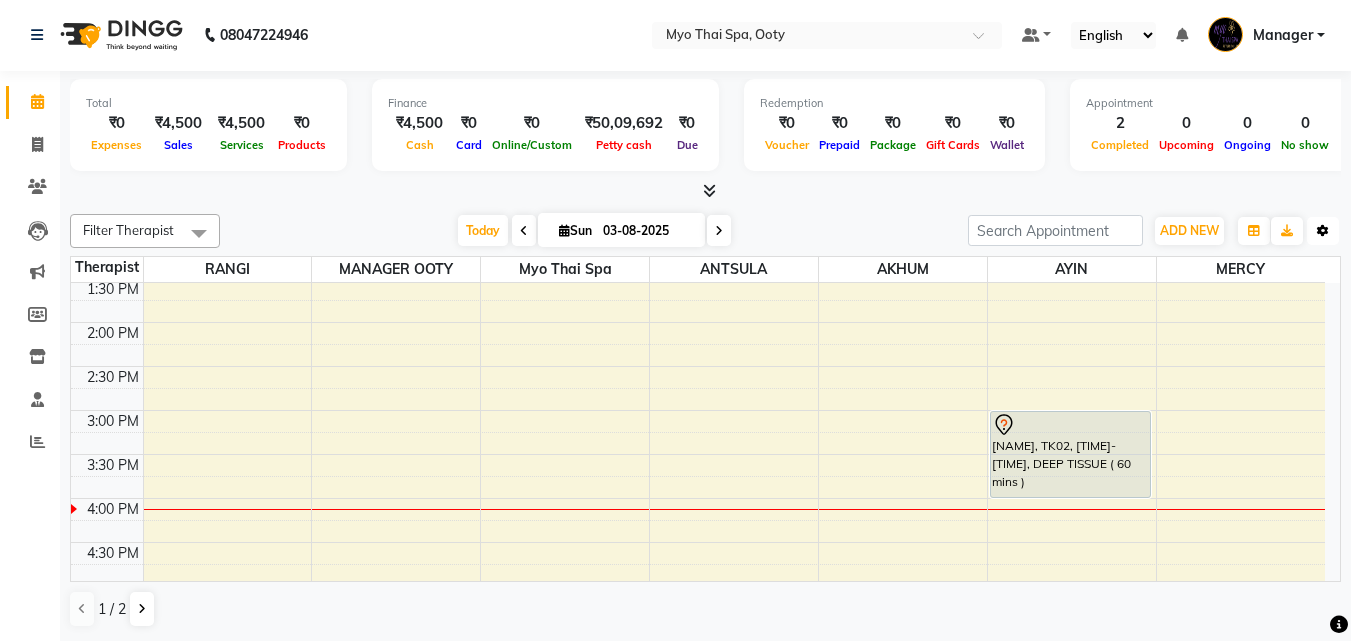 click at bounding box center [1323, 231] 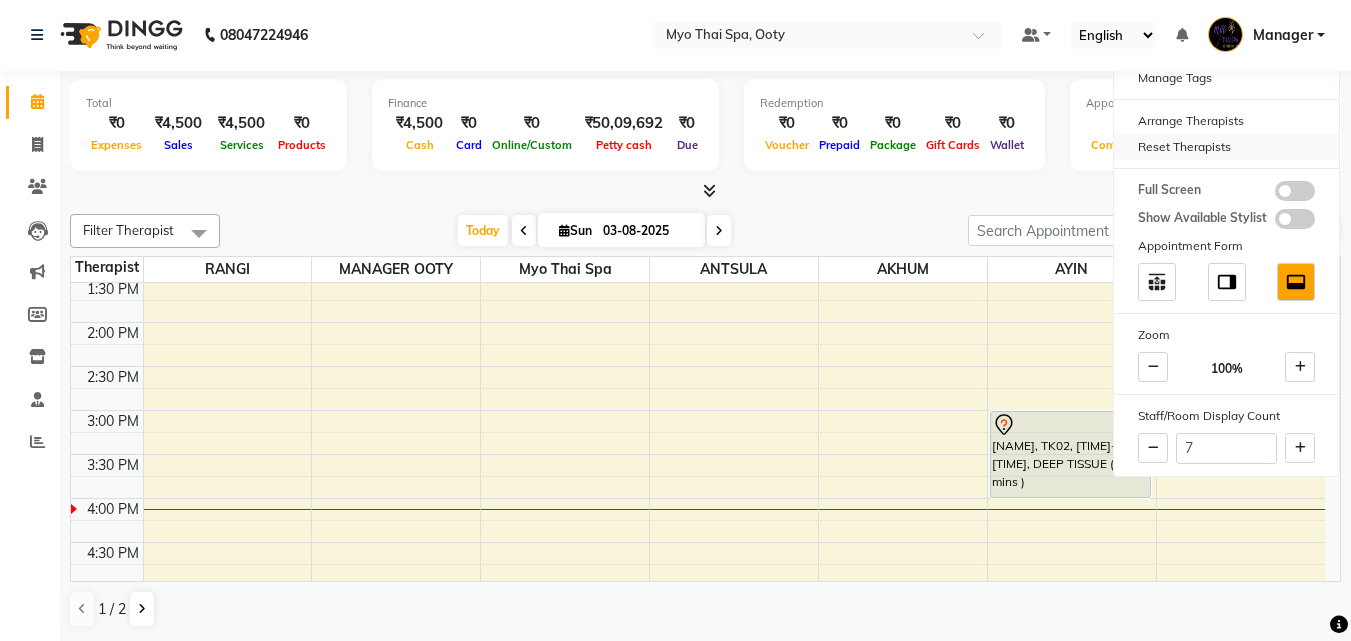 click on "Reset Therapists" at bounding box center (1226, 147) 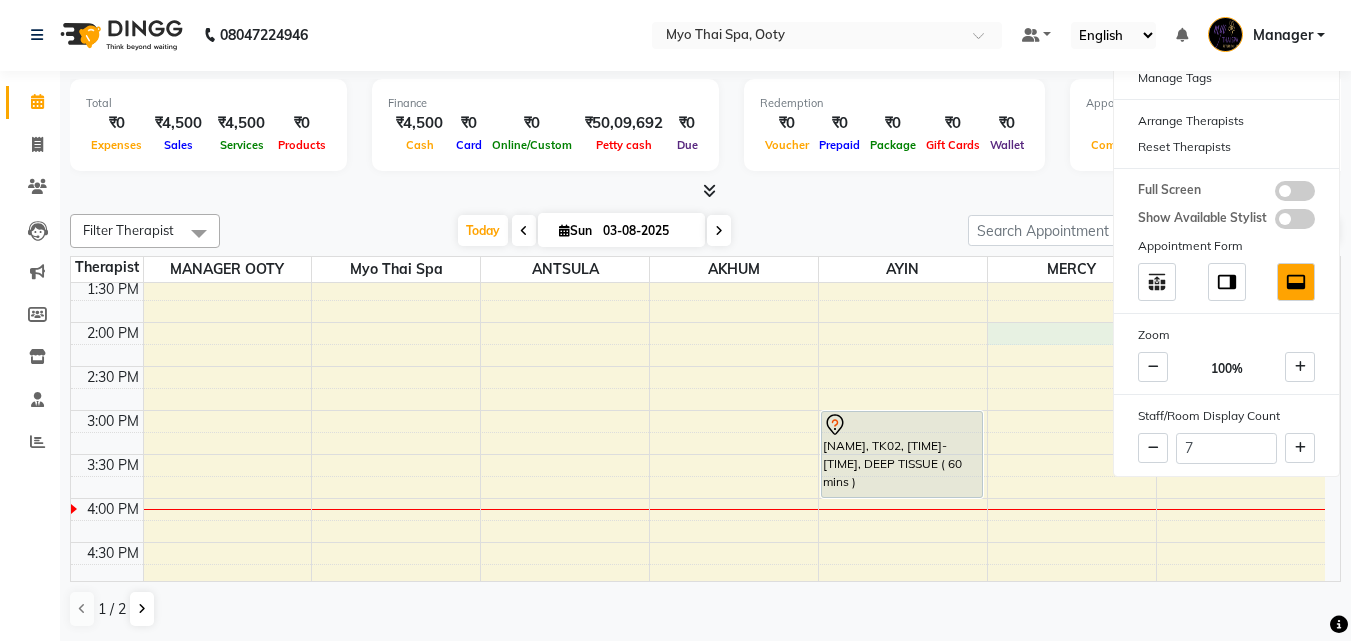 click on "9:00 AM 9:30 AM 10:00 AM 10:30 AM 11:00 AM 11:30 AM 12:00 PM 12:30 PM 1:00 PM 1:30 PM 2:00 PM 2:30 PM 3:00 PM 3:30 PM 4:00 PM 4:30 PM 5:00 PM 5:30 PM 6:00 PM 6:30 PM 7:00 PM 7:30 PM 8:00 PM 8:30 PM 9:00 PM 9:30 PM     arun, TK01, 10:15 AM-11:15 AM, SWEDISH 1 ( 60 mins )     arun, TK01, 10:15 AM-11:15 AM, FOOT SPA HEAD/ BACK SHOULDER ( 60 mins )             VIVIN, TK02, 03:00 PM-04:00 PM, DEEP TISSUE ( 60 mins )" at bounding box center (698, 454) 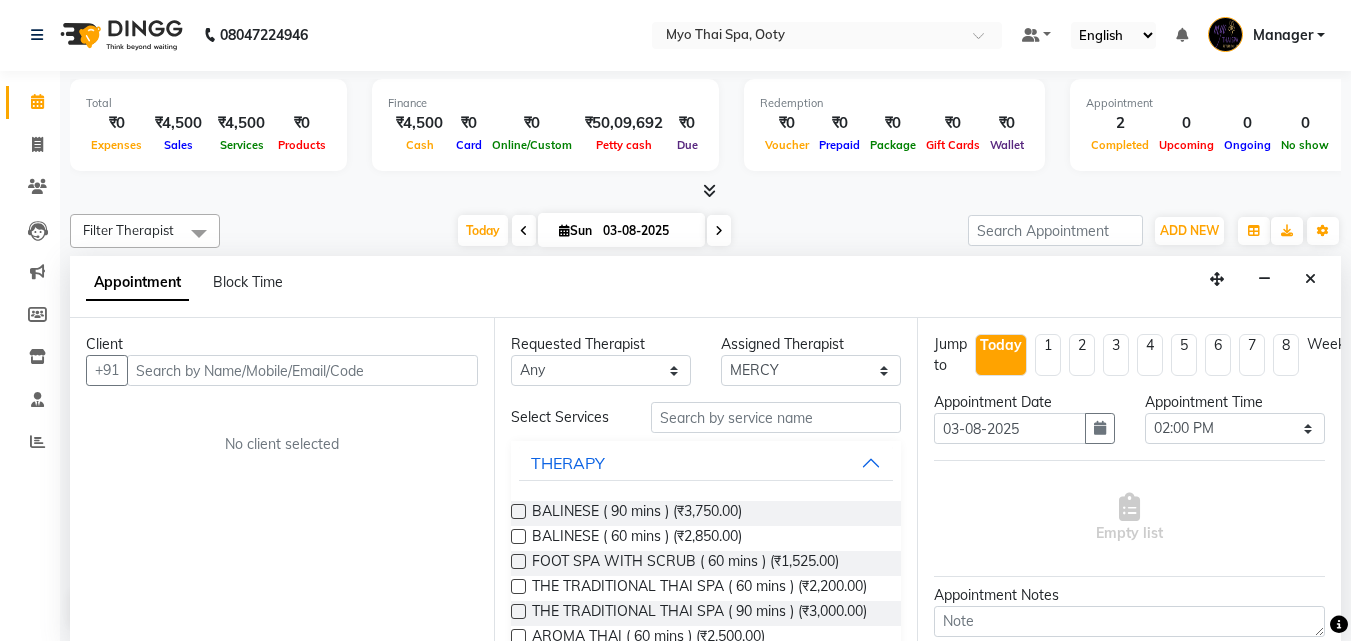 click at bounding box center [1310, 279] 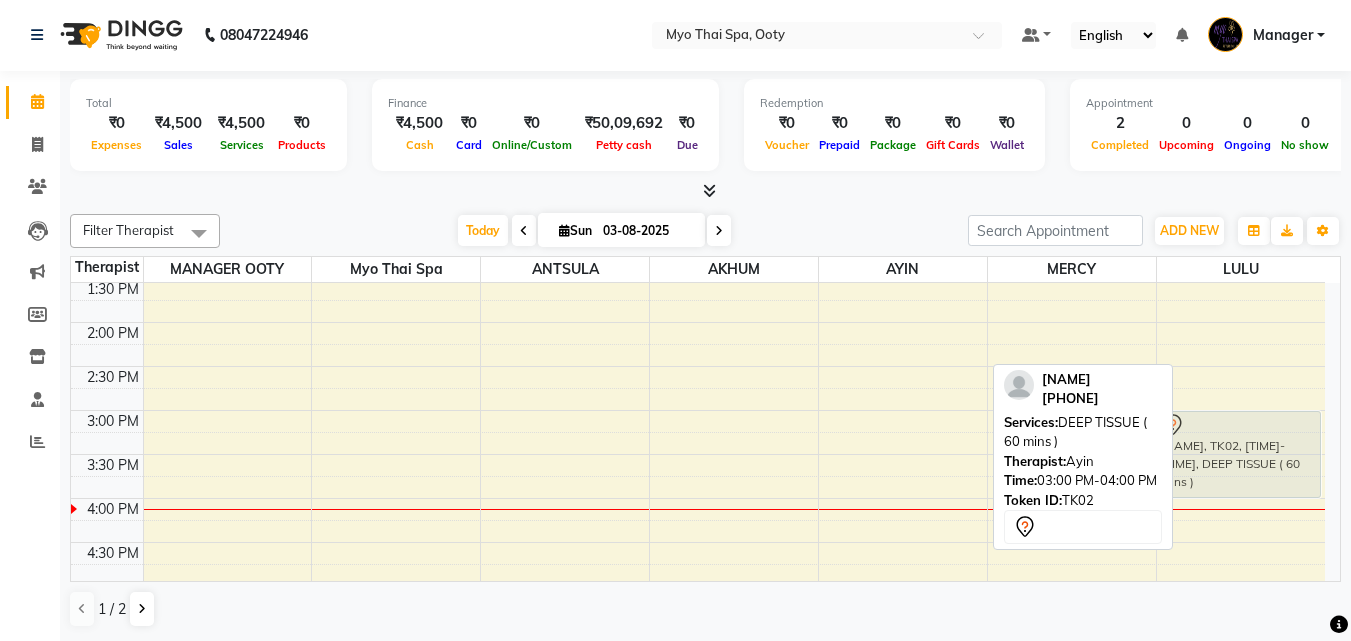 drag, startPoint x: 908, startPoint y: 446, endPoint x: 1165, endPoint y: 451, distance: 257.04865 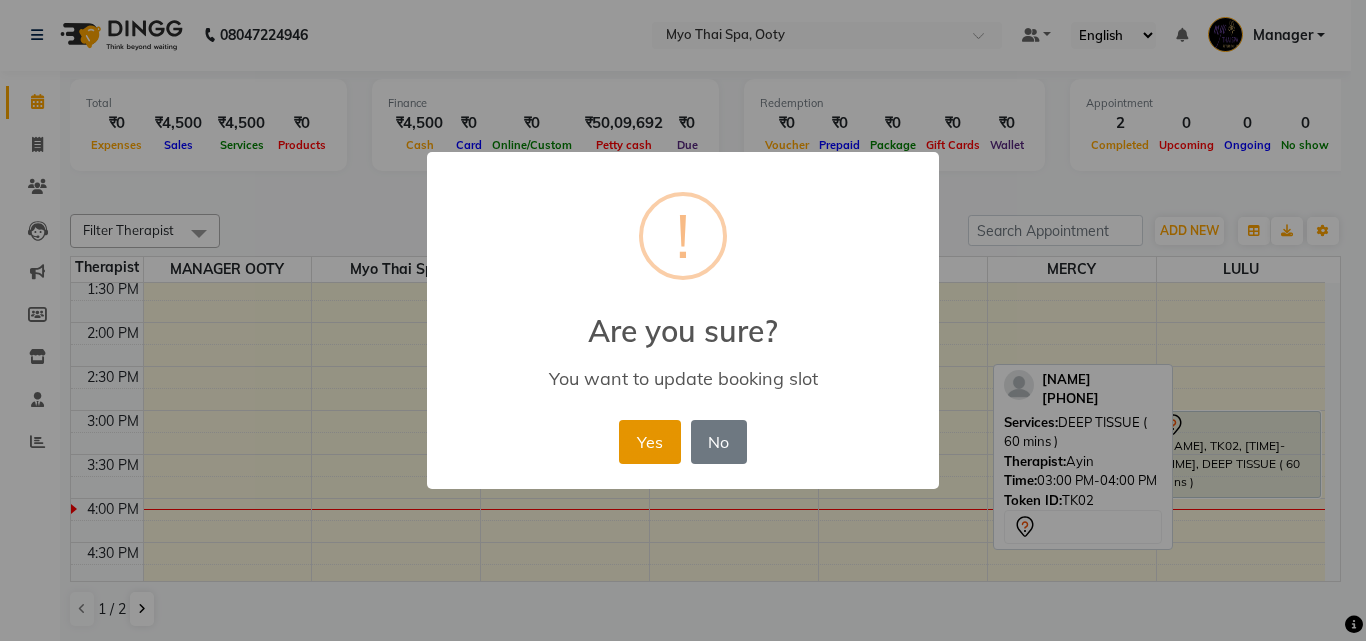 click on "Yes" at bounding box center (649, 442) 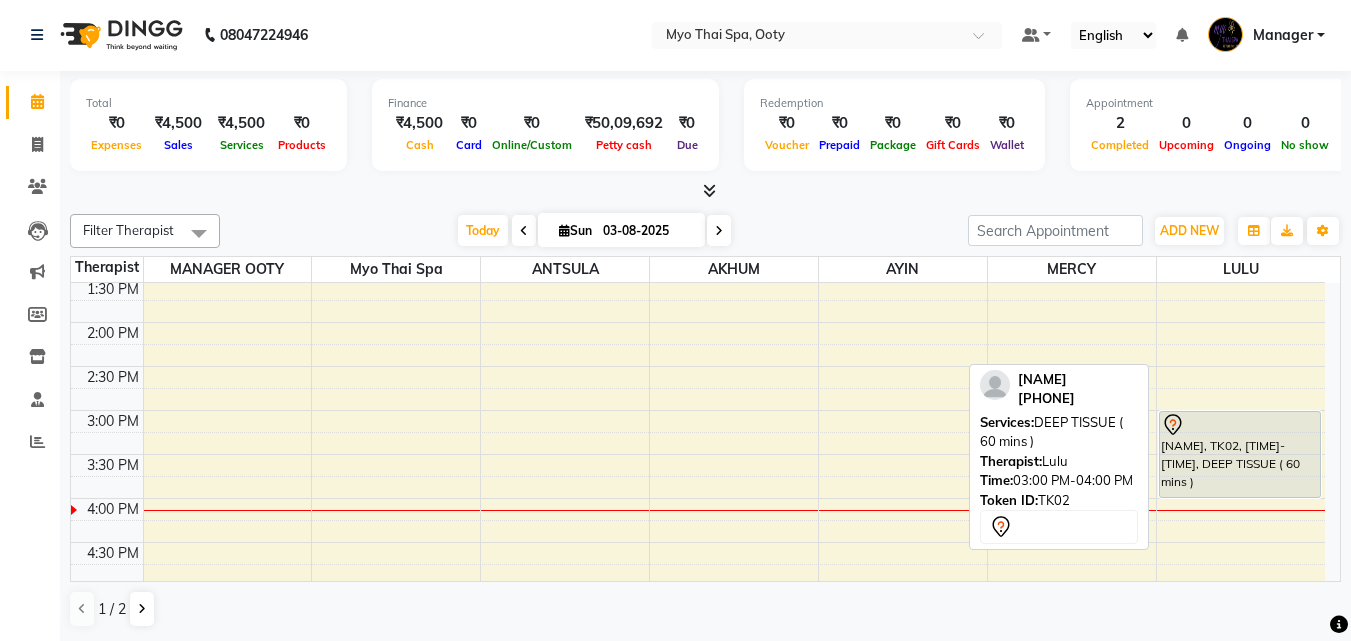 click on "VIVIN, TK02, 03:00 PM-04:00 PM, DEEP TISSUE ( 60 mins )" at bounding box center (1240, 454) 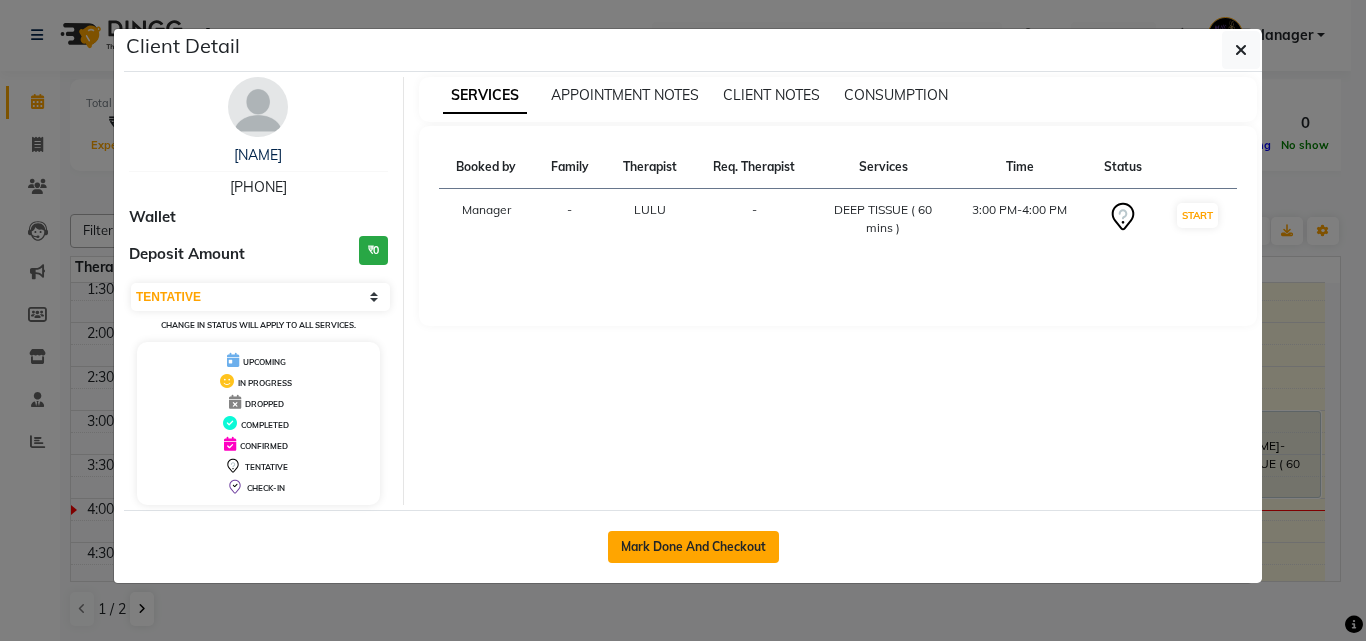 click on "Mark Done And Checkout" 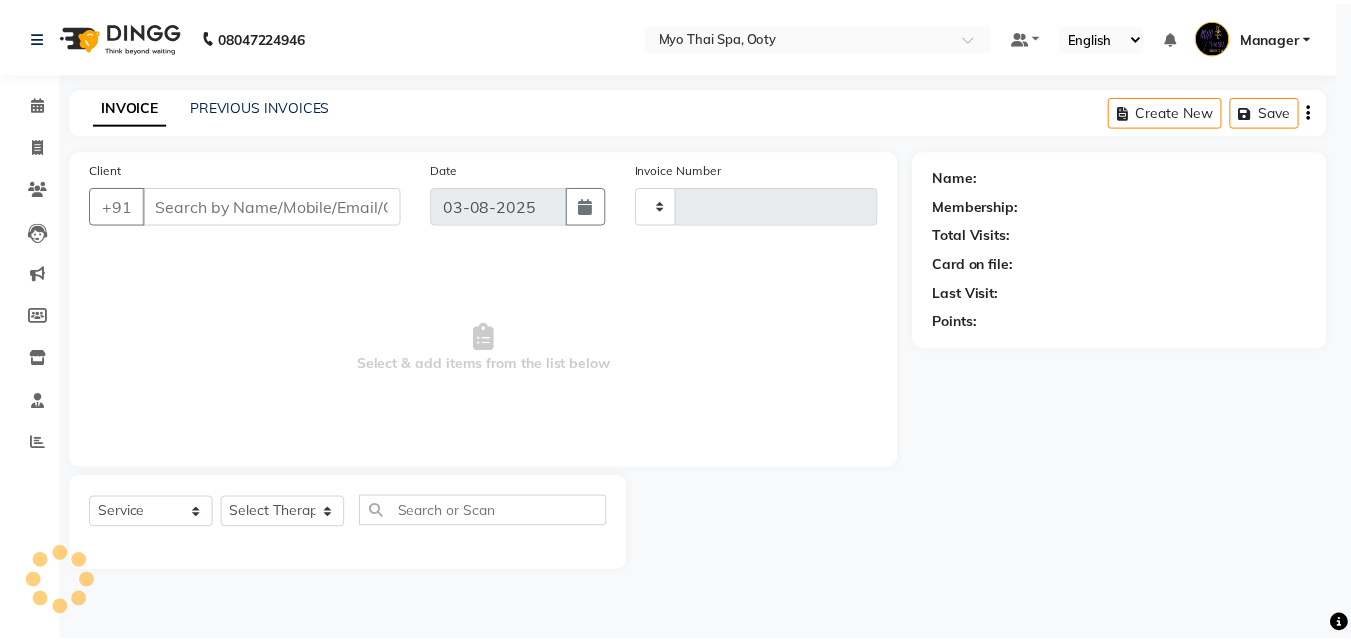 scroll, scrollTop: 0, scrollLeft: 0, axis: both 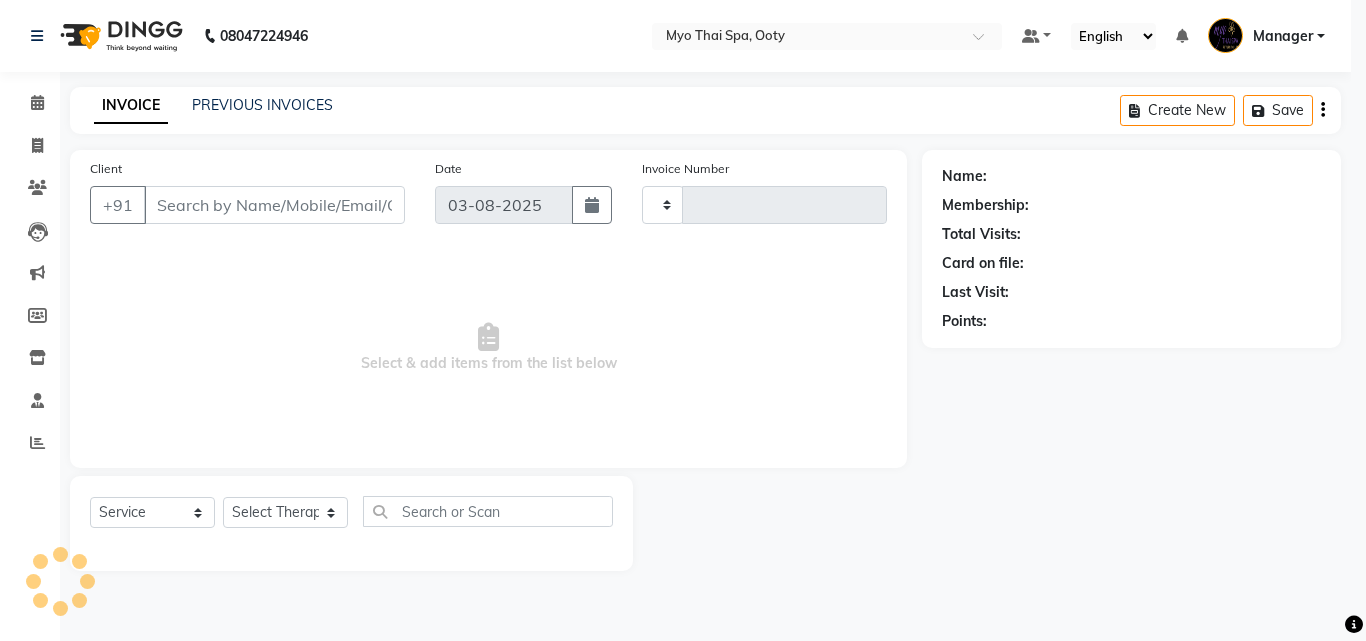 type on "0706" 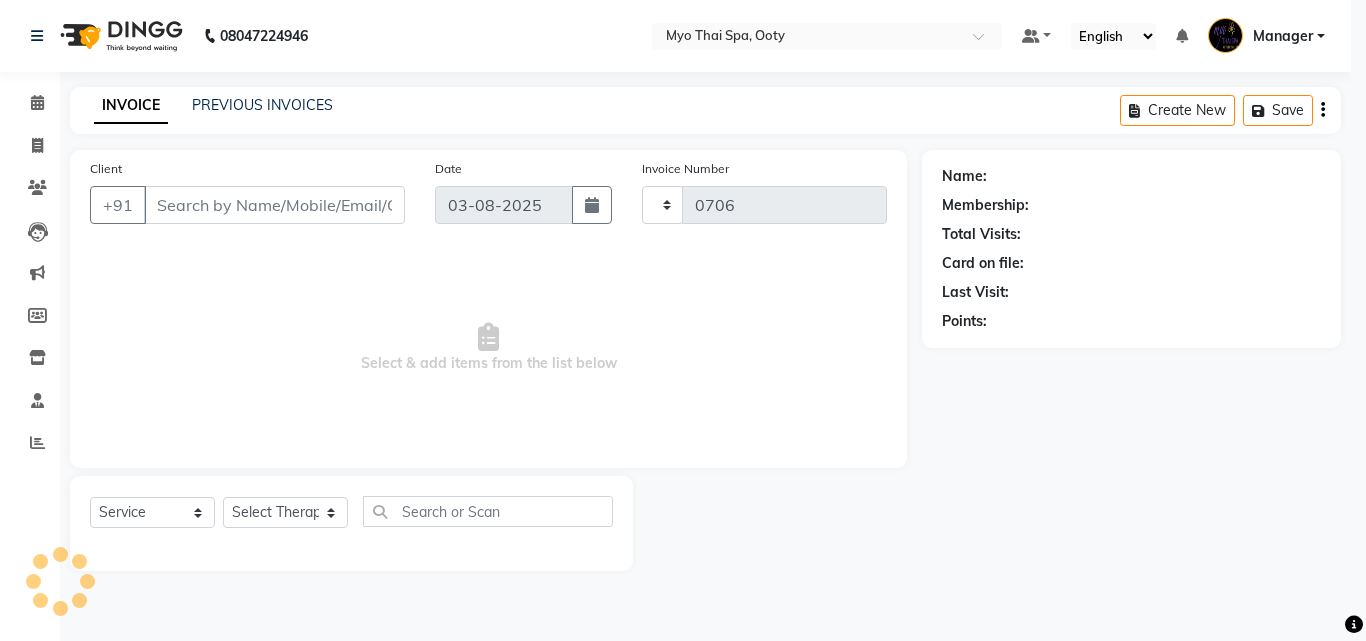 select on "558" 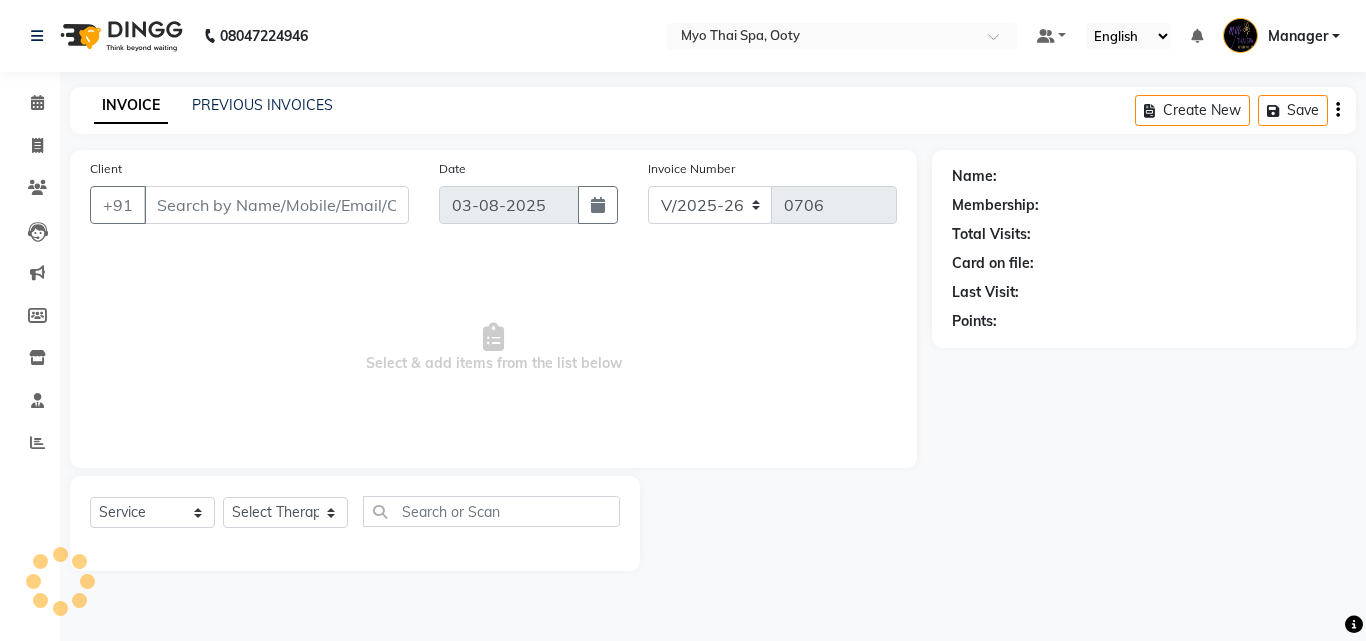 select on "V" 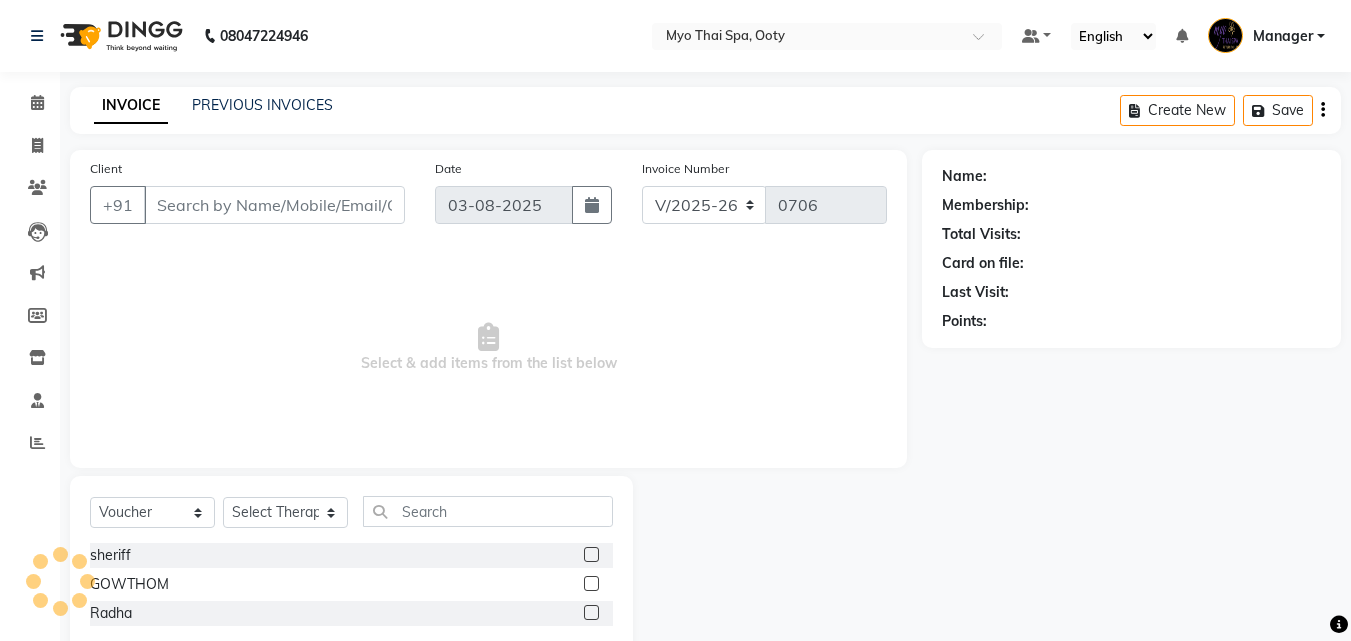 type on "[PHONE]" 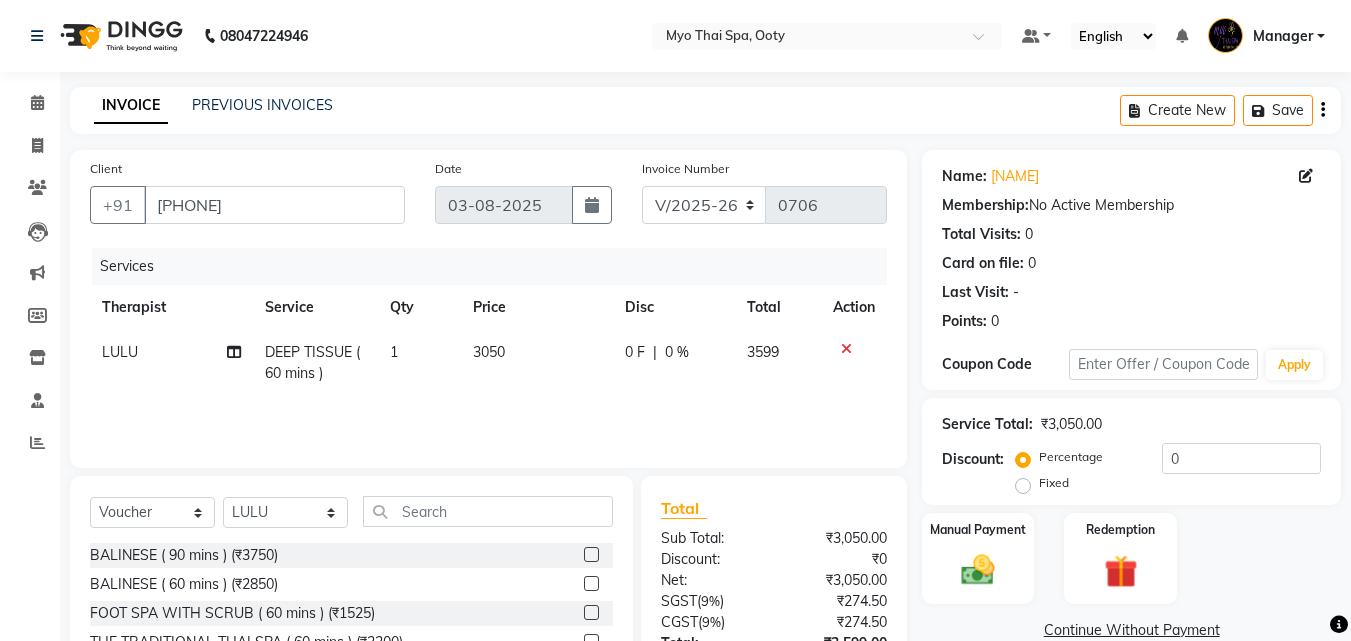 scroll, scrollTop: 160, scrollLeft: 0, axis: vertical 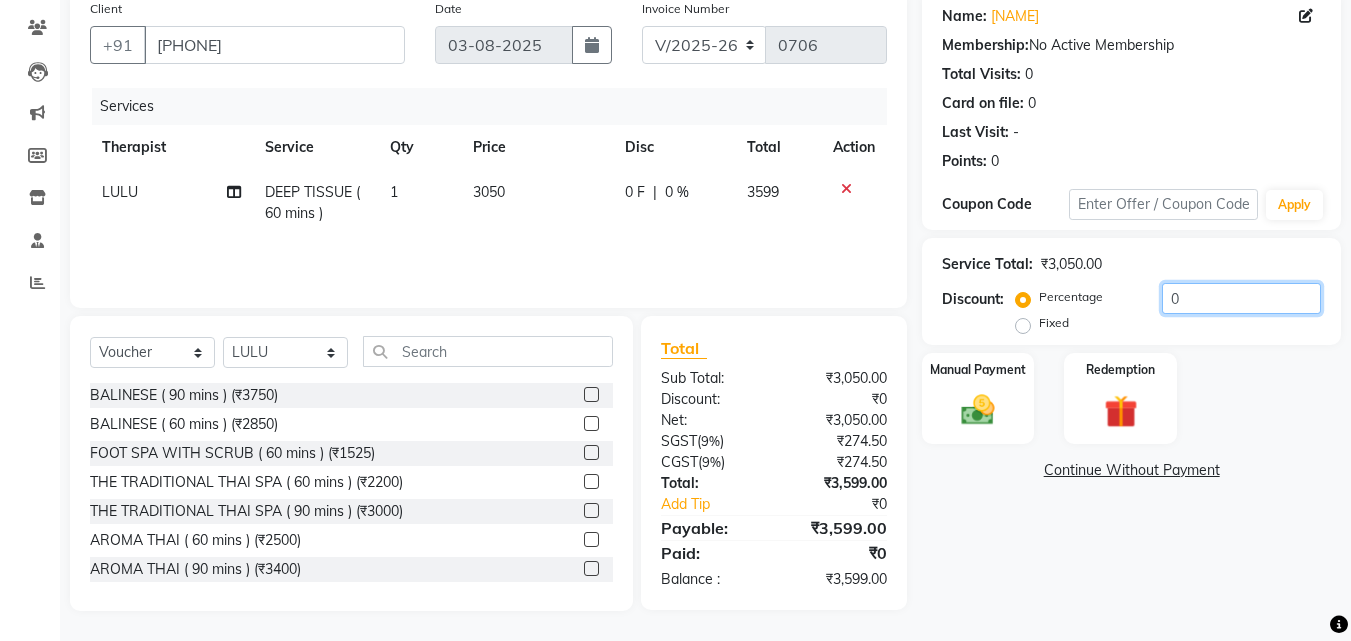 click on "0" 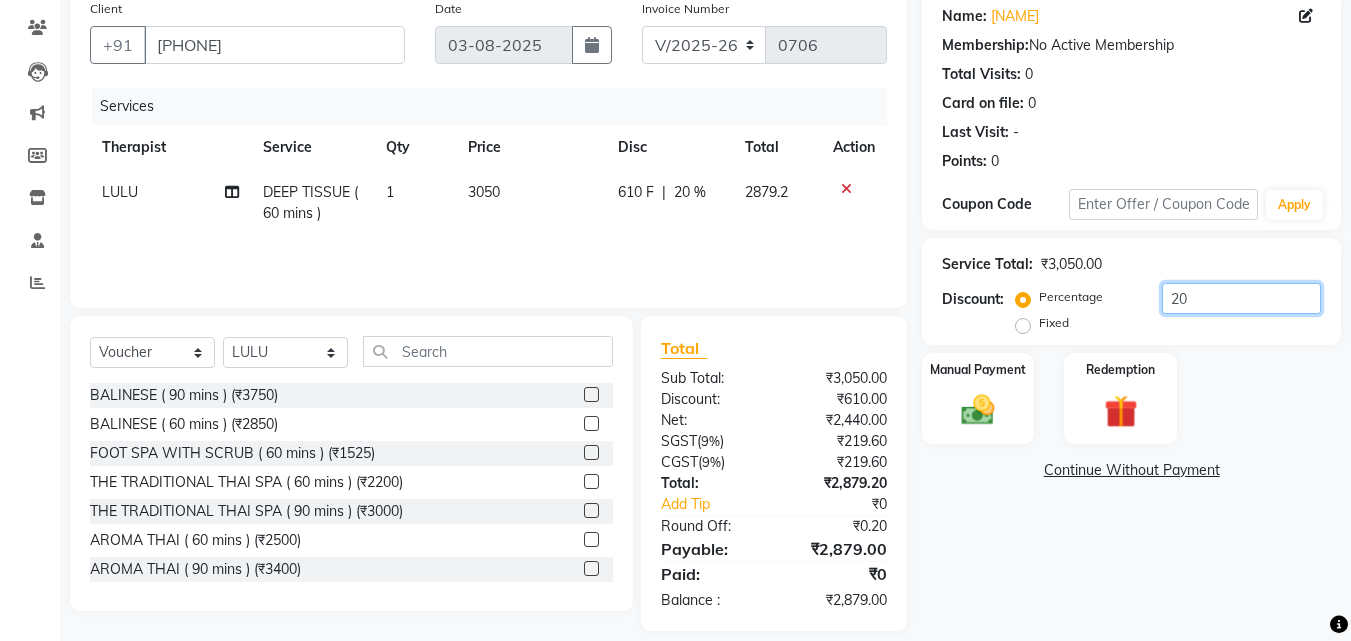 type on "2" 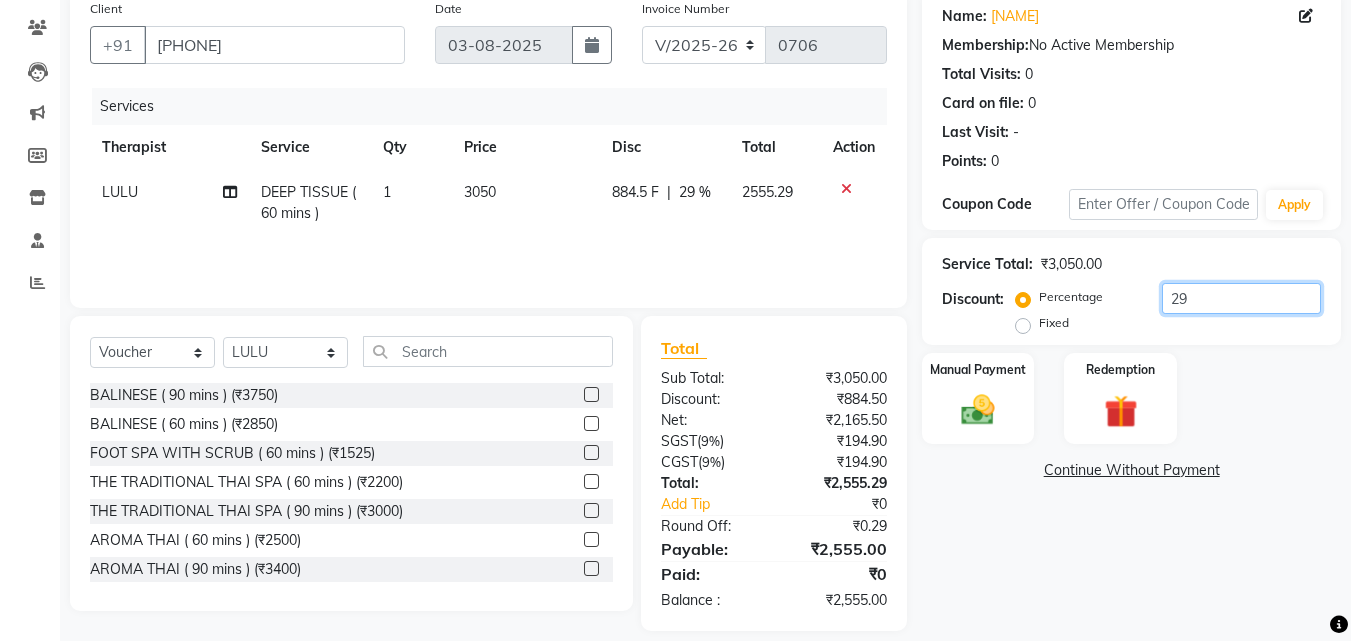 type on "2" 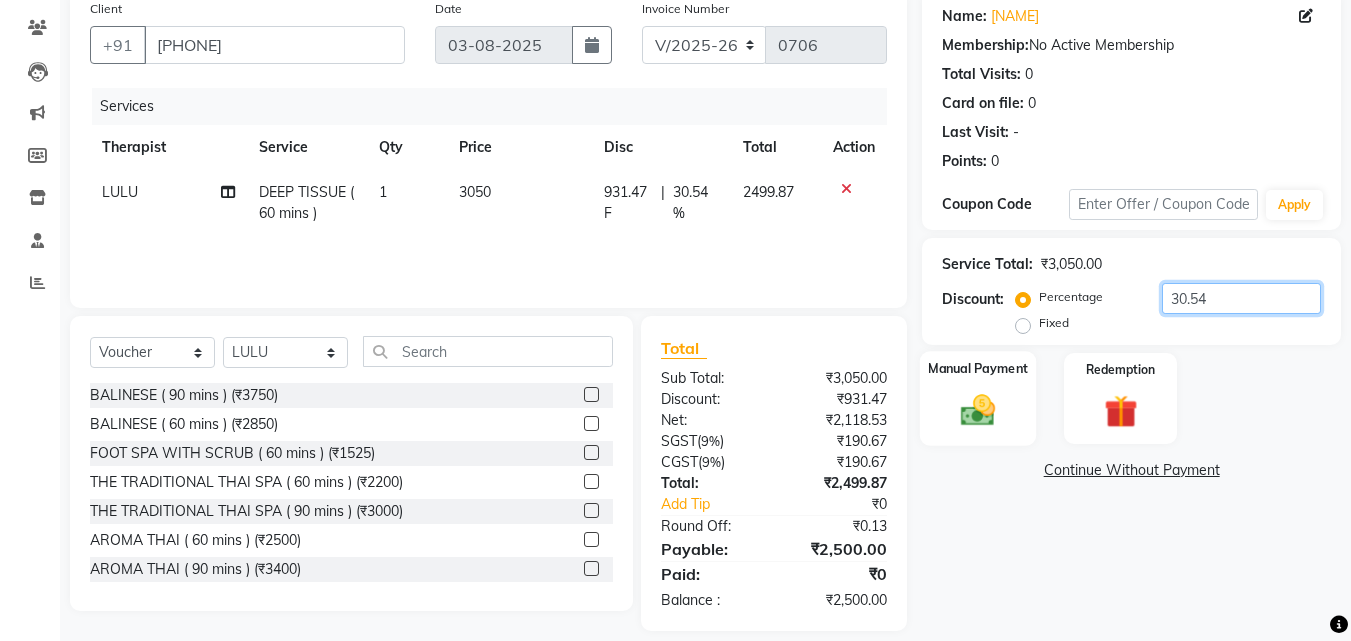 type on "30.54" 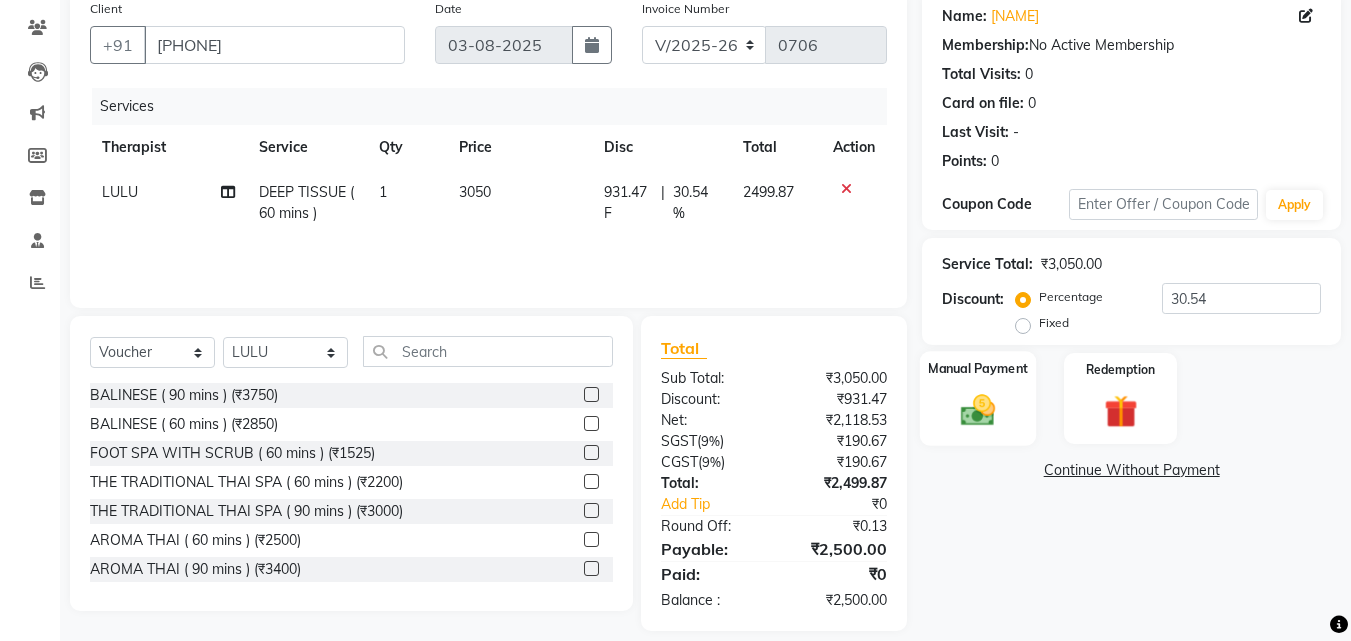 click 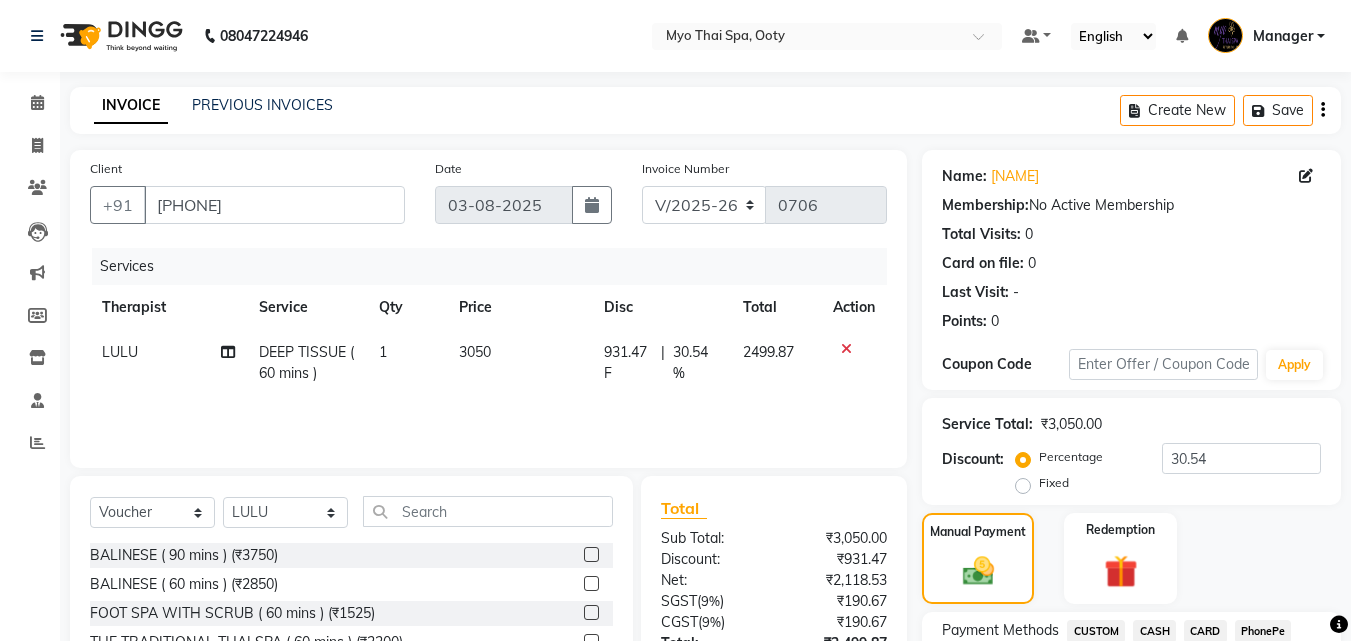 scroll, scrollTop: 180, scrollLeft: 0, axis: vertical 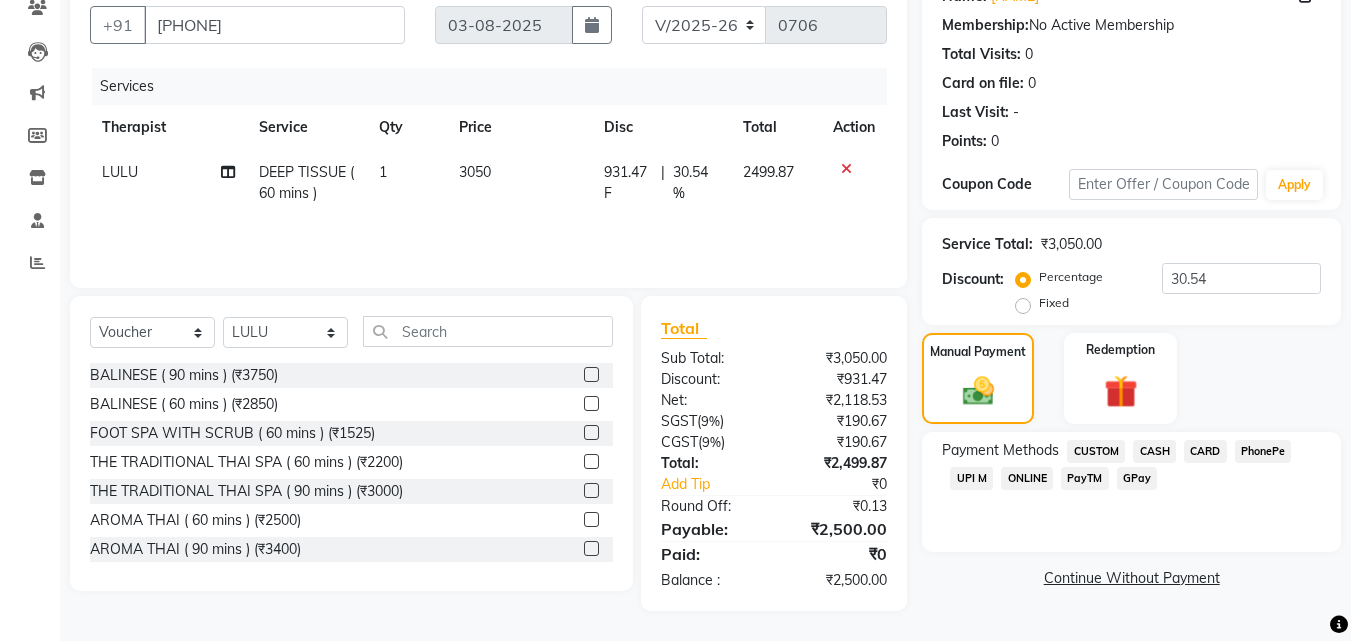 click on "CARD" 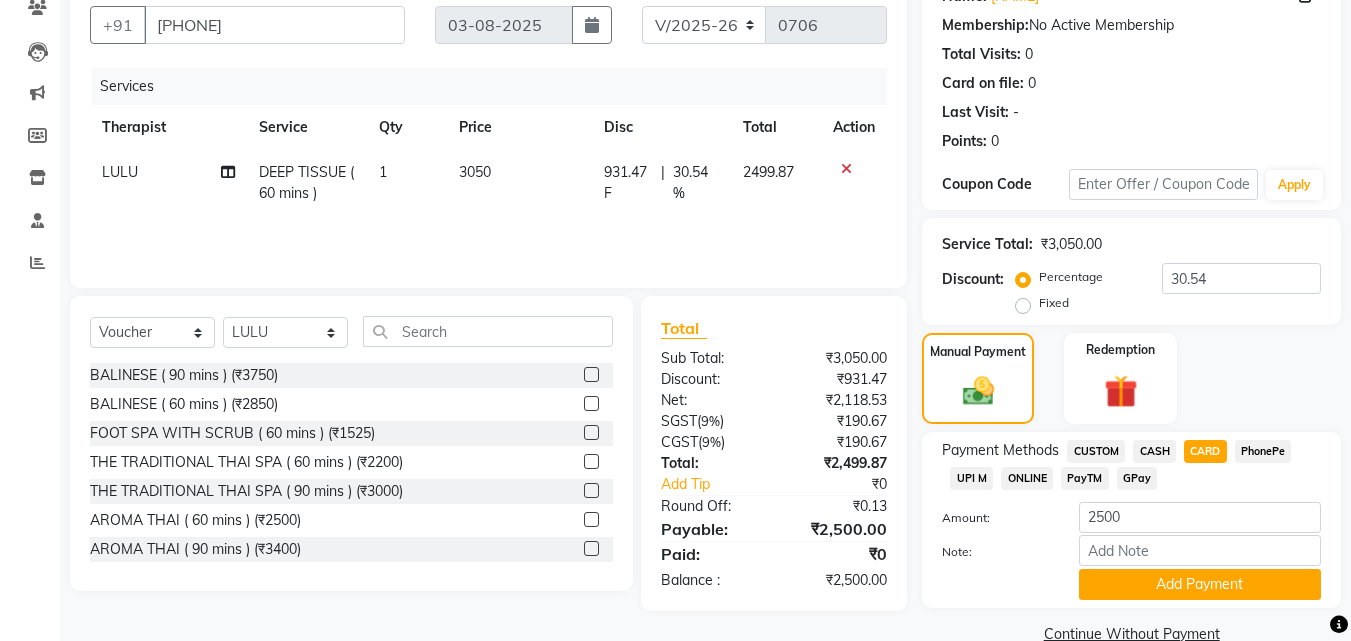 scroll, scrollTop: 218, scrollLeft: 0, axis: vertical 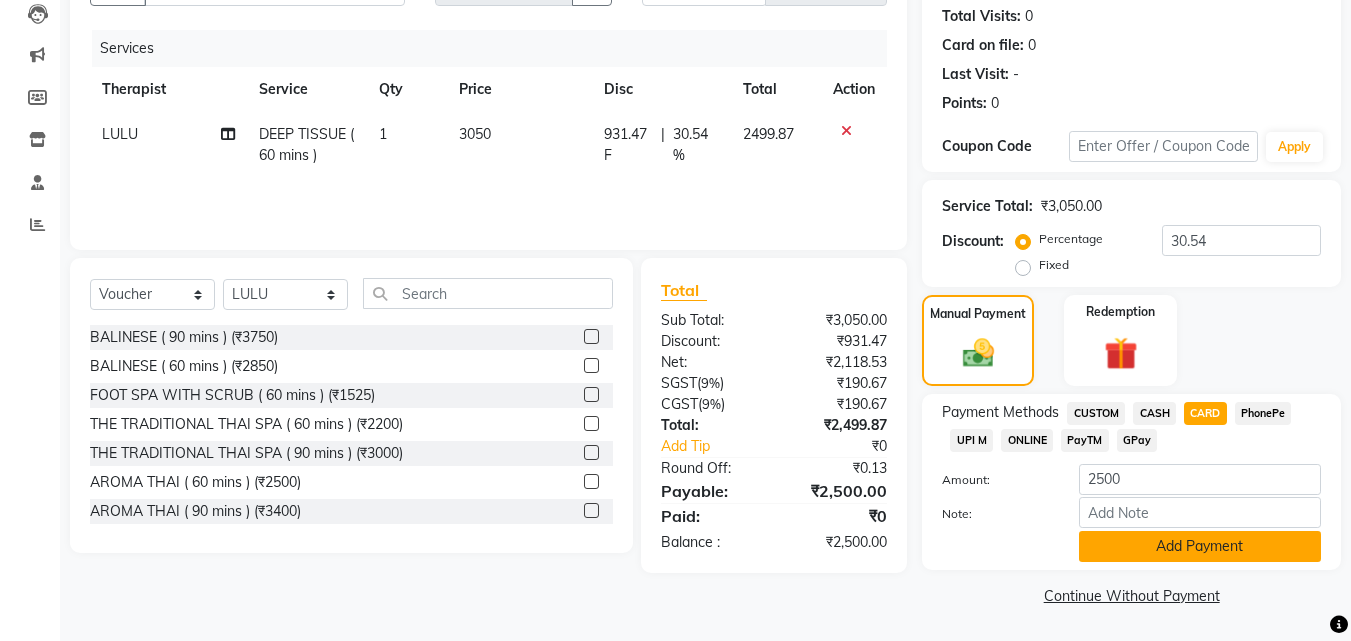 click on "Add Payment" 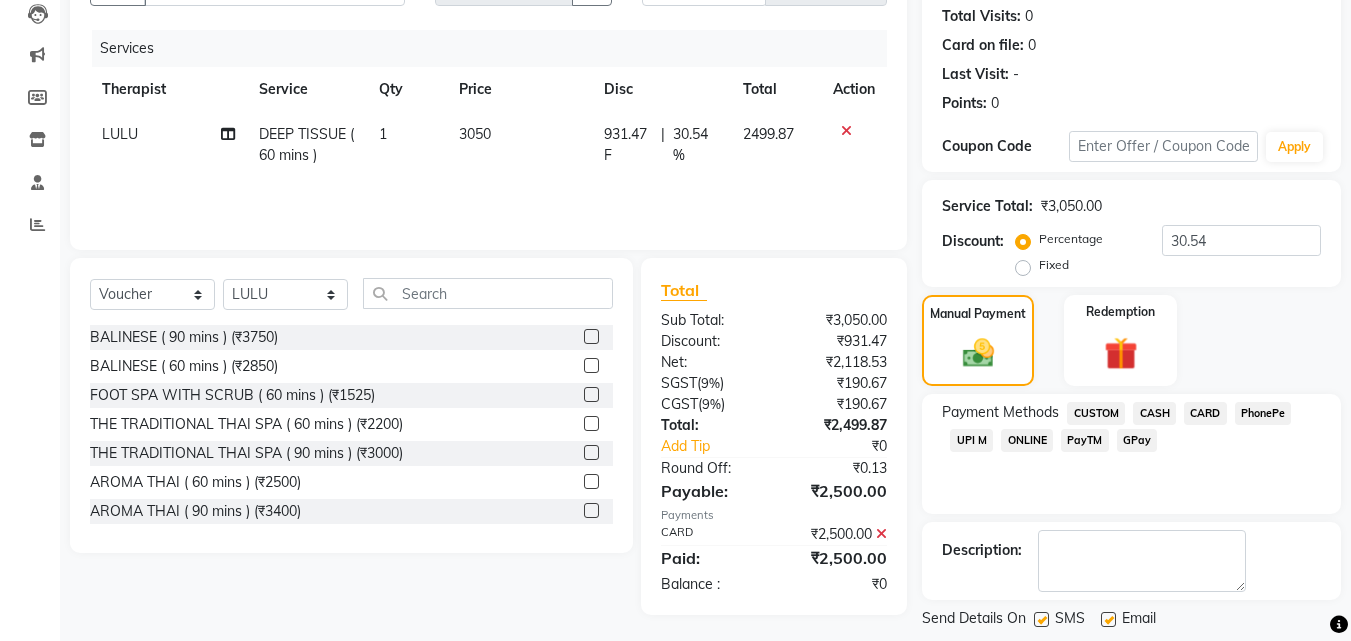 scroll, scrollTop: 314, scrollLeft: 0, axis: vertical 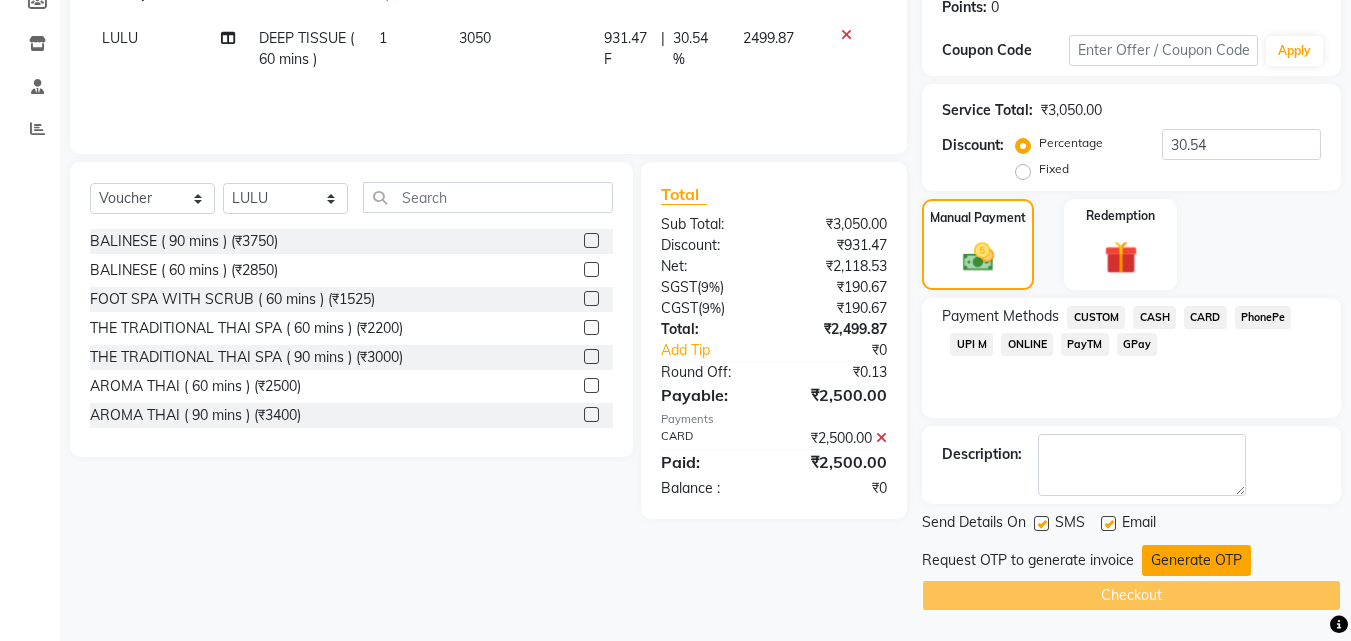 click on "Generate OTP" 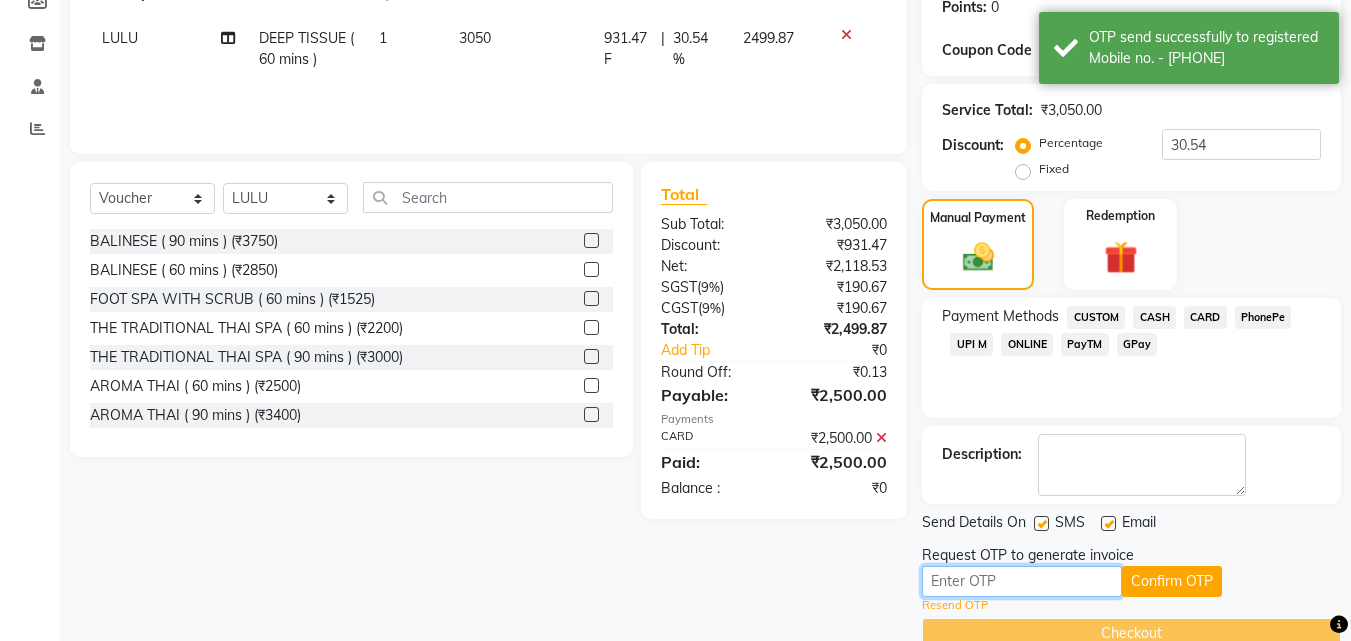 click at bounding box center [1022, 581] 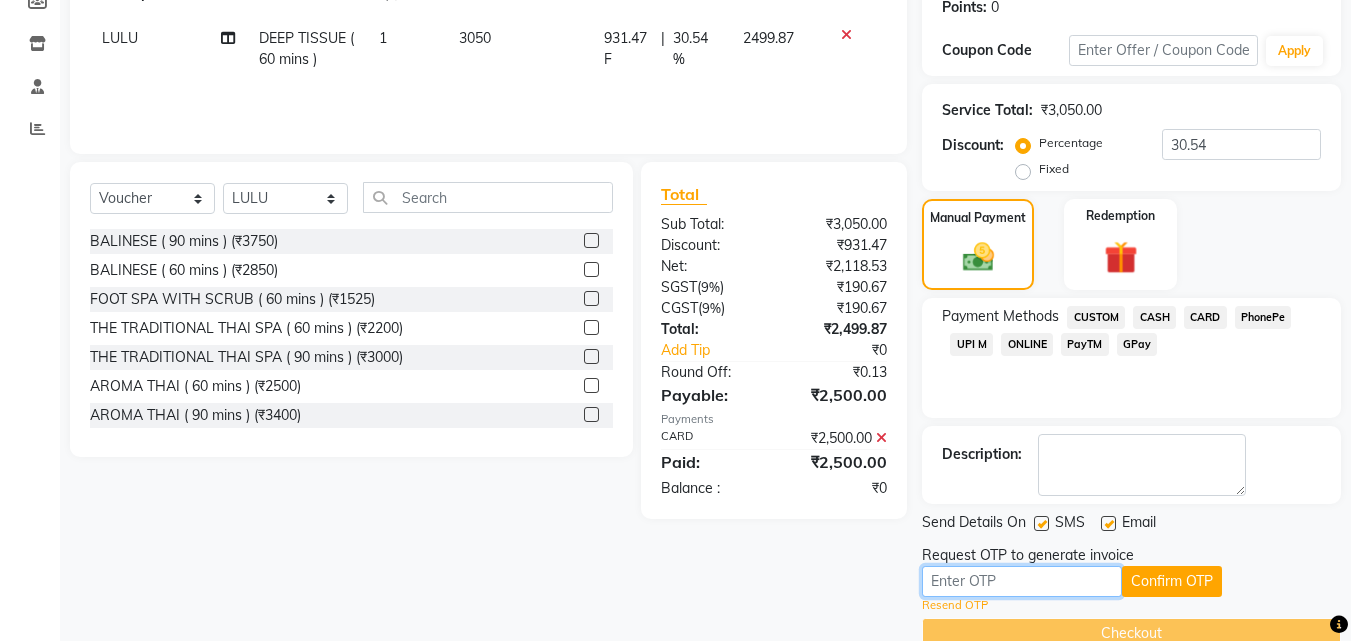click at bounding box center [1022, 581] 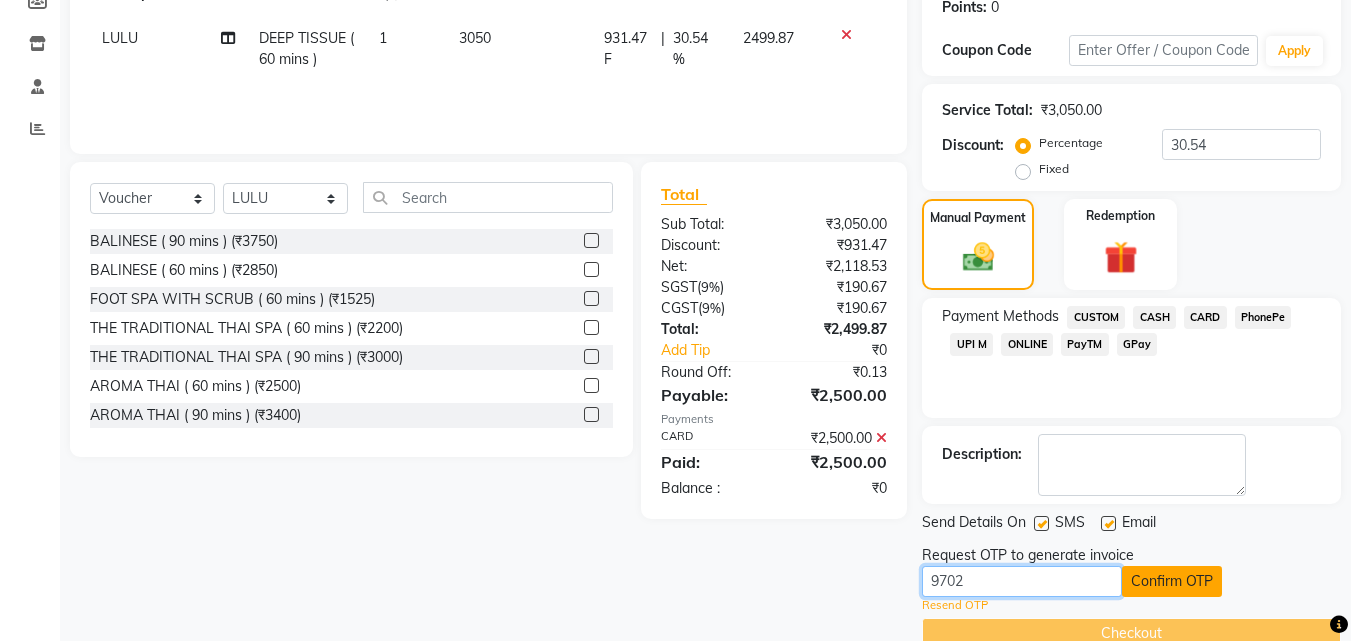 type on "9702" 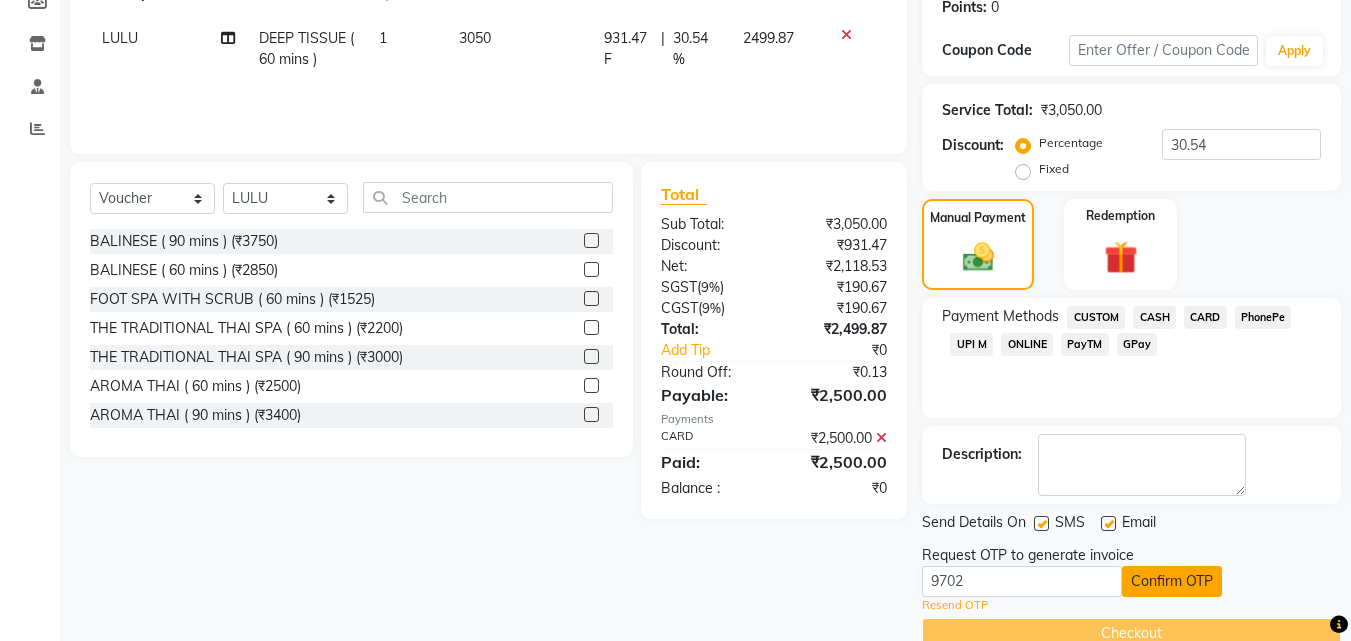 click on "Confirm OTP" 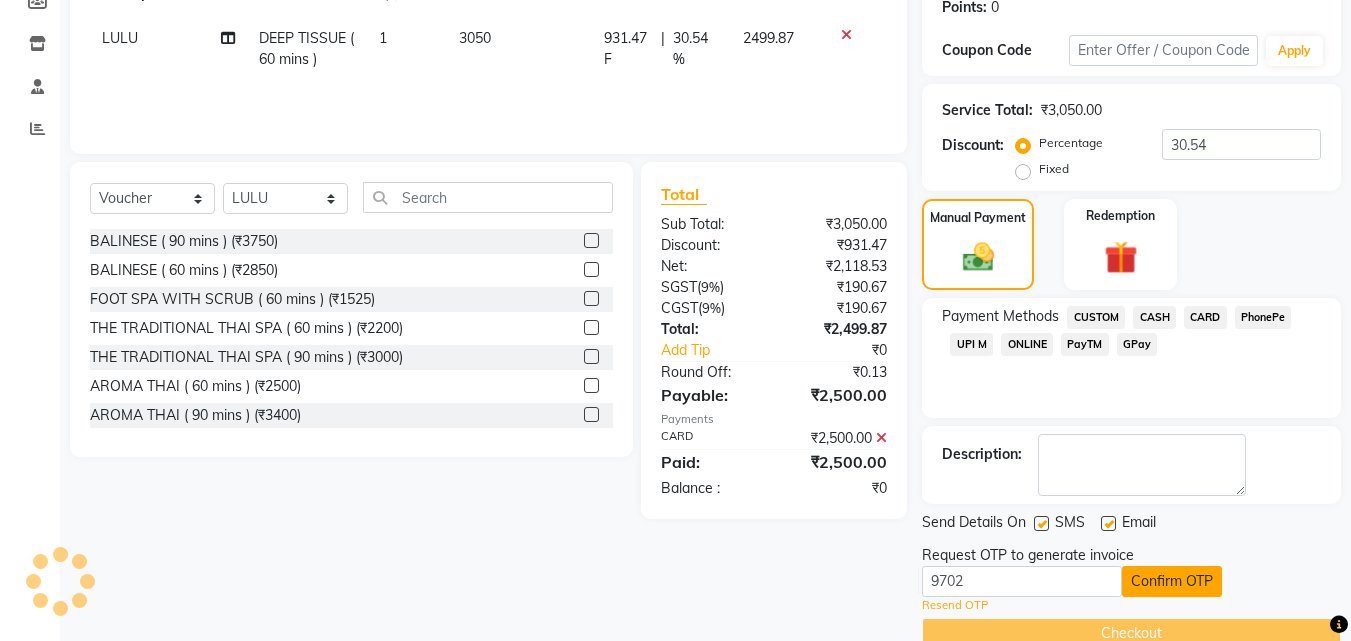 scroll, scrollTop: 275, scrollLeft: 0, axis: vertical 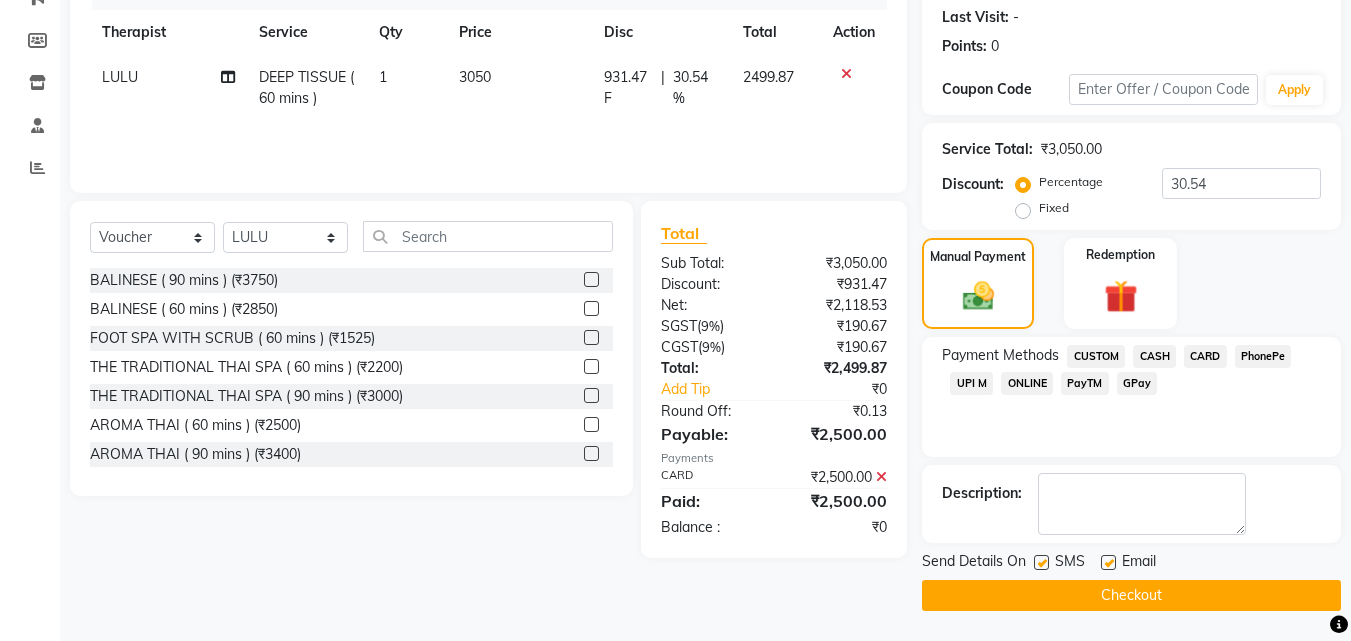 click on "Checkout" 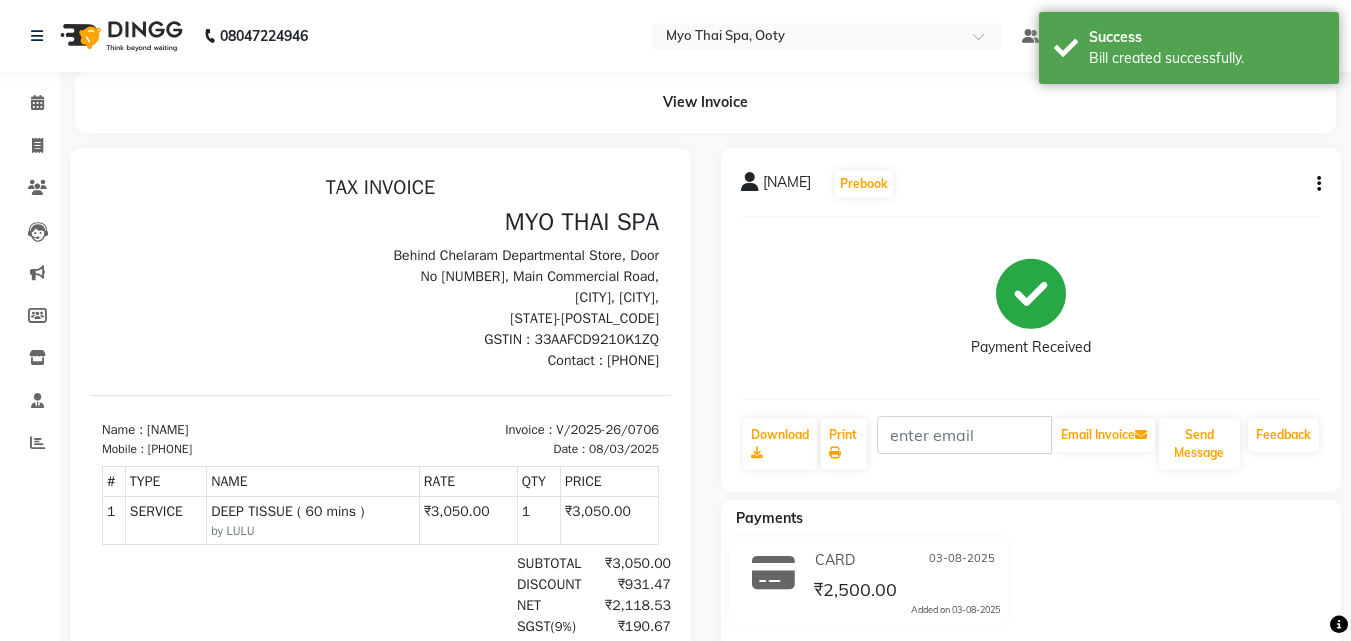 scroll, scrollTop: 0, scrollLeft: 0, axis: both 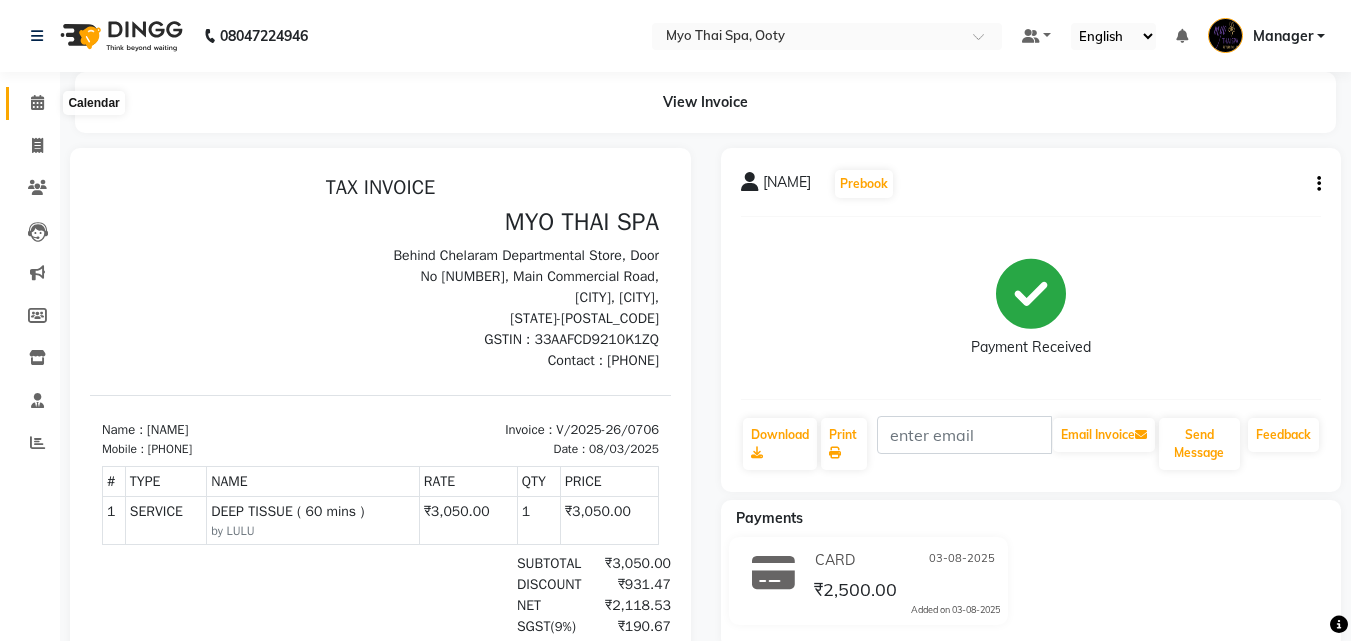 click 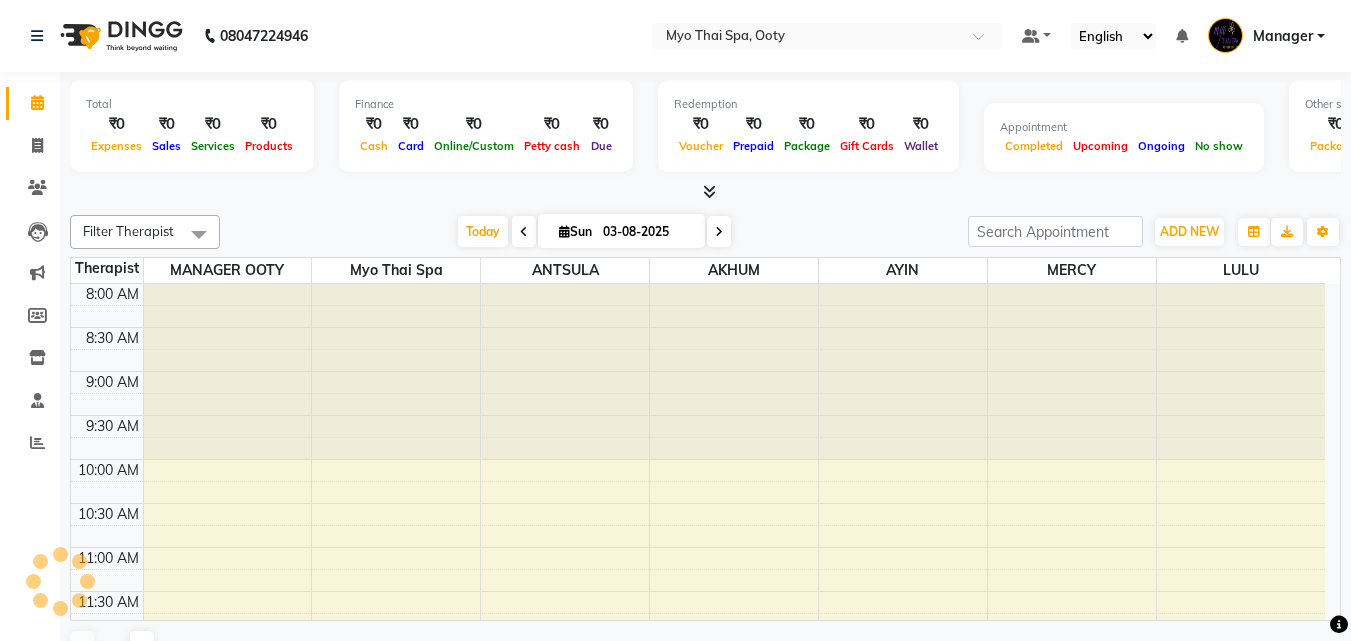 scroll, scrollTop: 0, scrollLeft: 0, axis: both 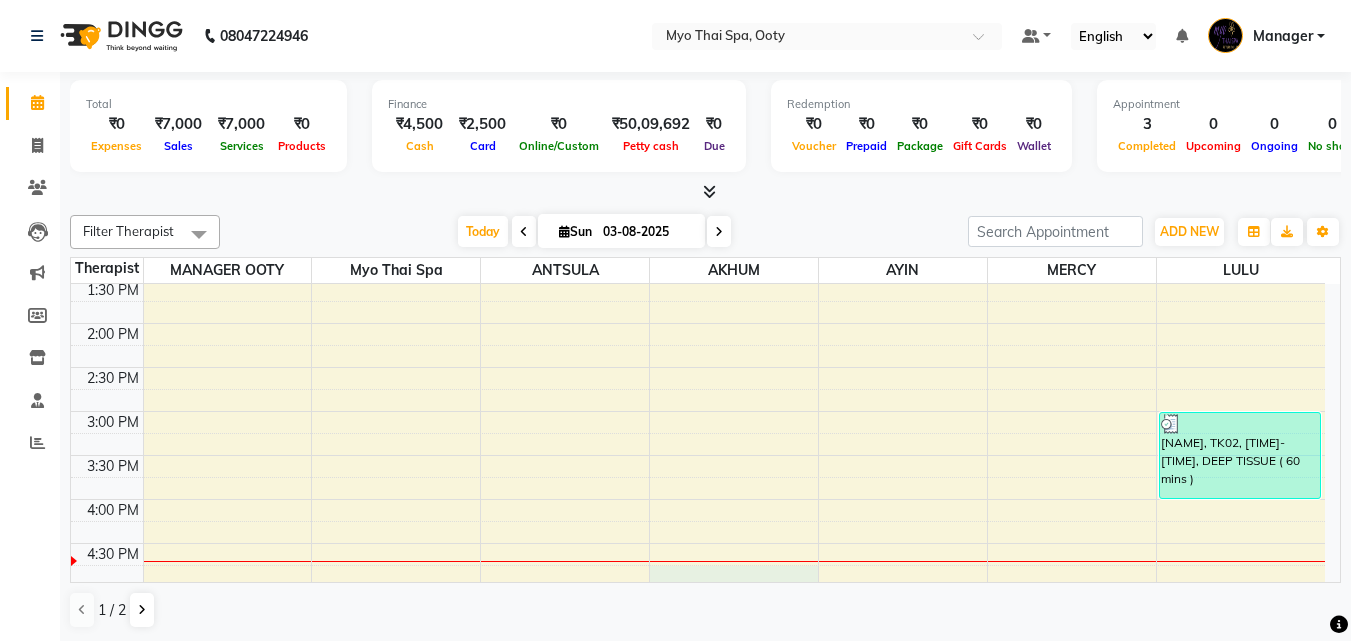 click on "9:00 AM 9:30 AM 10:00 AM 10:30 AM 11:00 AM 11:30 AM 12:00 PM 12:30 PM 1:00 PM 1:30 PM 2:00 PM 2:30 PM 3:00 PM 3:30 PM 4:00 PM 4:30 PM 5:00 PM 5:30 PM 6:00 PM 6:30 PM 7:00 PM 7:30 PM 8:00 PM 8:30 PM 9:00 PM 9:30 PM     arun, TK01, 10:15 AM-11:15 AM, SWEDISH 1 ( 60 mins )     arun, TK01, 10:15 AM-11:15 AM, FOOT SPA HEAD/ BACK SHOULDER ( 60 mins )     VIVIN, TK02, 03:00 PM-04:00 PM, DEEP TISSUE ( 60 mins )" at bounding box center (698, 455) 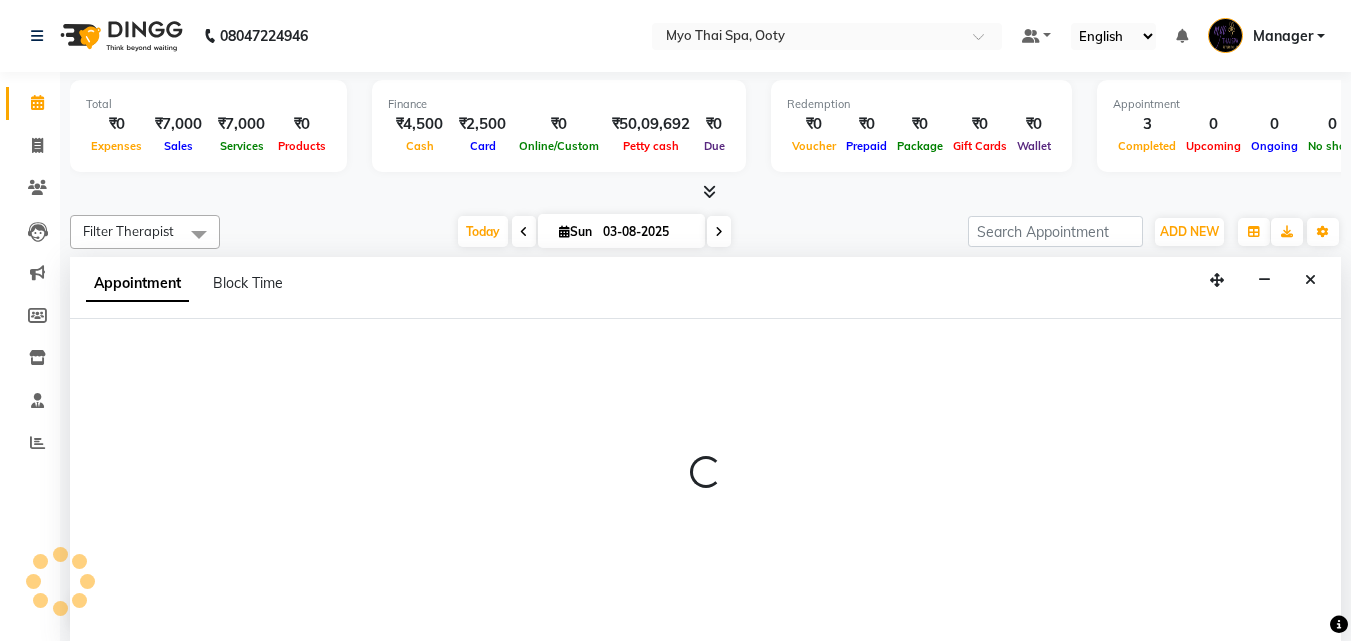 scroll, scrollTop: 1, scrollLeft: 0, axis: vertical 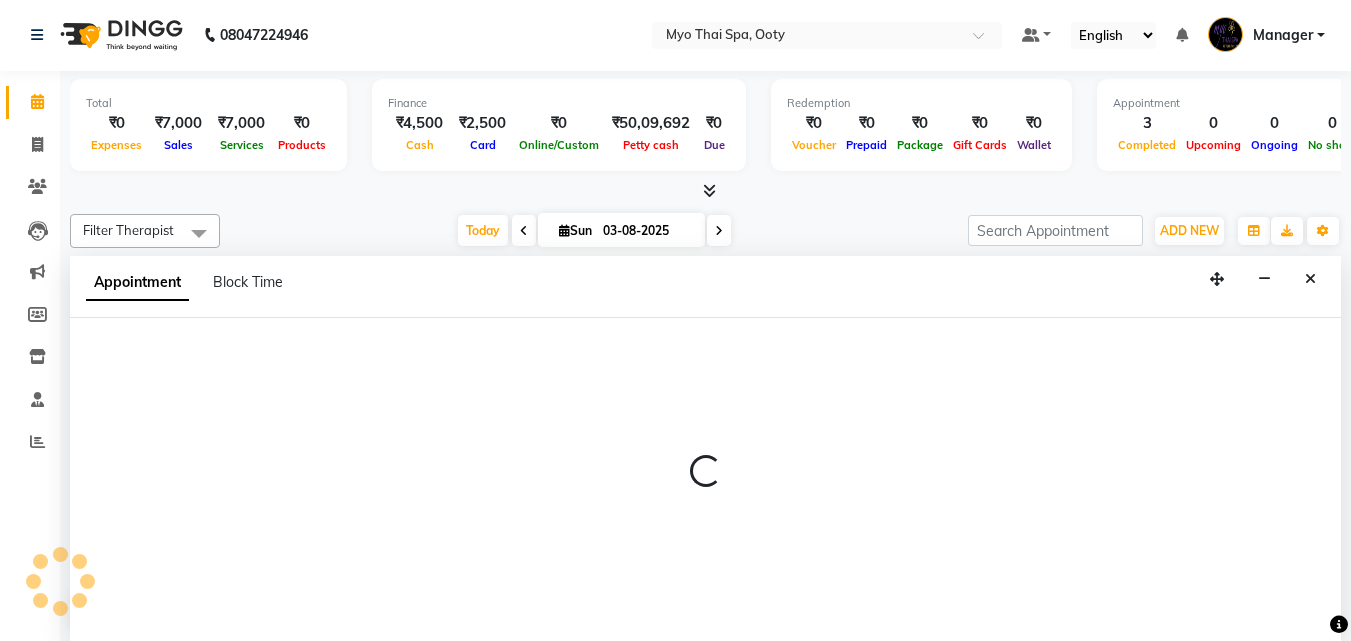 select on "59516" 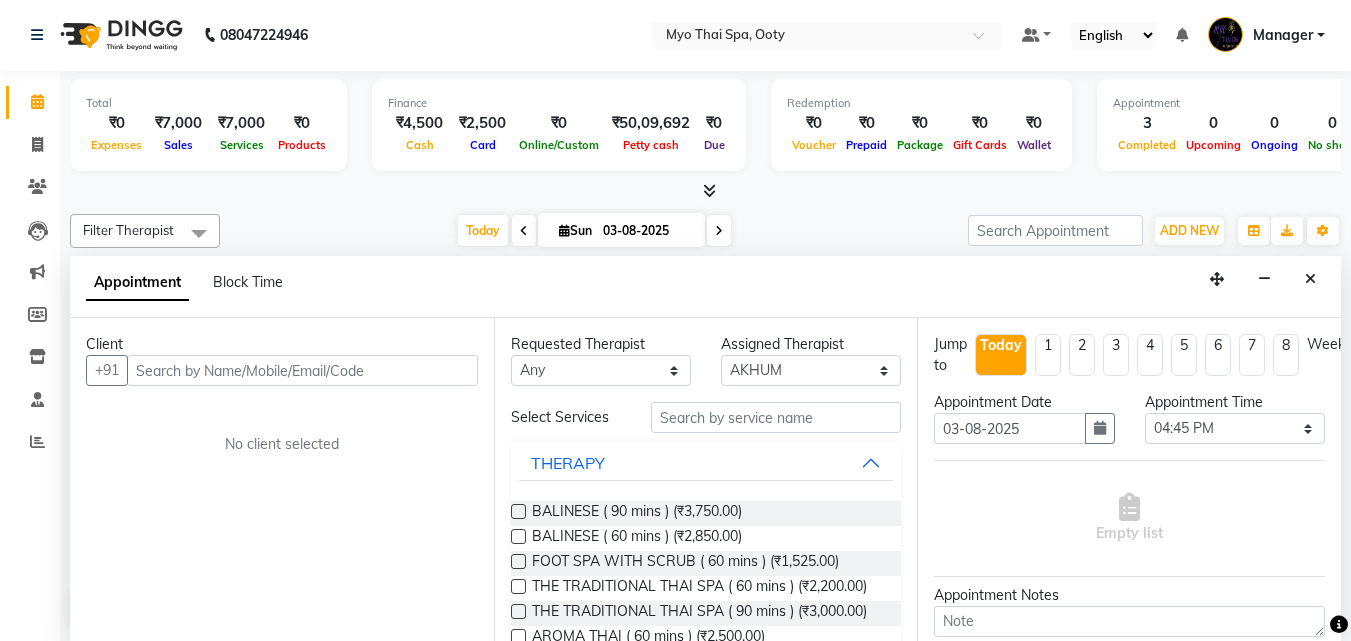 click at bounding box center (302, 370) 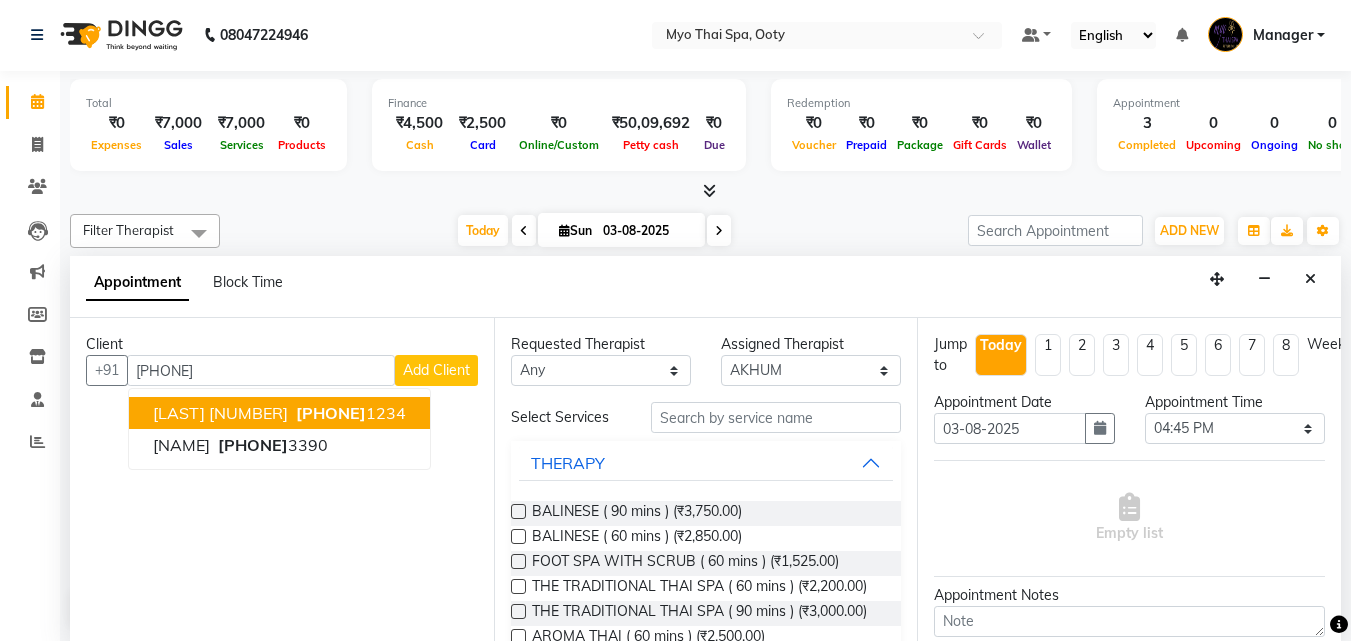 click on "Prakash 329   944260 1234" at bounding box center (279, 413) 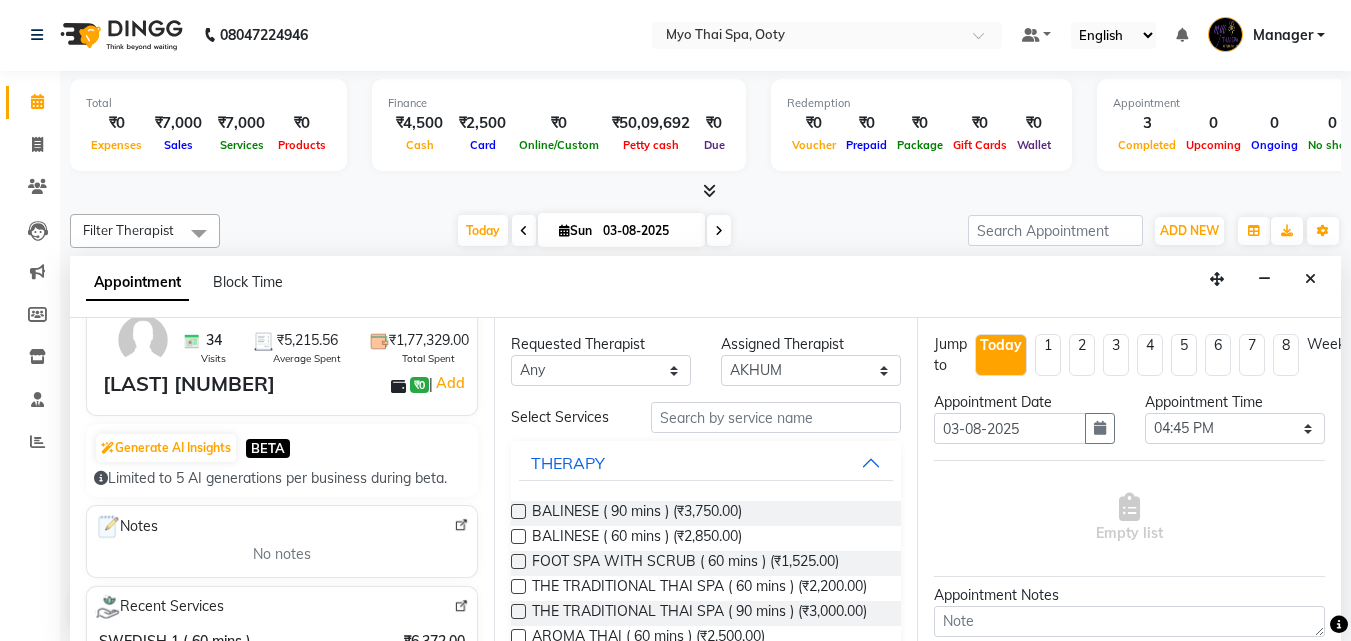 scroll, scrollTop: 0, scrollLeft: 0, axis: both 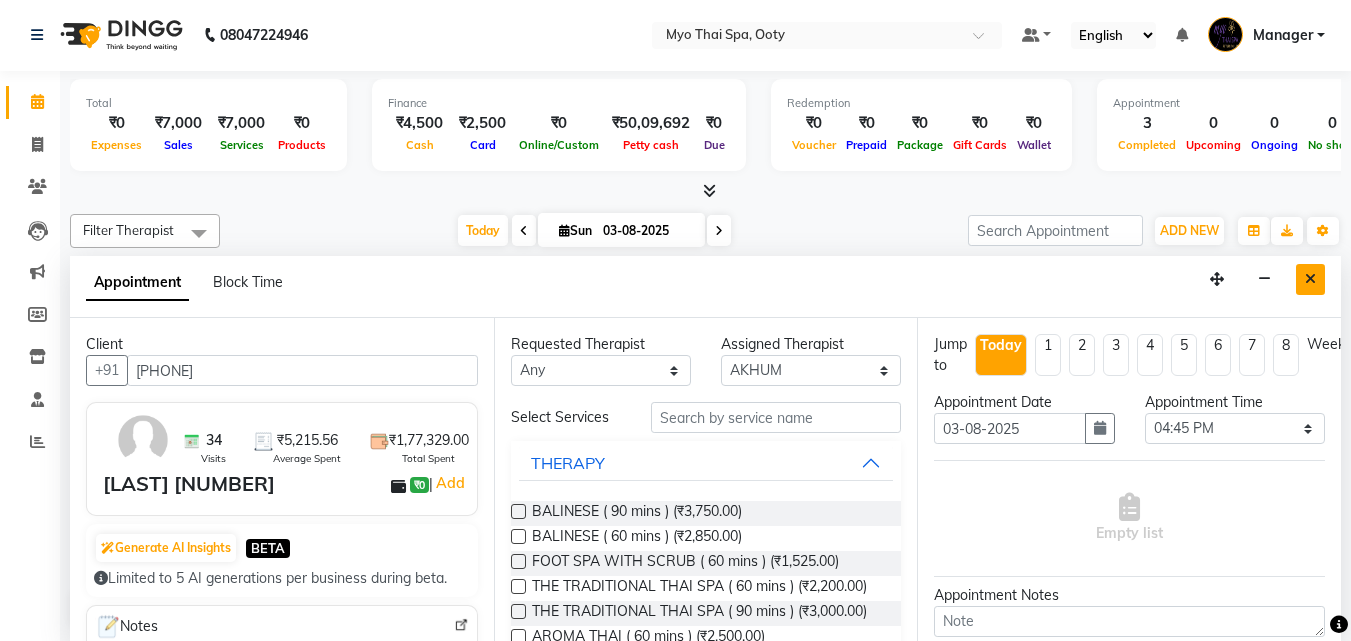 type on "[PHONE]" 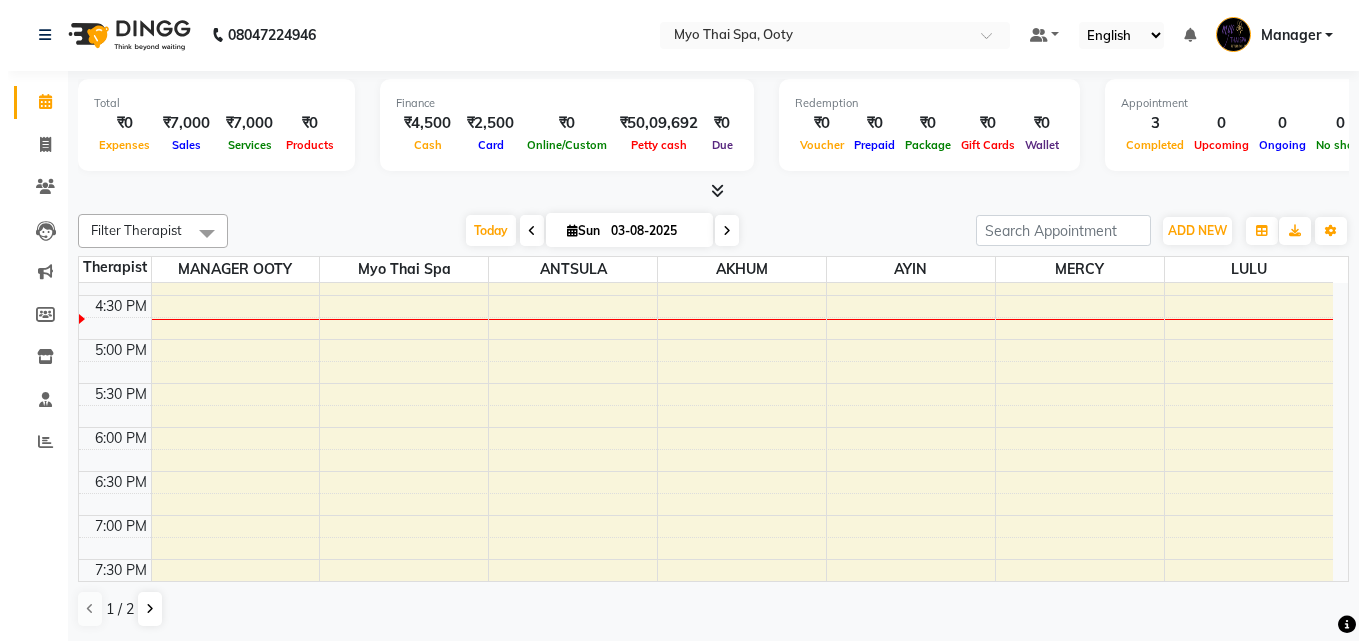 scroll, scrollTop: 600, scrollLeft: 0, axis: vertical 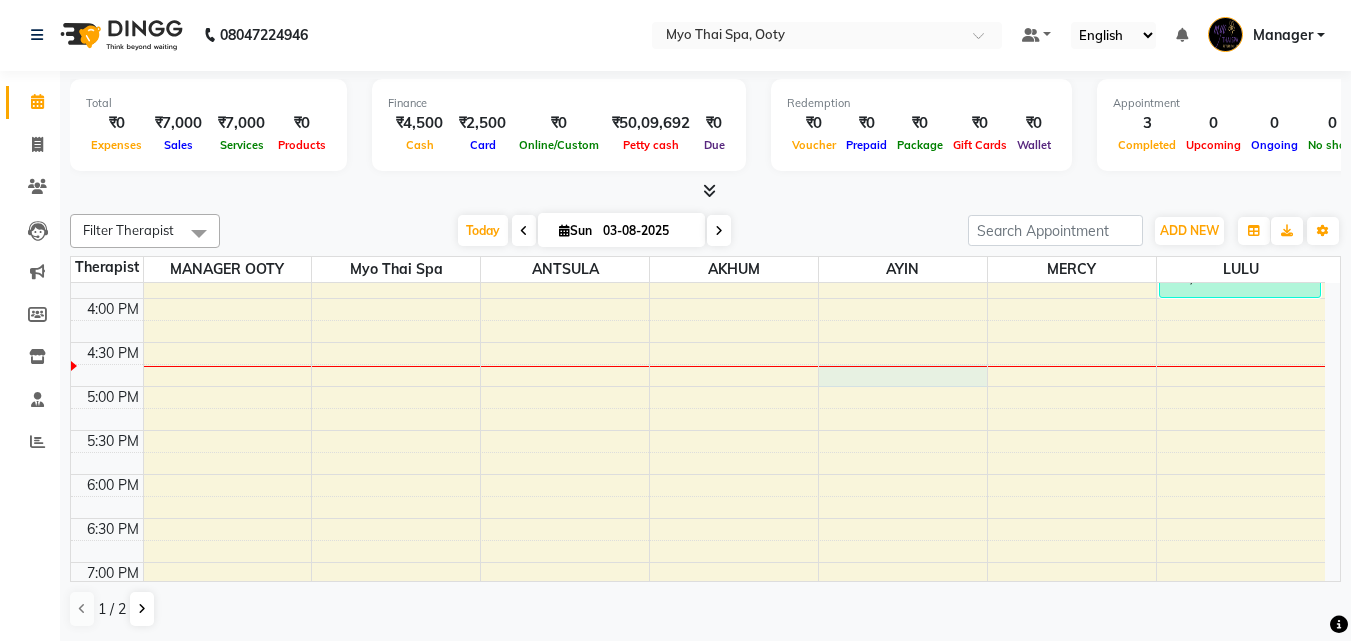 click on "9:00 AM 9:30 AM 10:00 AM 10:30 AM 11:00 AM 11:30 AM 12:00 PM 12:30 PM 1:00 PM 1:30 PM 2:00 PM 2:30 PM 3:00 PM 3:30 PM 4:00 PM 4:30 PM 5:00 PM 5:30 PM 6:00 PM 6:30 PM 7:00 PM 7:30 PM 8:00 PM 8:30 PM 9:00 PM 9:30 PM     arun, TK01, 10:15 AM-11:15 AM, SWEDISH 1 ( 60 mins )     arun, TK01, 10:15 AM-11:15 AM, FOOT SPA HEAD/ BACK SHOULDER ( 60 mins )     VIVIN, TK02, 03:00 PM-04:00 PM, DEEP TISSUE ( 60 mins )" at bounding box center (698, 254) 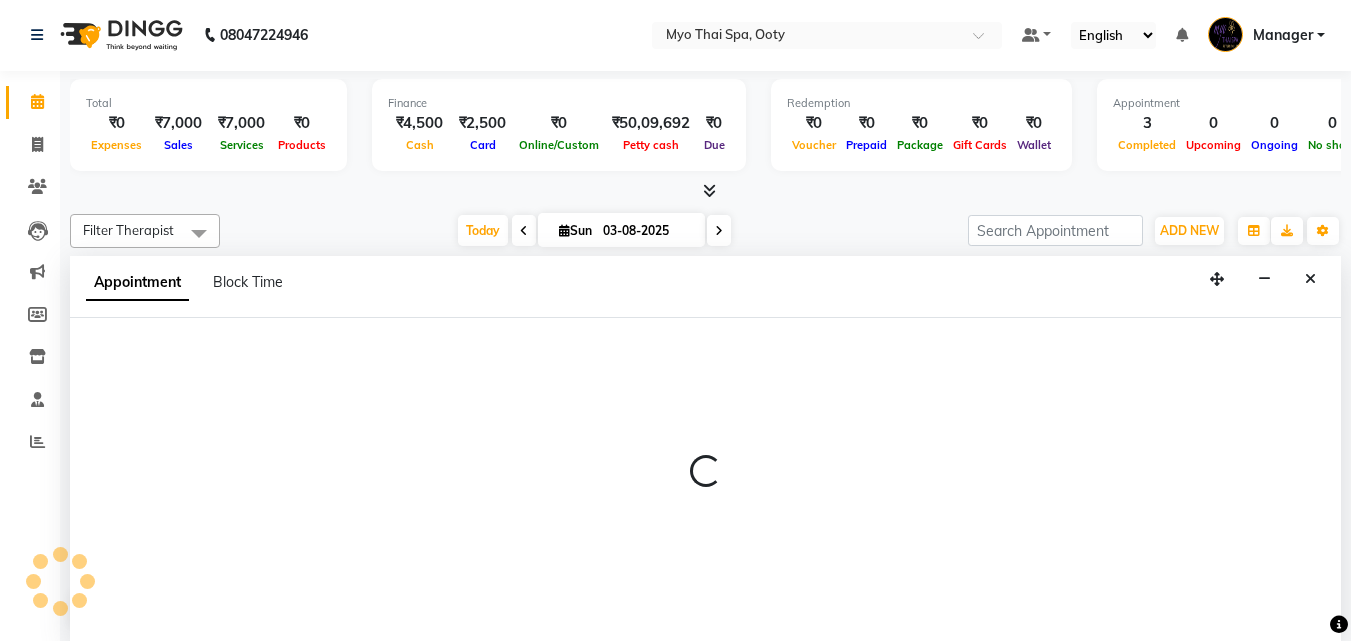 select on "84004" 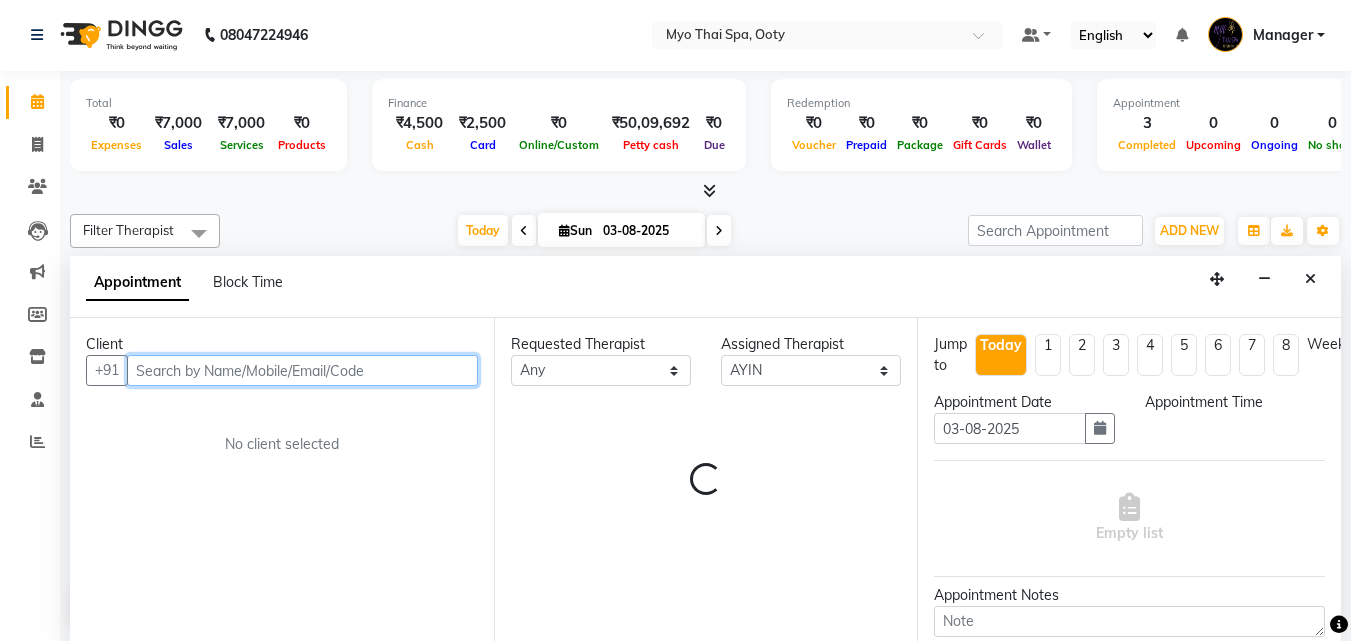 select on "1005" 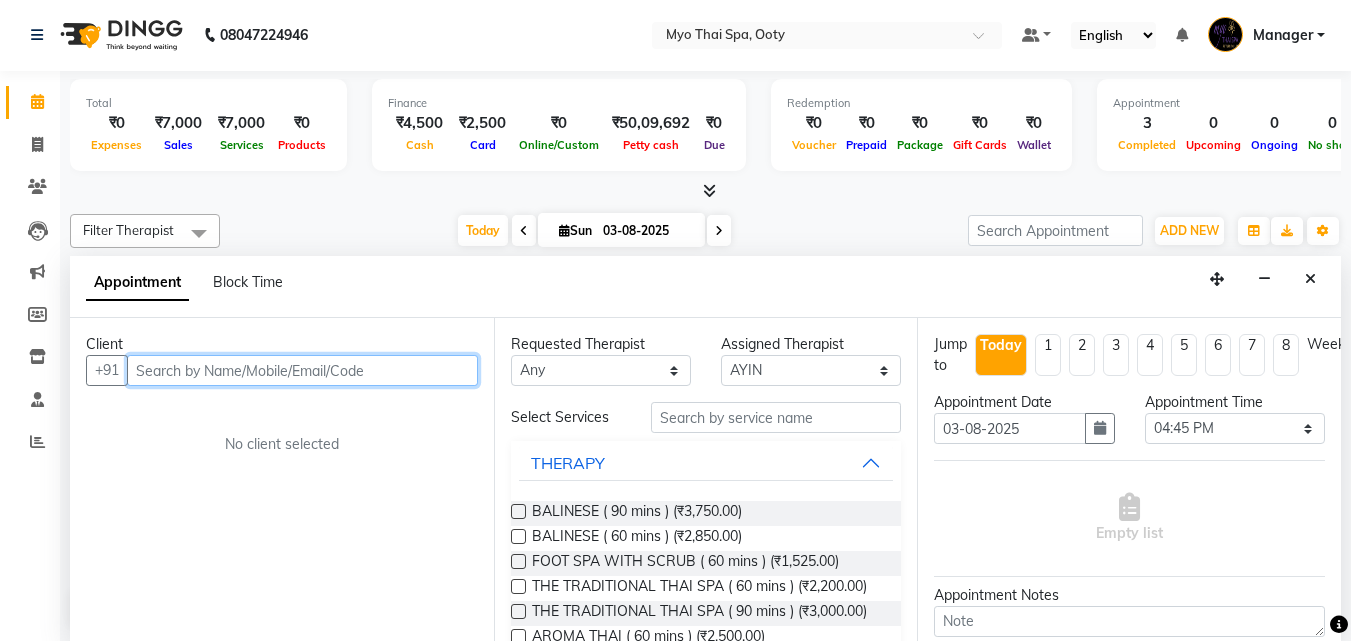 click at bounding box center (302, 370) 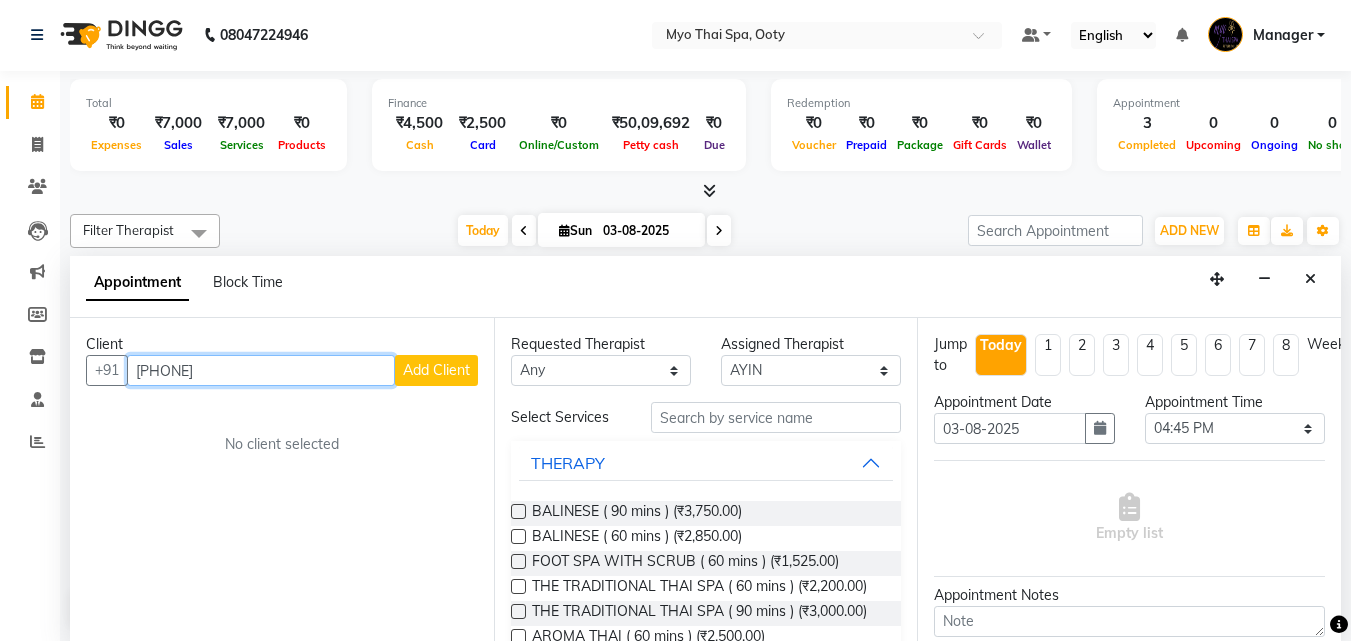 type on "7045102958" 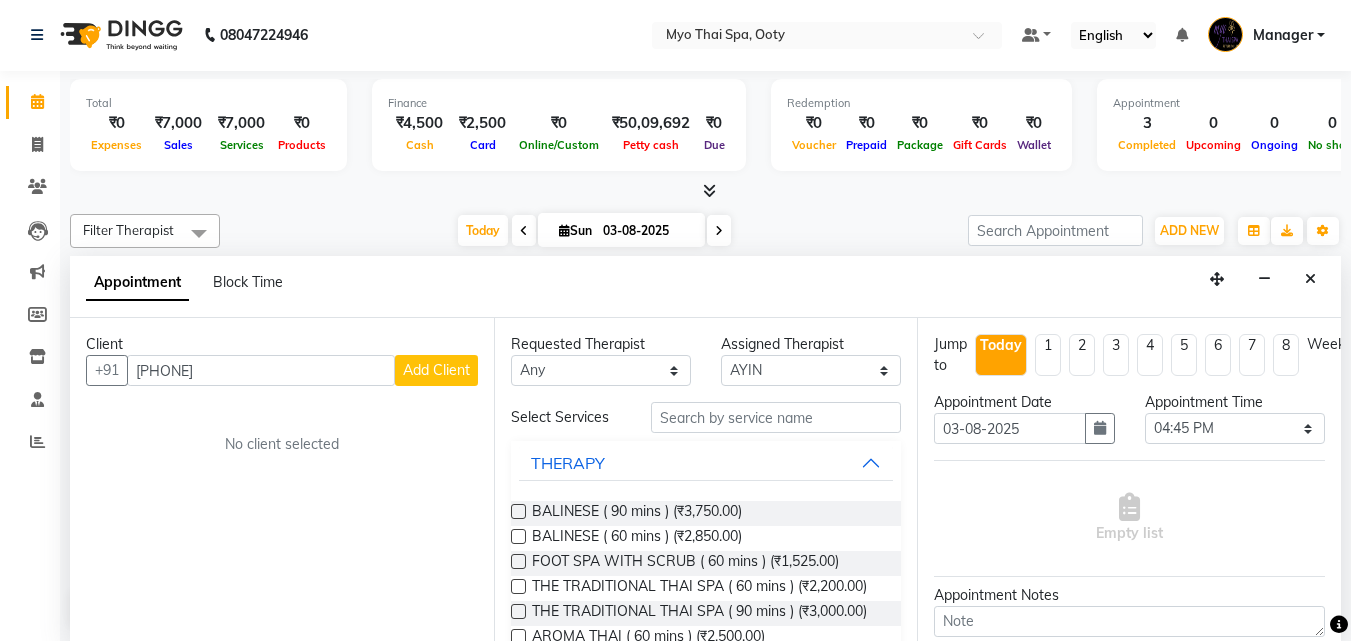 click on "Add Client" at bounding box center [436, 370] 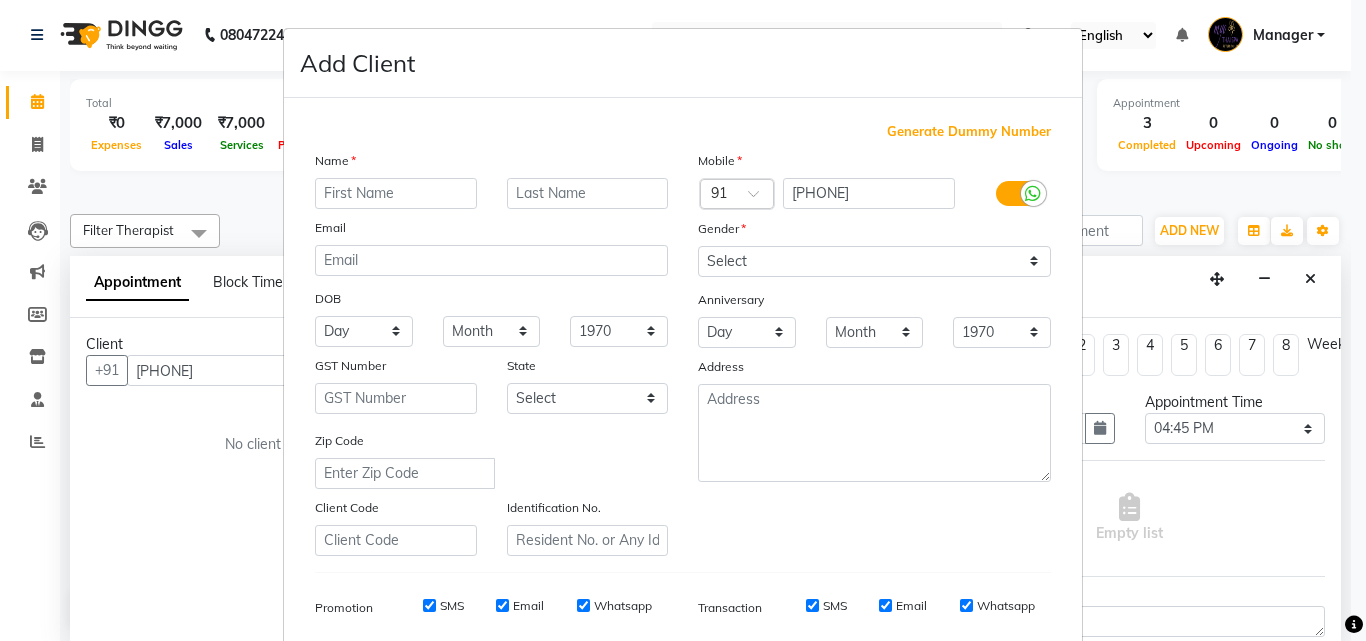 click at bounding box center [396, 193] 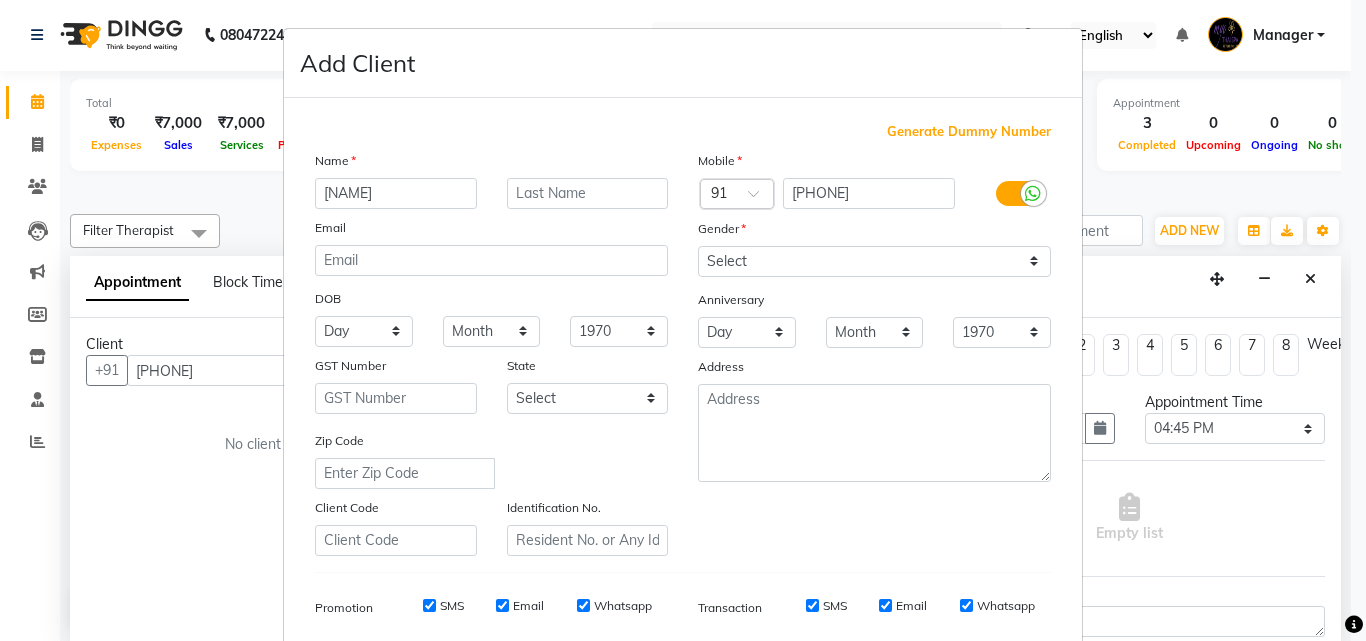 type on "NAYAM" 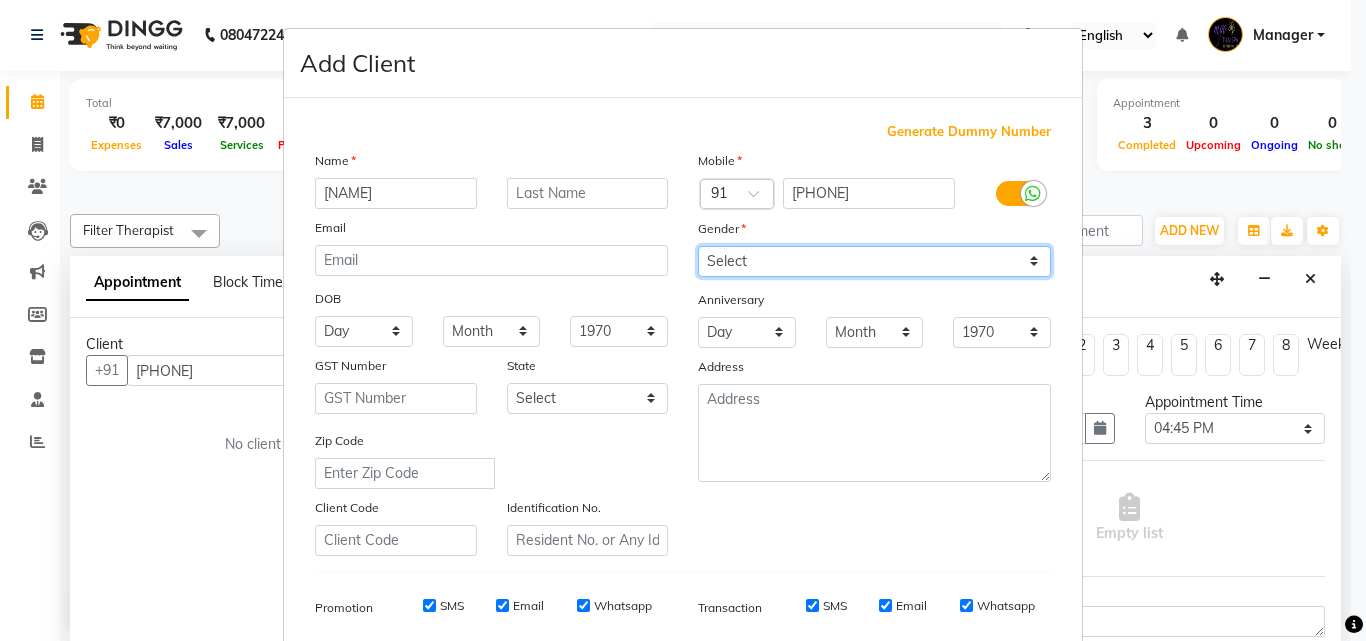 click on "Select Male Female Other Prefer Not To Say" at bounding box center (874, 261) 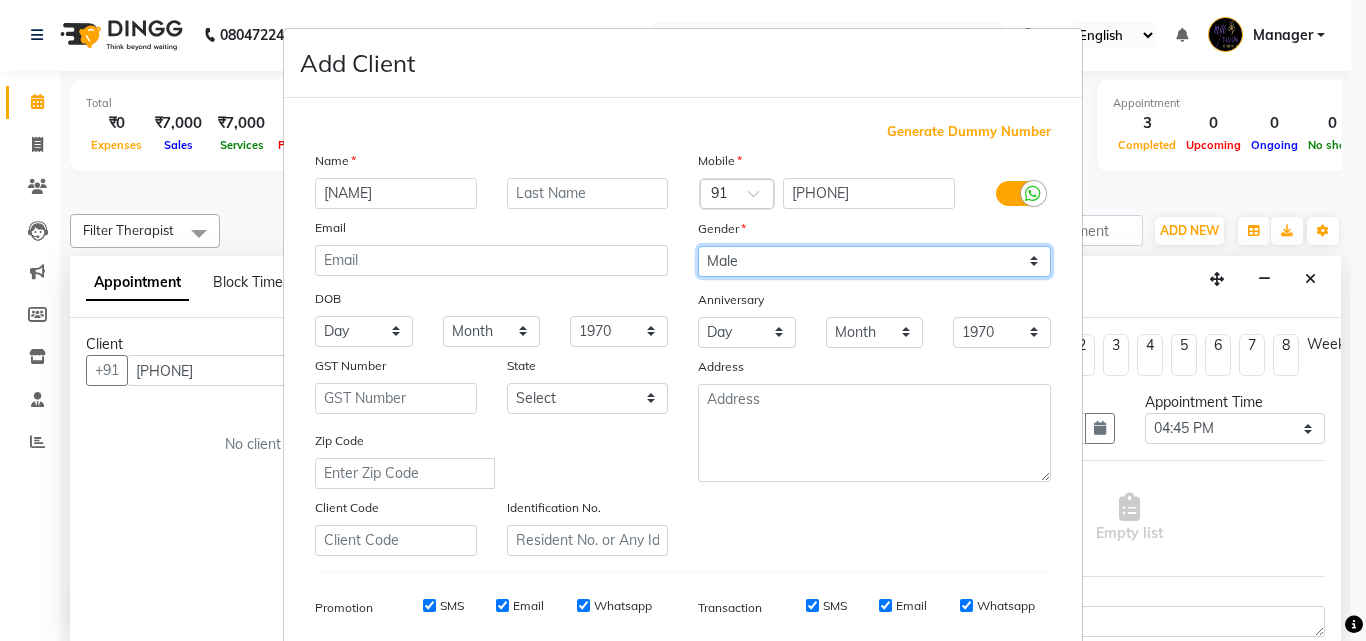 click on "Select Male Female Other Prefer Not To Say" at bounding box center [874, 261] 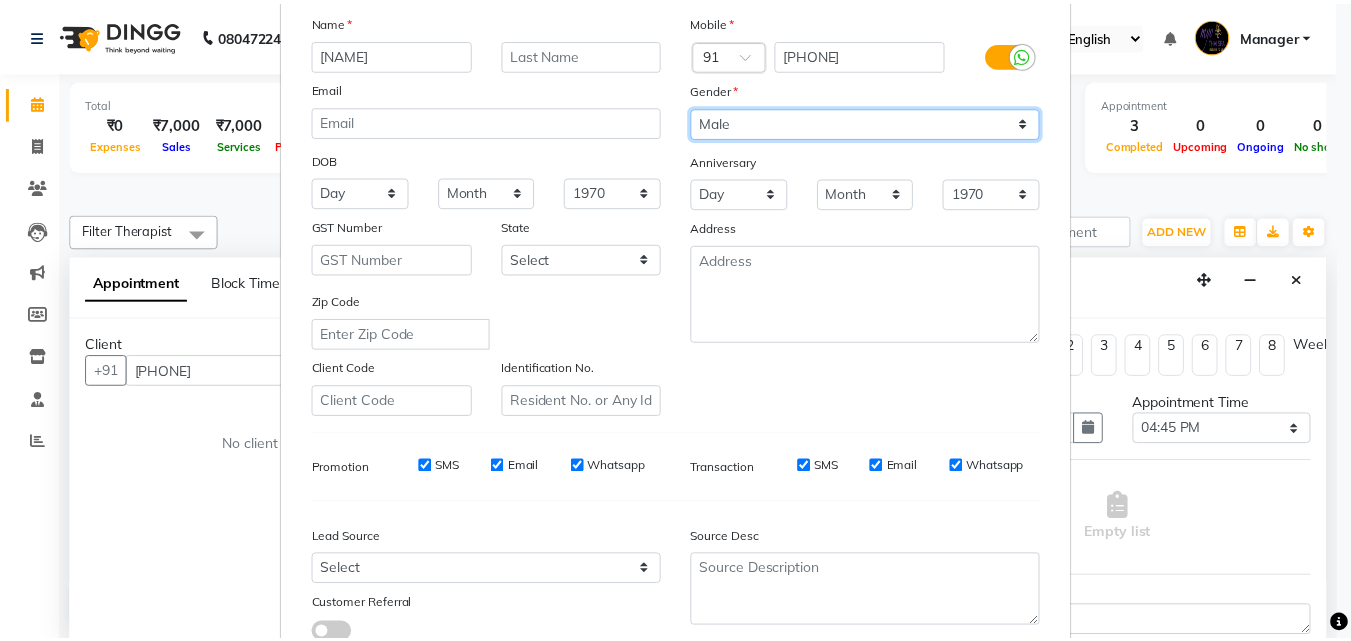 scroll, scrollTop: 282, scrollLeft: 0, axis: vertical 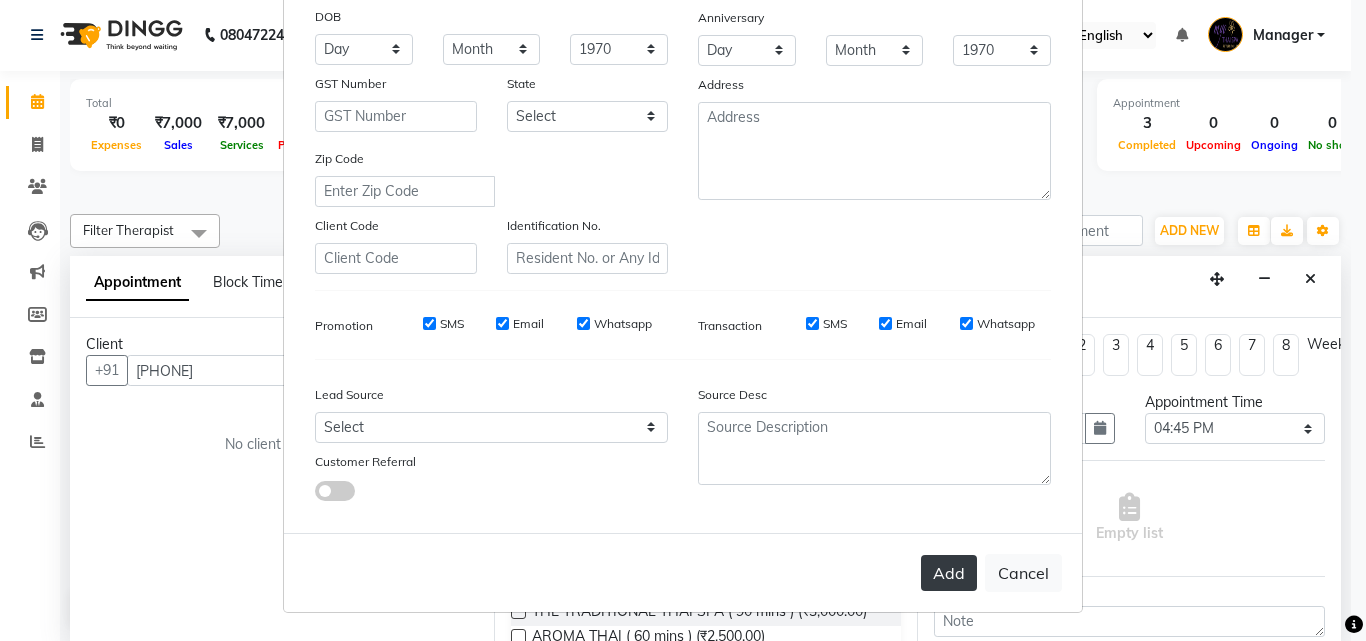 click on "Add" at bounding box center [949, 573] 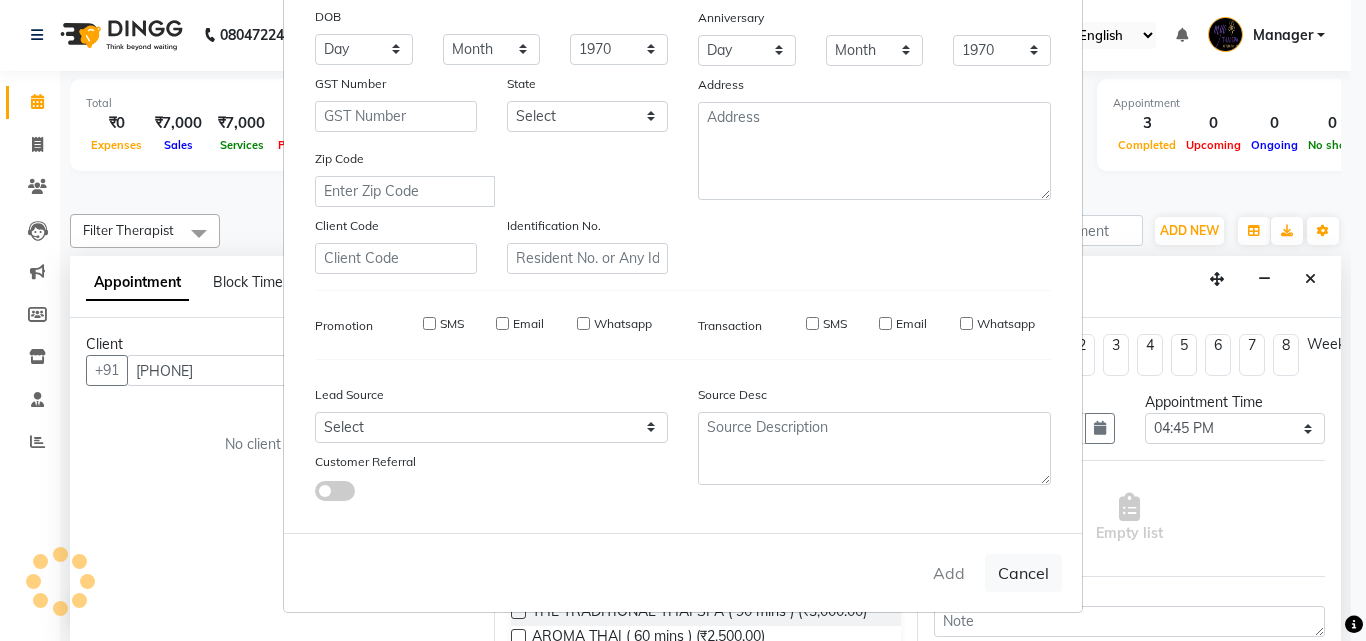 type 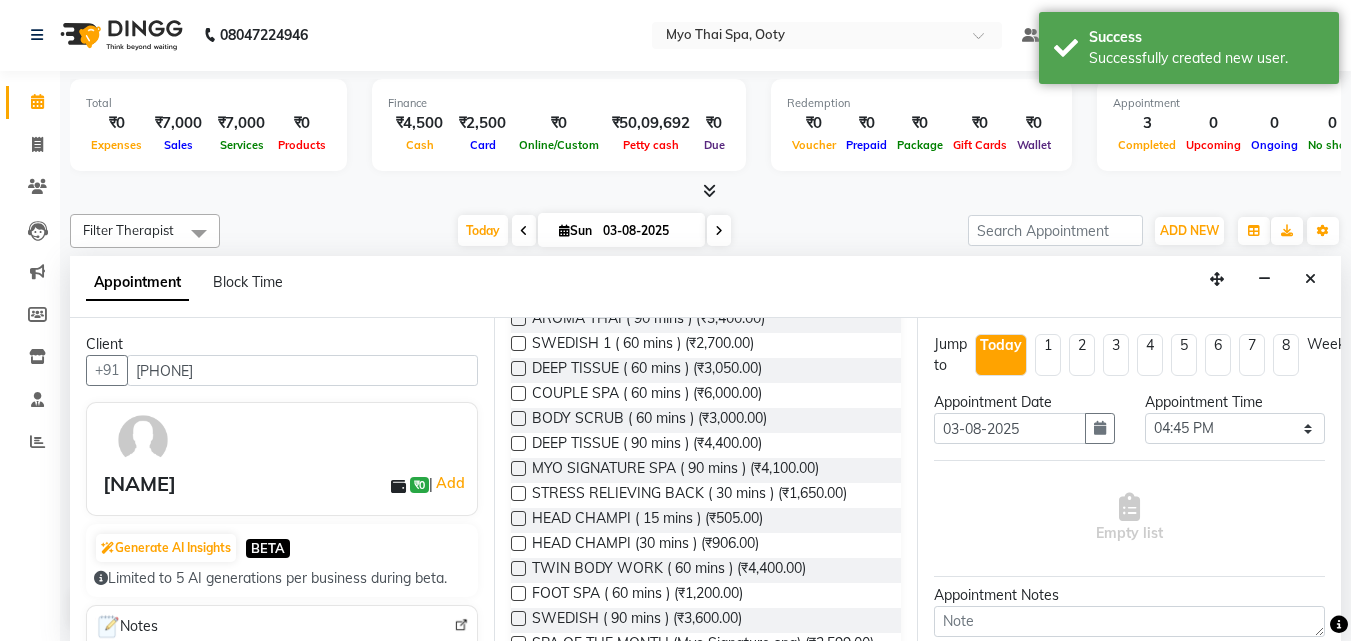 scroll, scrollTop: 400, scrollLeft: 0, axis: vertical 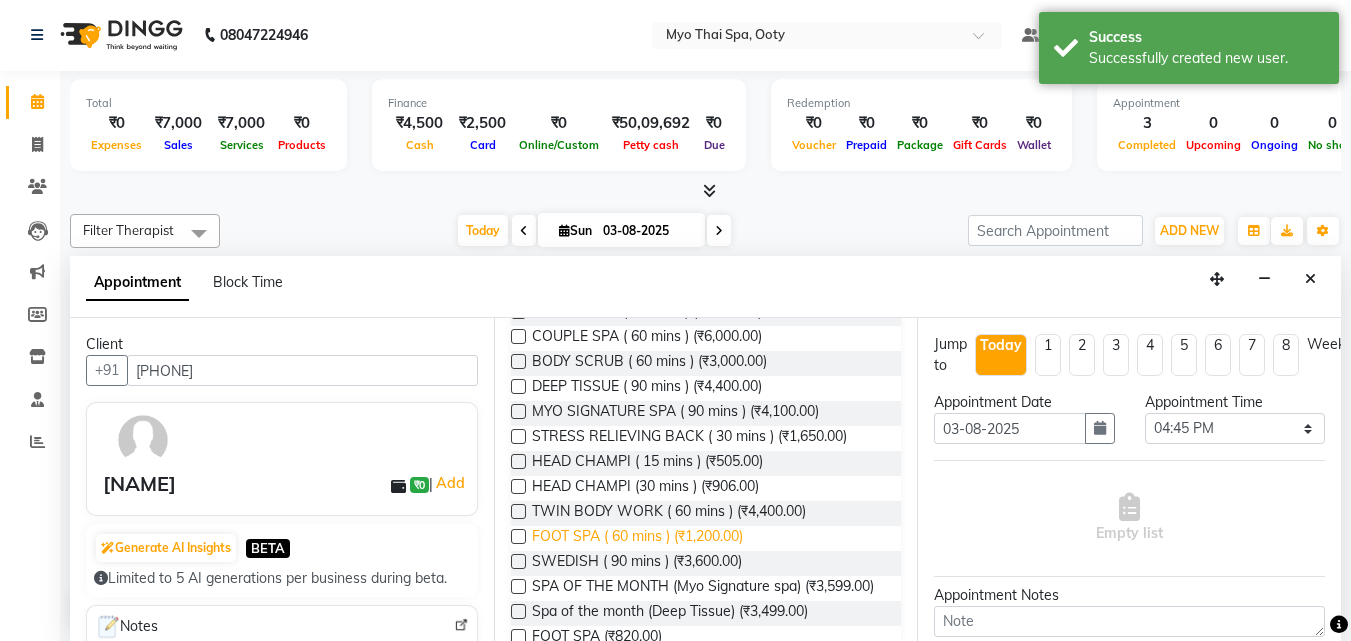 click on "FOOT SPA  ( 60 mins ) (₹1,200.00)" at bounding box center (637, 538) 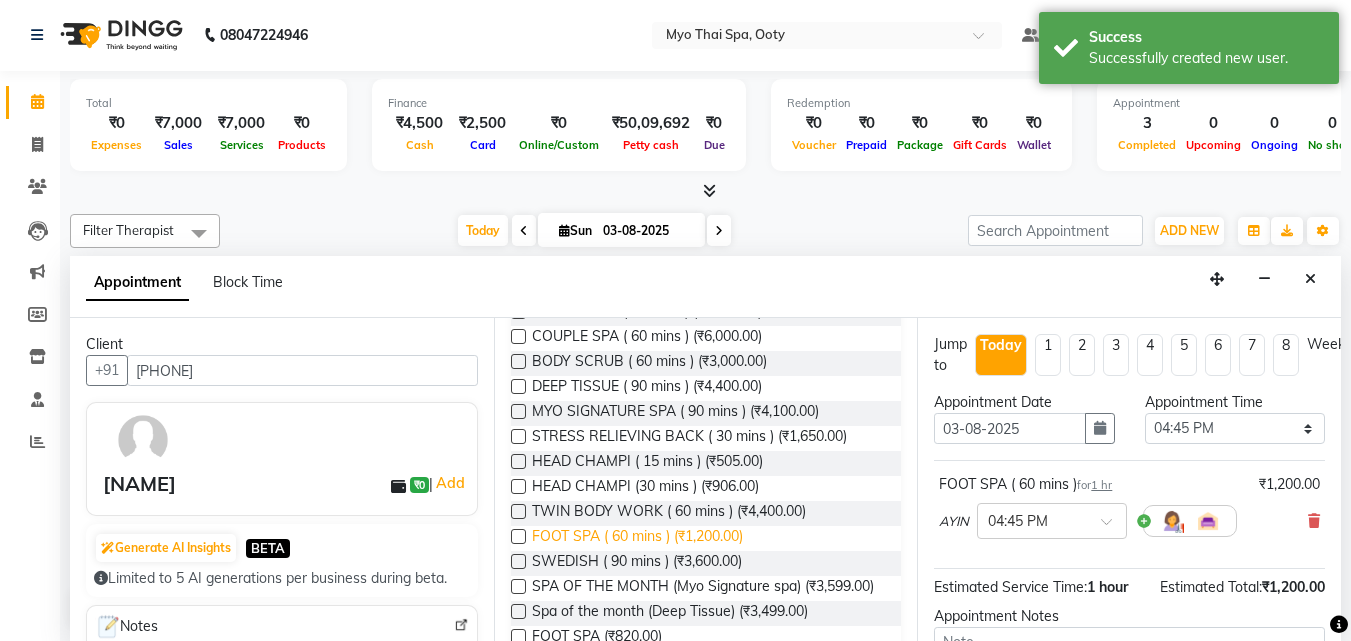 click on "FOOT SPA  ( 60 mins ) (₹1,200.00)" at bounding box center [637, 538] 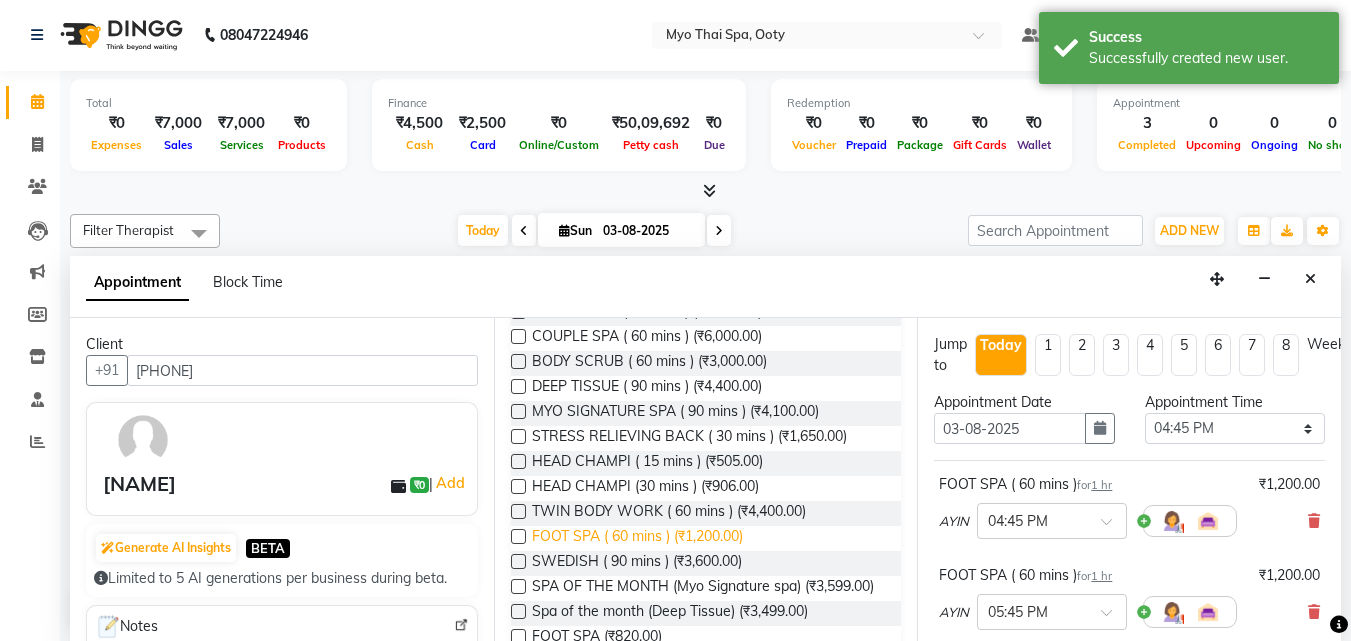 click on "FOOT SPA  ( 60 mins ) (₹1,200.00)" at bounding box center (637, 538) 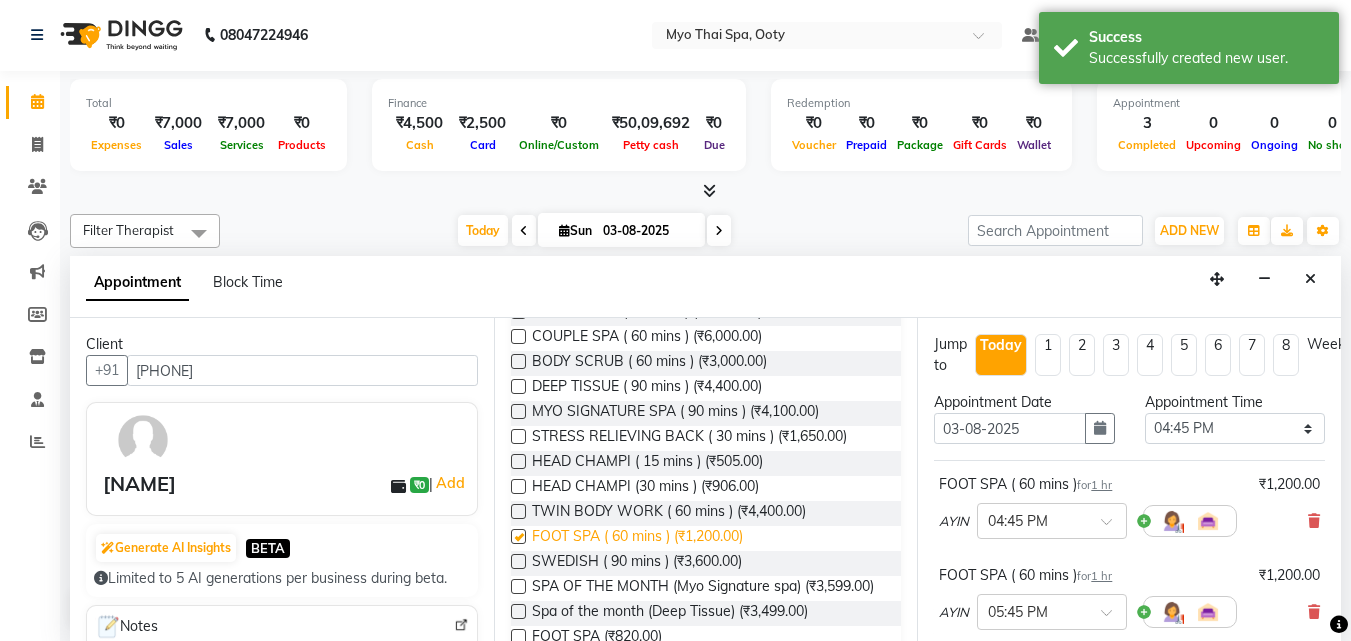 checkbox on "false" 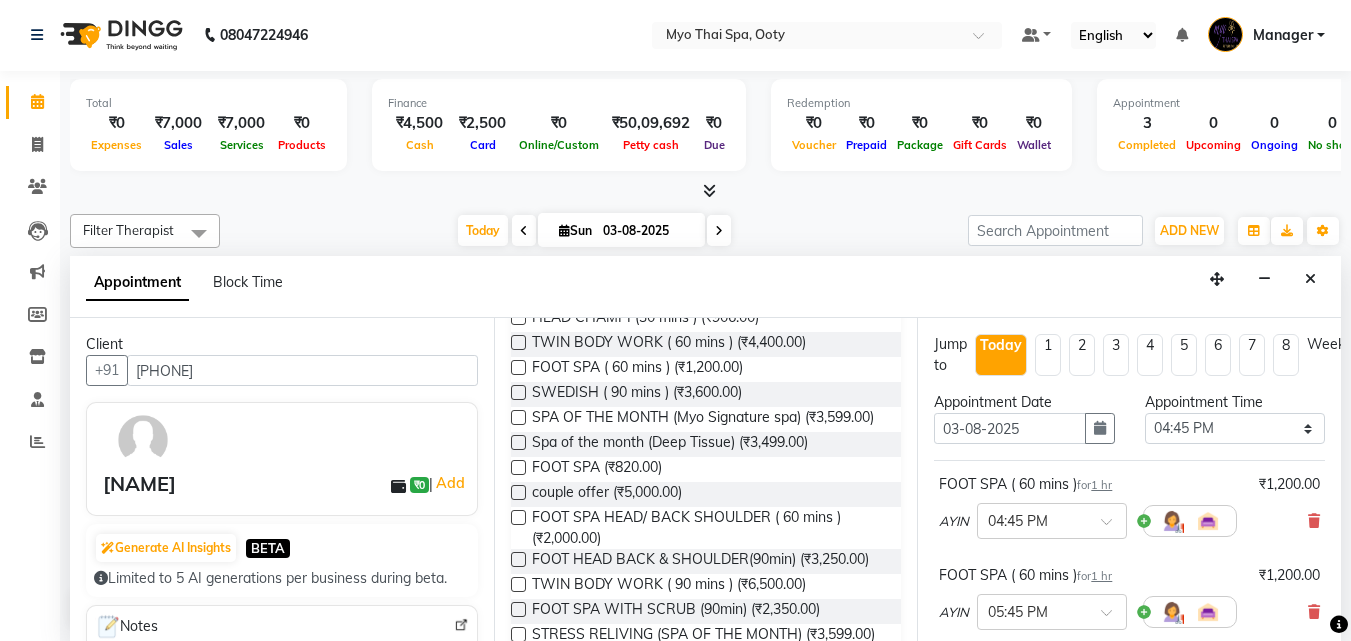 scroll, scrollTop: 469, scrollLeft: 0, axis: vertical 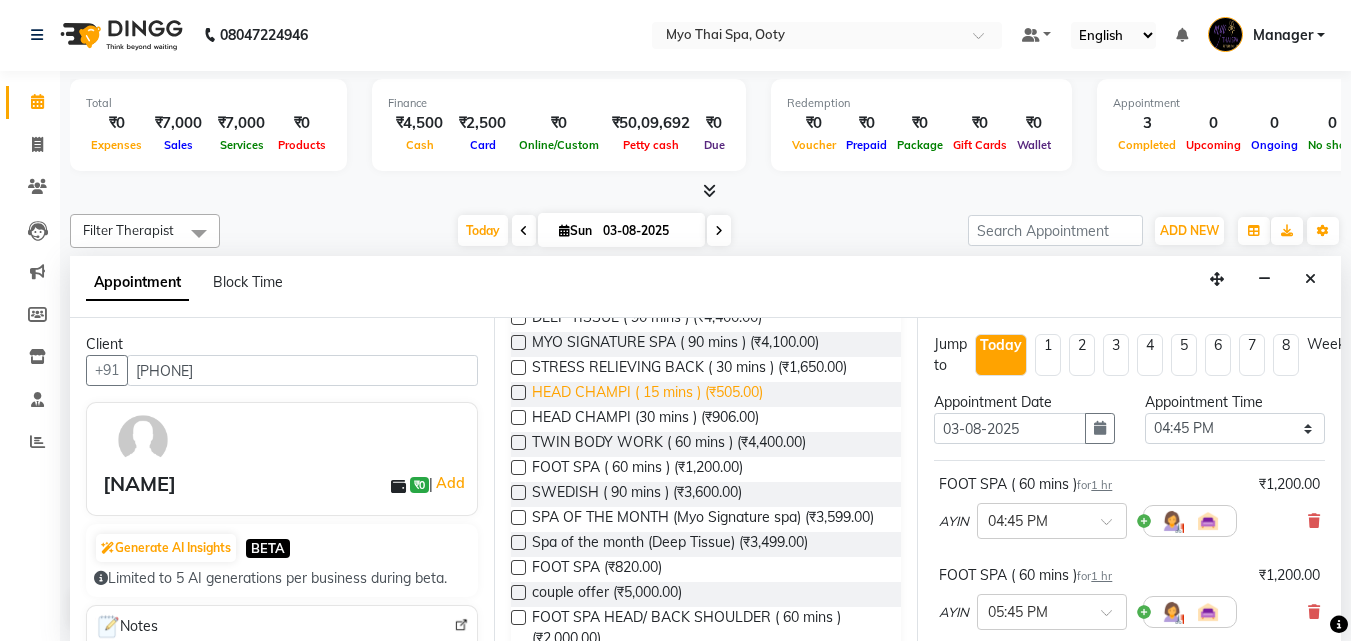 click on "HEAD CHAMPI ( 15 mins ) (₹505.00)" at bounding box center [647, 394] 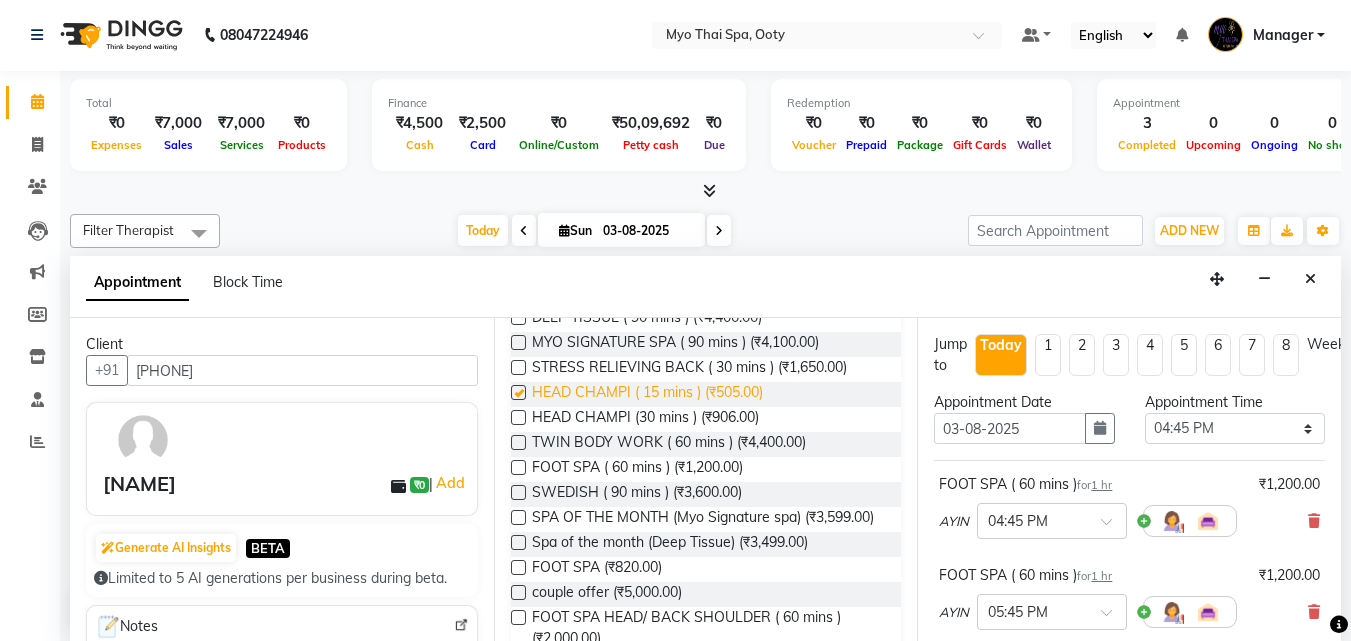checkbox on "false" 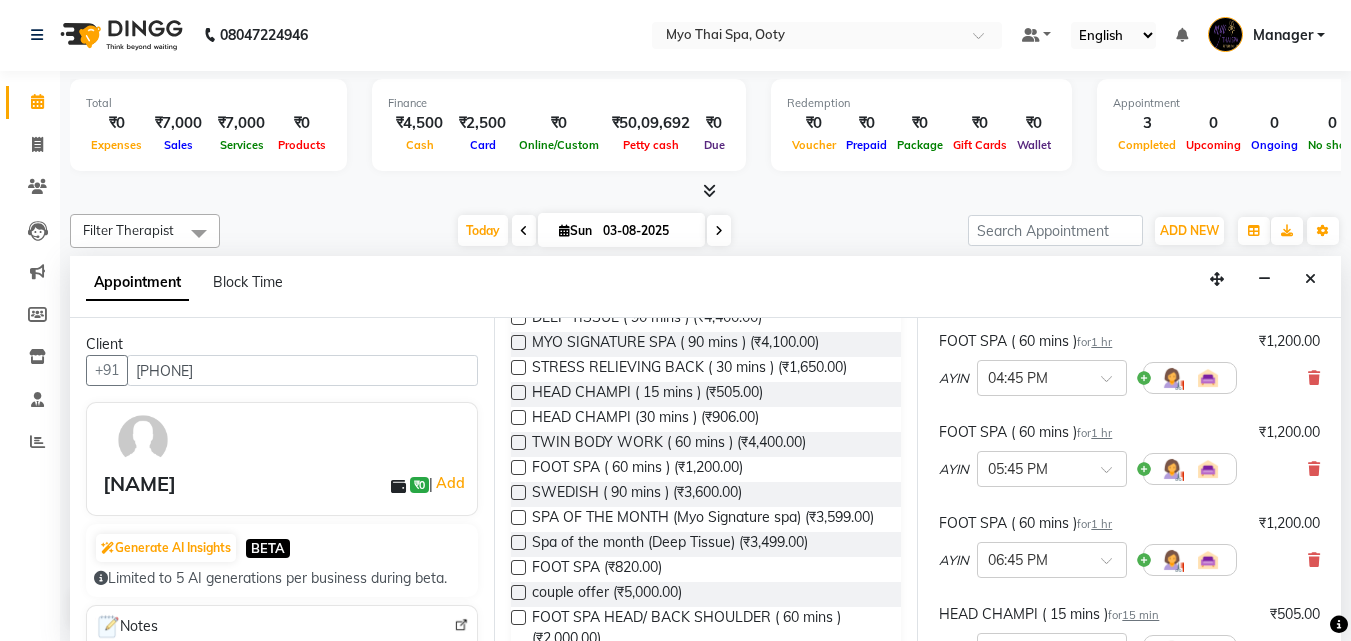 scroll, scrollTop: 500, scrollLeft: 0, axis: vertical 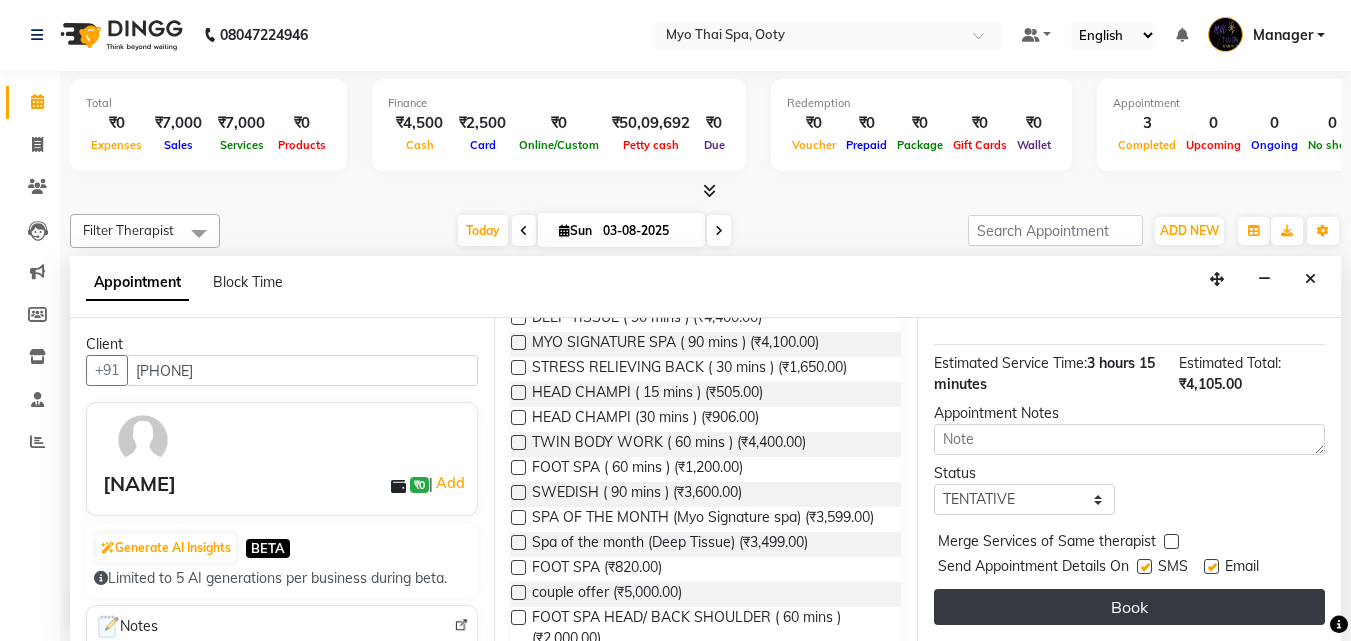click on "Book" at bounding box center (1129, 607) 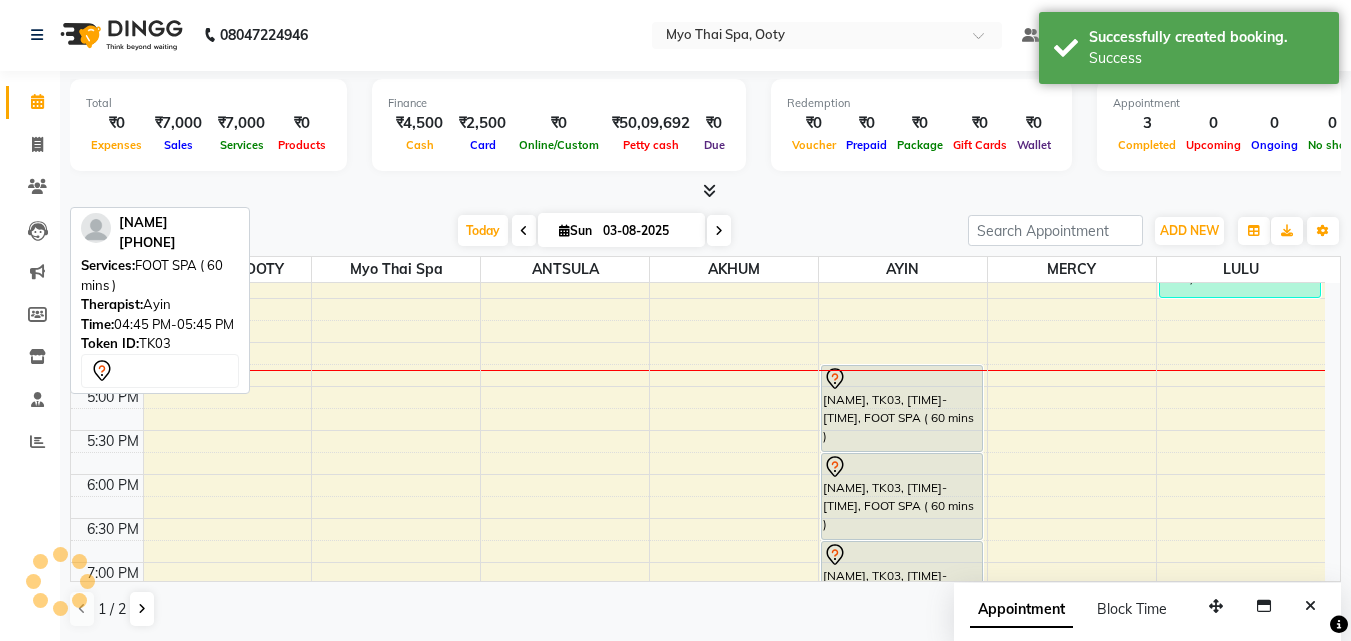 scroll, scrollTop: 0, scrollLeft: 0, axis: both 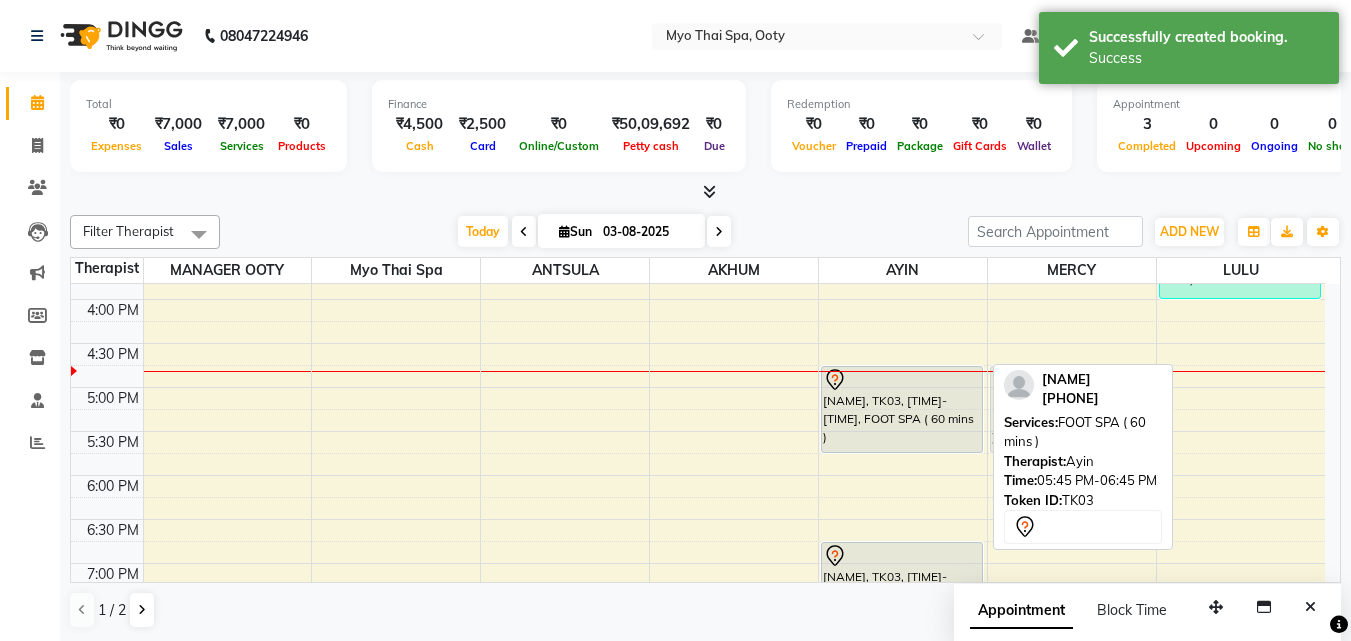 drag, startPoint x: 916, startPoint y: 498, endPoint x: 1075, endPoint y: 416, distance: 178.89941 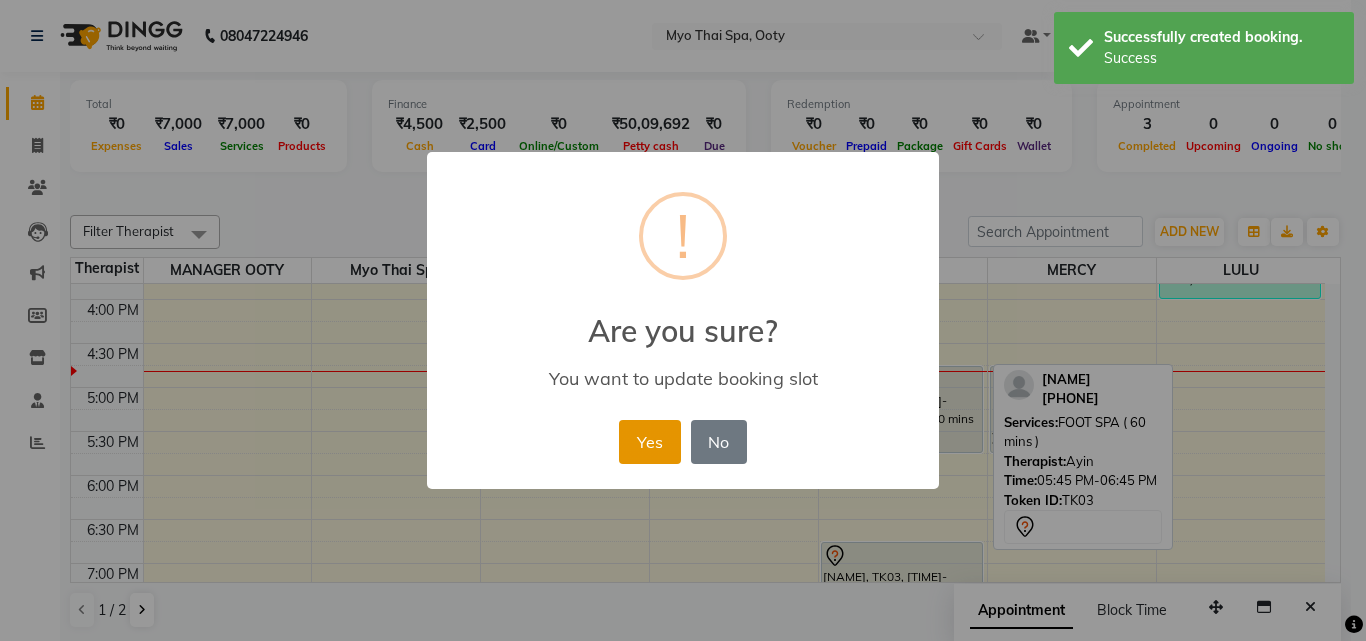 click on "Yes" at bounding box center (649, 442) 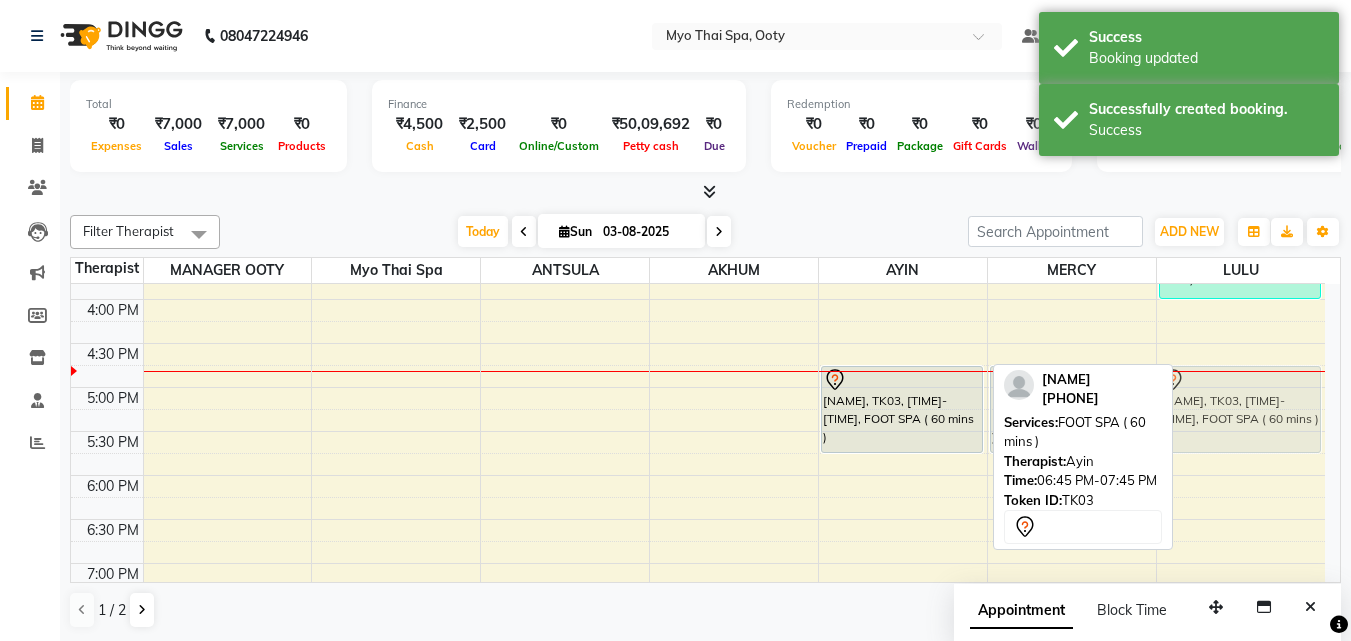 drag, startPoint x: 898, startPoint y: 576, endPoint x: 1270, endPoint y: 403, distance: 410.25967 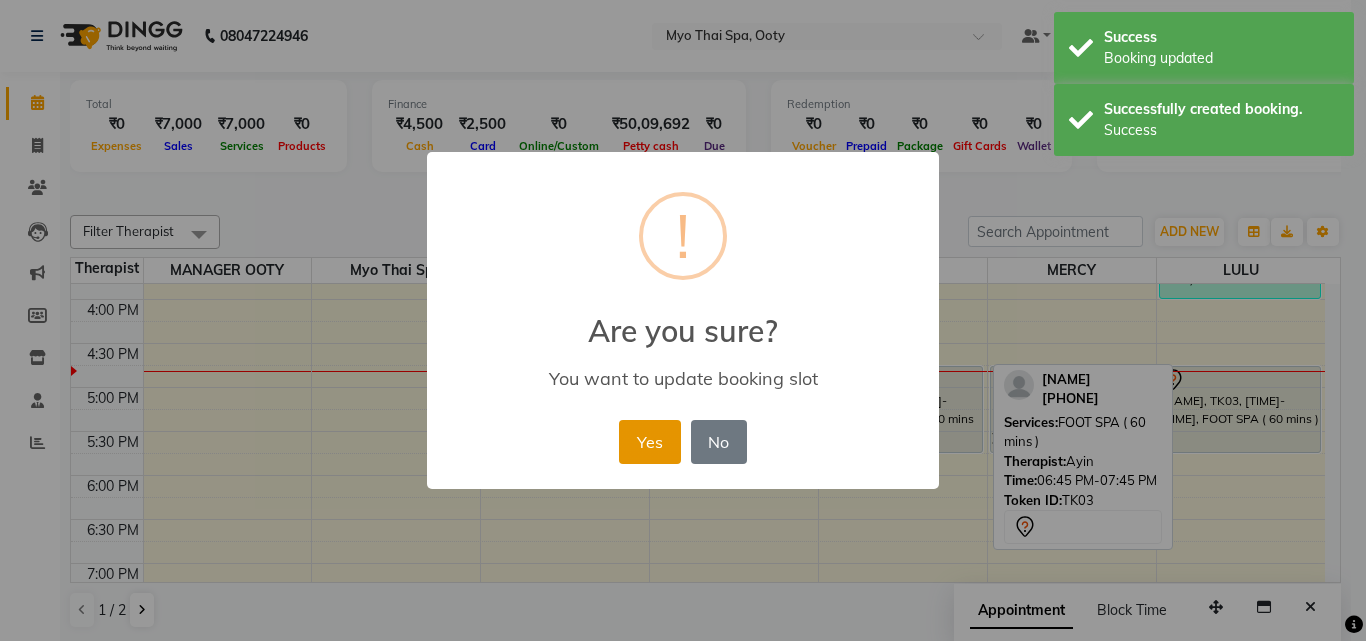 click on "Yes" at bounding box center [649, 442] 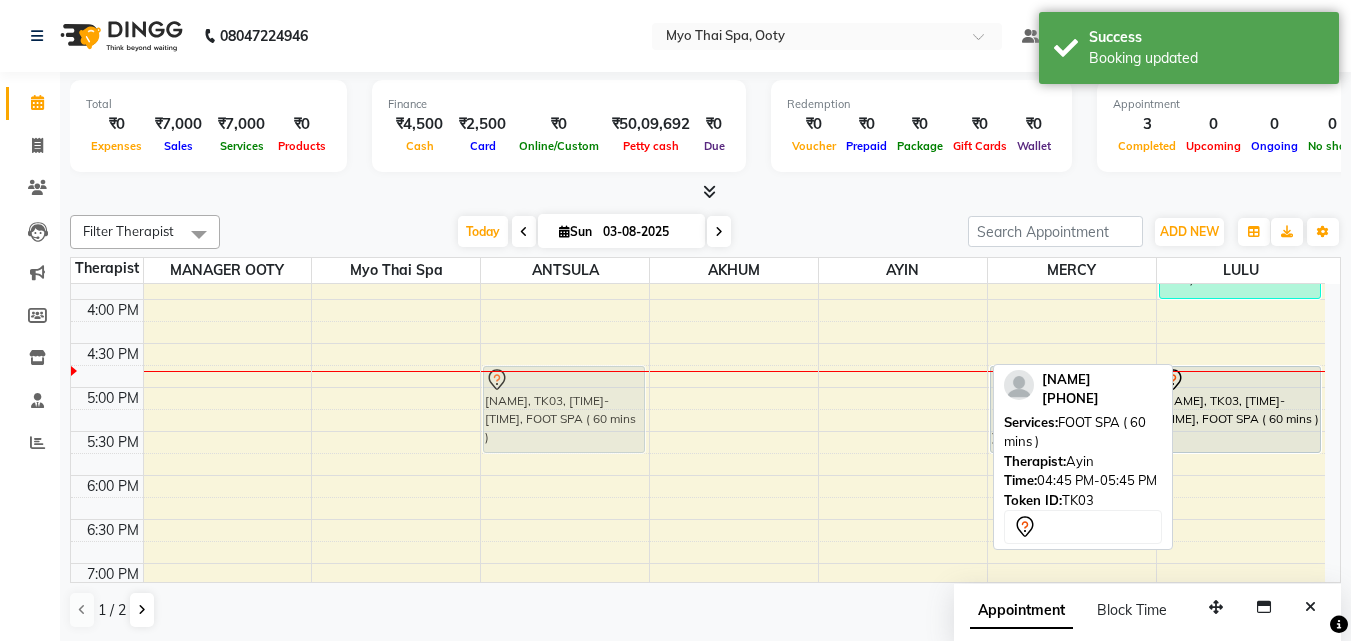 drag, startPoint x: 911, startPoint y: 392, endPoint x: 580, endPoint y: 396, distance: 331.02417 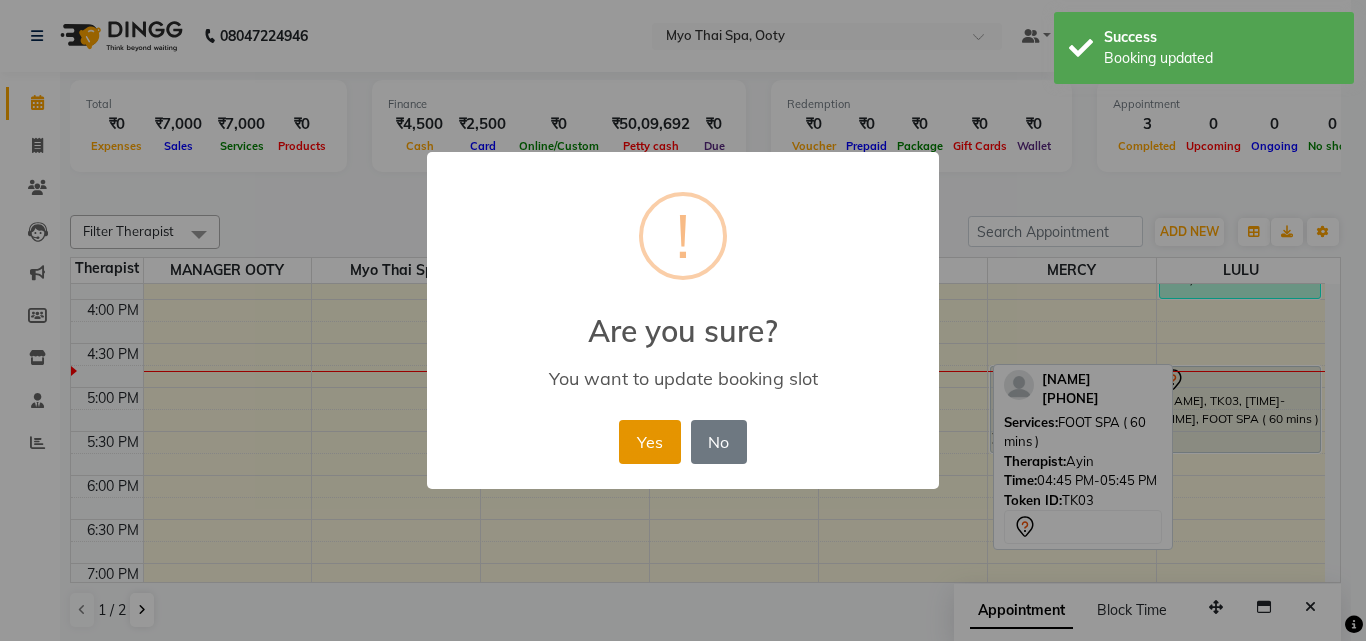 click on "Yes" at bounding box center (649, 442) 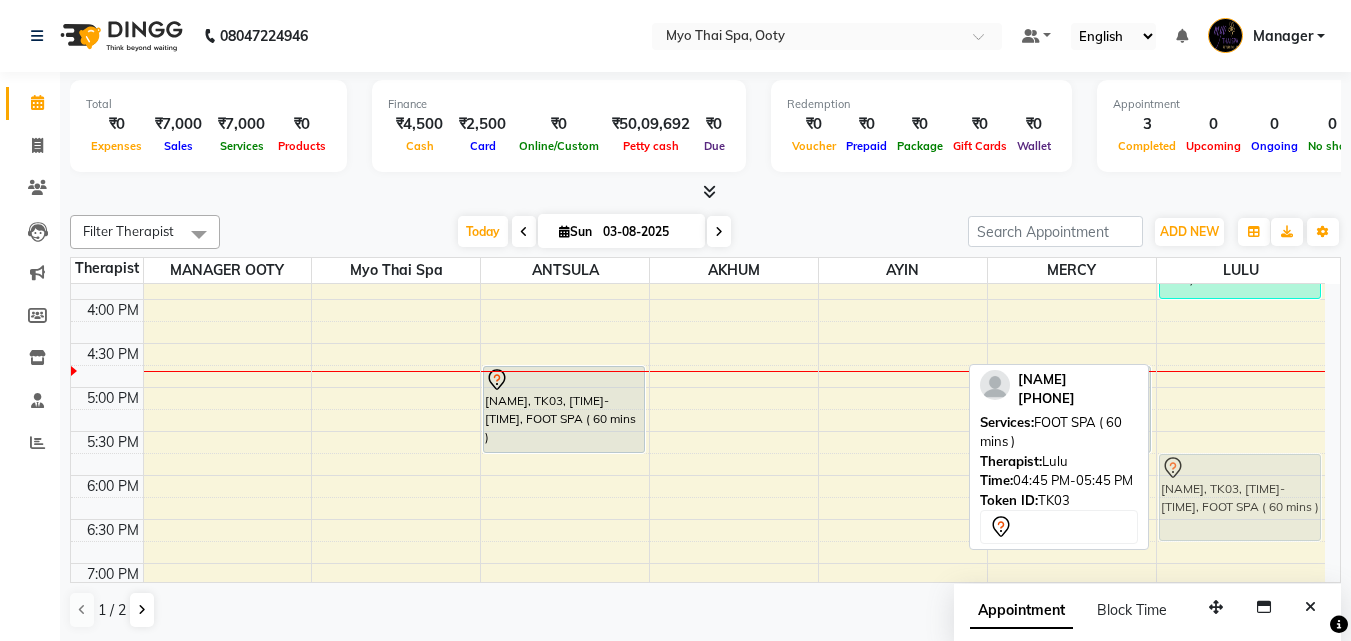 scroll, scrollTop: 607, scrollLeft: 0, axis: vertical 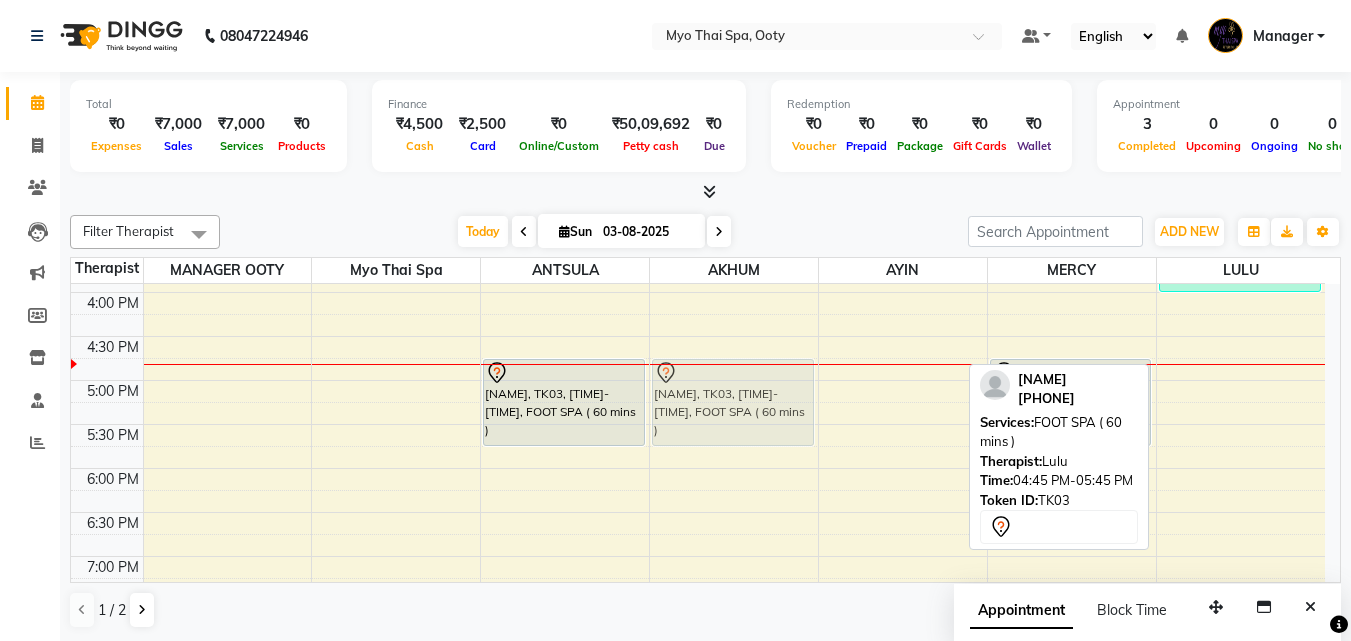drag, startPoint x: 1232, startPoint y: 428, endPoint x: 708, endPoint y: 428, distance: 524 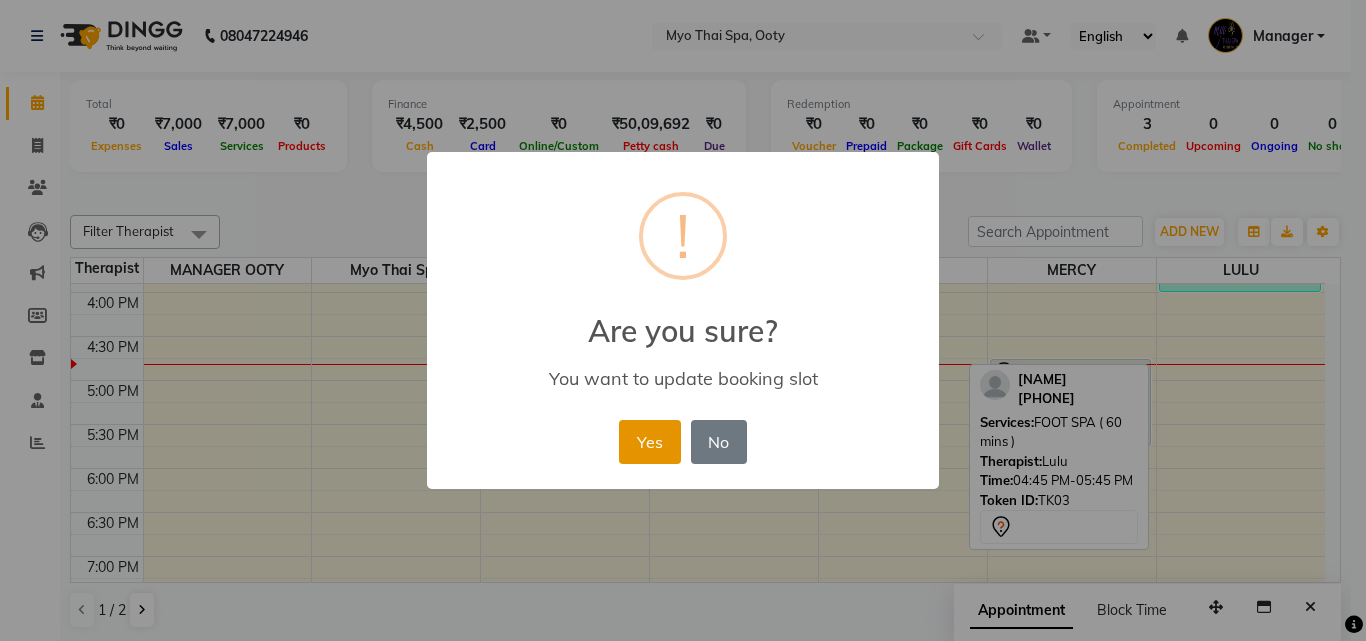 click on "Yes" at bounding box center (649, 442) 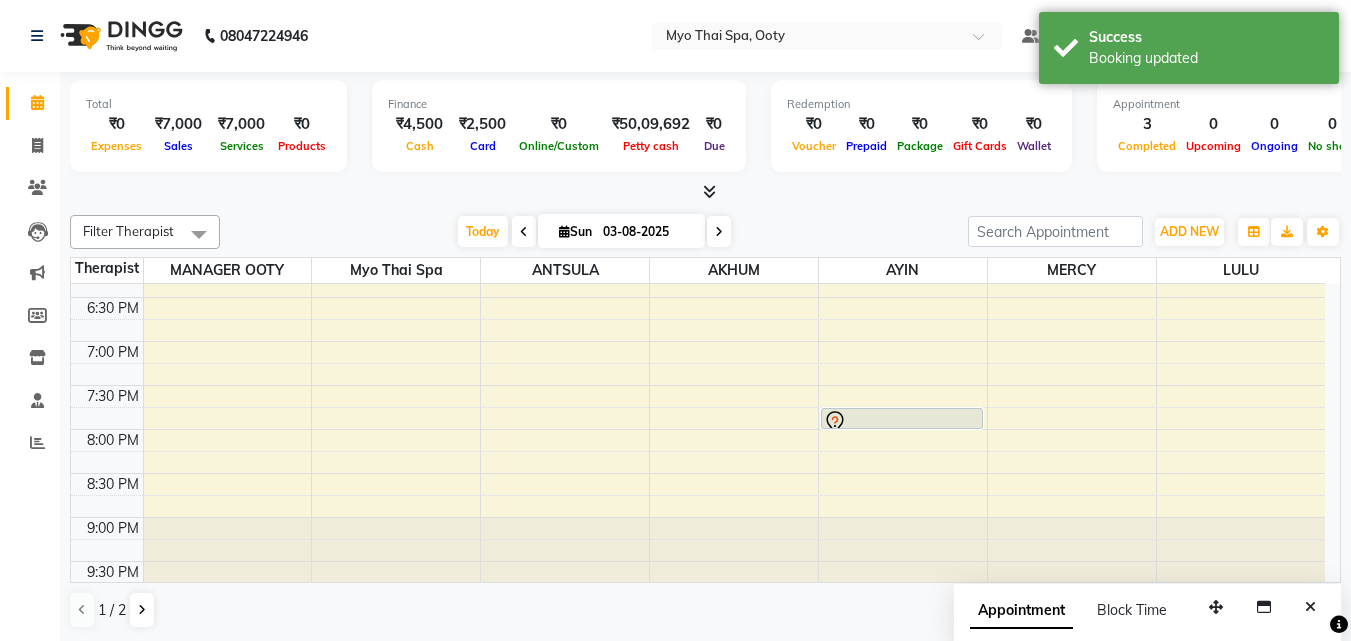 scroll, scrollTop: 845, scrollLeft: 0, axis: vertical 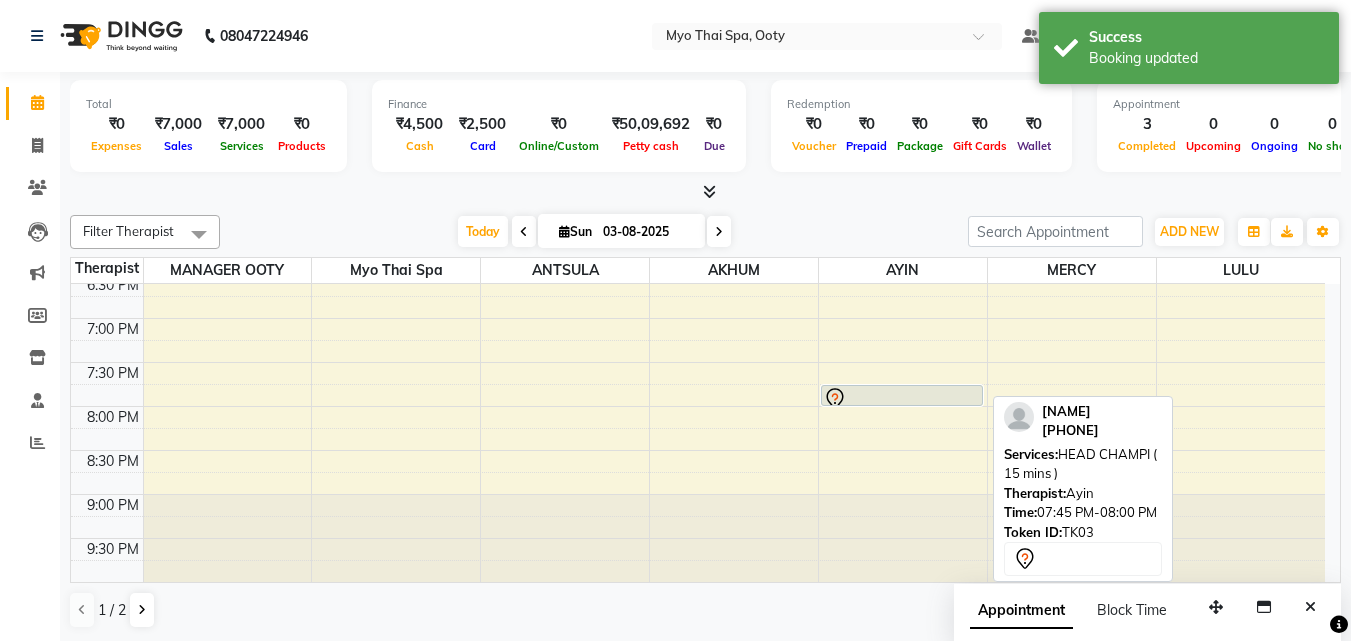 click at bounding box center [902, 405] 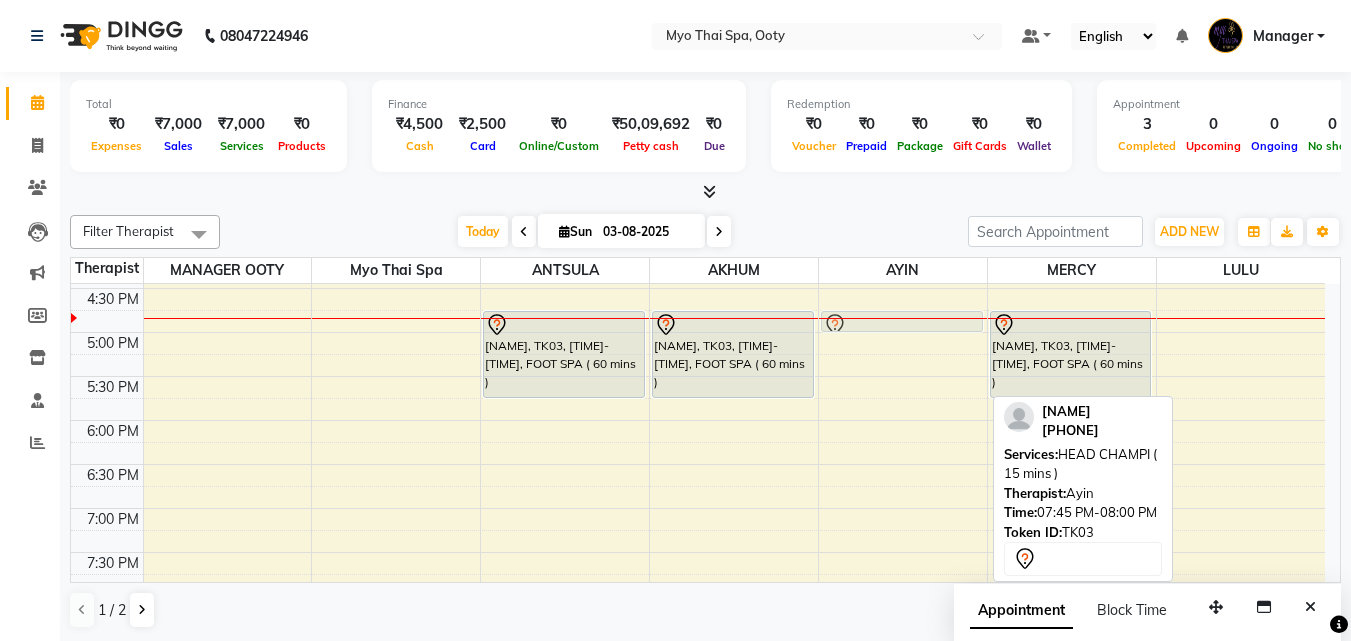 scroll, scrollTop: 654, scrollLeft: 0, axis: vertical 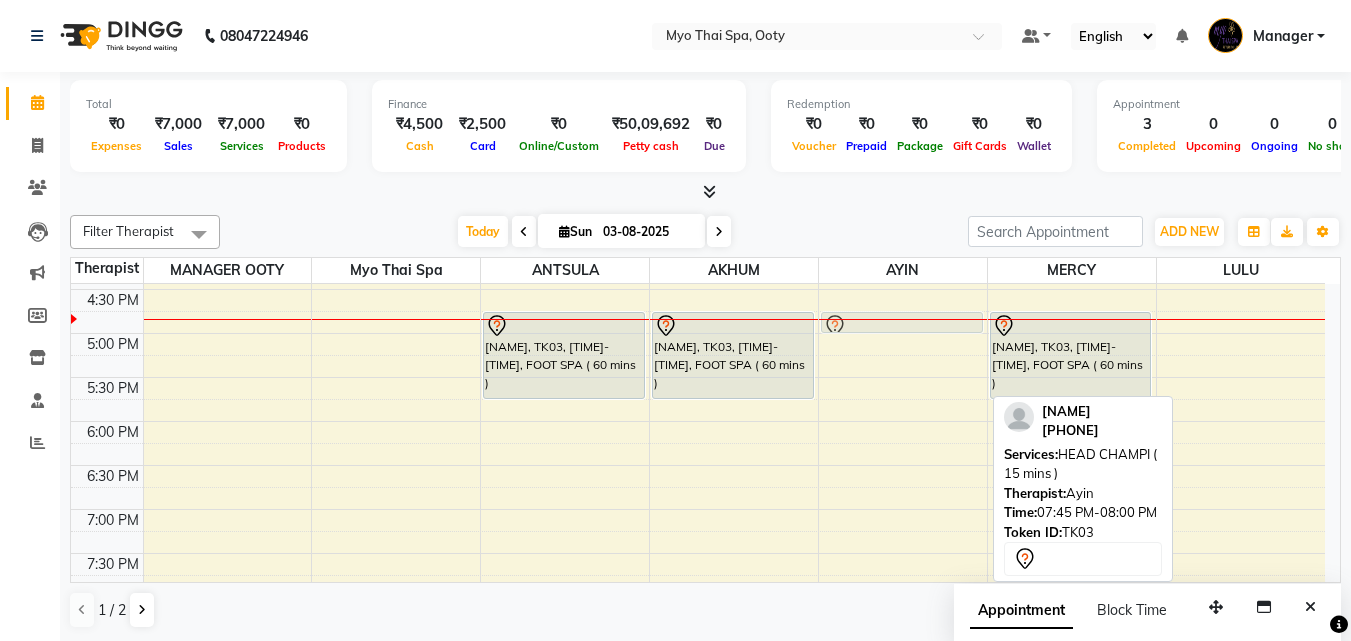 drag, startPoint x: 941, startPoint y: 393, endPoint x: 935, endPoint y: 326, distance: 67.26812 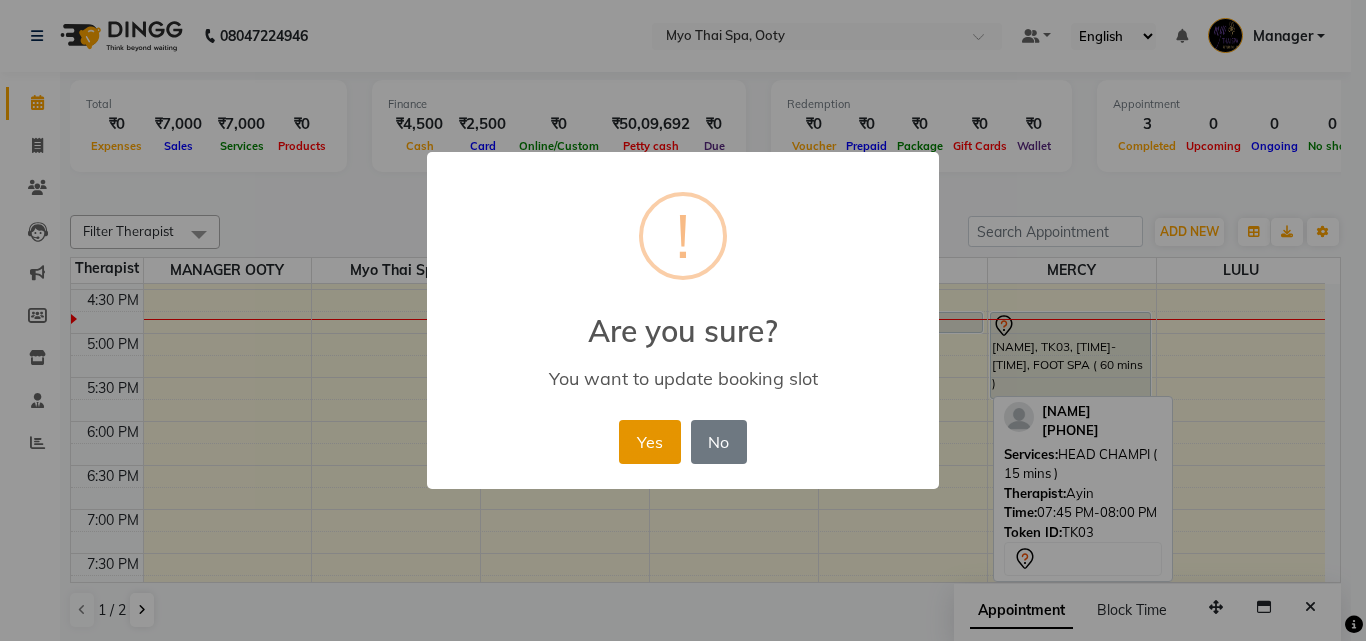 click on "Yes" at bounding box center [649, 442] 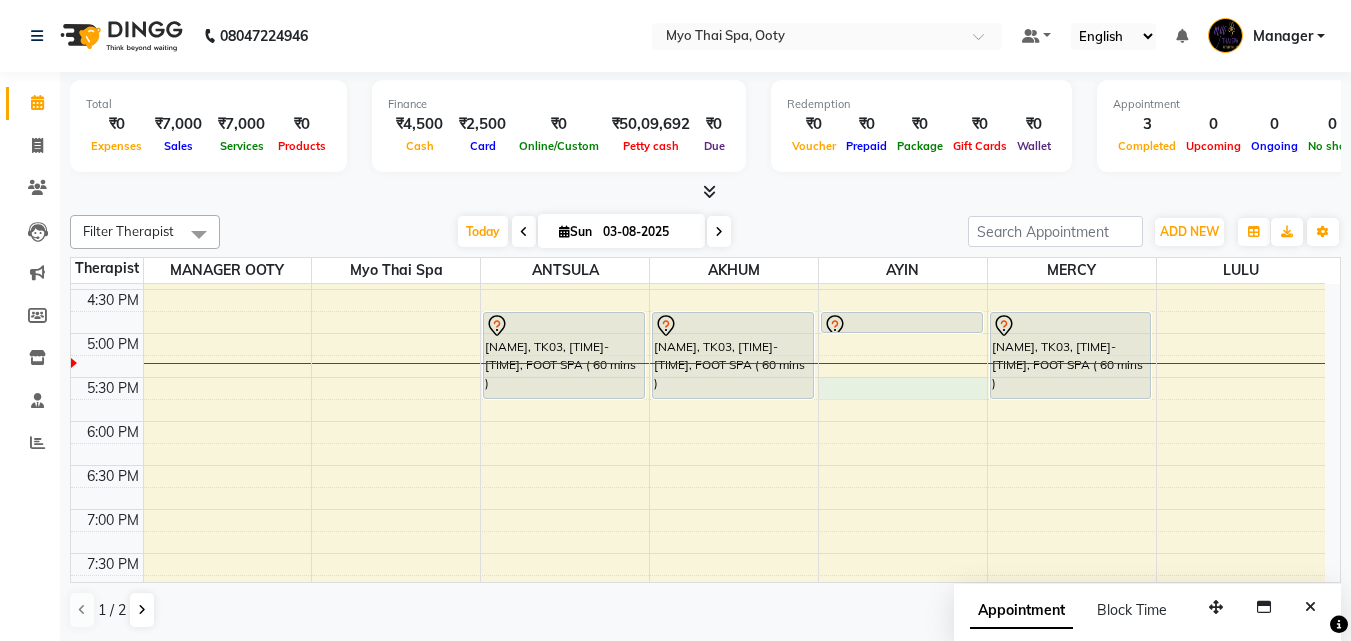 click on "9:00 AM 9:30 AM 10:00 AM 10:30 AM 11:00 AM 11:30 AM 12:00 PM 12:30 PM 1:00 PM 1:30 PM 2:00 PM 2:30 PM 3:00 PM 3:30 PM 4:00 PM 4:30 PM 5:00 PM 5:30 PM 6:00 PM 6:30 PM 7:00 PM 7:30 PM 8:00 PM 8:30 PM 9:00 PM 9:30 PM             NAYAM, TK03, 04:45 PM-05:45 PM, FOOT SPA  ( 60 mins )     arun, TK01, 10:15 AM-11:15 AM, SWEDISH 1 ( 60 mins )             NAYAM, TK03, 04:45 PM-05:45 PM, FOOT SPA  ( 60 mins )     arun, TK01, 10:15 AM-11:15 AM, FOOT SPA HEAD/ BACK SHOULDER ( 60 mins )             NAYAM, TK03, 04:45 PM-05:00 PM, HEAD CHAMPI ( 15 mins )             NAYAM, TK03, 04:45 PM-05:45 PM, FOOT SPA  ( 60 mins )     VIVIN, TK02, 03:00 PM-04:00 PM, DEEP TISSUE ( 60 mins )" at bounding box center [698, 201] 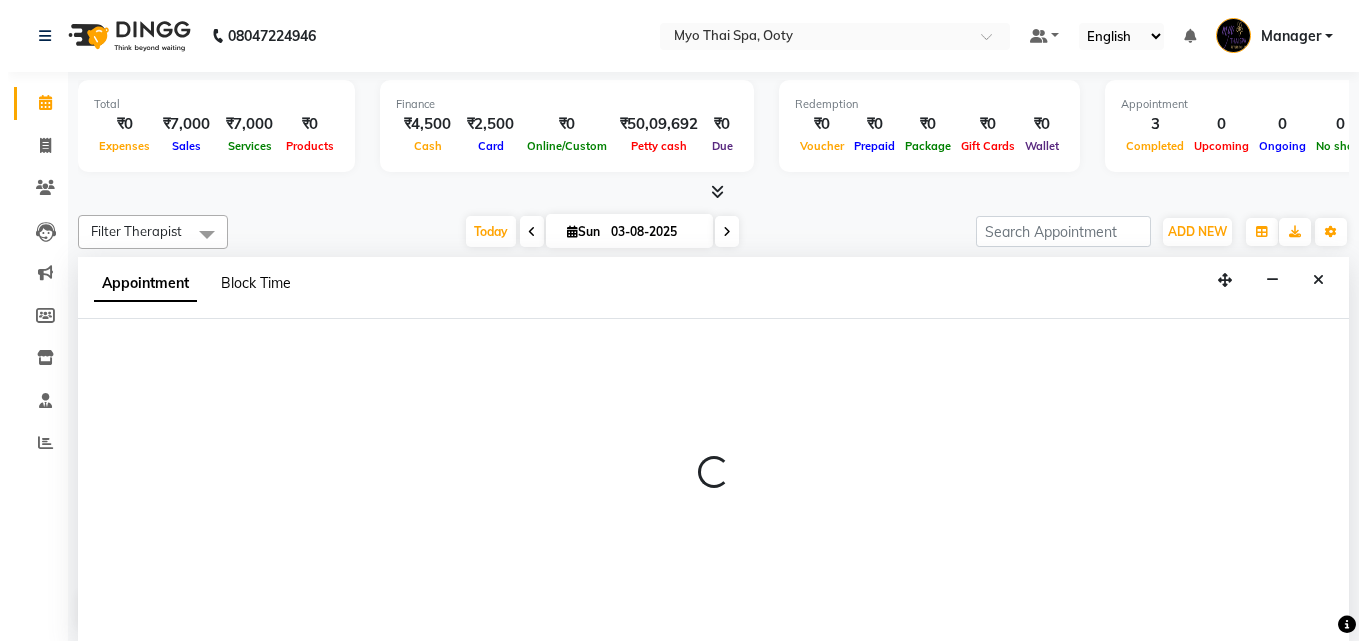 scroll, scrollTop: 1, scrollLeft: 0, axis: vertical 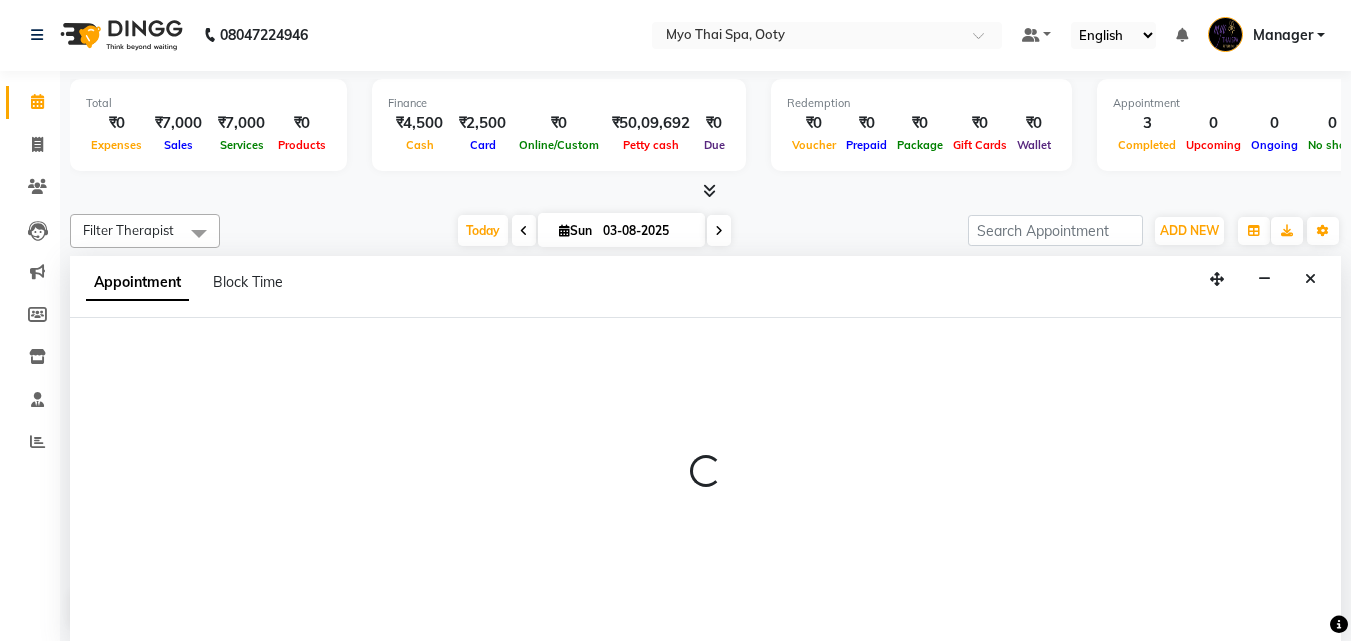 select on "84004" 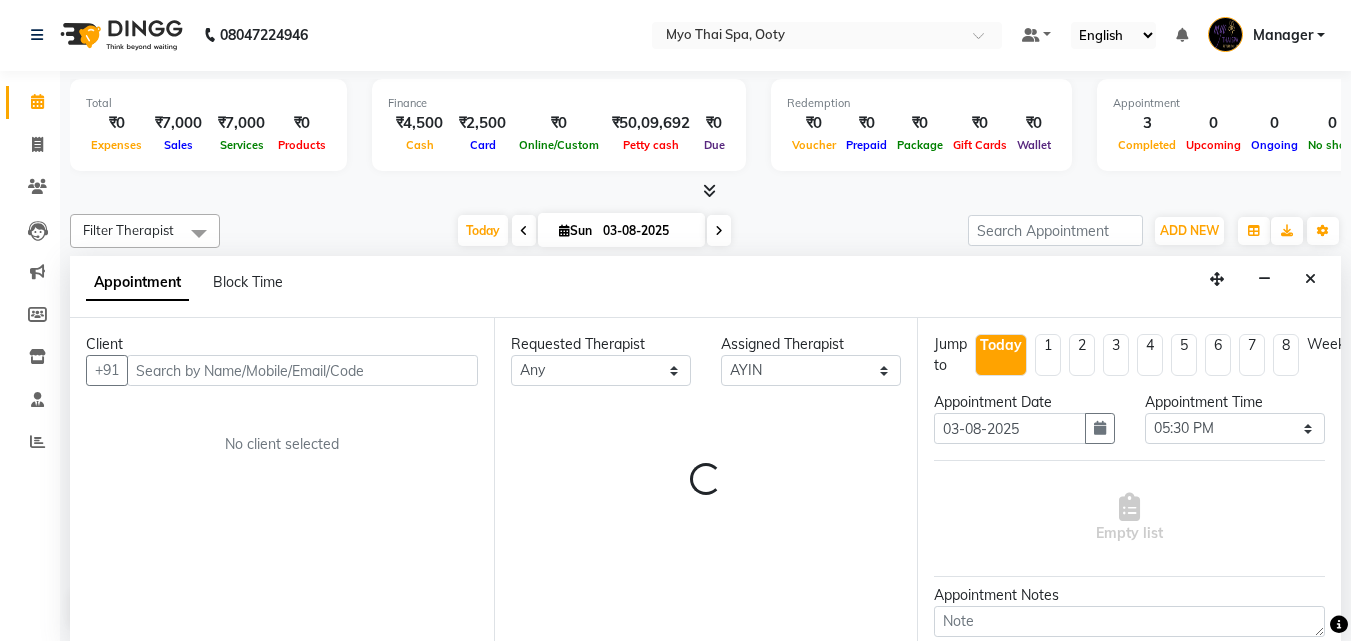 click at bounding box center (302, 370) 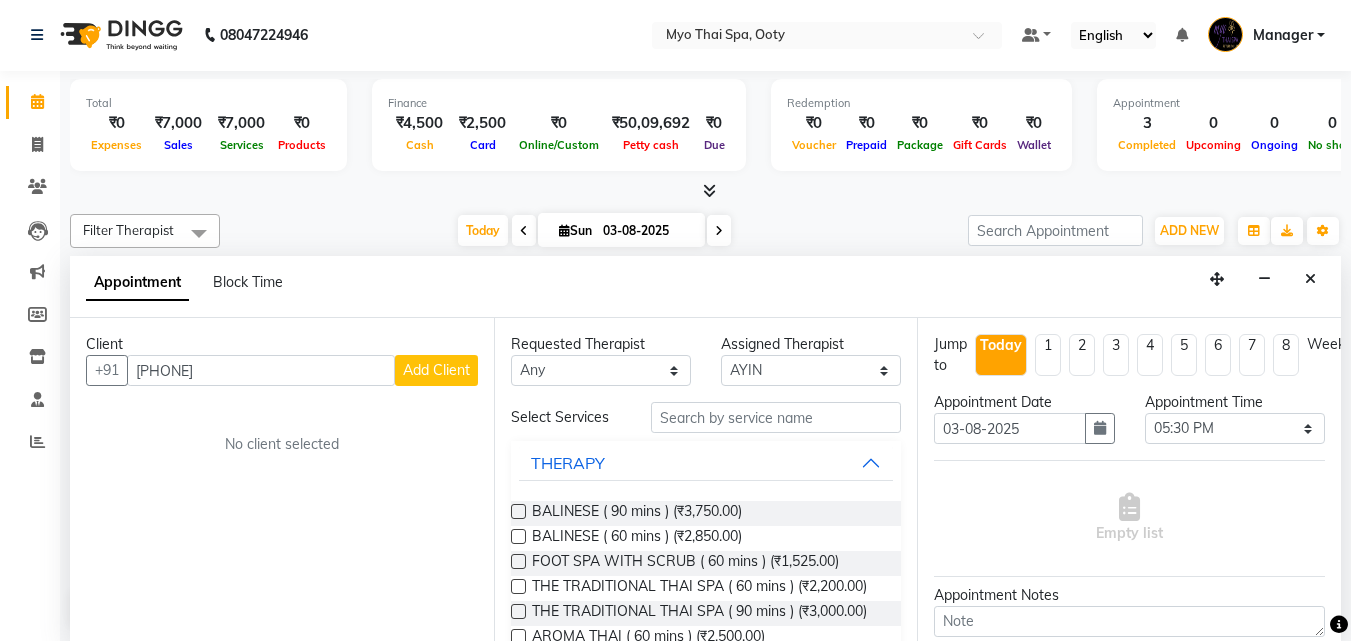 type on "[PHONE]" 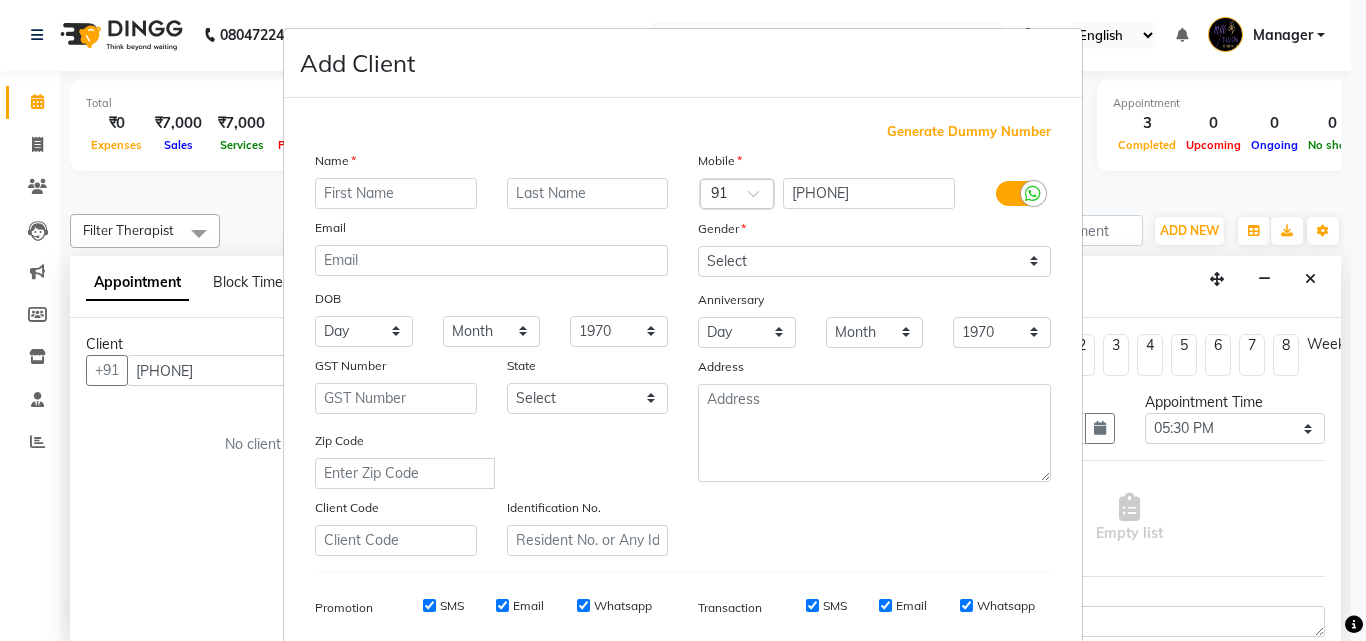 click at bounding box center [396, 193] 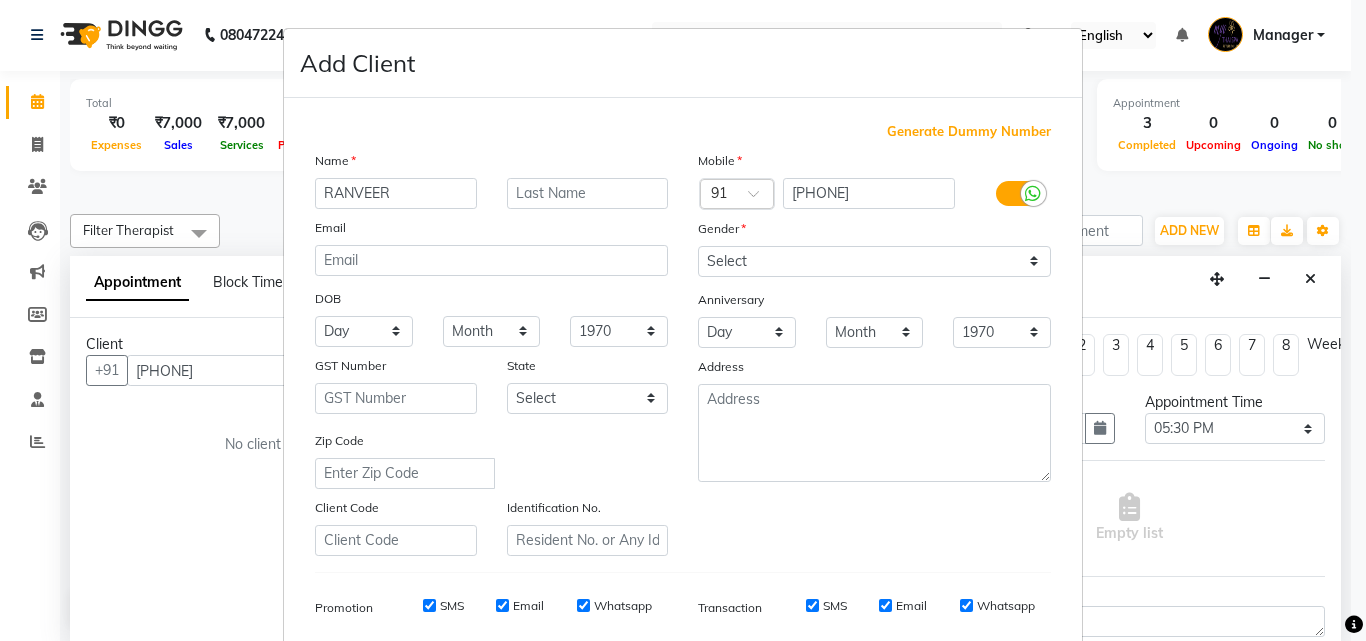 type on "RANVEER" 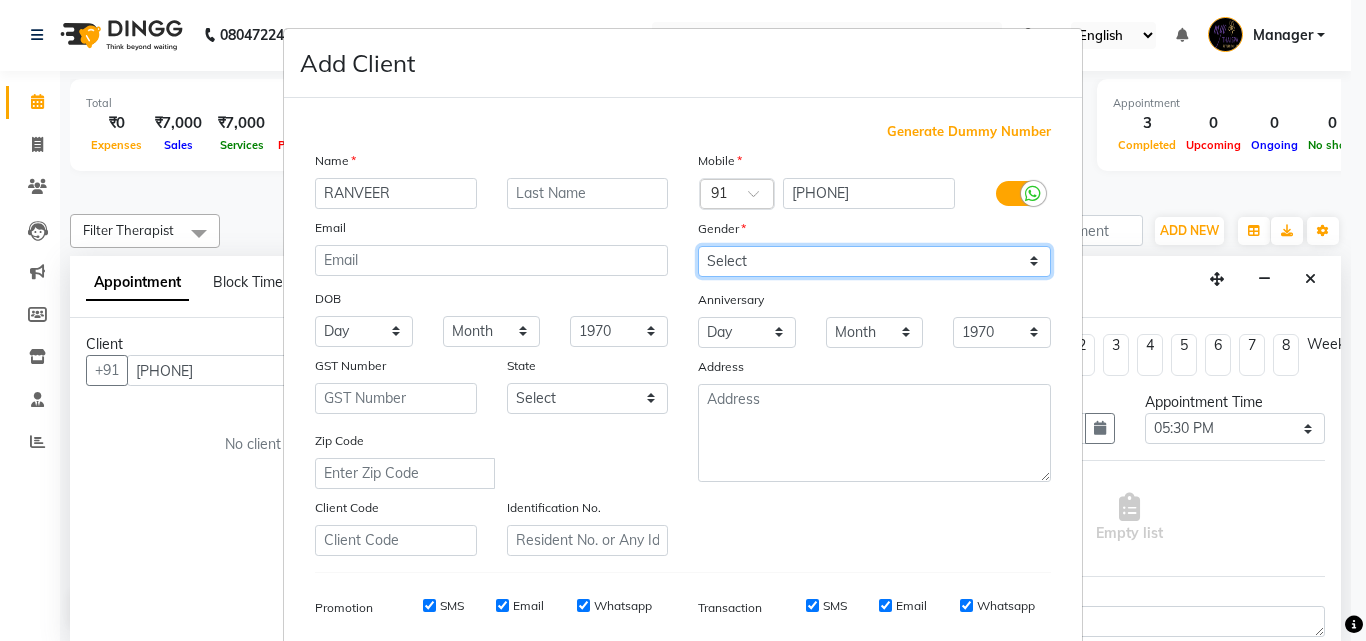 click on "Select Male Female Other Prefer Not To Say" at bounding box center [874, 261] 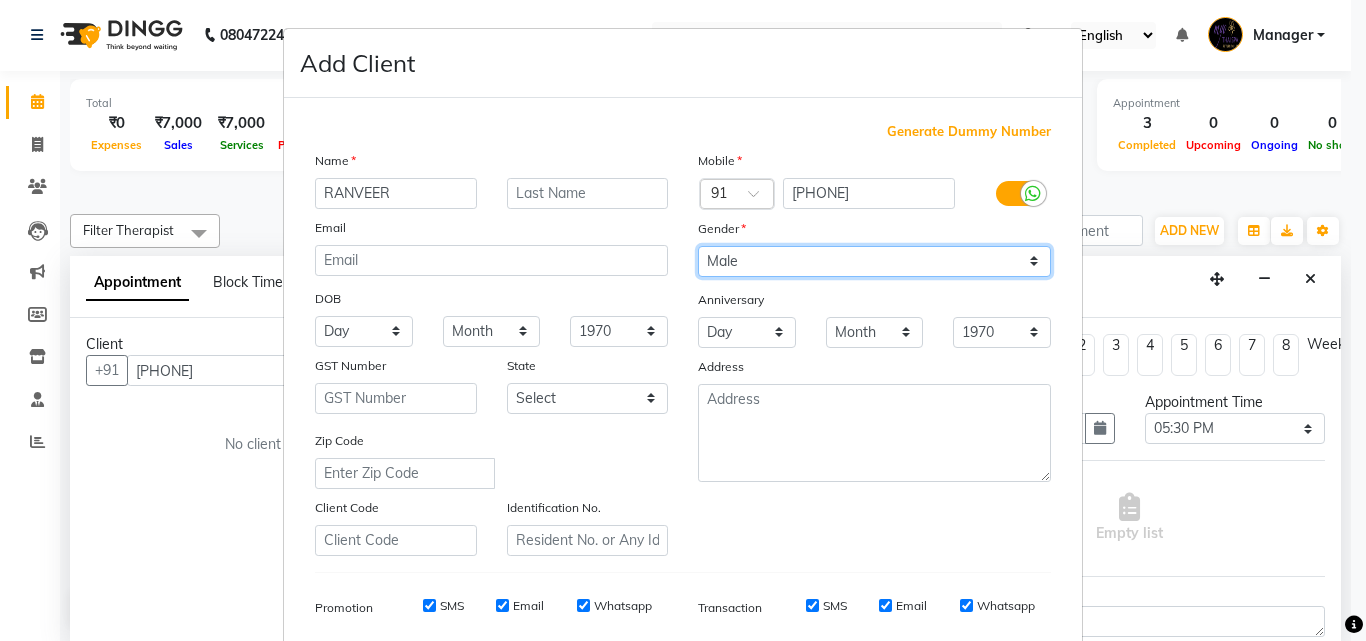 click on "Select Male Female Other Prefer Not To Say" at bounding box center [874, 261] 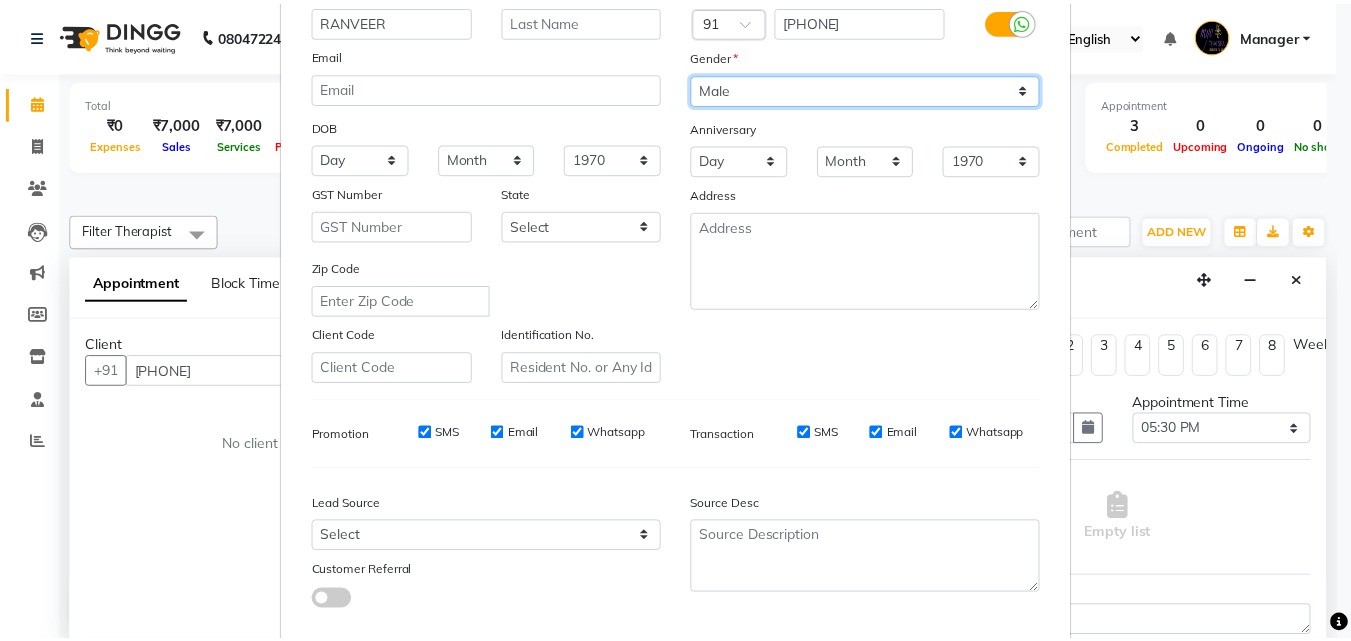 scroll, scrollTop: 282, scrollLeft: 0, axis: vertical 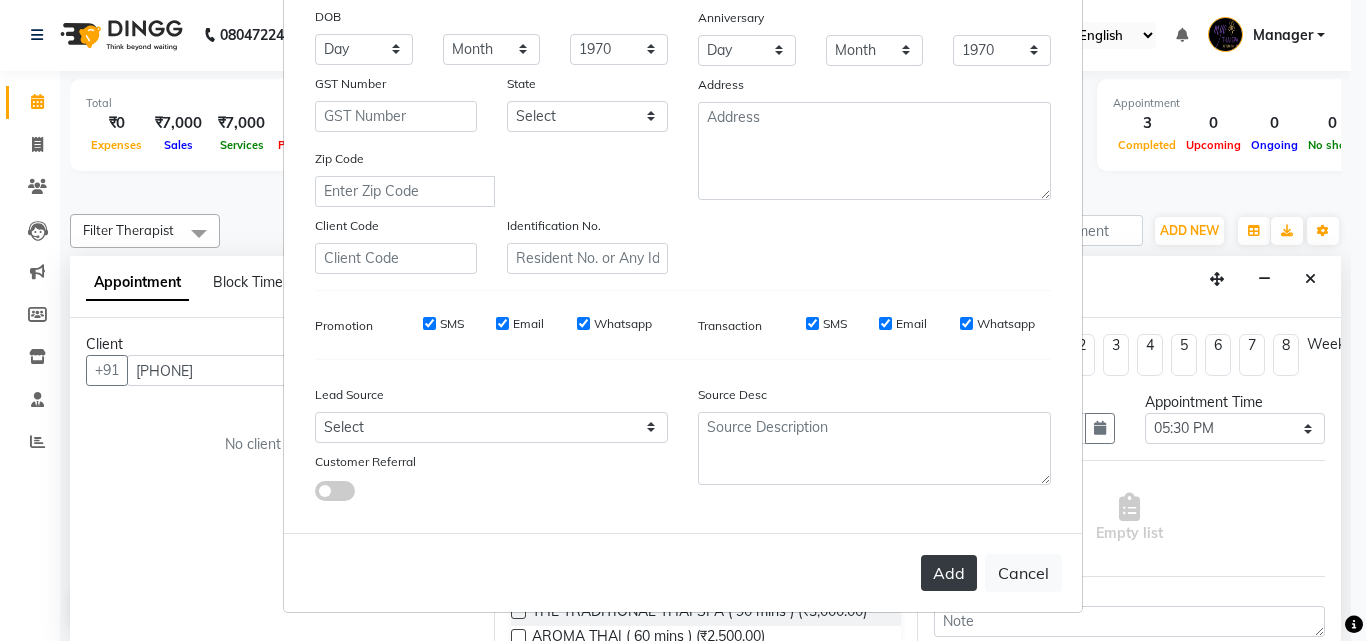 click on "Add" at bounding box center (949, 573) 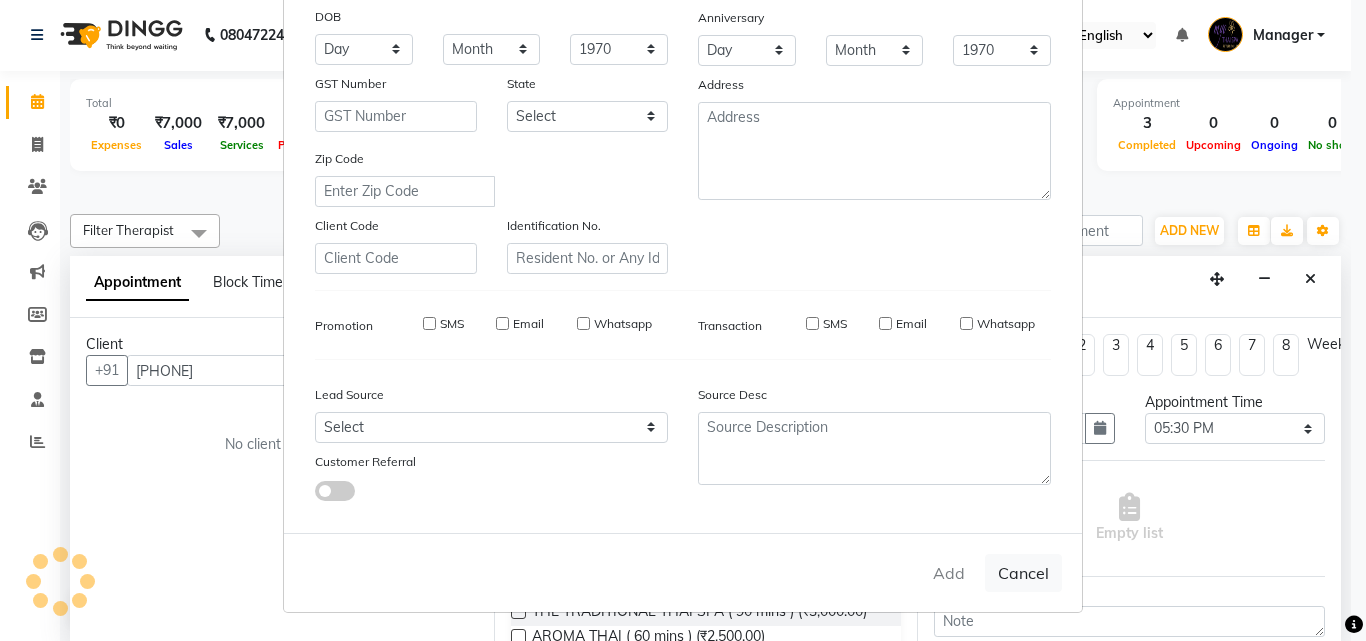 type 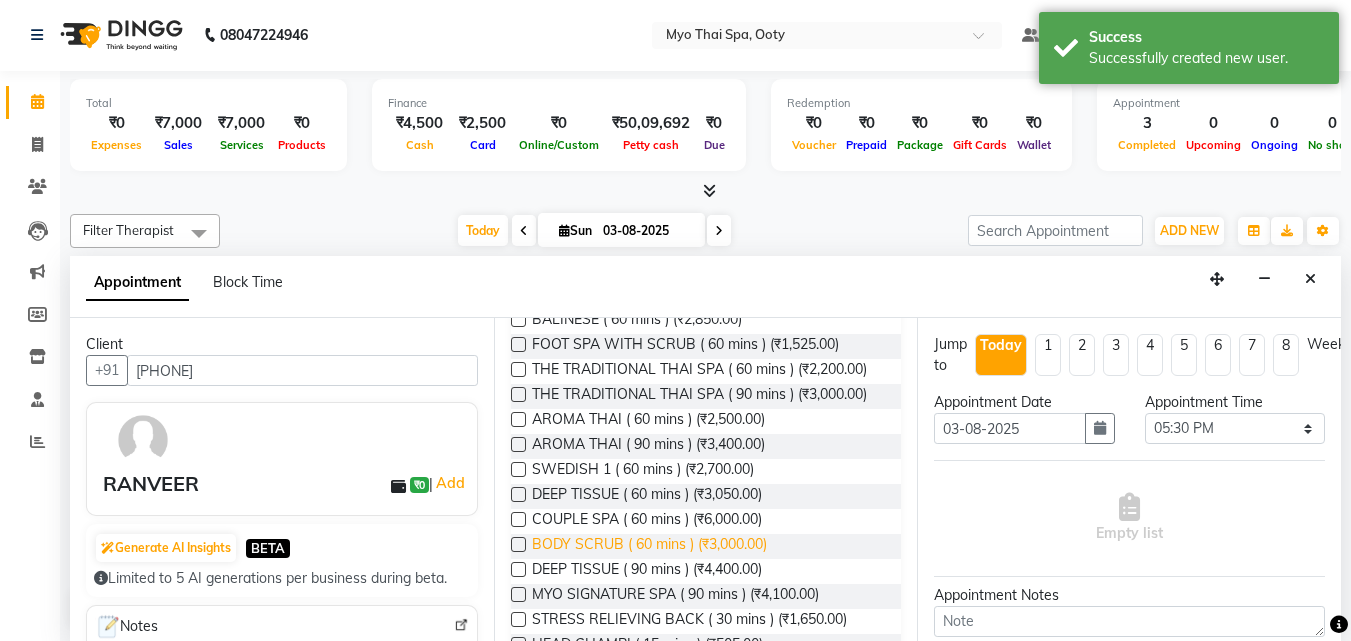 scroll, scrollTop: 200, scrollLeft: 0, axis: vertical 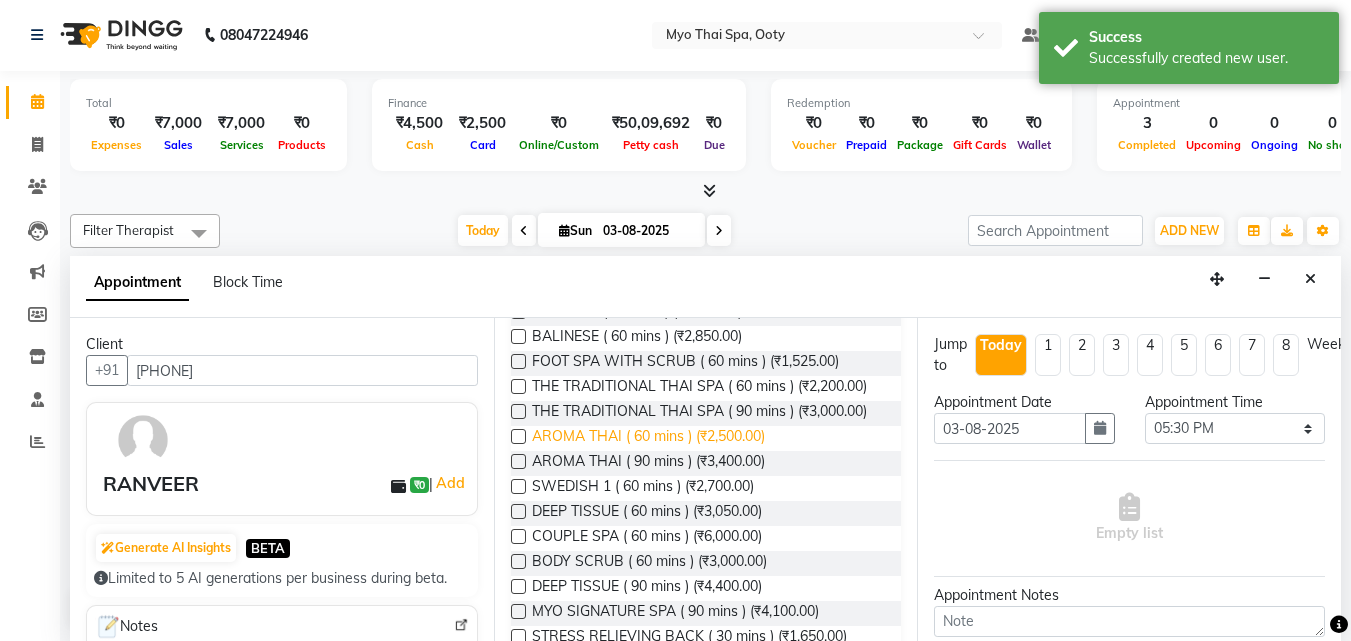 click on "AROMA THAI ( 60 mins ) (₹2,500.00)" at bounding box center [648, 438] 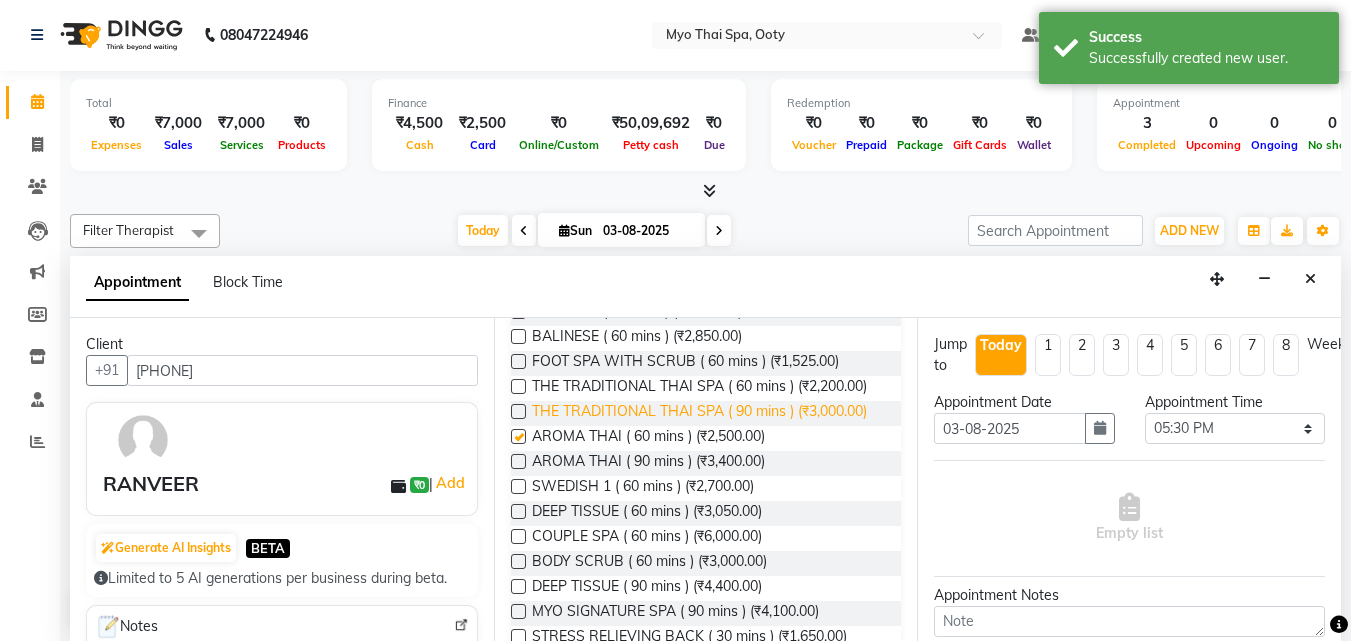 checkbox on "false" 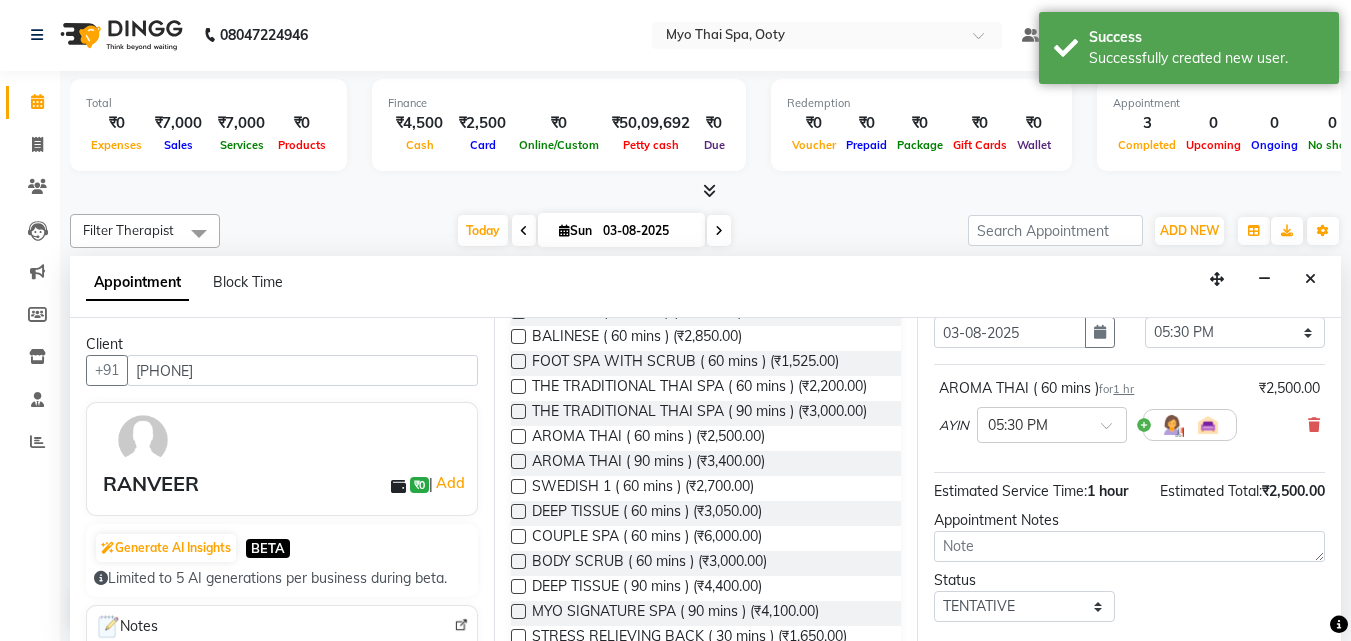 scroll, scrollTop: 218, scrollLeft: 0, axis: vertical 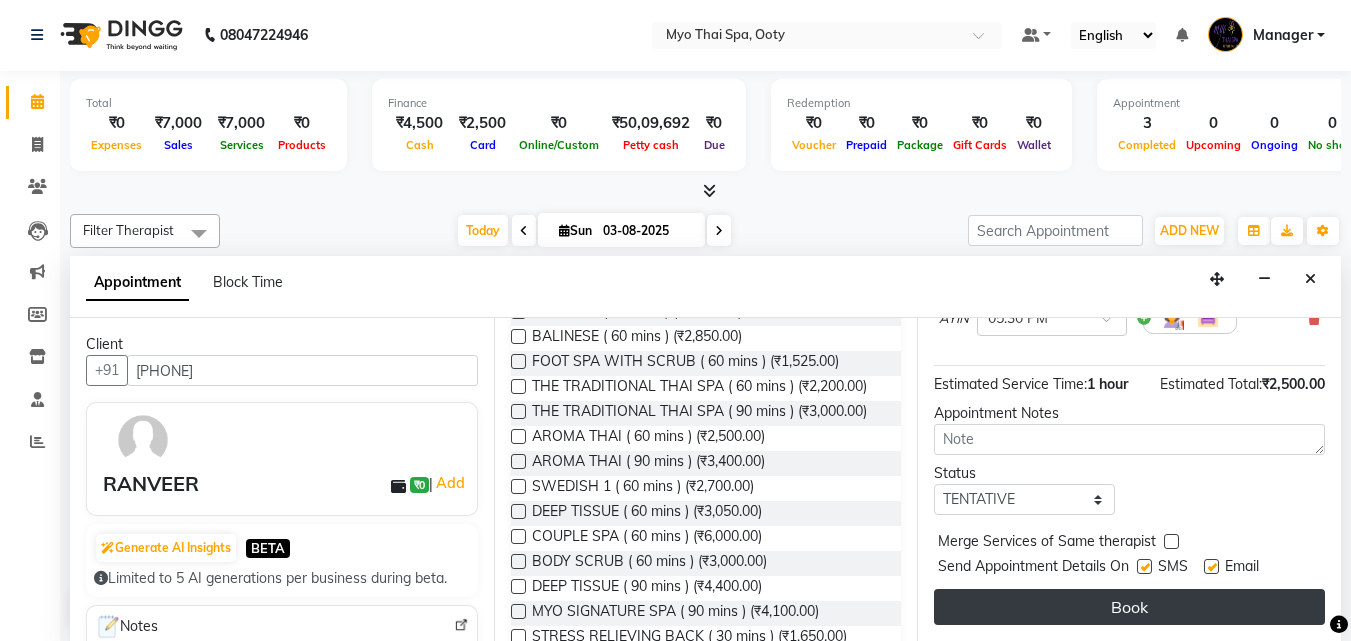 click on "Book" at bounding box center (1129, 607) 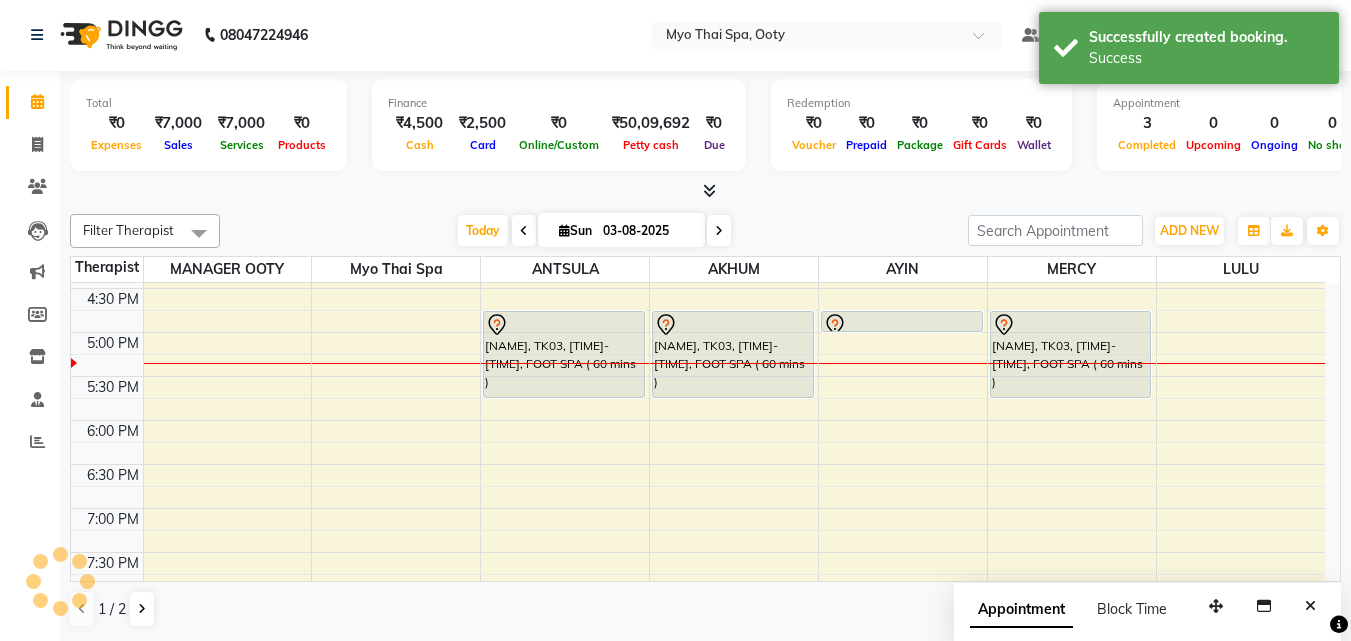 scroll, scrollTop: 0, scrollLeft: 0, axis: both 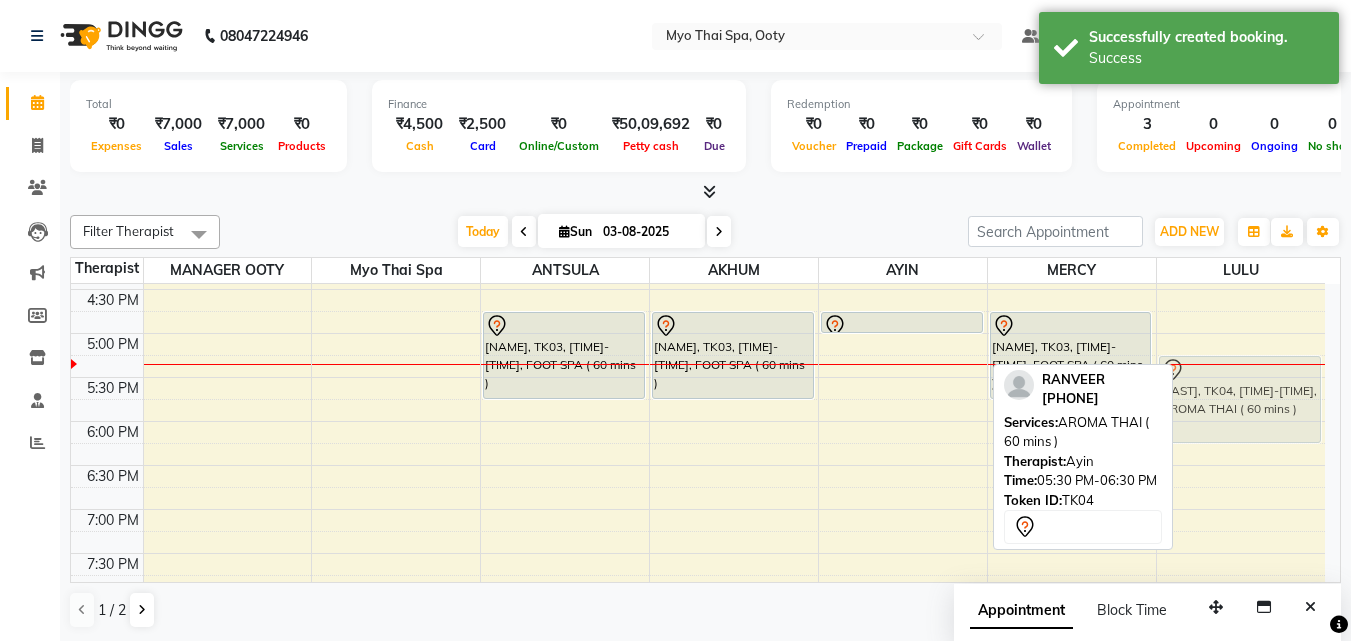 drag, startPoint x: 898, startPoint y: 395, endPoint x: 1280, endPoint y: 371, distance: 382.75317 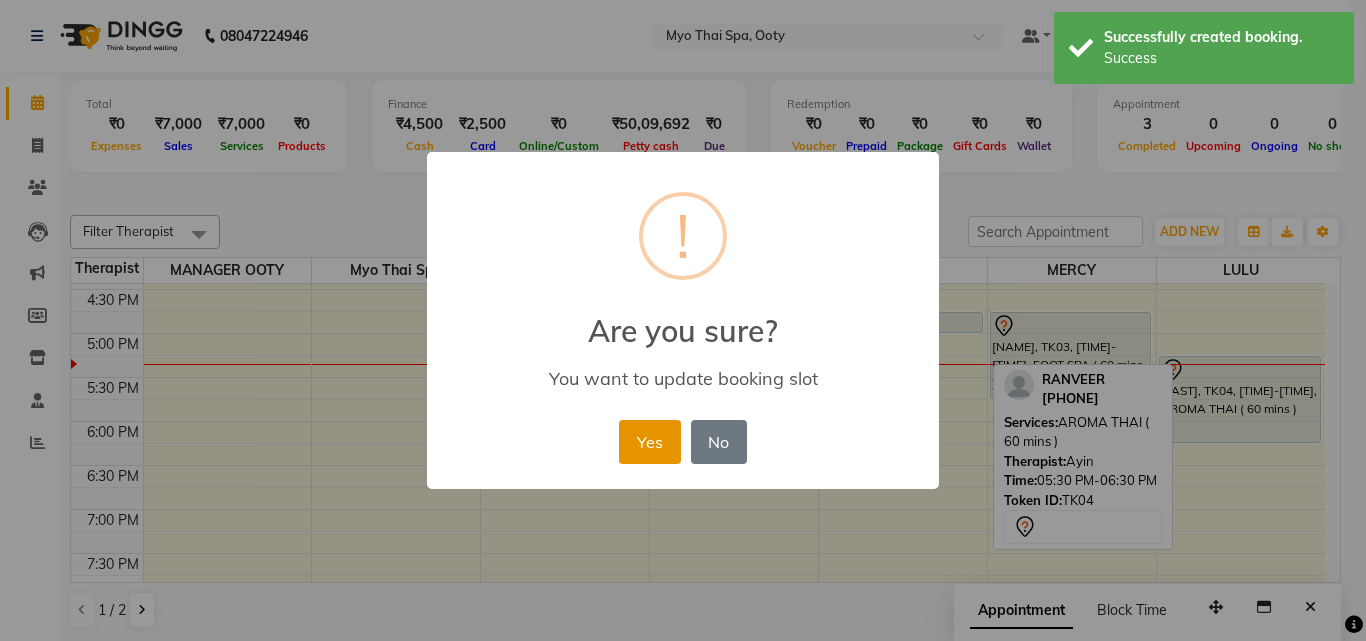 click on "Yes" at bounding box center (649, 442) 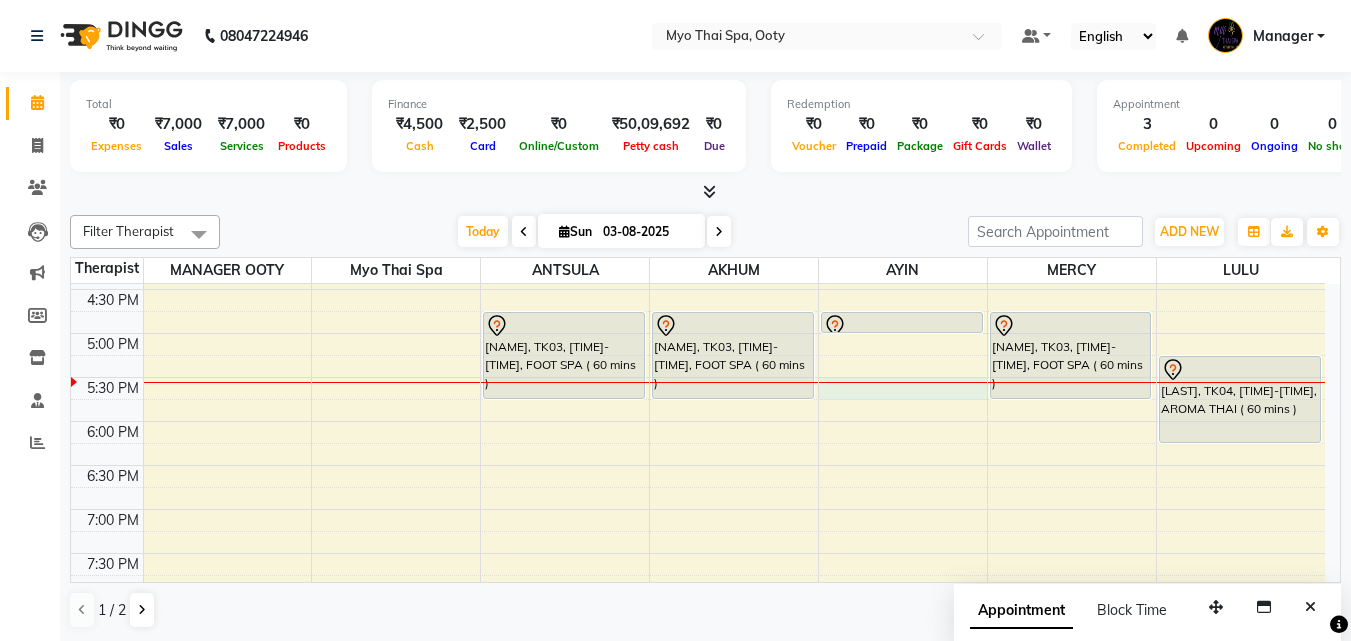 click on "9:00 AM 9:30 AM 10:00 AM 10:30 AM 11:00 AM 11:30 AM 12:00 PM 12:30 PM 1:00 PM 1:30 PM 2:00 PM 2:30 PM 3:00 PM 3:30 PM 4:00 PM 4:30 PM 5:00 PM 5:30 PM 6:00 PM 6:30 PM 7:00 PM 7:30 PM 8:00 PM 8:30 PM 9:00 PM 9:30 PM             NAYAM, TK03, 04:45 PM-05:45 PM, FOOT SPA  ( 60 mins )     arun, TK01, 10:15 AM-11:15 AM, SWEDISH 1 ( 60 mins )             NAYAM, TK03, 04:45 PM-05:45 PM, FOOT SPA  ( 60 mins )     arun, TK01, 10:15 AM-11:15 AM, FOOT SPA HEAD/ BACK SHOULDER ( 60 mins )             NAYAM, TK03, 04:45 PM-05:00 PM, HEAD CHAMPI ( 15 mins )             NAYAM, TK03, 04:45 PM-05:45 PM, FOOT SPA  ( 60 mins )     VIVIN, TK02, 03:00 PM-04:00 PM, DEEP TISSUE ( 60 mins )             RANVEER, TK04, 05:15 PM-06:15 PM, AROMA THAI ( 60 mins )" at bounding box center [698, 201] 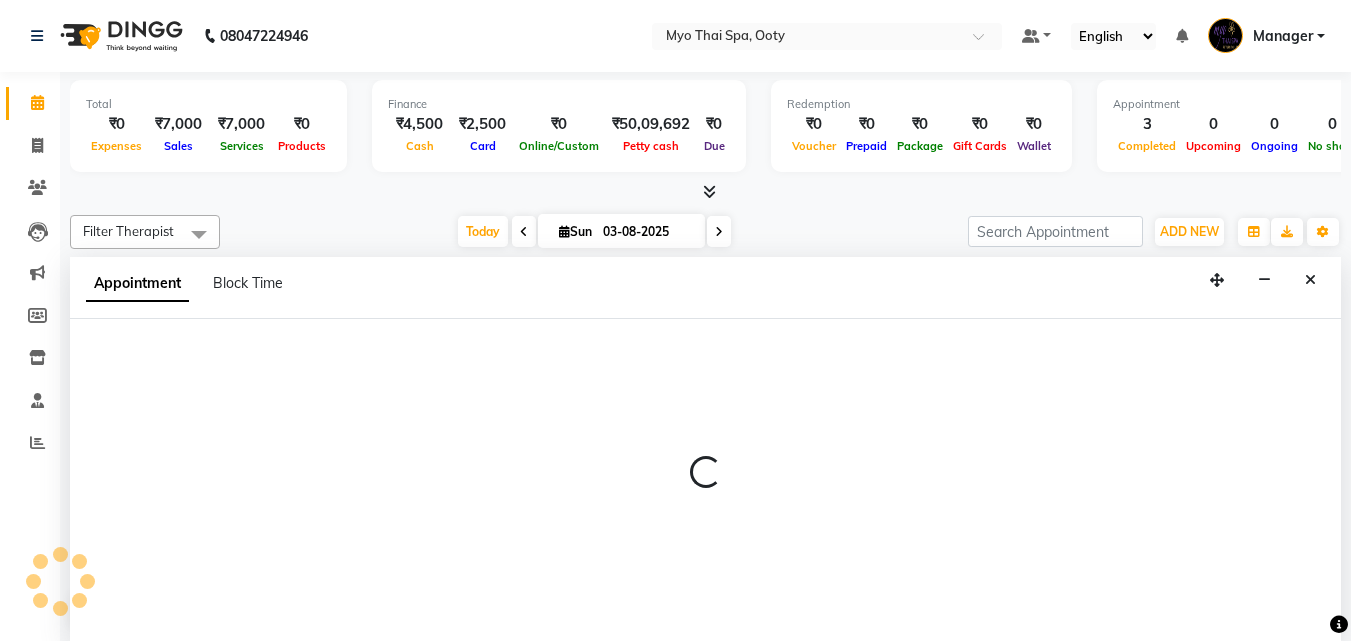 scroll, scrollTop: 1, scrollLeft: 0, axis: vertical 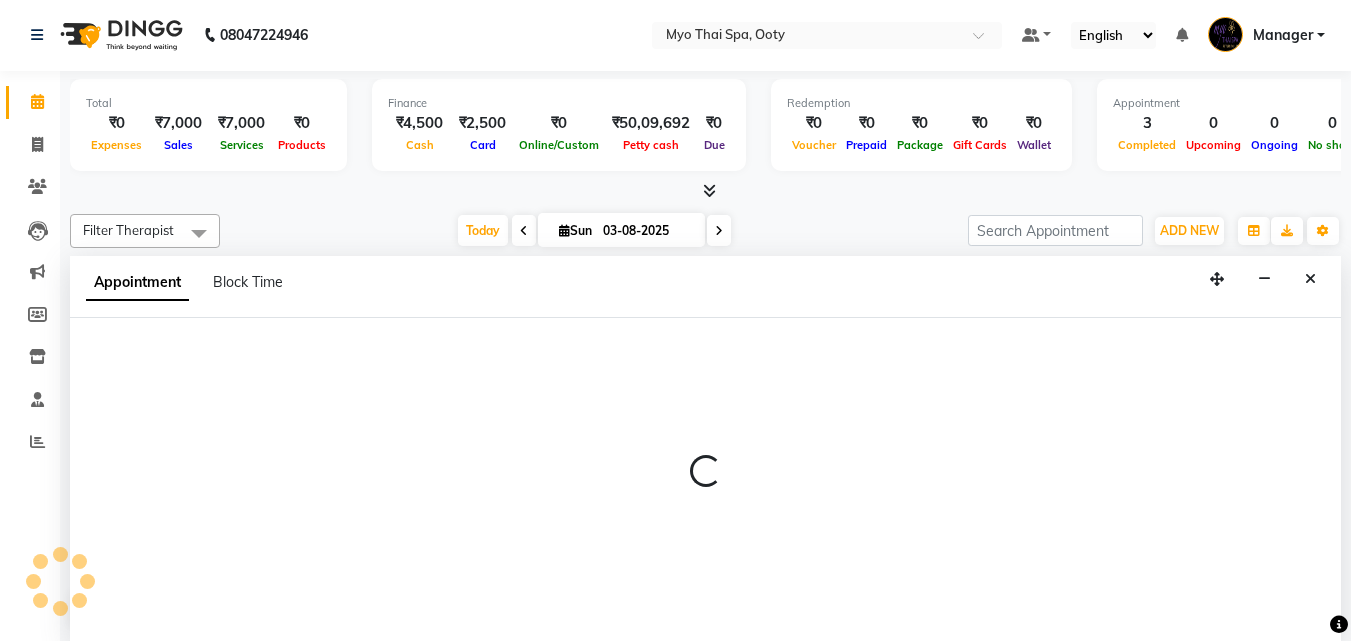 select on "84004" 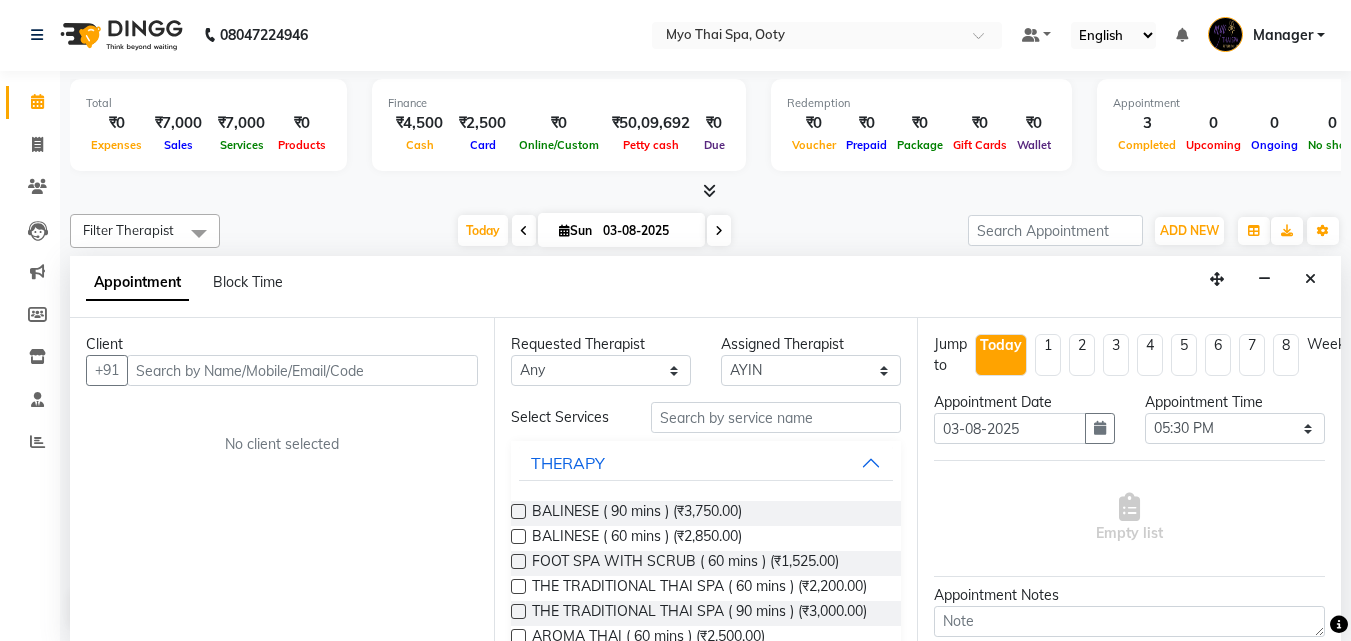 click at bounding box center [302, 370] 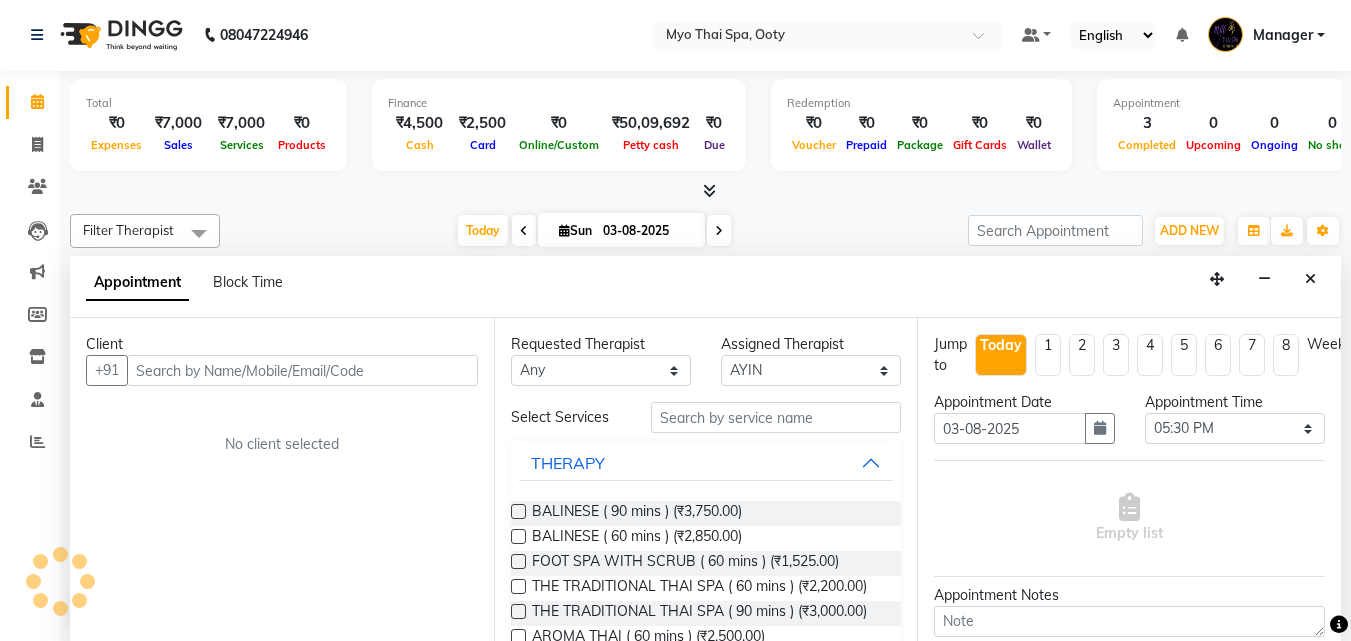 click at bounding box center (302, 370) 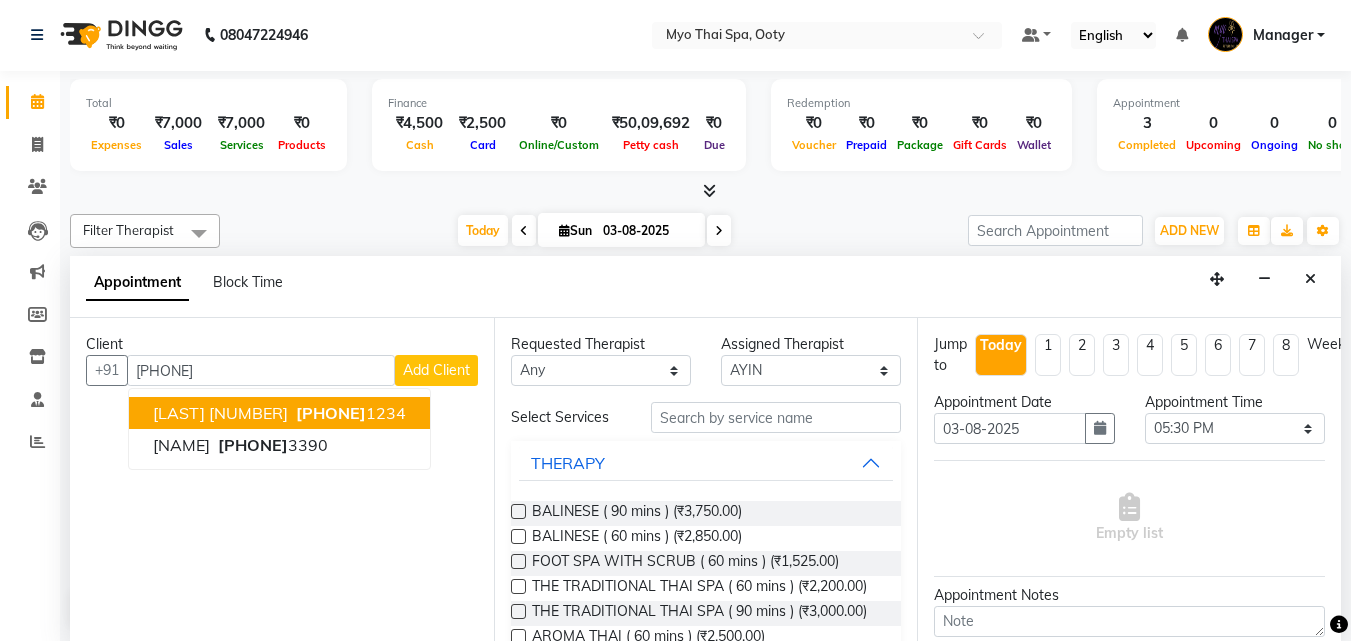 click on "944260 1234" at bounding box center (349, 413) 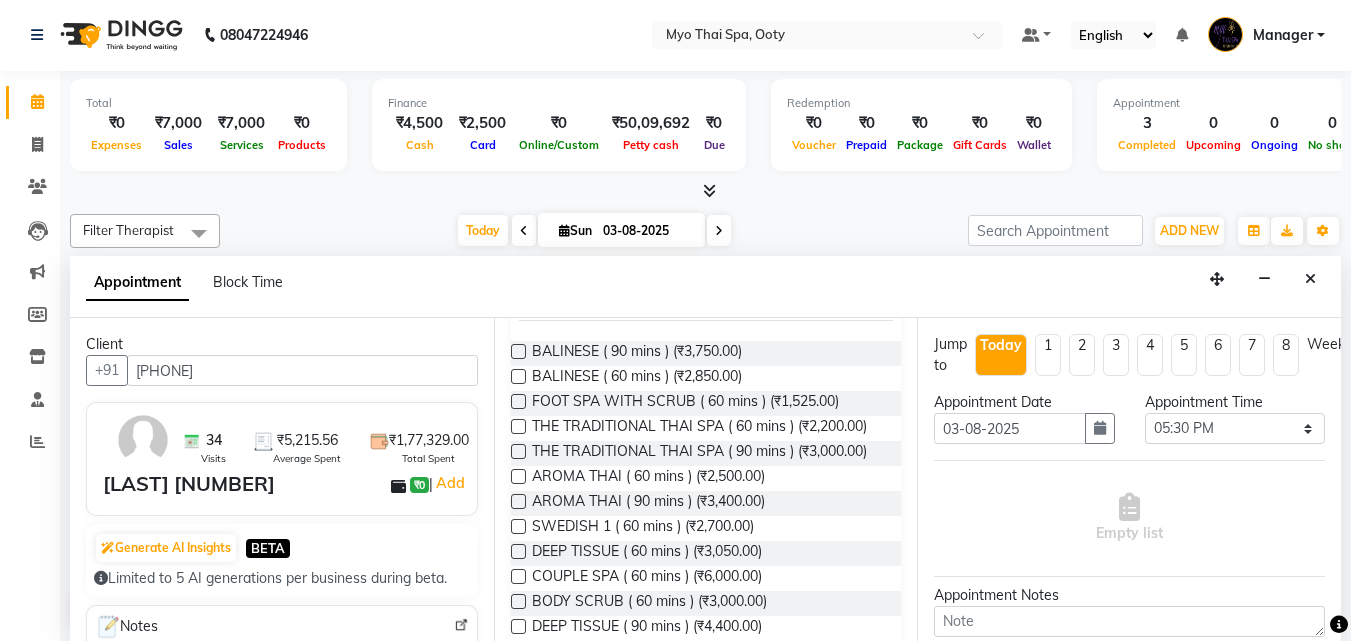 scroll, scrollTop: 200, scrollLeft: 0, axis: vertical 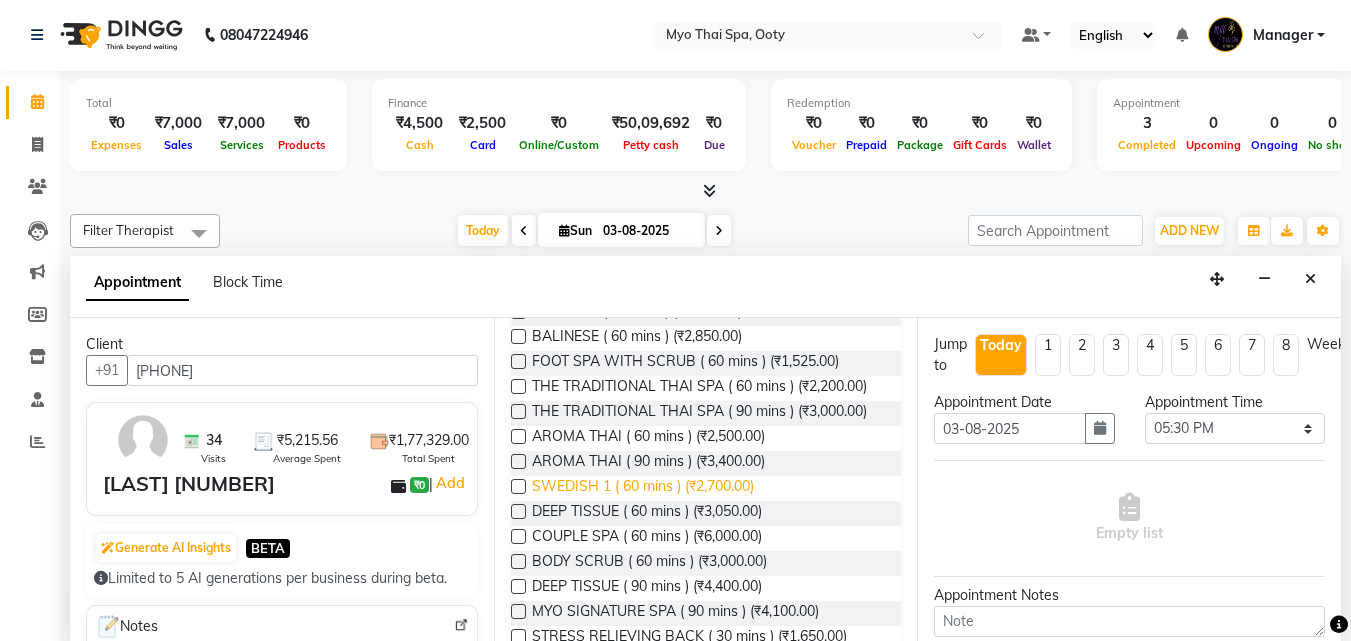type on "[PHONE]" 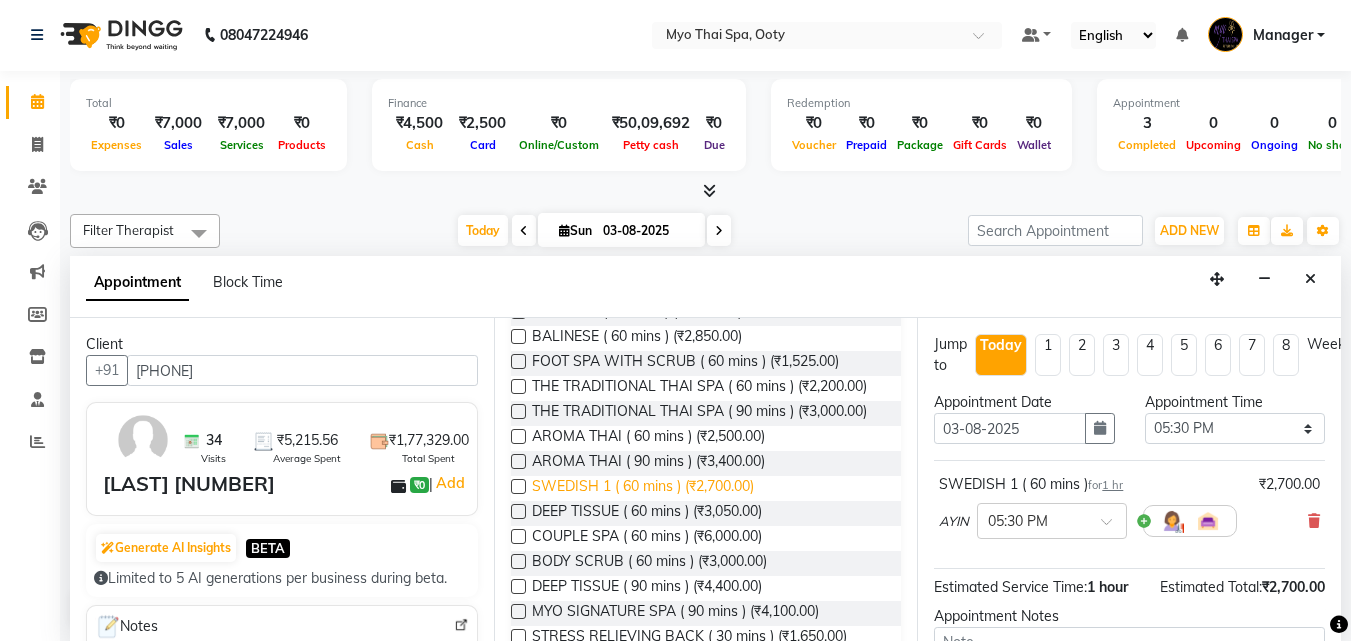 click on "SWEDISH 1 ( 60 mins ) (₹2,700.00)" at bounding box center (643, 488) 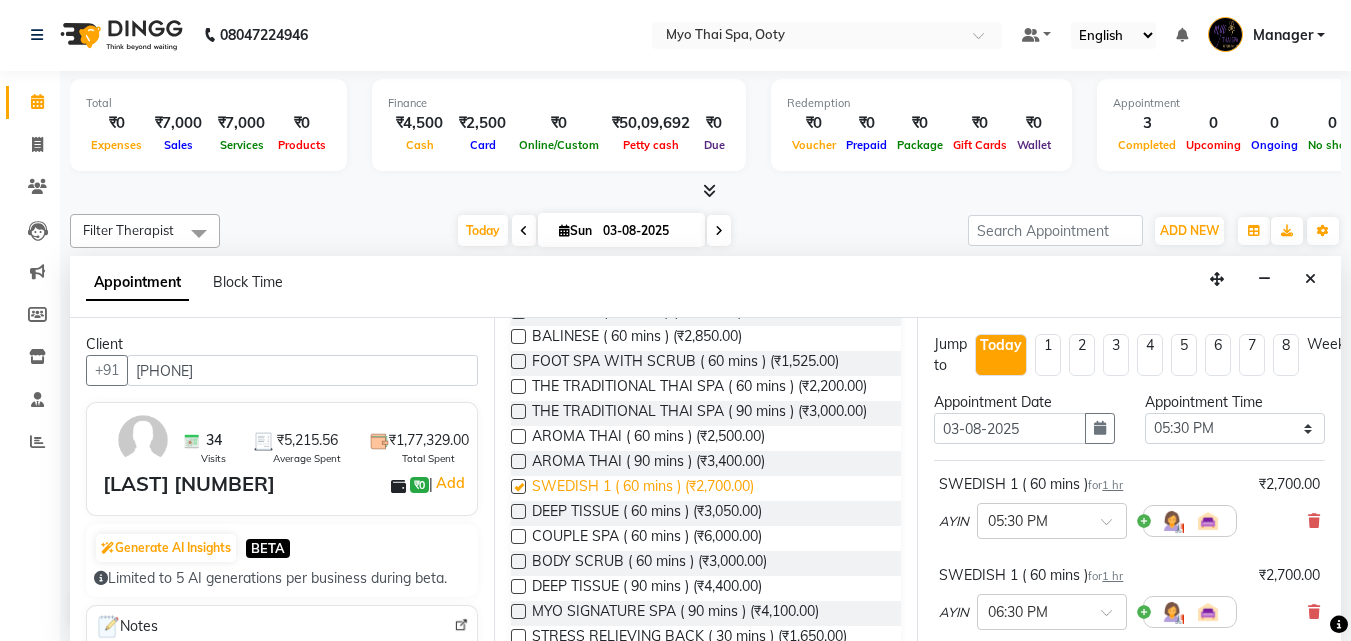 checkbox on "false" 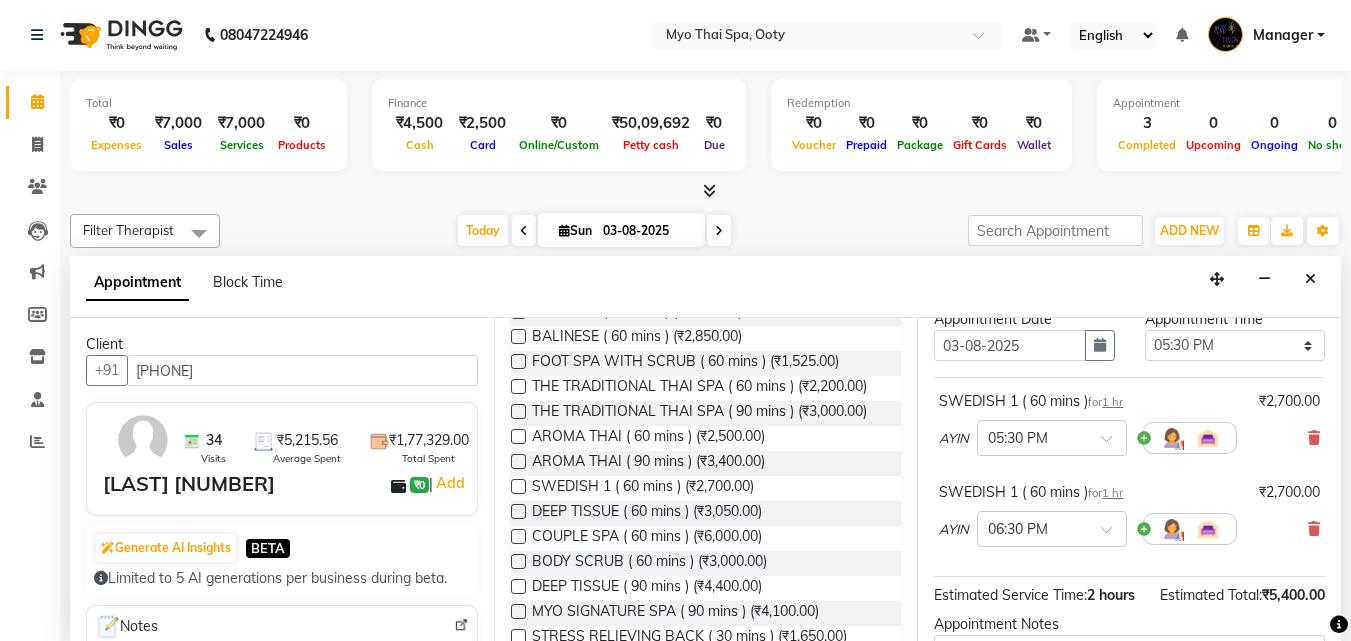 scroll, scrollTop: 330, scrollLeft: 0, axis: vertical 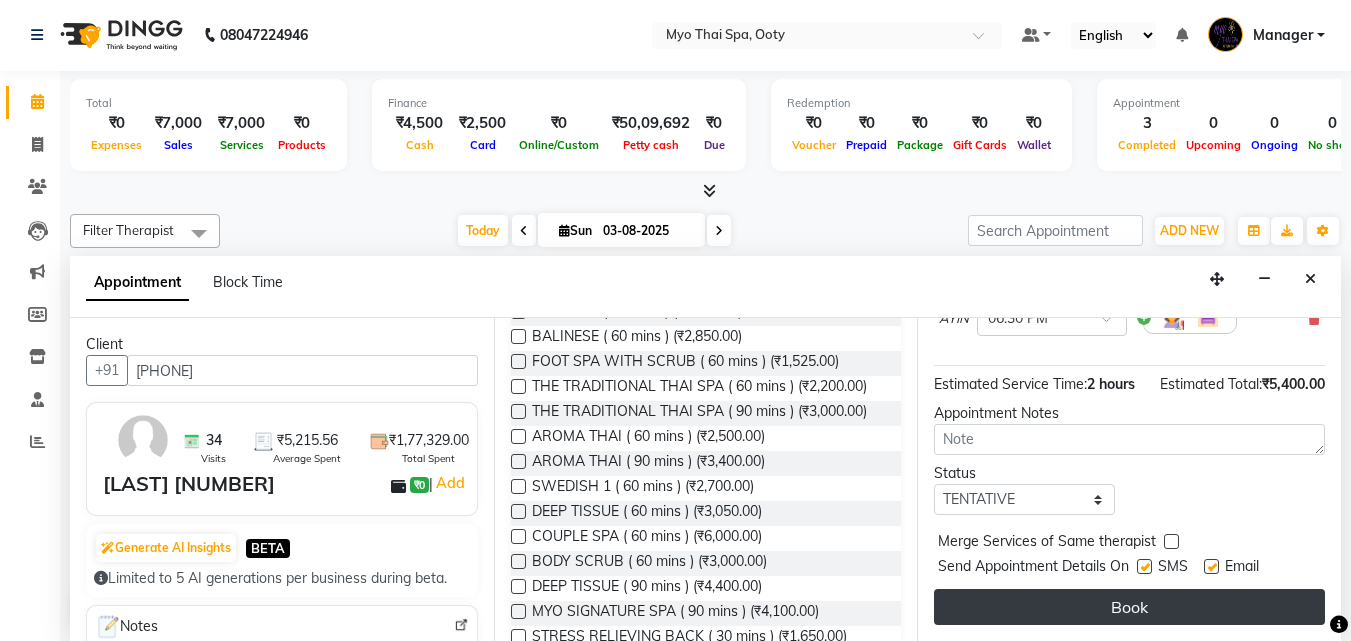 click on "Book" at bounding box center [1129, 607] 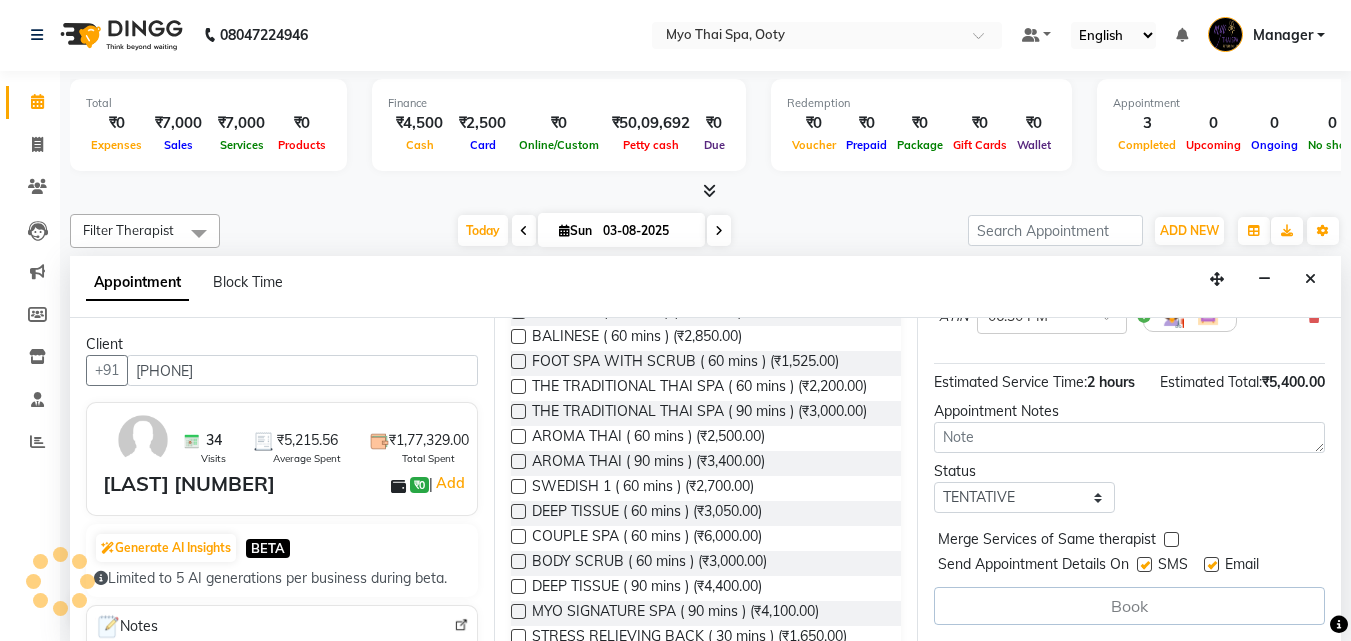 scroll, scrollTop: 0, scrollLeft: 0, axis: both 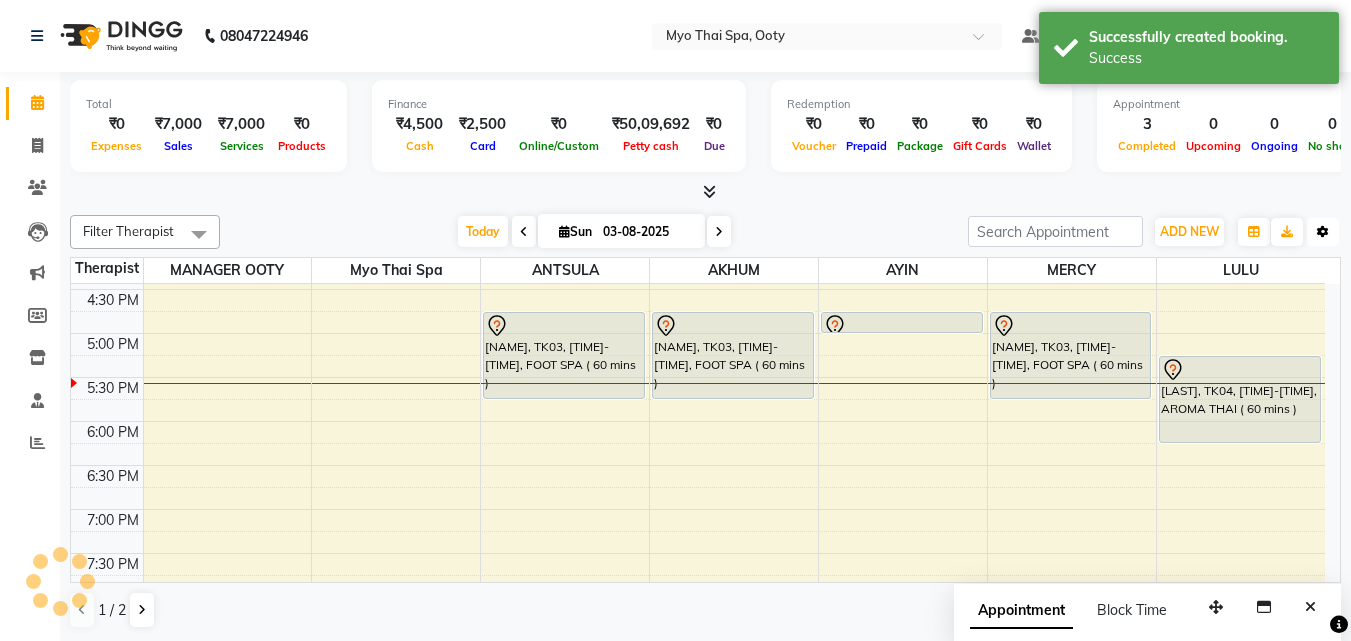 click at bounding box center (1323, 232) 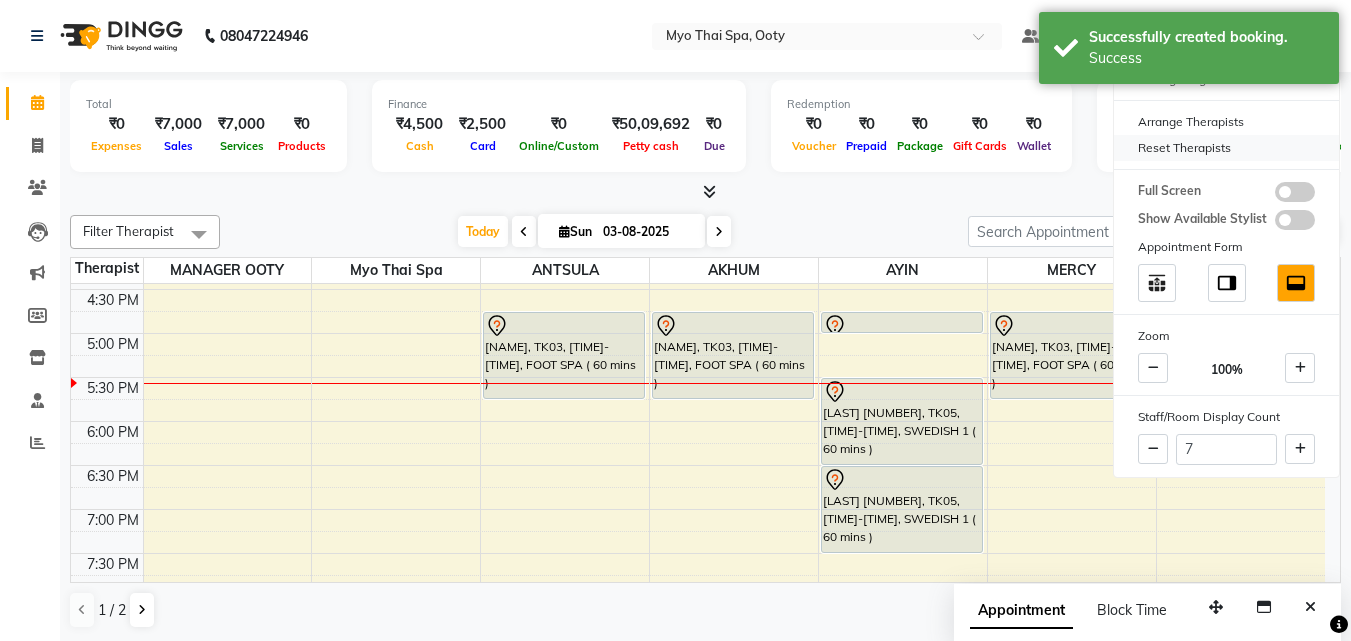 click on "Reset Therapists" at bounding box center (1226, 148) 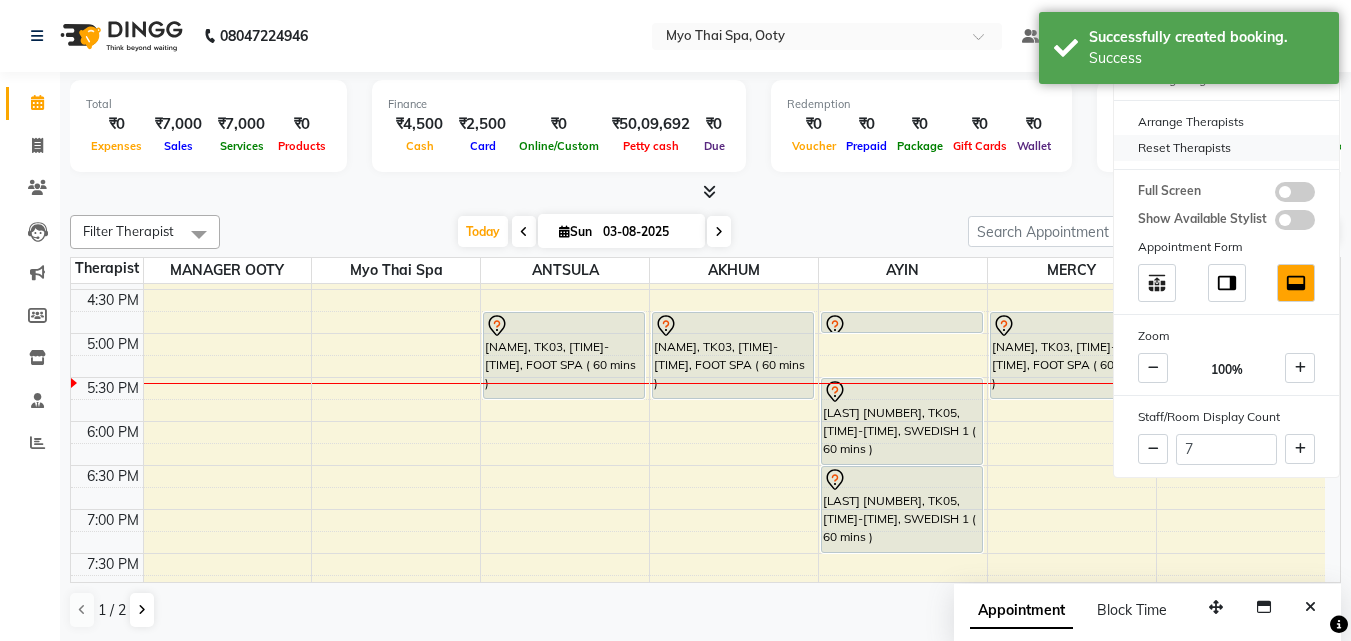 click on "Reset Therapists" at bounding box center [1226, 148] 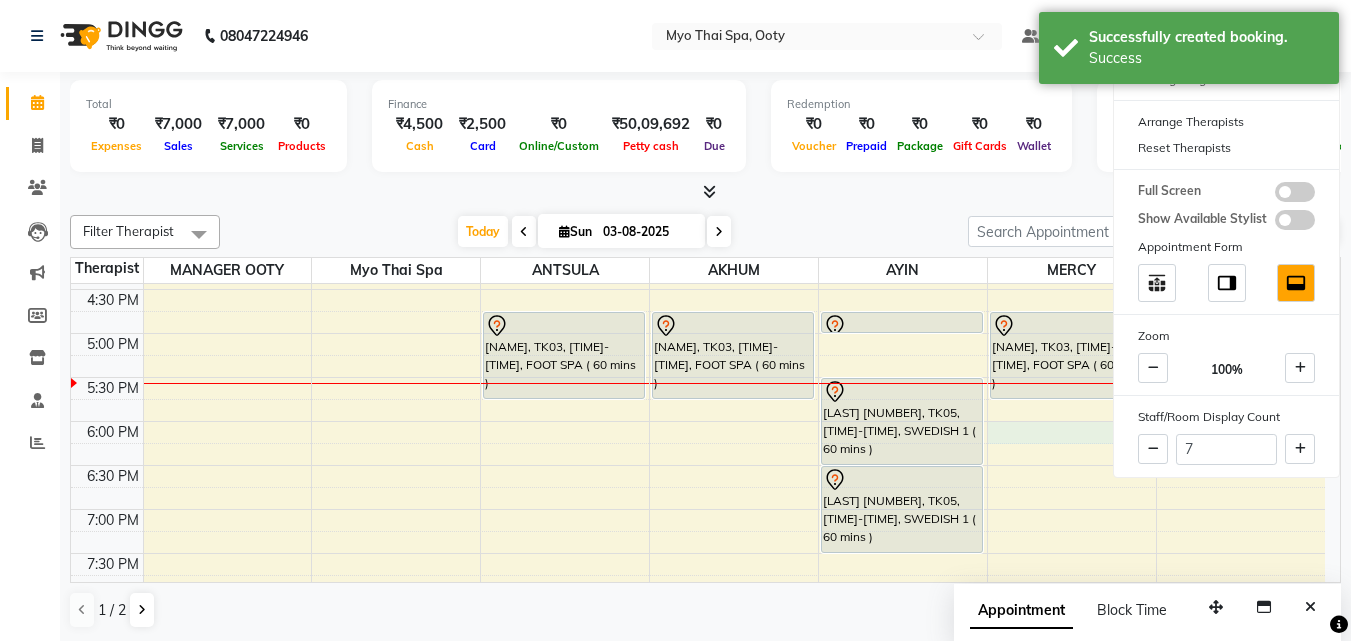 click on "9:00 AM 9:30 AM 10:00 AM 10:30 AM 11:00 AM 11:30 AM 12:00 PM 12:30 PM 1:00 PM 1:30 PM 2:00 PM 2:30 PM 3:00 PM 3:30 PM 4:00 PM 4:30 PM 5:00 PM 5:30 PM 6:00 PM 6:30 PM 7:00 PM 7:30 PM 8:00 PM 8:30 PM 9:00 PM 9:30 PM             NAYAM, TK03, 04:45 PM-05:45 PM, FOOT SPA  ( 60 mins )     arun, TK01, 10:15 AM-11:15 AM, SWEDISH 1 ( 60 mins )             NAYAM, TK03, 04:45 PM-05:45 PM, FOOT SPA  ( 60 mins )     arun, TK01, 10:15 AM-11:15 AM, FOOT SPA HEAD/ BACK SHOULDER ( 60 mins )             NAYAM, TK03, 04:45 PM-05:00 PM, HEAD CHAMPI ( 15 mins )             Prakash 329, TK05, 05:30 PM-06:30 PM, SWEDISH 1 ( 60 mins )             Prakash 329, TK05, 06:30 PM-07:30 PM, SWEDISH 1 ( 60 mins )             NAYAM, TK03, 04:45 PM-05:45 PM, FOOT SPA  ( 60 mins )     VIVIN, TK02, 03:00 PM-04:00 PM, DEEP TISSUE ( 60 mins )             RANVEER, TK04, 05:15 PM-06:15 PM, AROMA THAI ( 60 mins )" at bounding box center [698, 201] 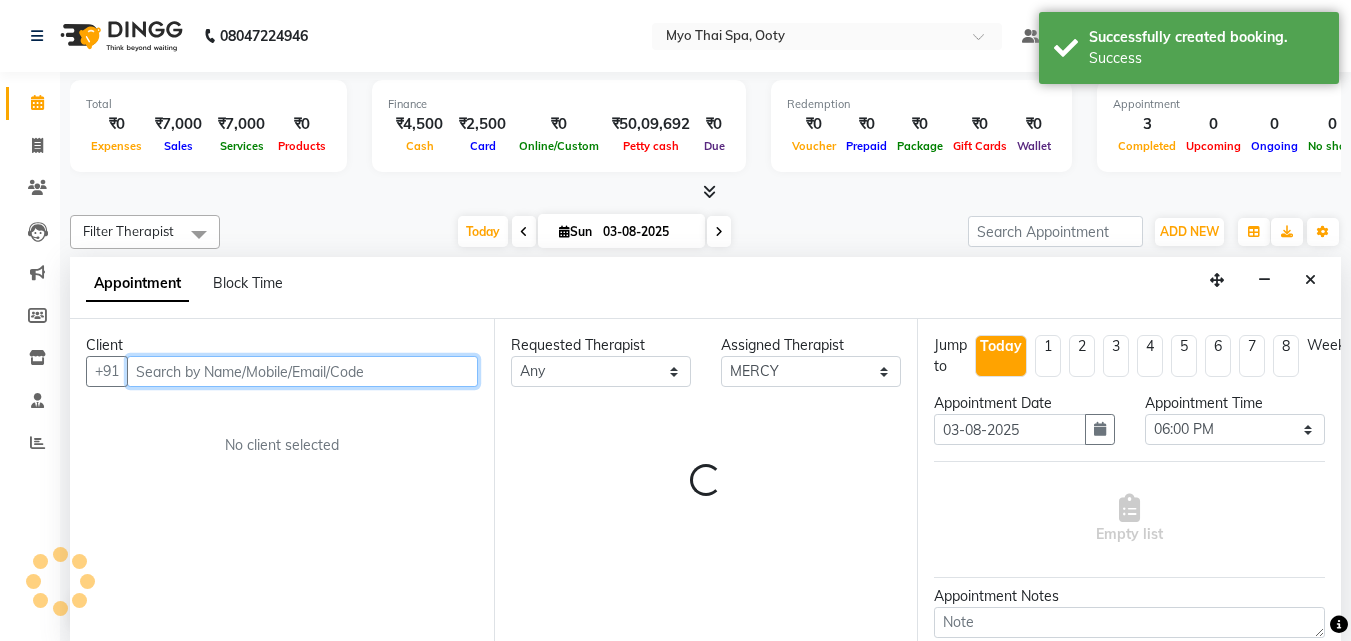 scroll, scrollTop: 1, scrollLeft: 0, axis: vertical 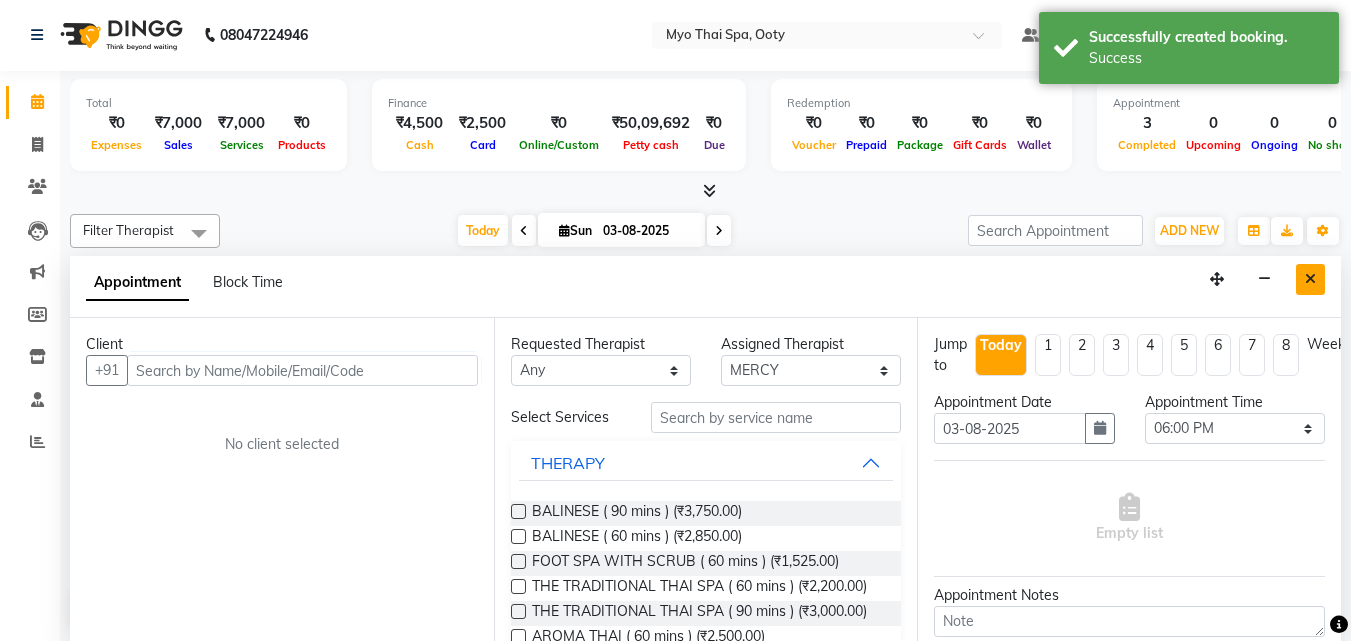 click at bounding box center [1310, 279] 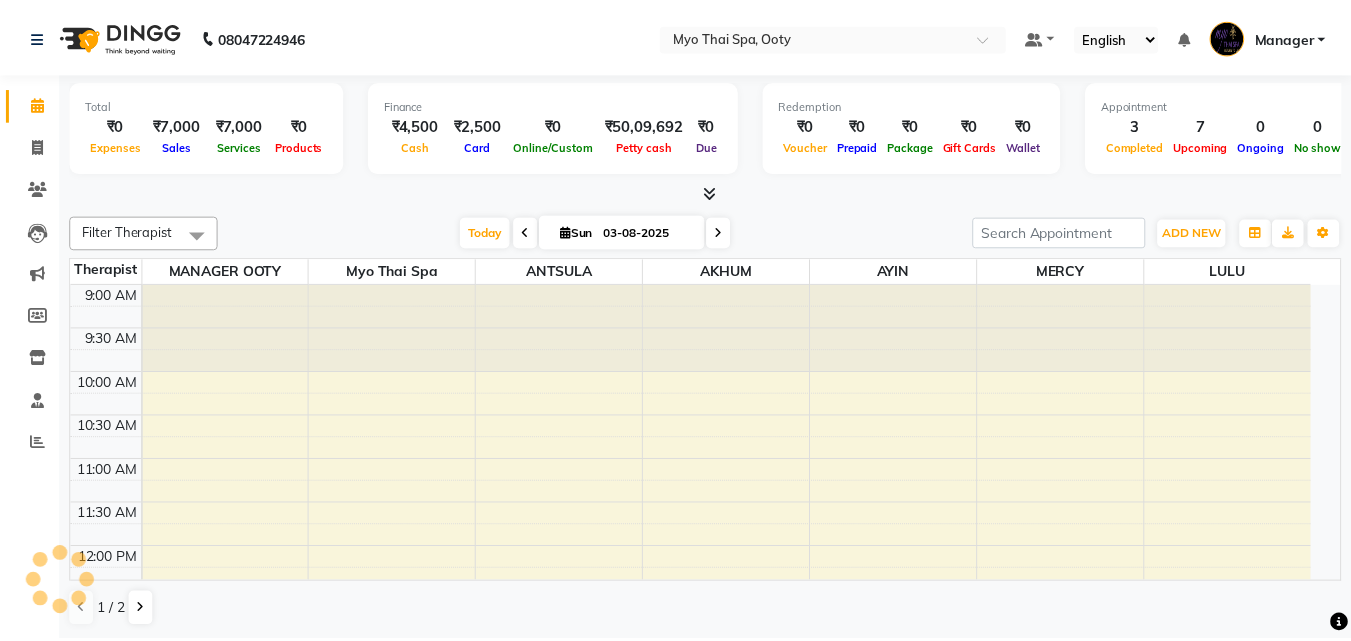 scroll, scrollTop: 0, scrollLeft: 0, axis: both 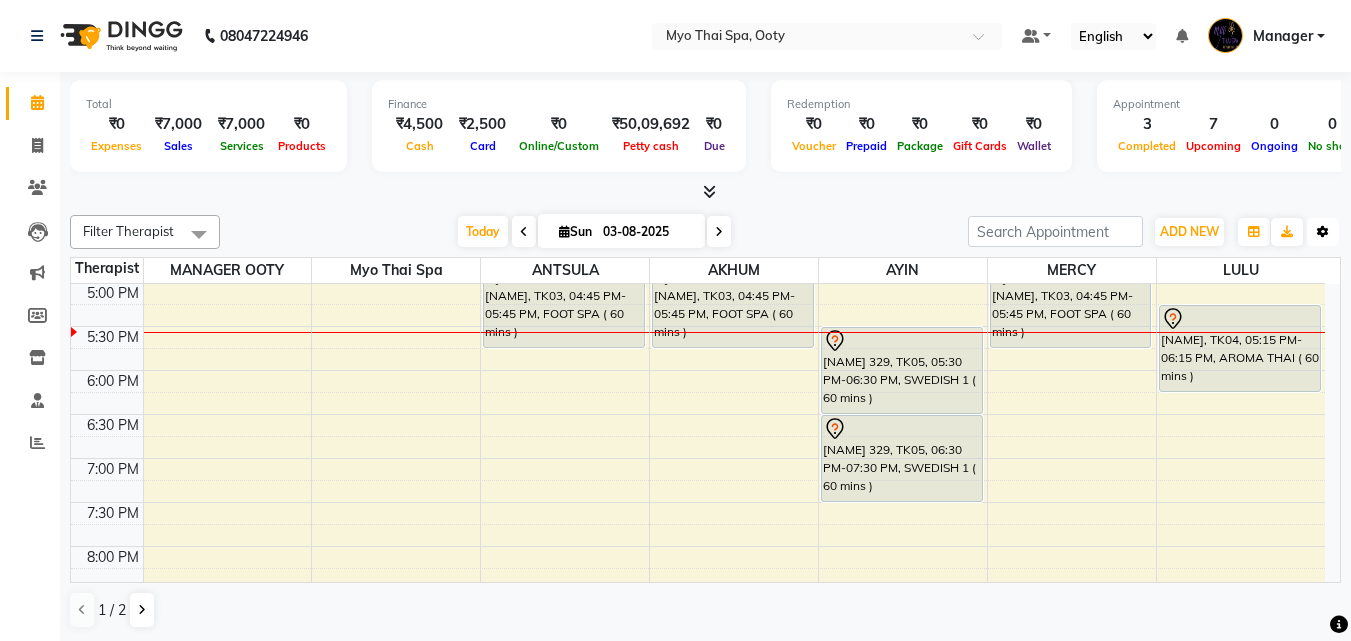 click at bounding box center (1323, 232) 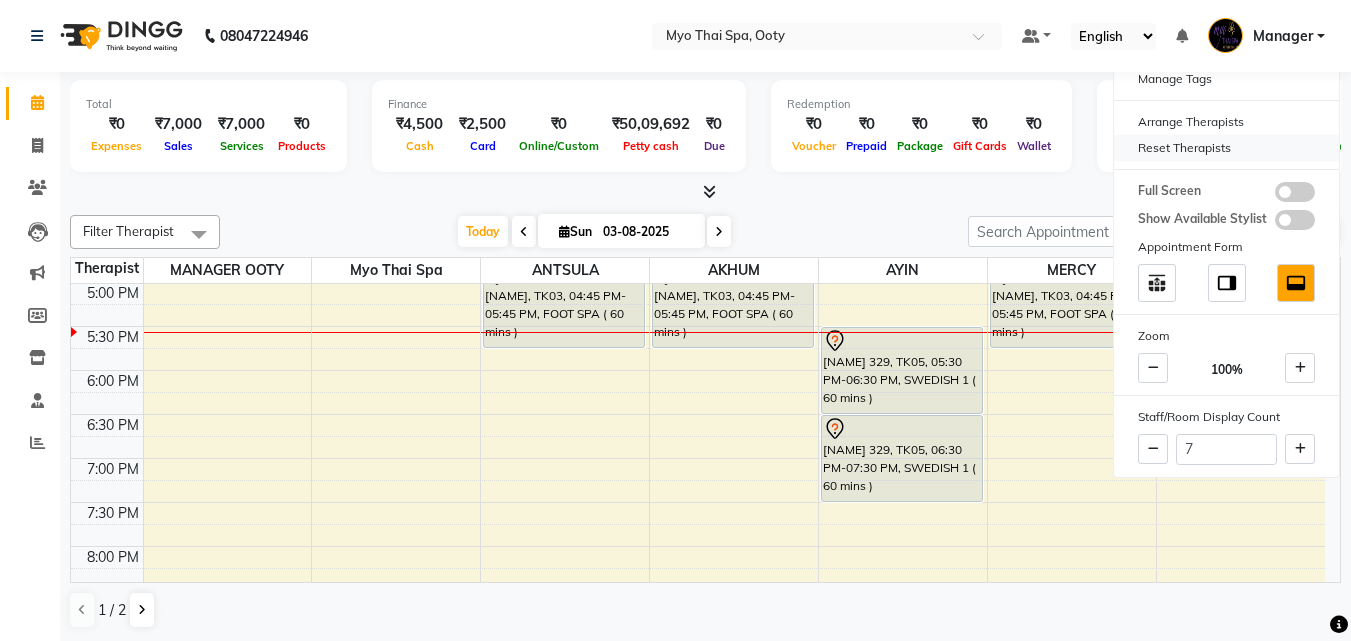 click on "Reset Therapists" at bounding box center (1226, 148) 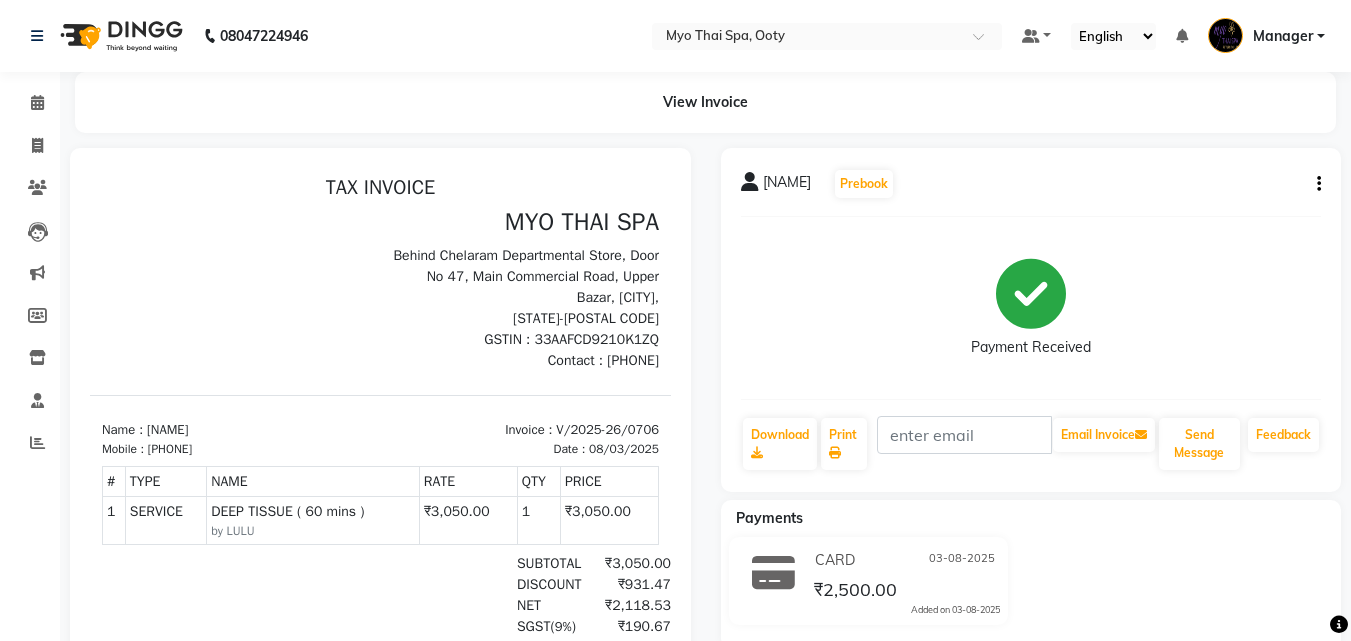 scroll, scrollTop: 0, scrollLeft: 0, axis: both 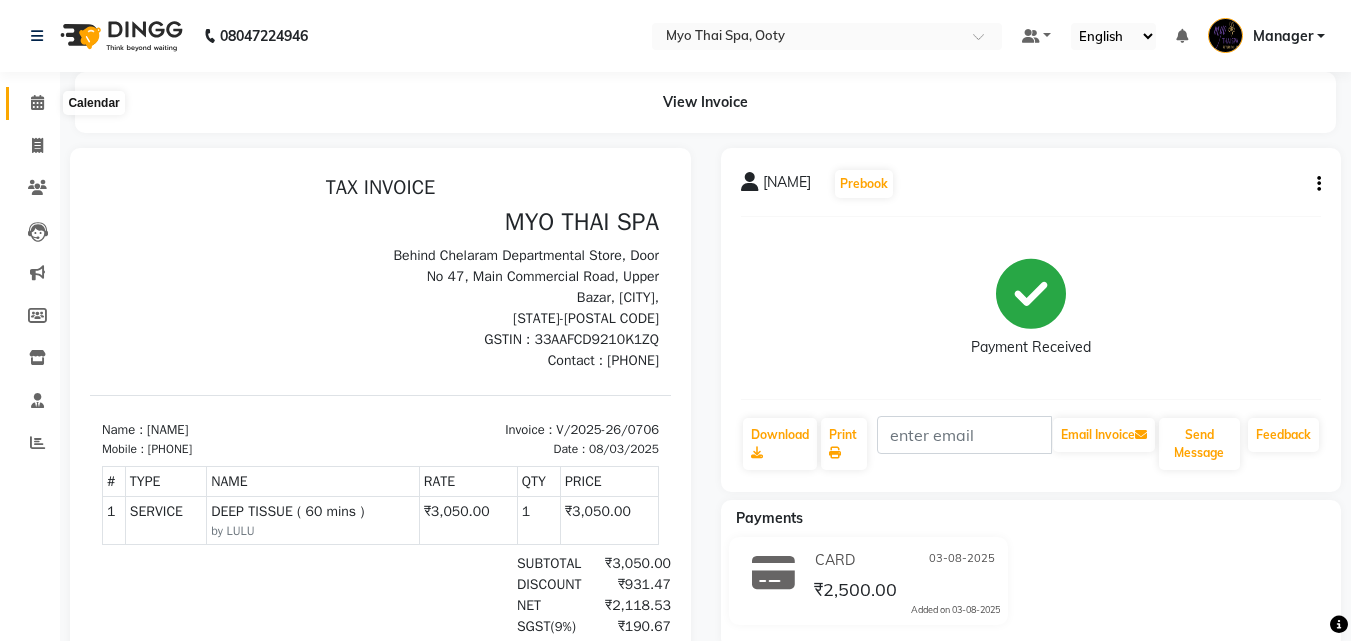 click 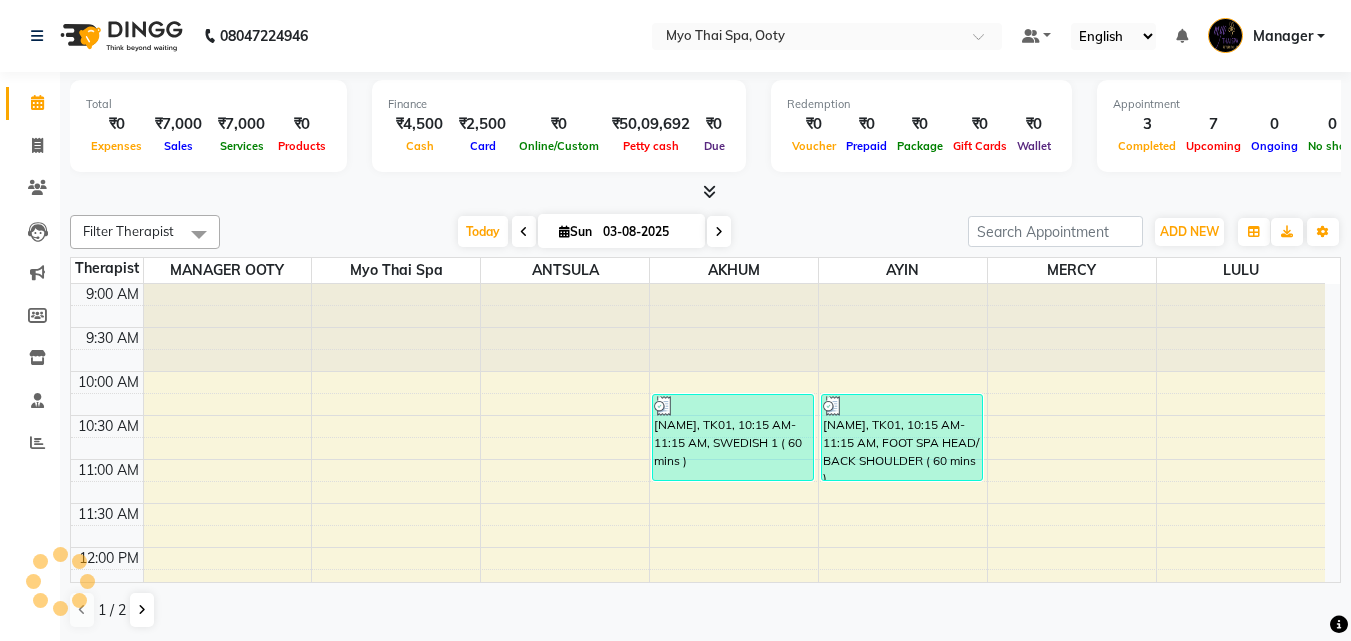 scroll, scrollTop: 0, scrollLeft: 0, axis: both 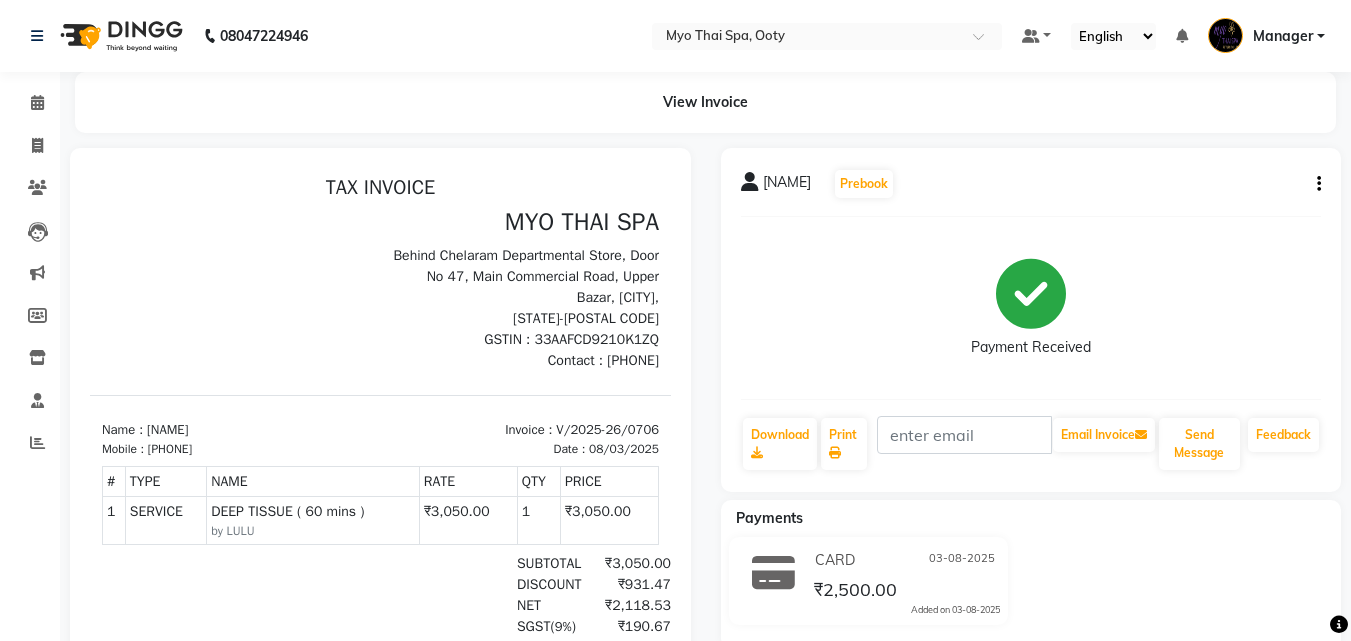 select on "service" 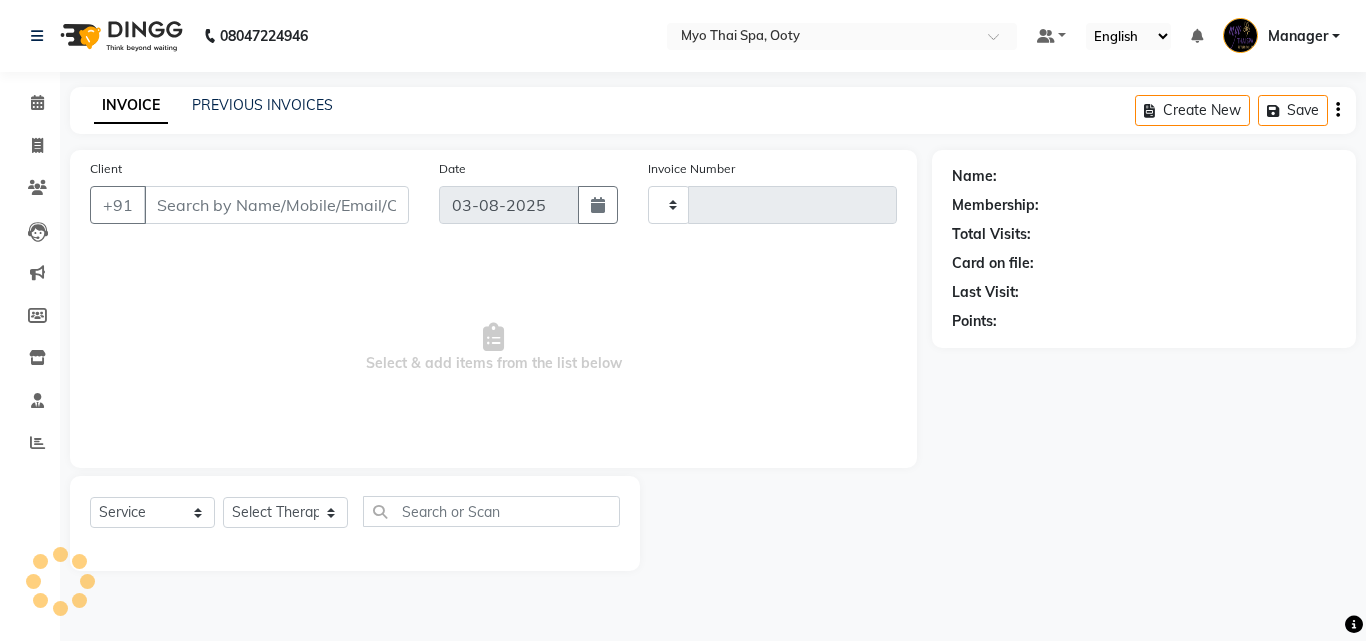 type on "0707" 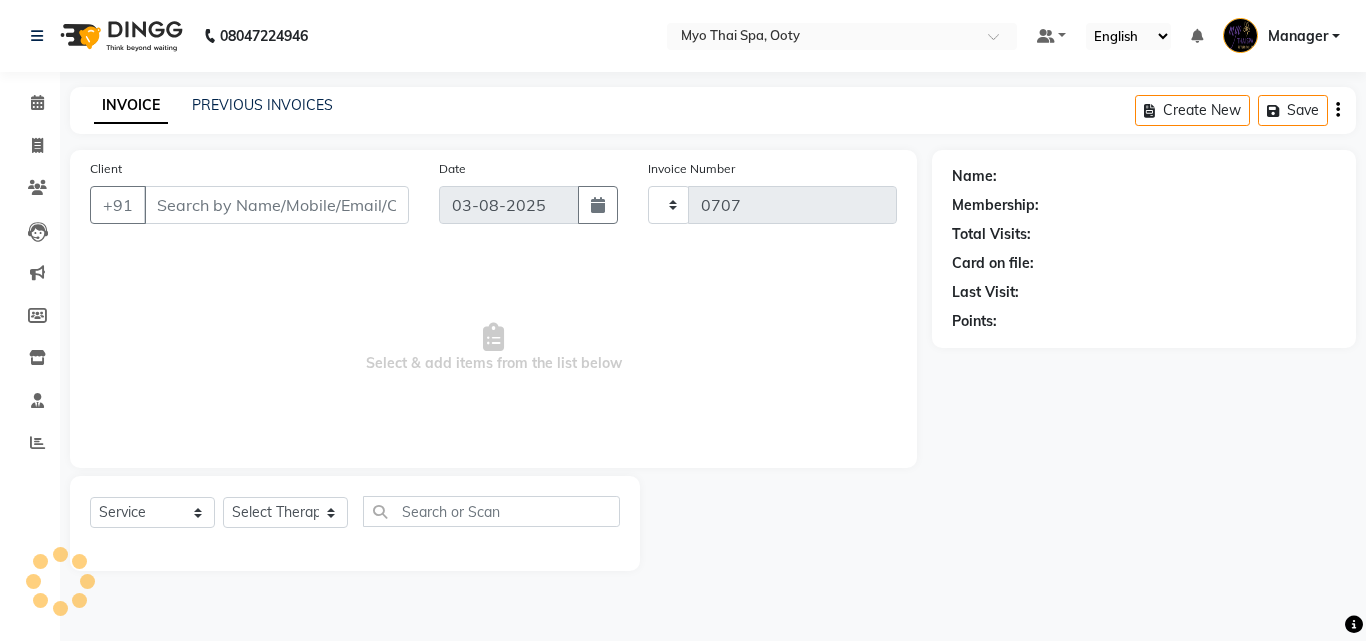 select on "558" 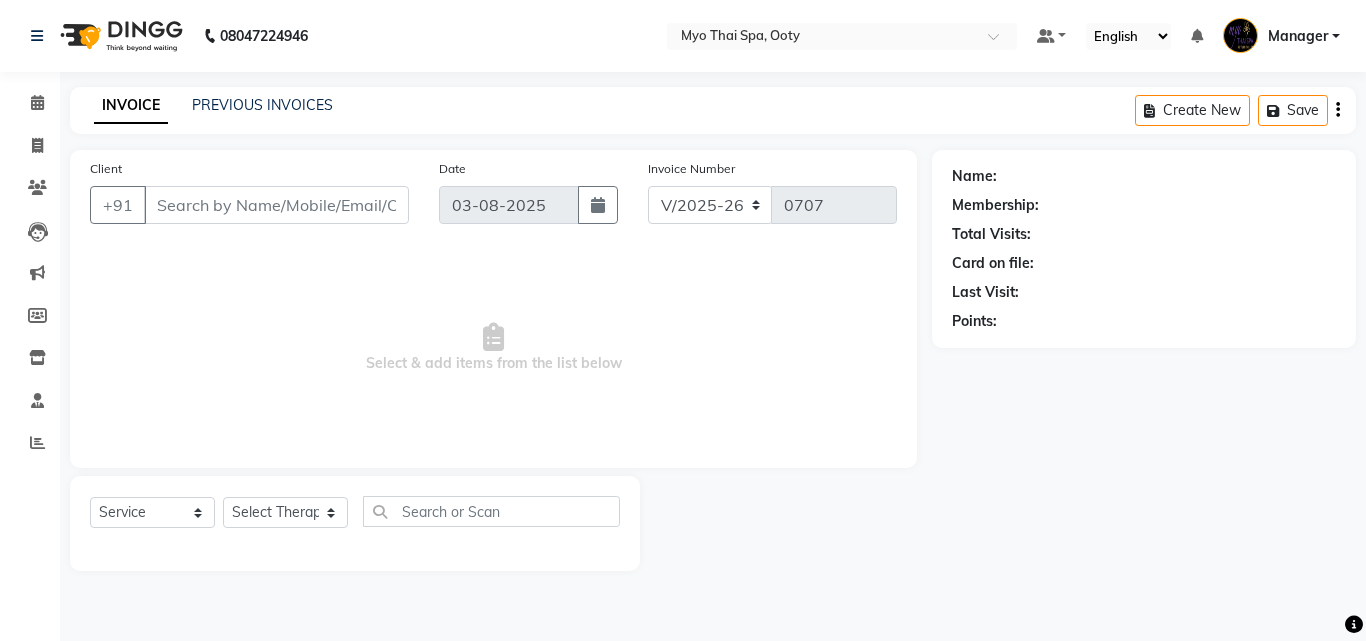 select on "V" 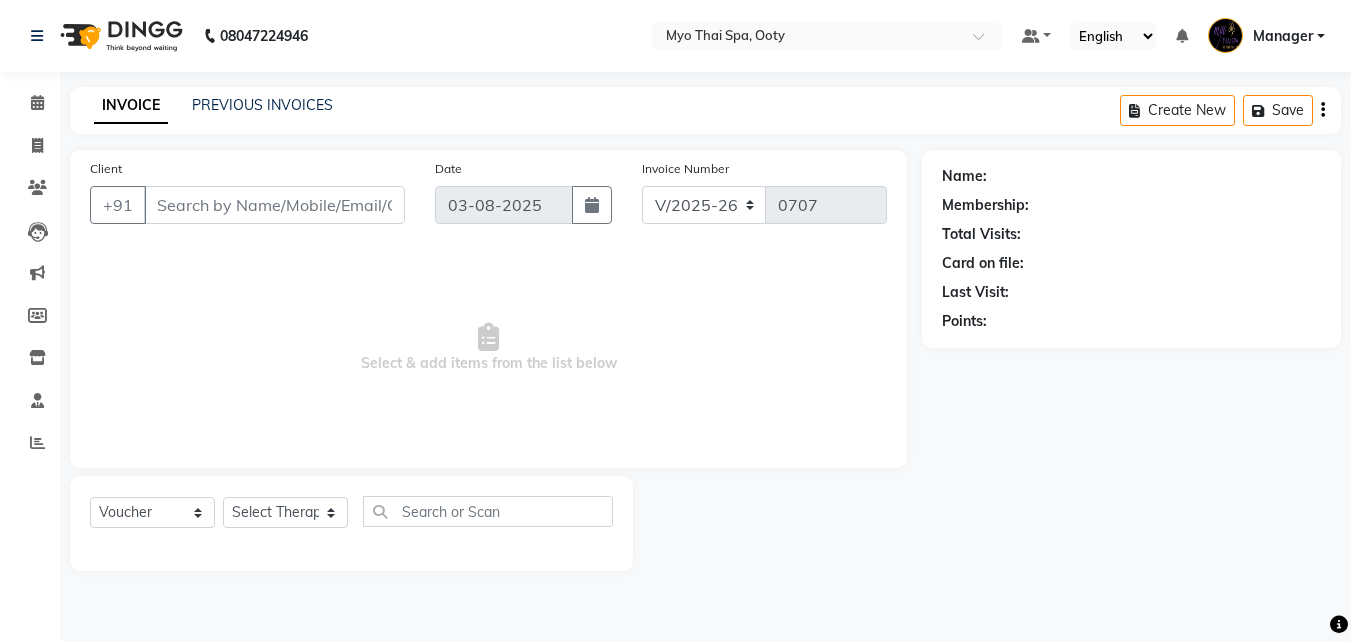 type on "[PHONE]" 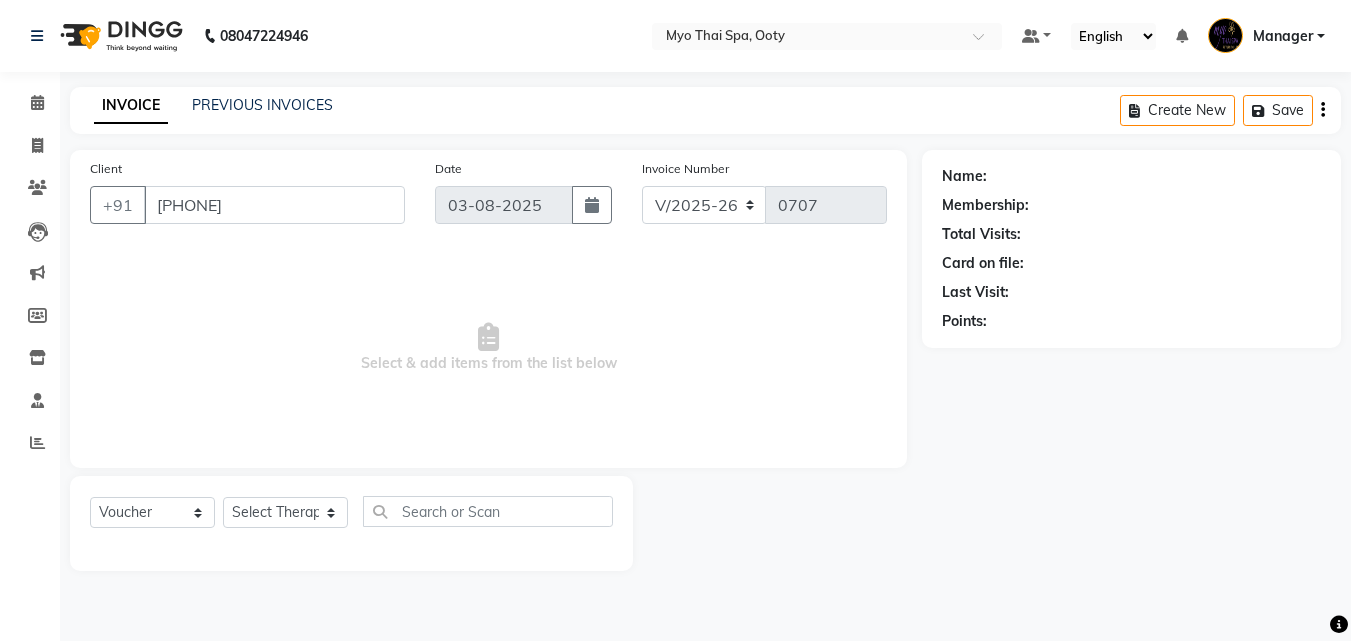 select on "88042" 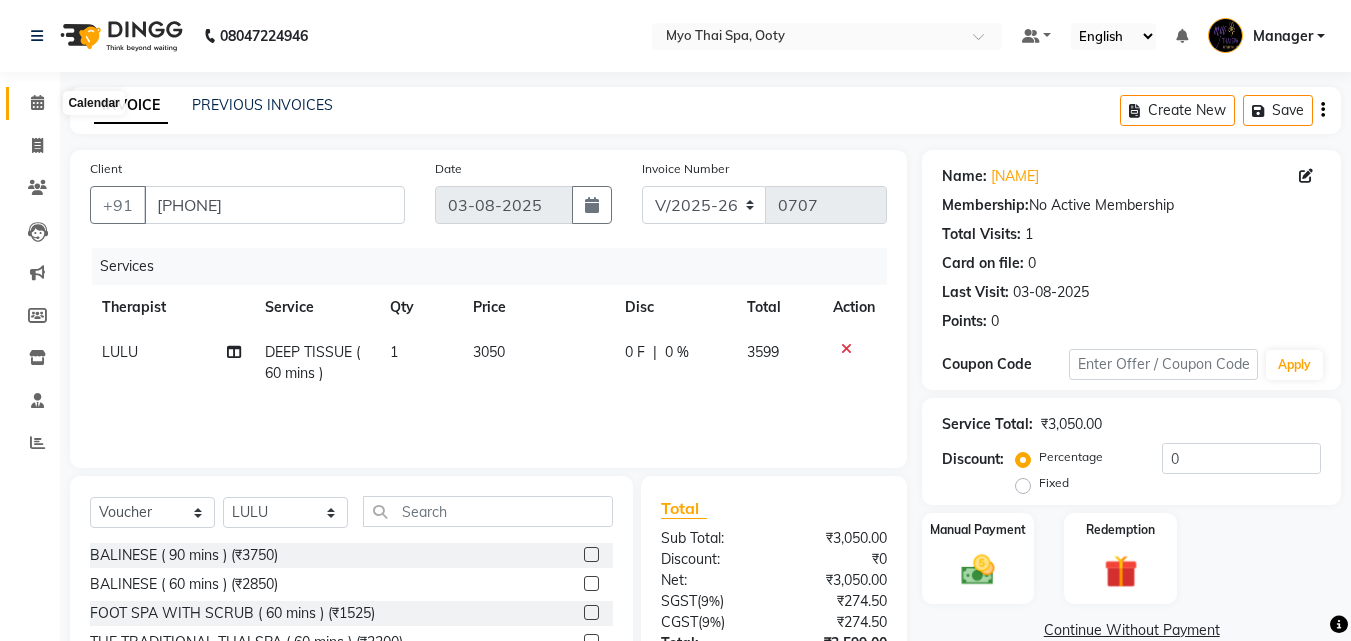 click 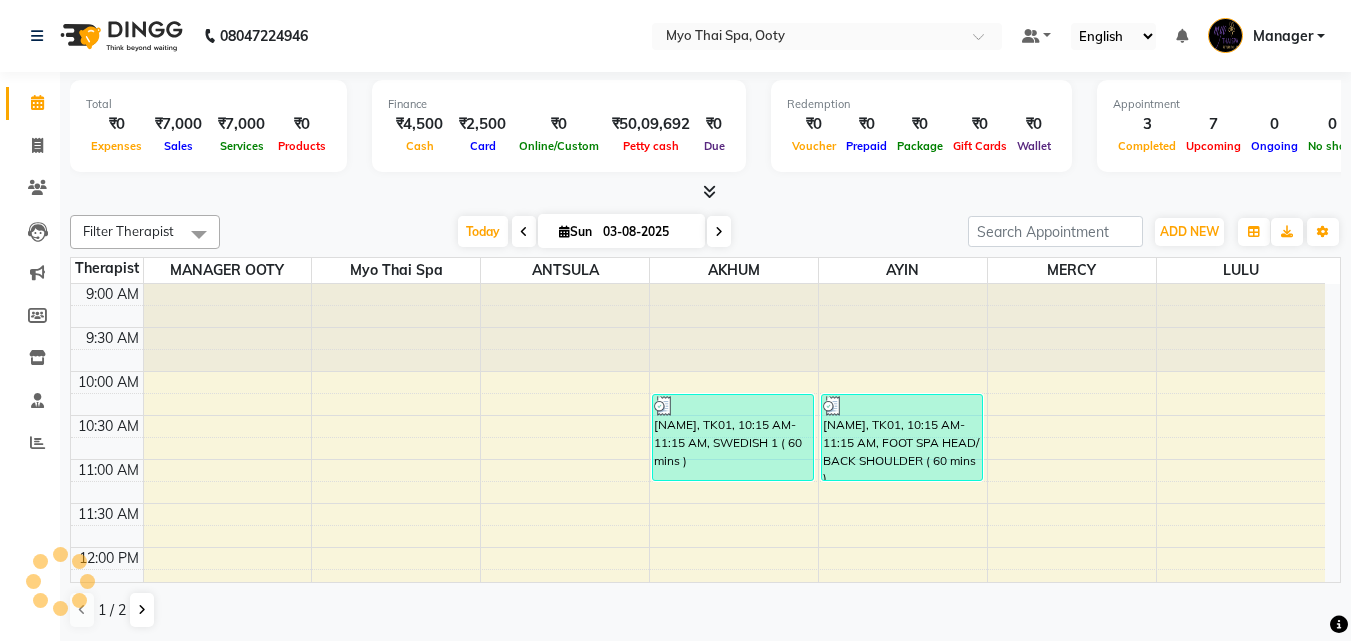 scroll, scrollTop: 0, scrollLeft: 0, axis: both 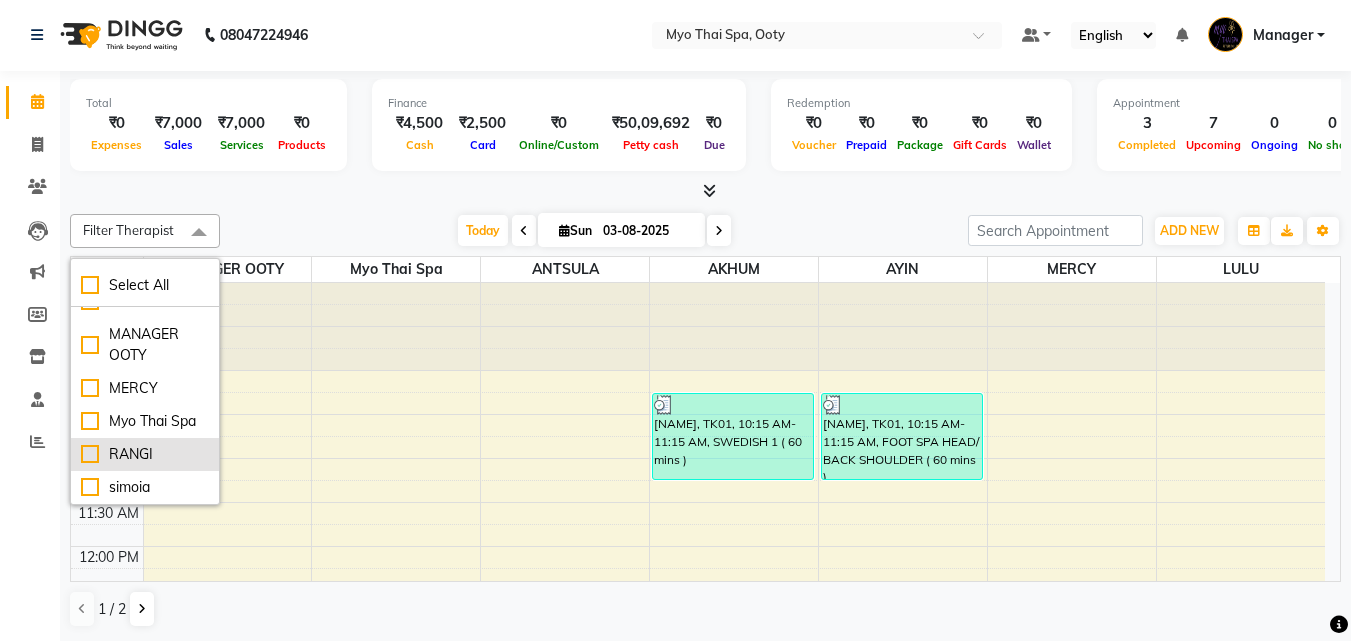 click on "RANGI" at bounding box center [145, 454] 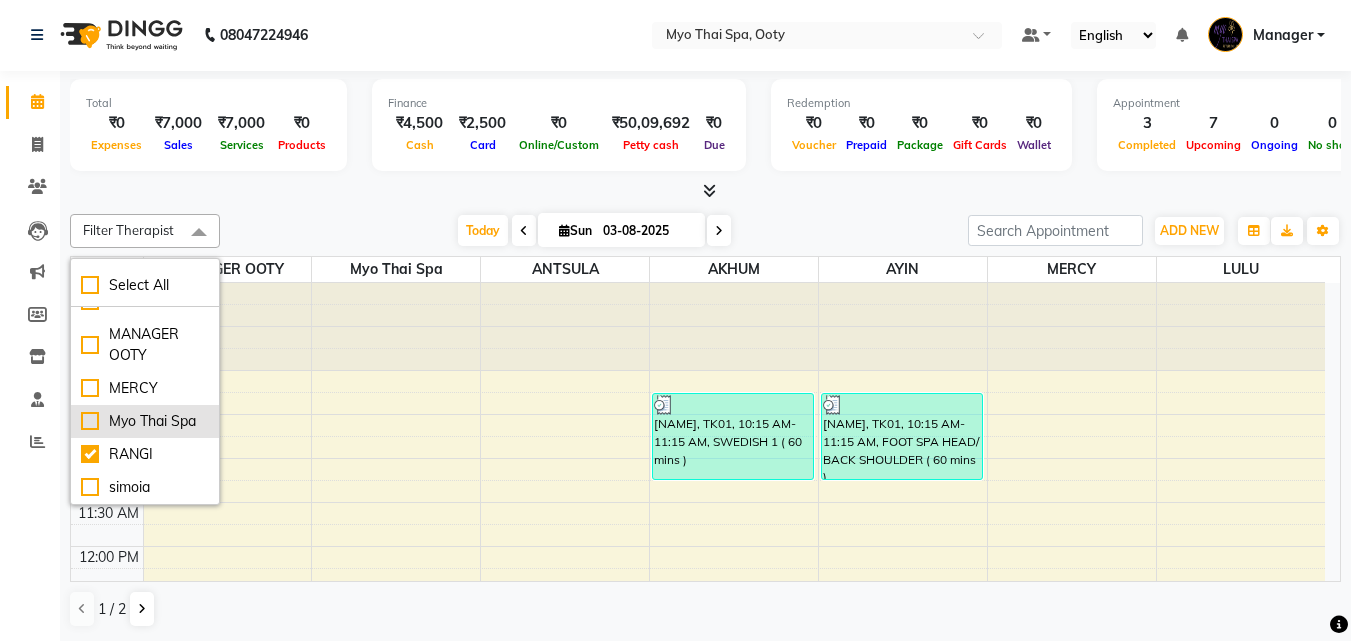 checkbox on "true" 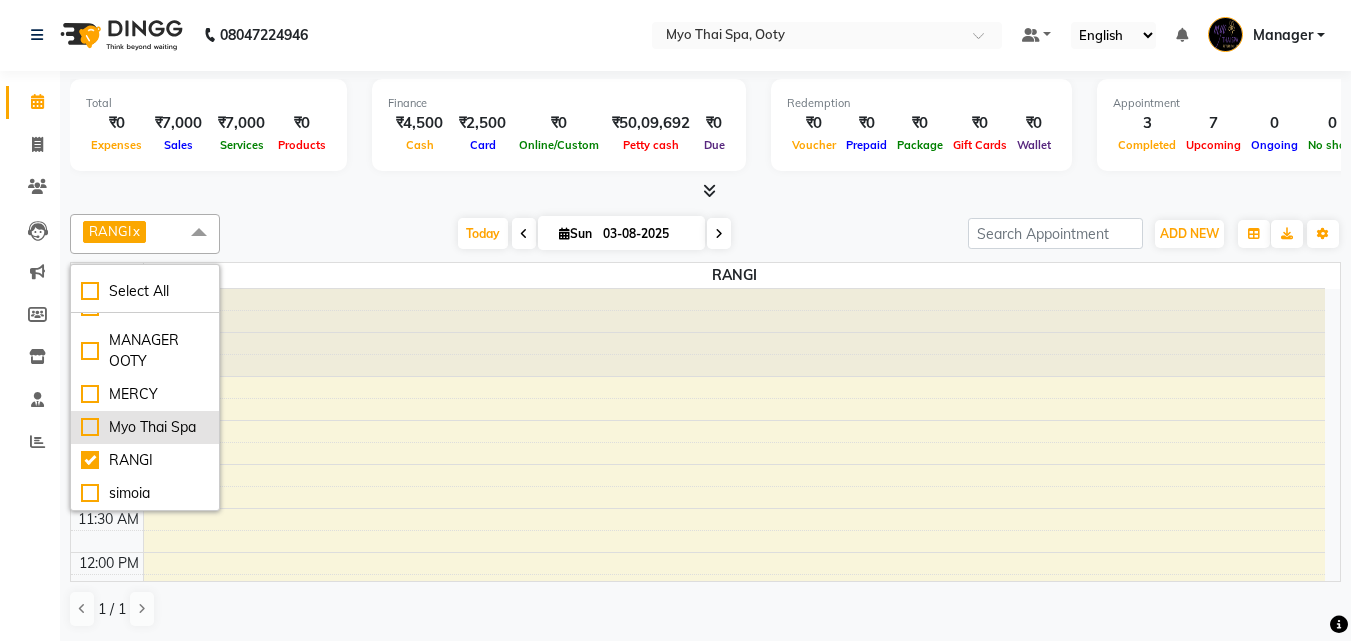 scroll, scrollTop: 0, scrollLeft: 0, axis: both 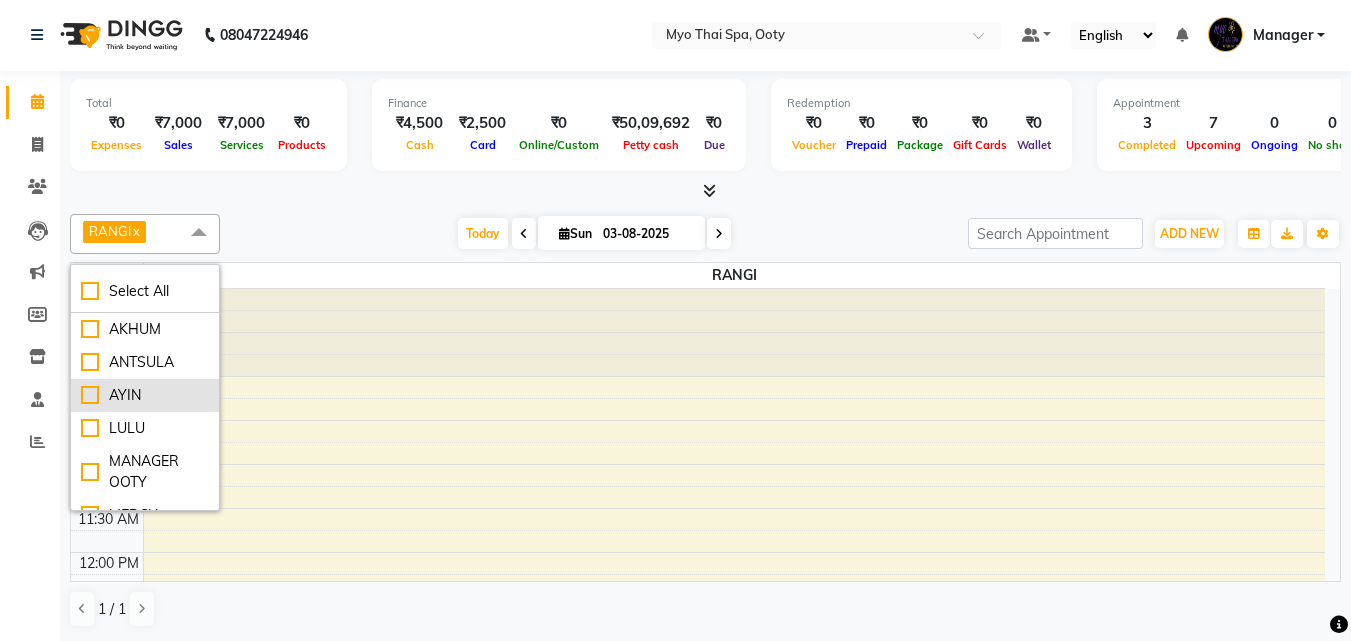 click on "AYIN" at bounding box center [145, 395] 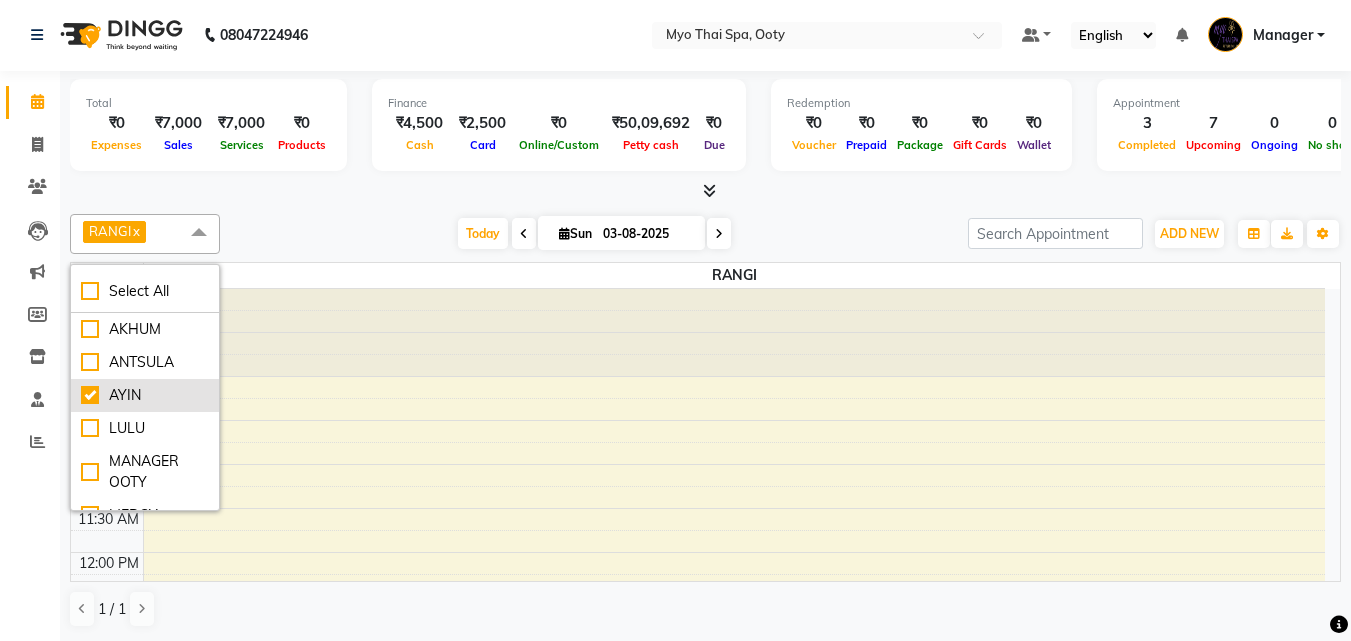 checkbox on "true" 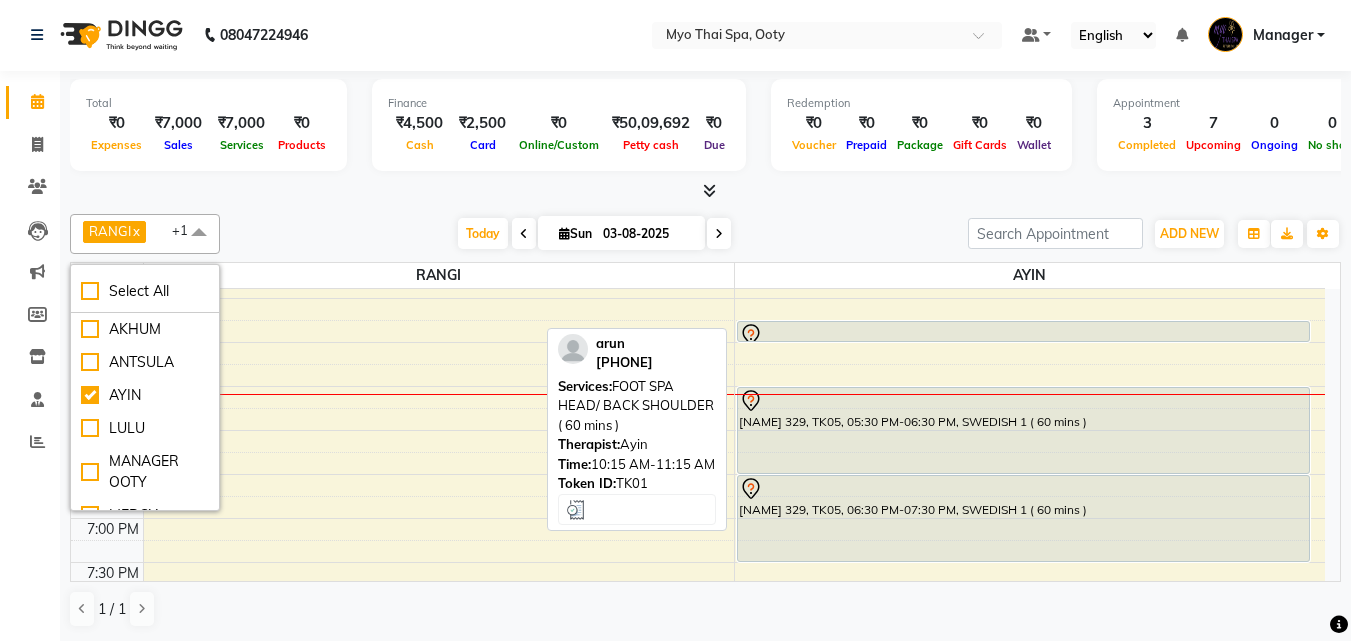 scroll, scrollTop: 700, scrollLeft: 0, axis: vertical 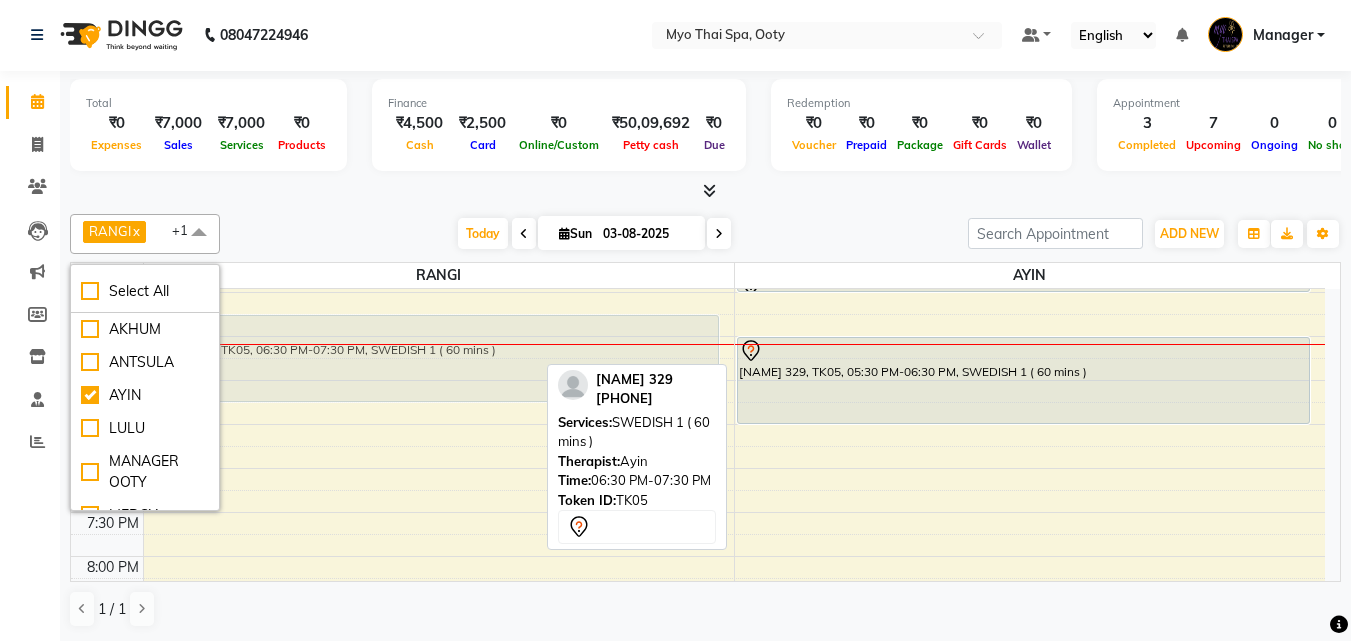 drag, startPoint x: 987, startPoint y: 474, endPoint x: 481, endPoint y: 372, distance: 516.1783 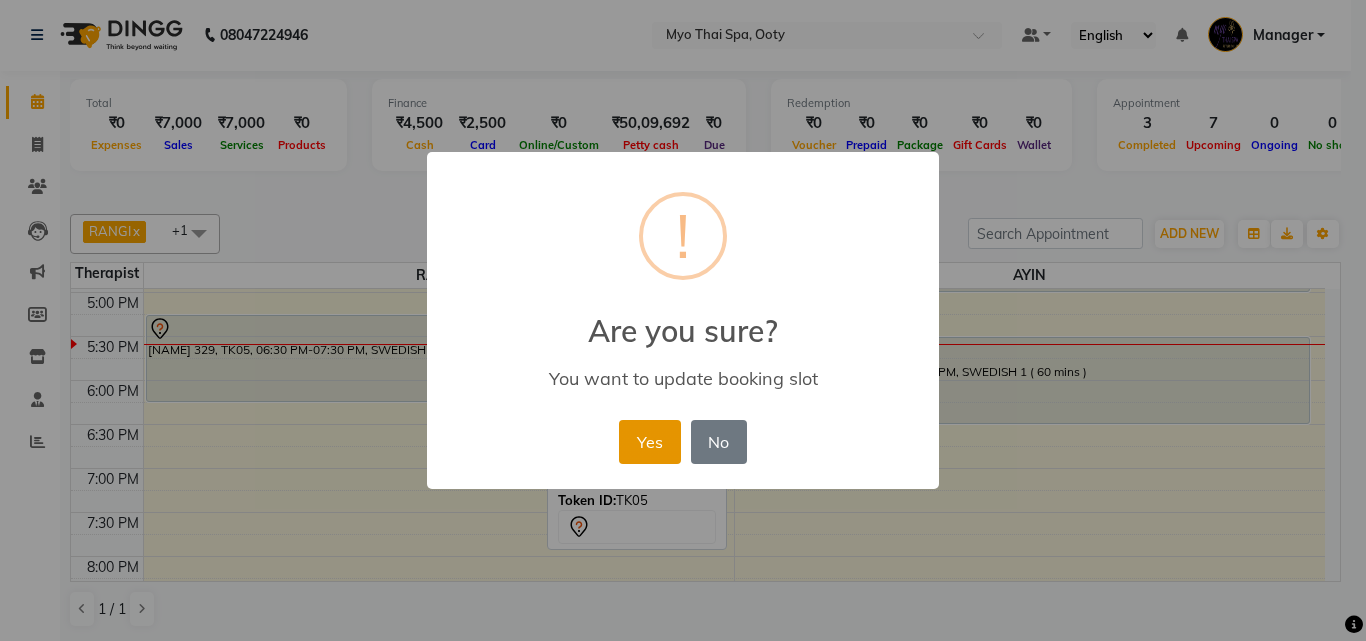click on "Yes" at bounding box center (649, 442) 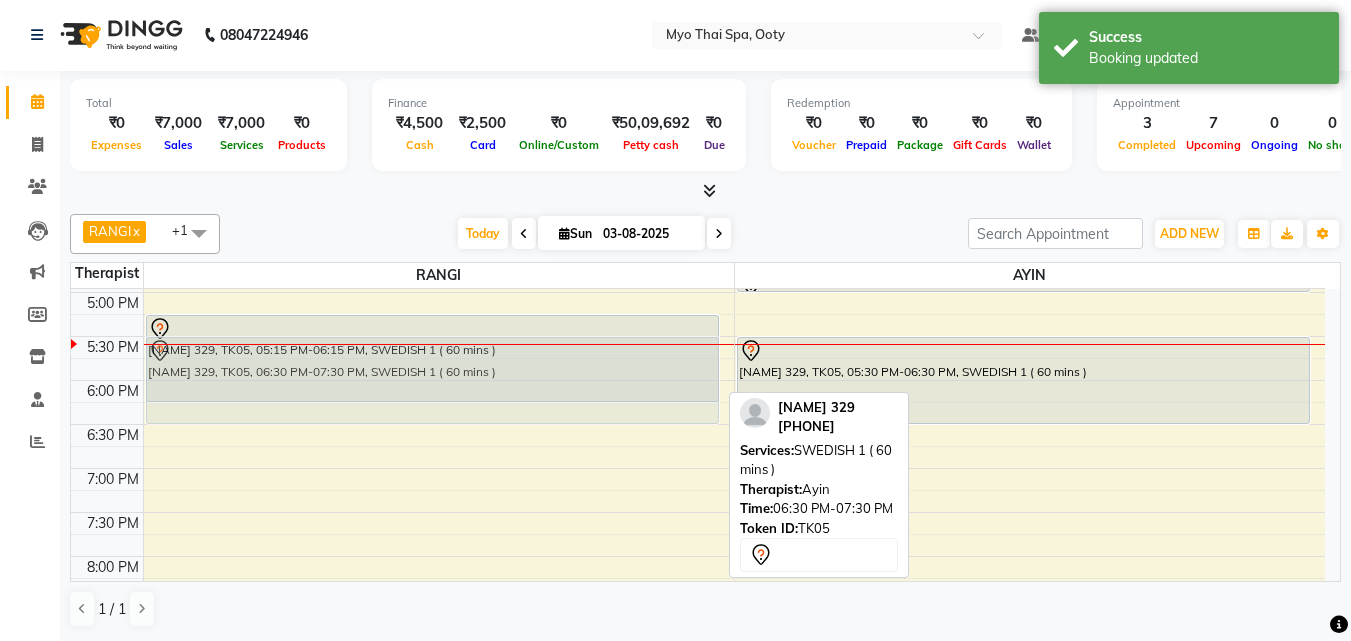 drag, startPoint x: 416, startPoint y: 345, endPoint x: 408, endPoint y: 367, distance: 23.409399 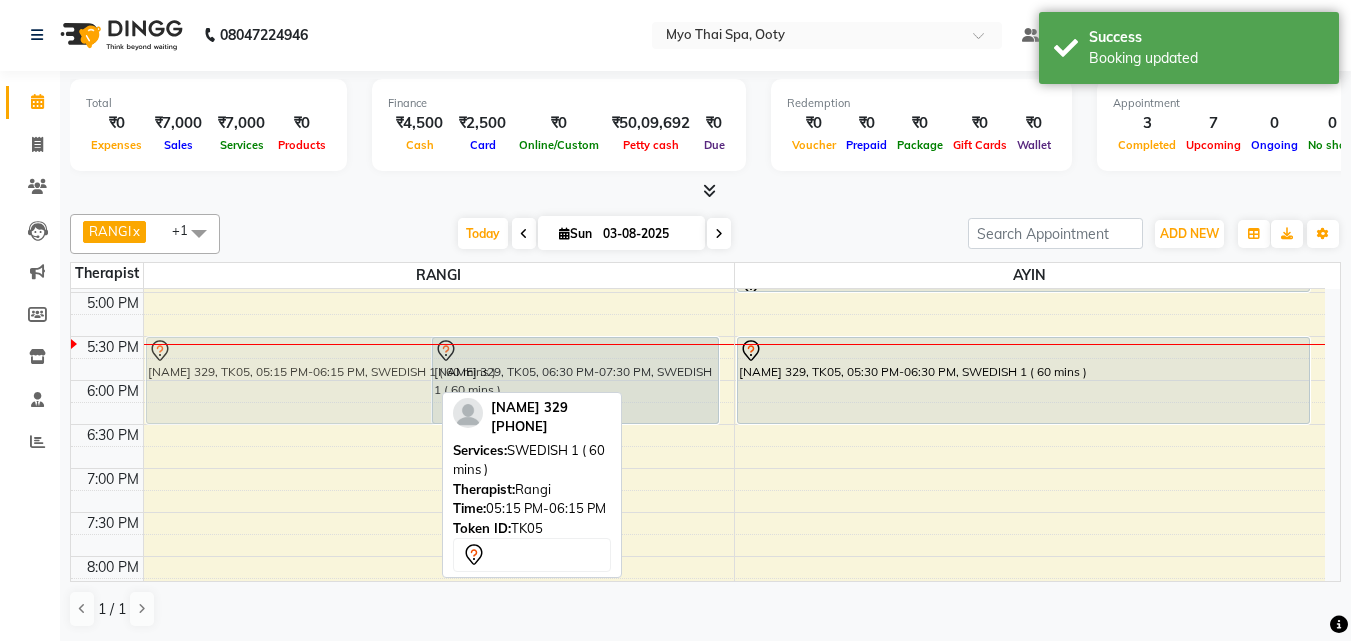 drag, startPoint x: 322, startPoint y: 358, endPoint x: 520, endPoint y: 388, distance: 200.25983 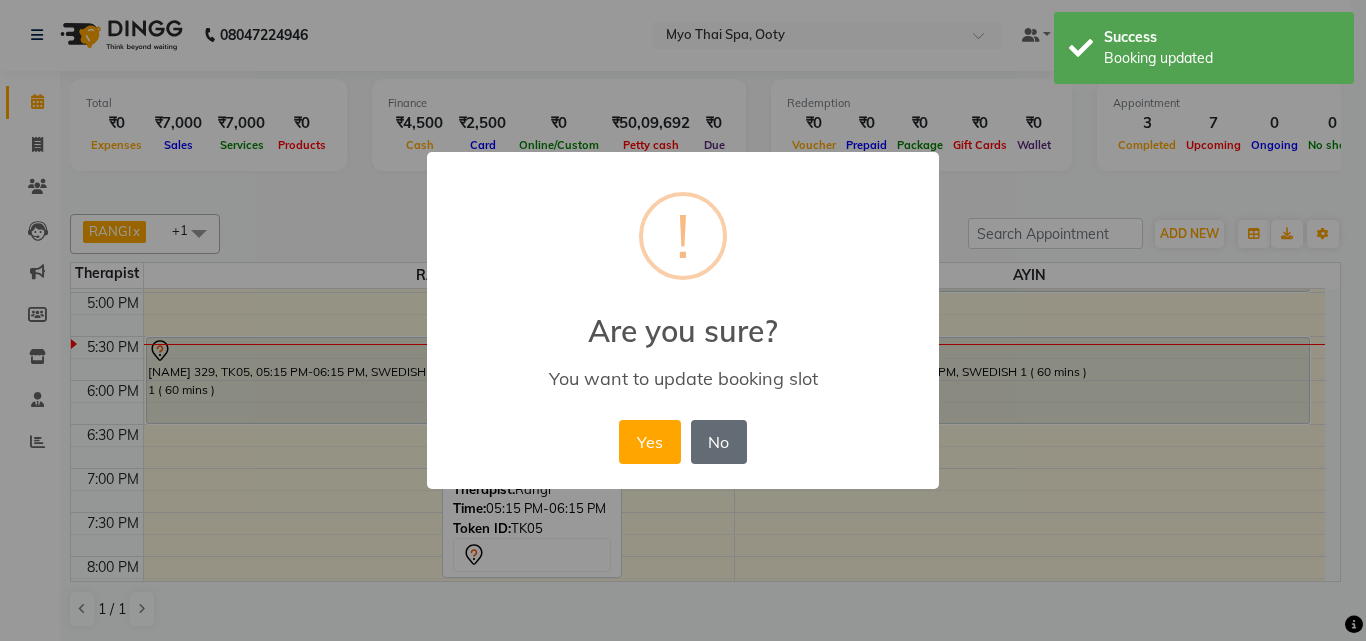 click on "No" at bounding box center [719, 442] 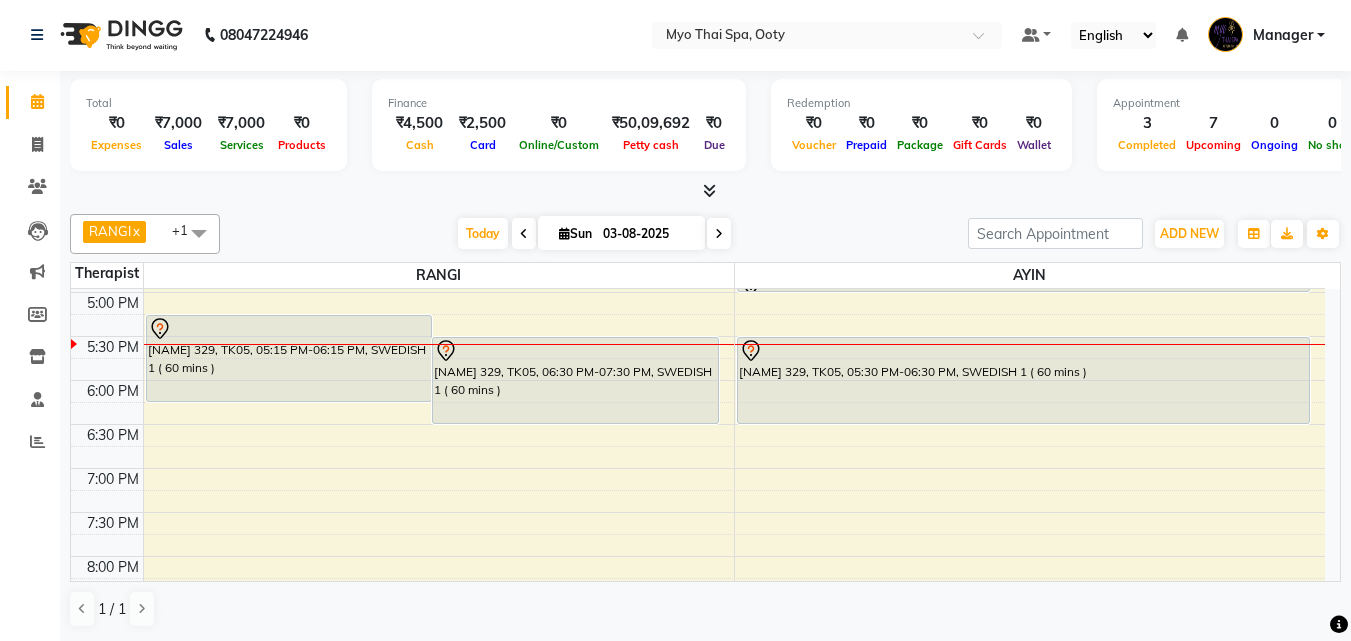 click at bounding box center [199, 233] 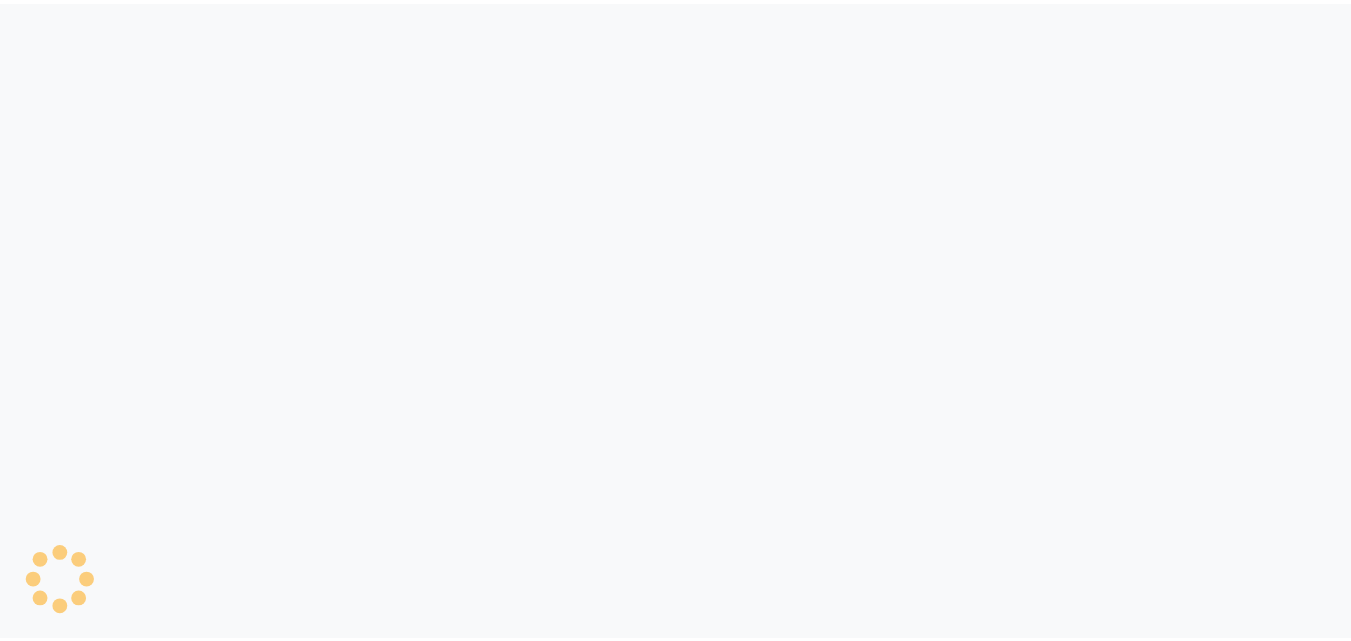scroll, scrollTop: 0, scrollLeft: 0, axis: both 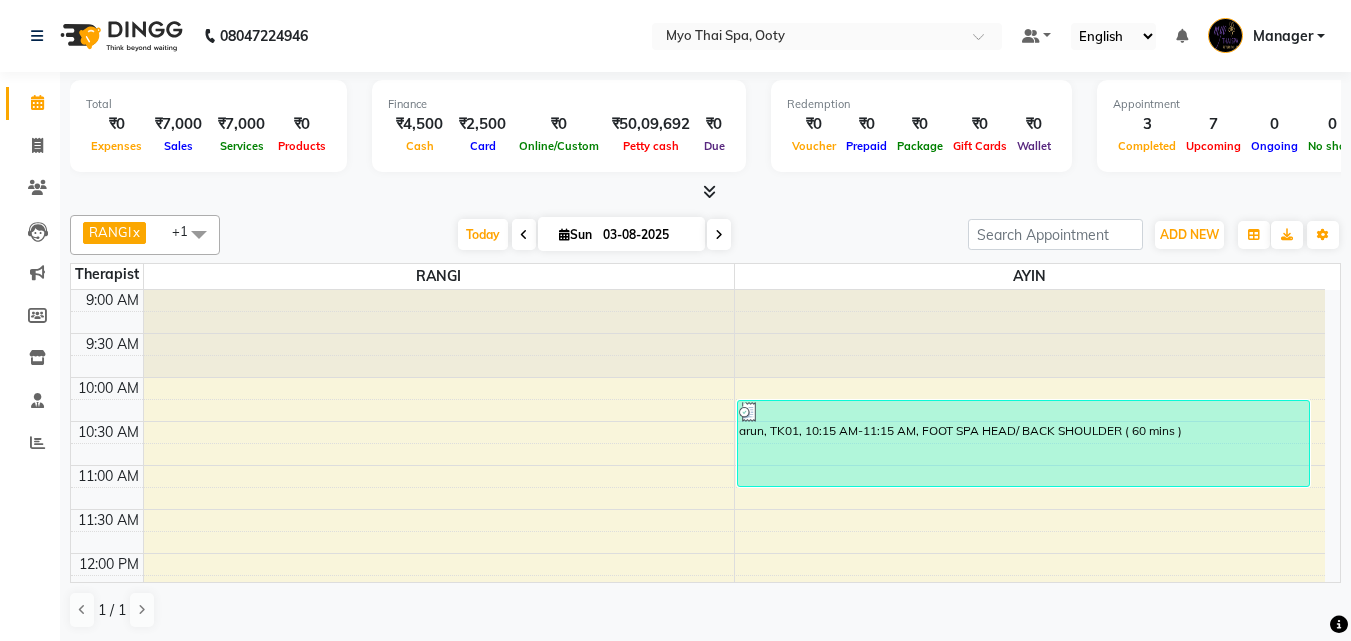 click at bounding box center (199, 234) 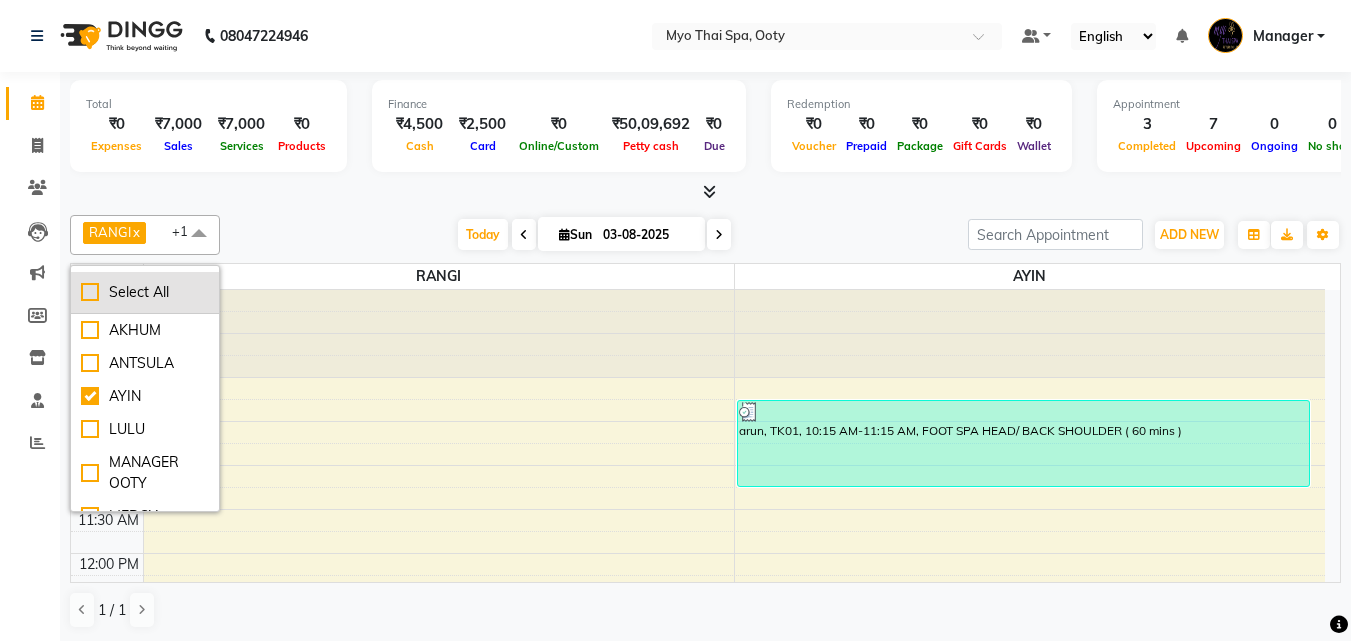 click on "Select All" at bounding box center (145, 292) 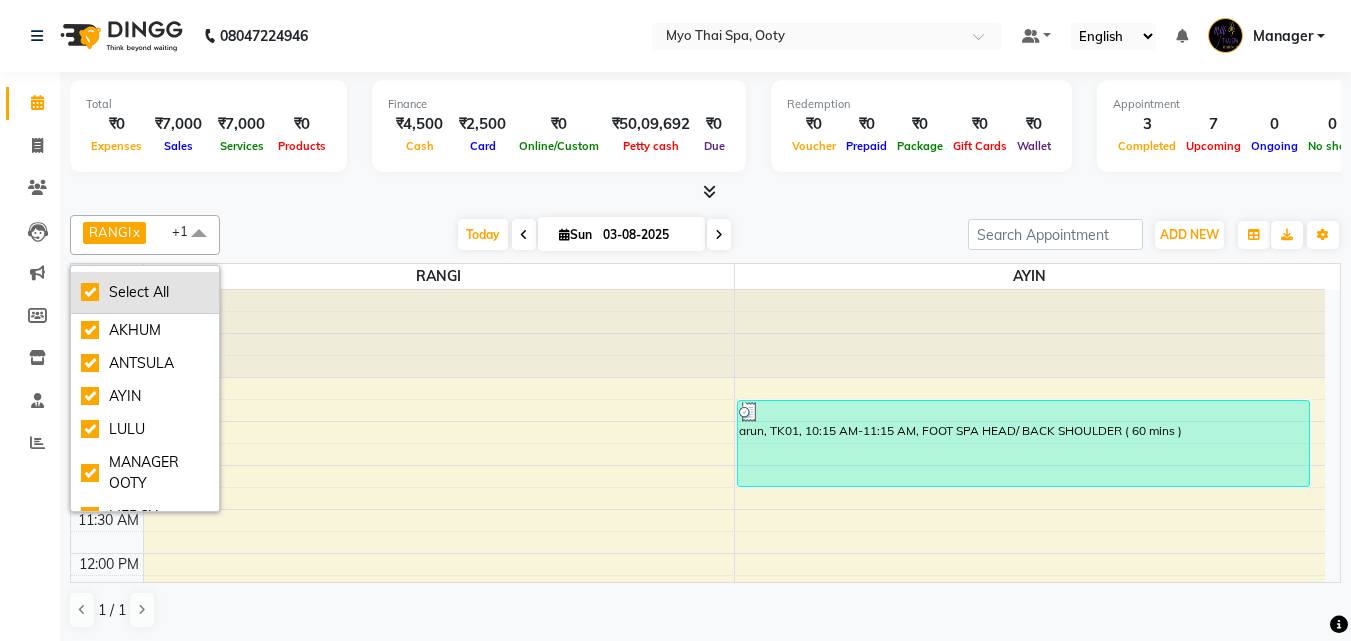 checkbox on "true" 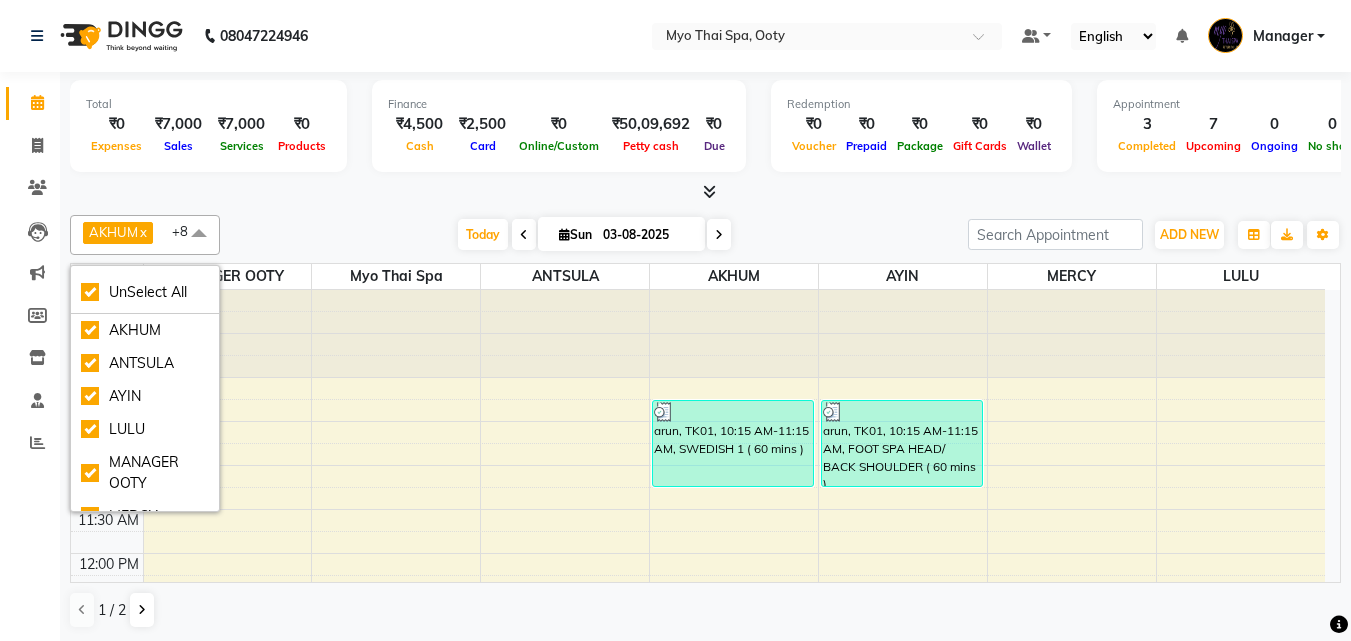 click on "9:00 AM 9:30 AM 10:00 AM 10:30 AM 11:00 AM 11:30 AM 12:00 PM 12:30 PM 1:00 PM 1:30 PM 2:00 PM 2:30 PM 3:00 PM 3:30 PM 4:00 PM 4:30 PM 5:00 PM 5:30 PM 6:00 PM 6:30 PM 7:00 PM 7:30 PM 8:00 PM 8:30 PM 9:00 PM 9:30 PM     NAYAM, TK03, 04:45 PM-05:45 PM, FOOT SPA  ( 60 mins )     arun, TK01, 10:15 AM-11:15 AM, SWEDISH 1 ( 60 mins )     NAYAM, TK03, 04:45 PM-05:45 PM, FOOT SPA  ( 60 mins )     arun, TK01, 10:15 AM-11:15 AM, FOOT SPA HEAD/ BACK SHOULDER ( 60 mins )     NAYAM, TK03, 04:45 PM-05:00 PM, HEAD CHAMPI ( 15 mins )     Prakash 329, TK05, 05:30 PM-06:30 PM, SWEDISH 1 ( 60 mins )     NAYAM, TK03, 04:45 PM-05:45 PM, FOOT SPA  ( 60 mins )     VIVIN, TK02, 03:00 PM-04:00 PM, DEEP TISSUE ( 60 mins )     RANVEER, TK04, 05:15 PM-06:15 PM, AROMA THAI ( 60 mins )" at bounding box center [698, 861] 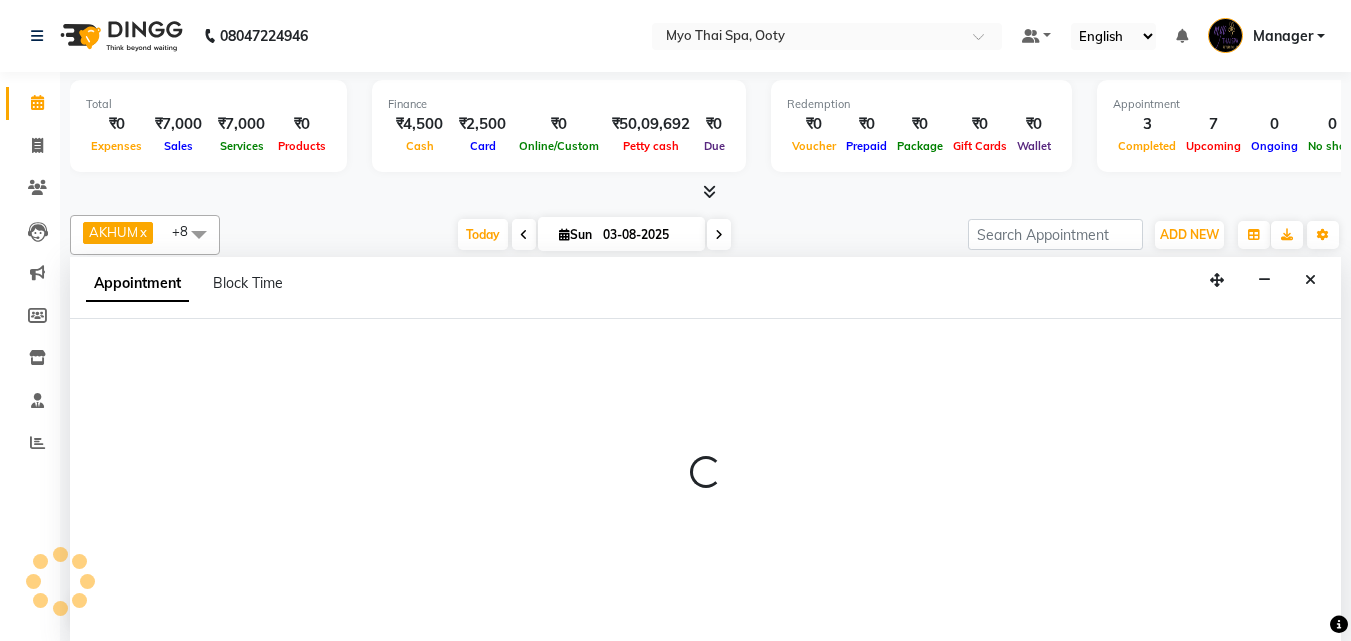 scroll, scrollTop: 1, scrollLeft: 0, axis: vertical 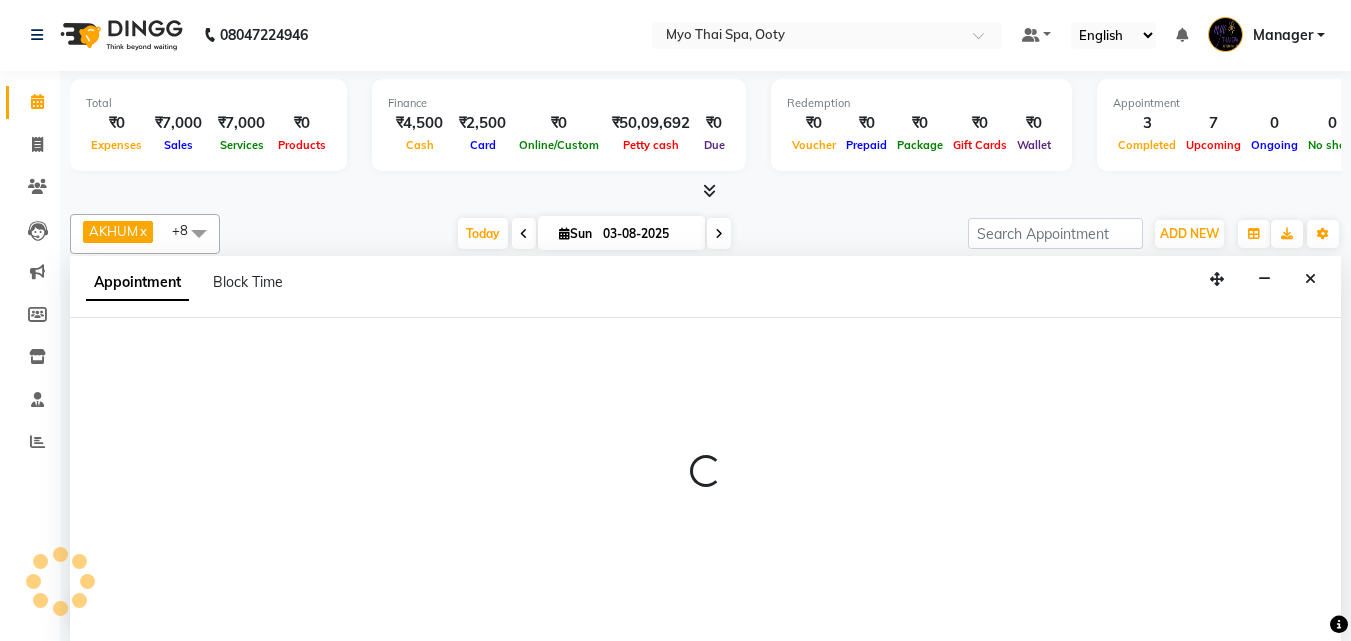 select on "59513" 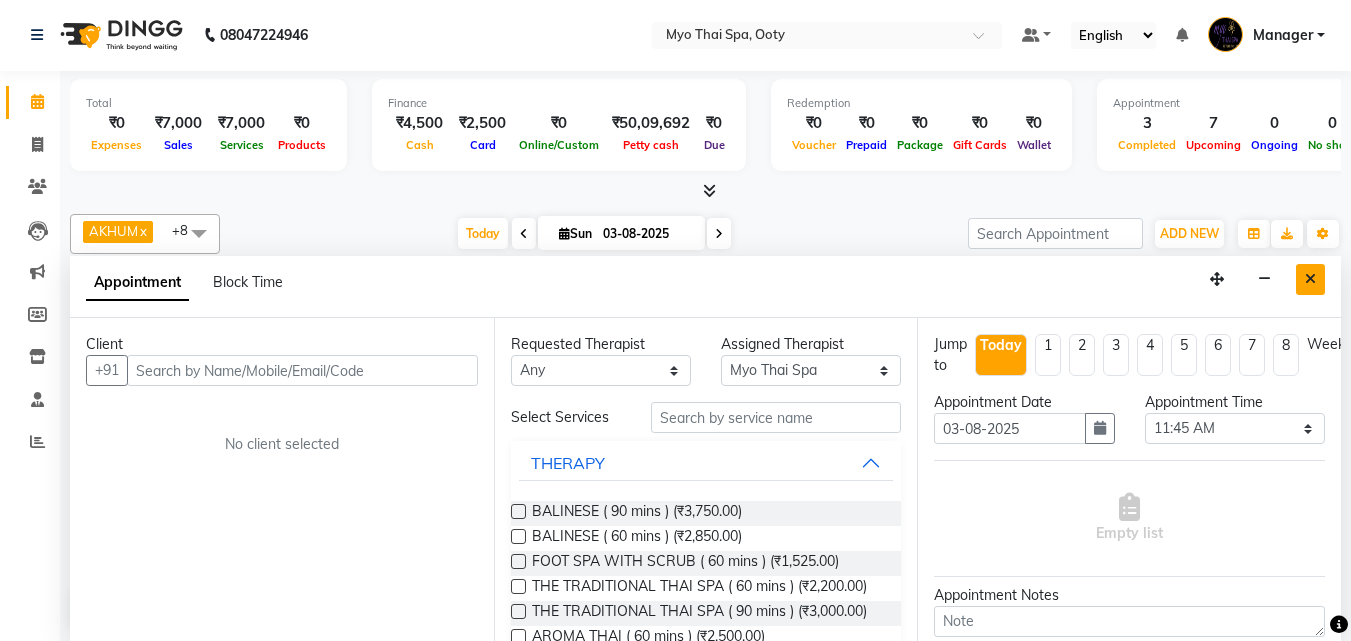 click at bounding box center [1310, 279] 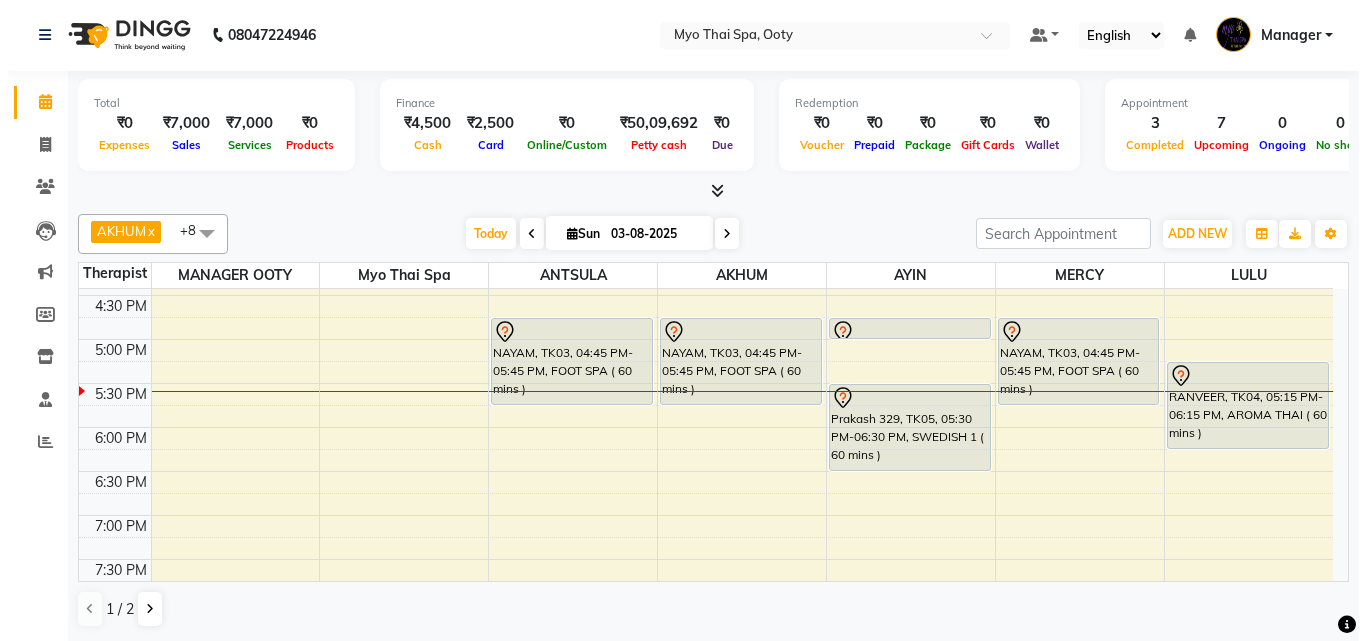 scroll, scrollTop: 651, scrollLeft: 0, axis: vertical 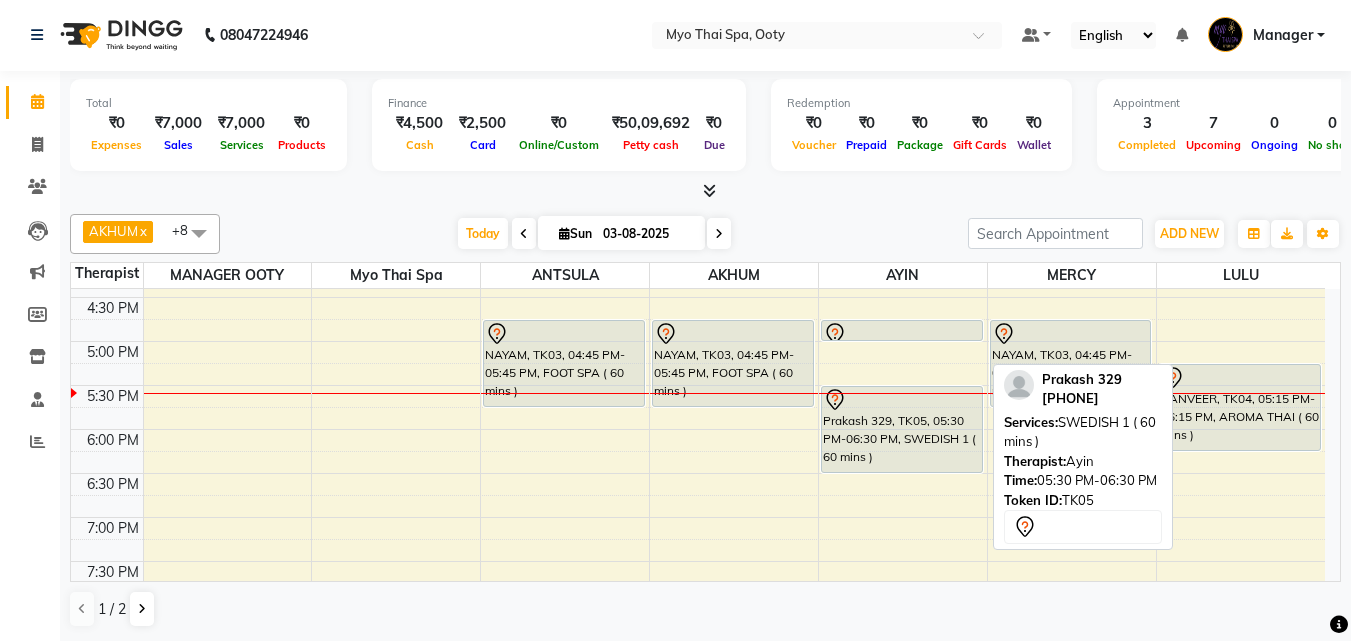 click on "Prakash 329, TK05, 05:30 PM-06:30 PM, SWEDISH 1 ( 60 mins )" at bounding box center (902, 429) 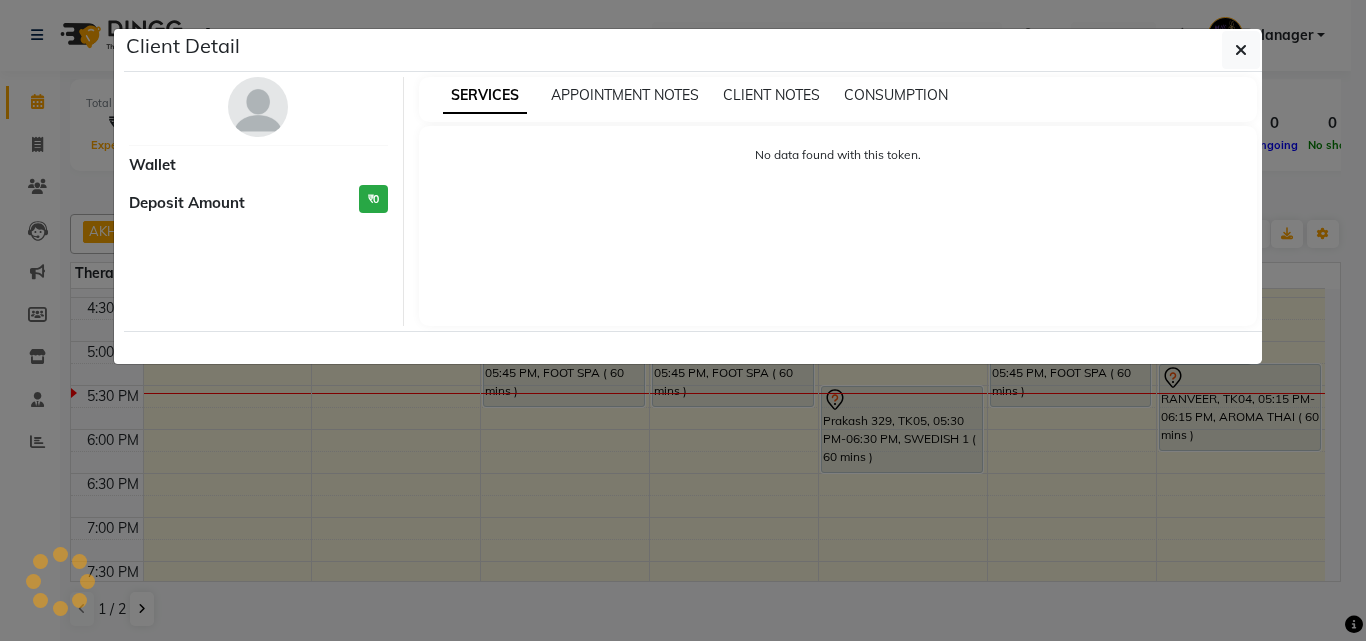 select on "7" 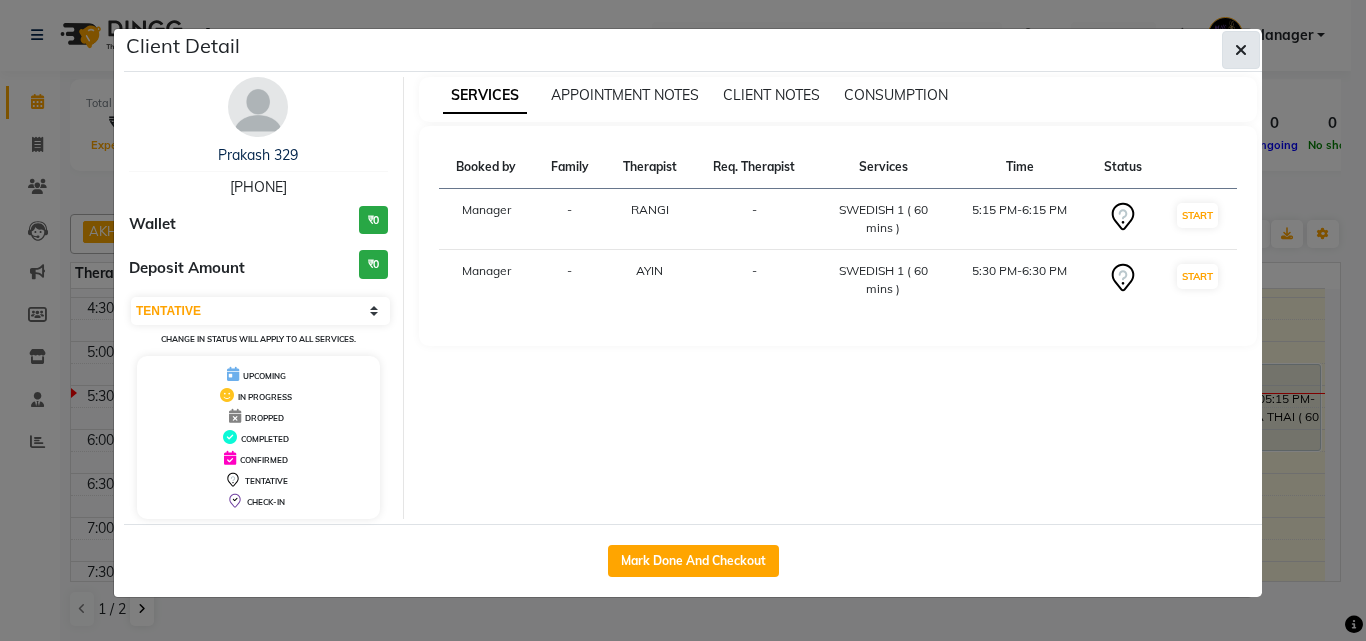 click 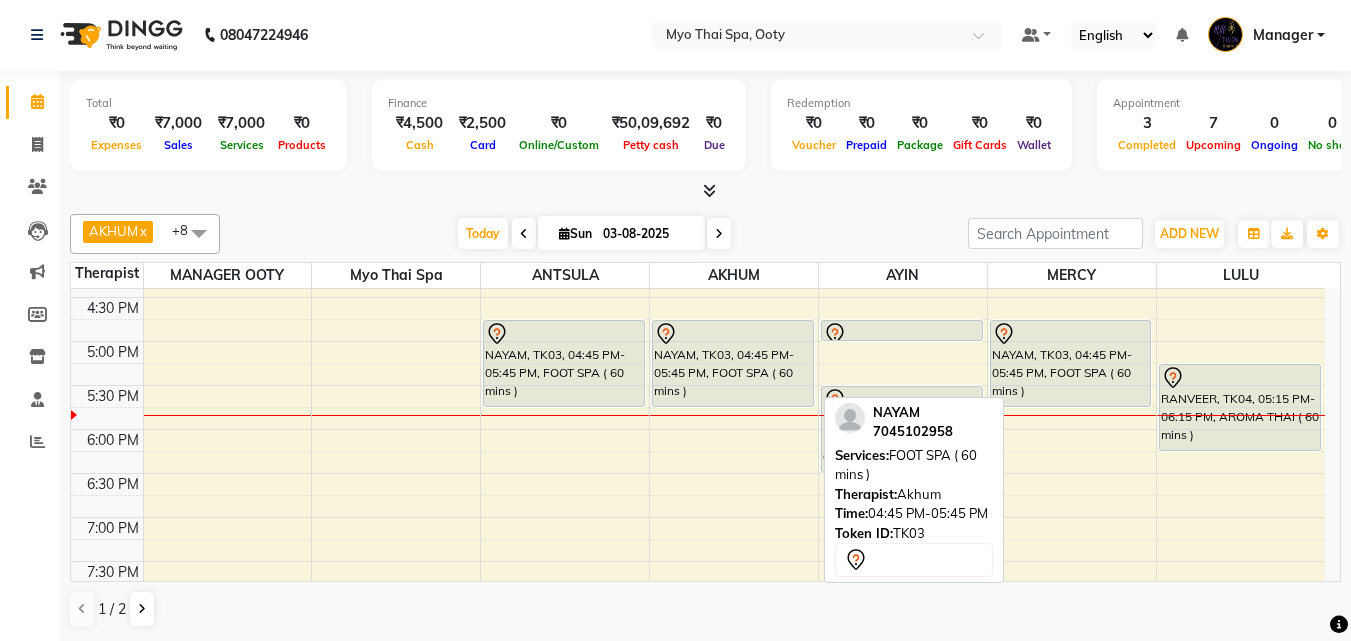 click on "NAYAM, TK03, 04:45 PM-05:45 PM, FOOT SPA  ( 60 mins )" at bounding box center [733, 363] 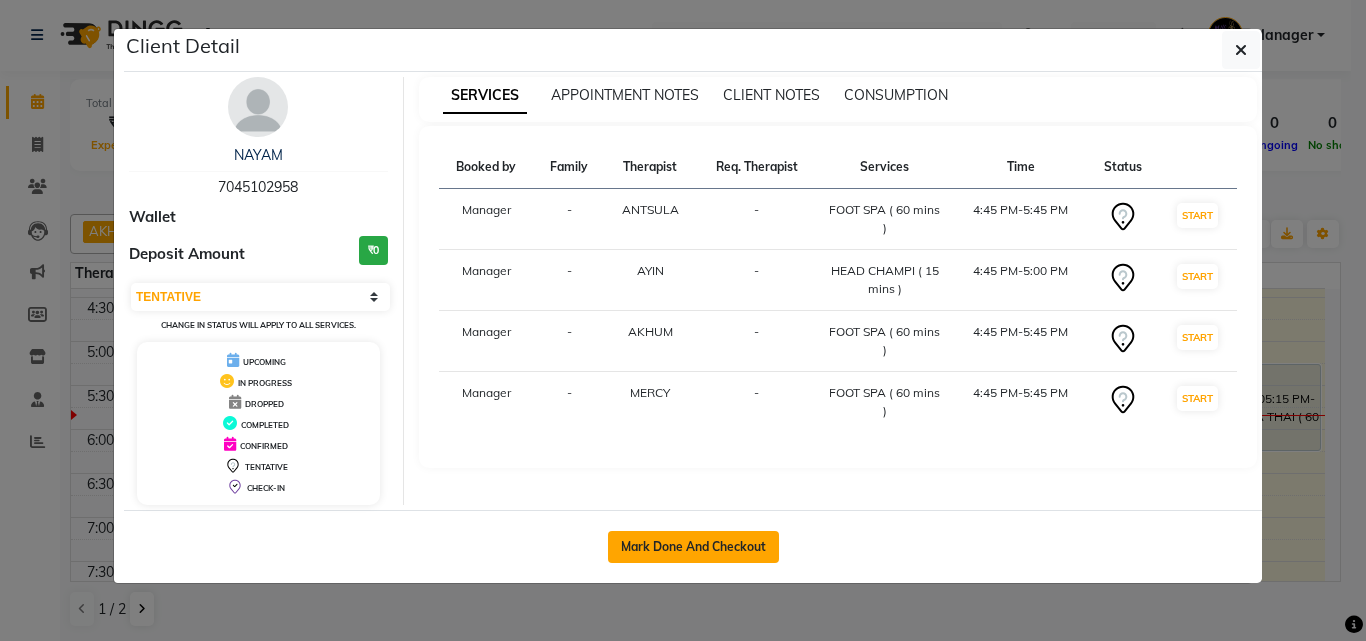 click on "Mark Done And Checkout" 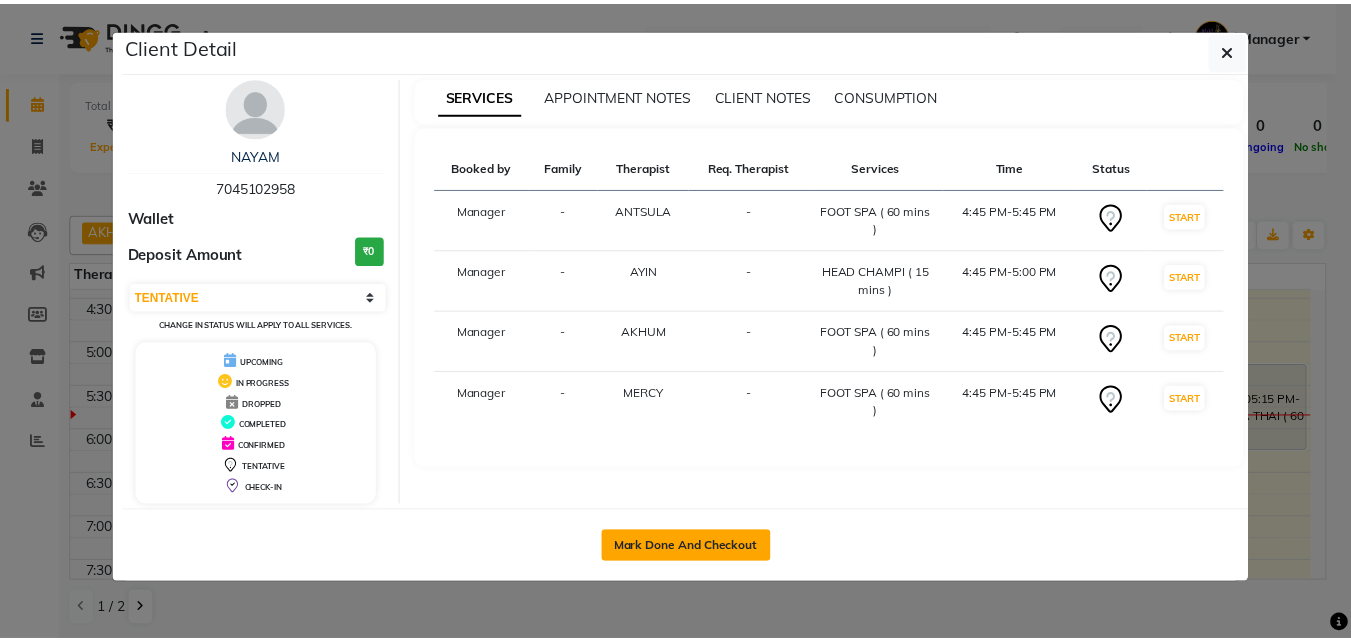 scroll, scrollTop: 0, scrollLeft: 0, axis: both 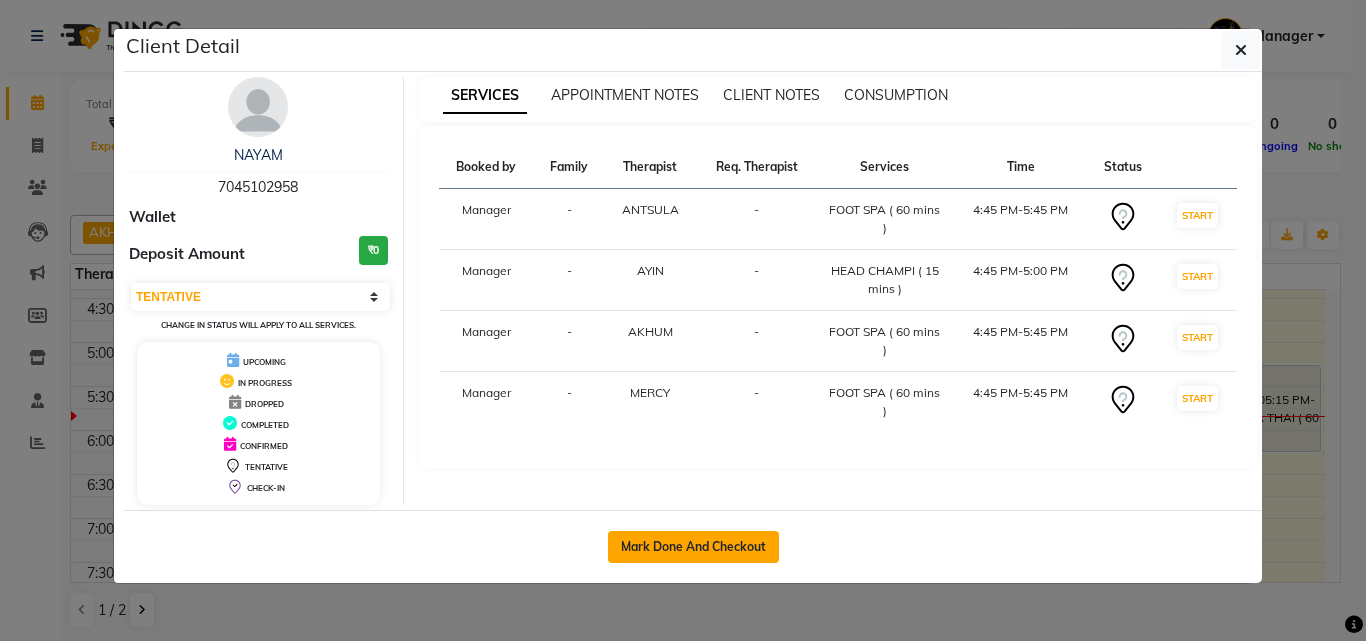 select on "service" 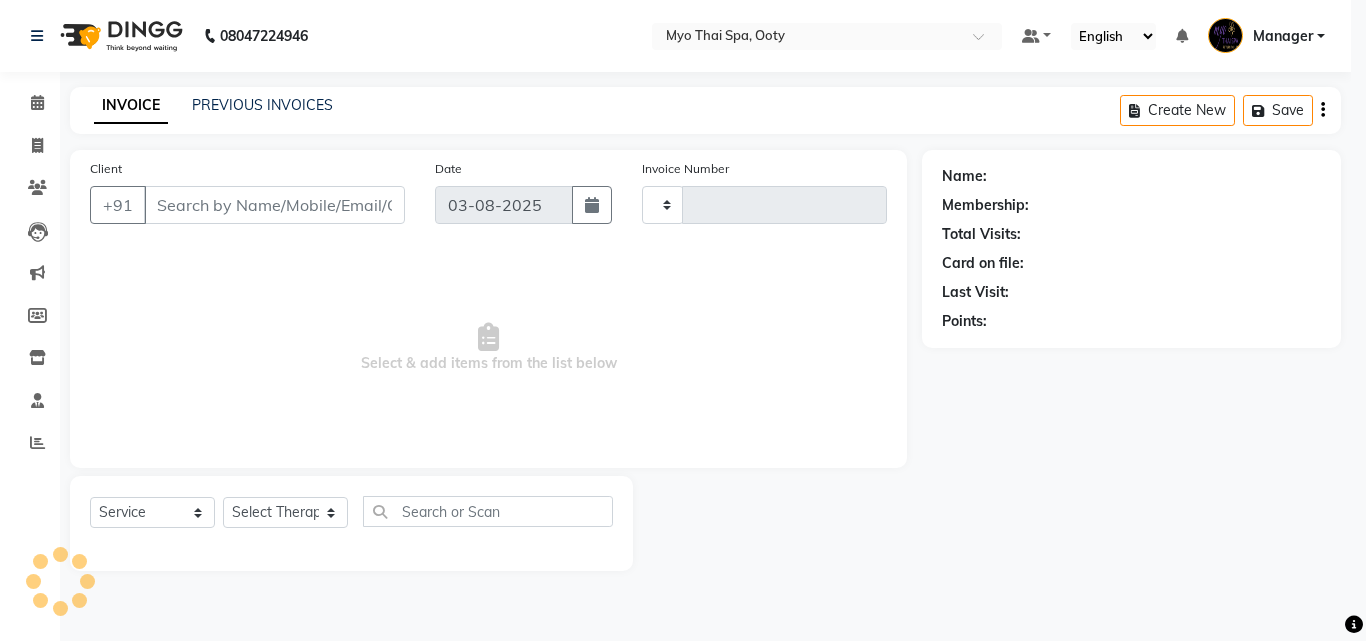 type on "0707" 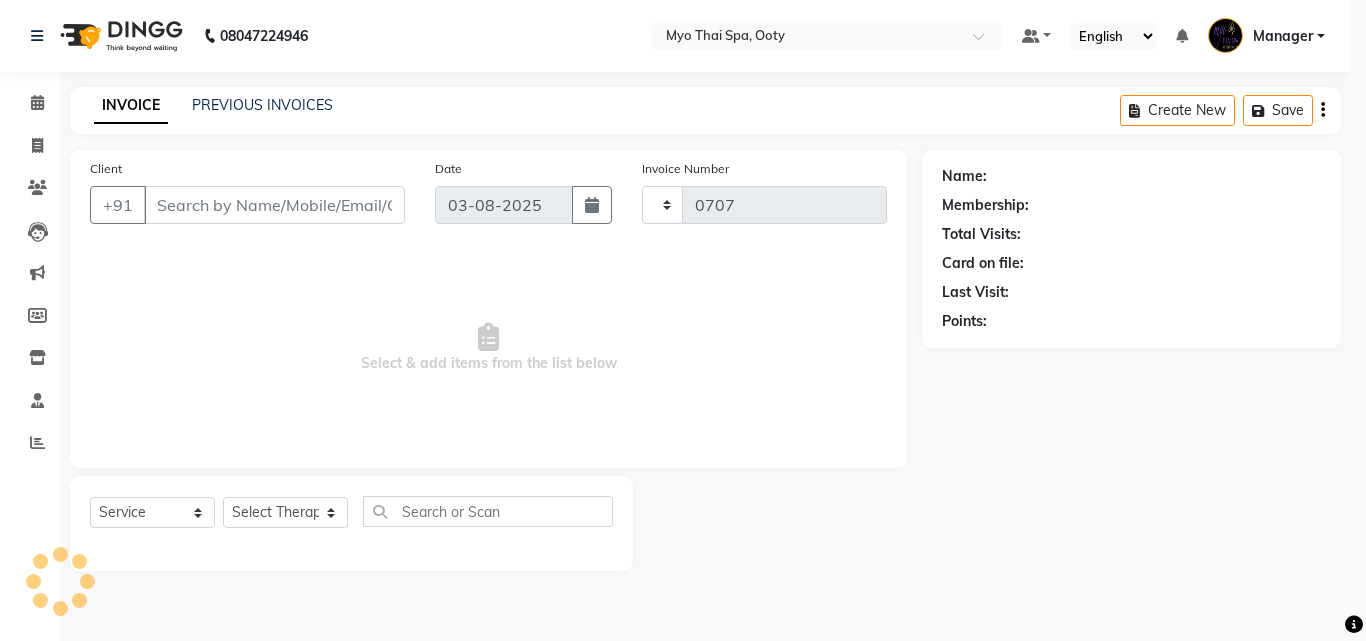 select on "558" 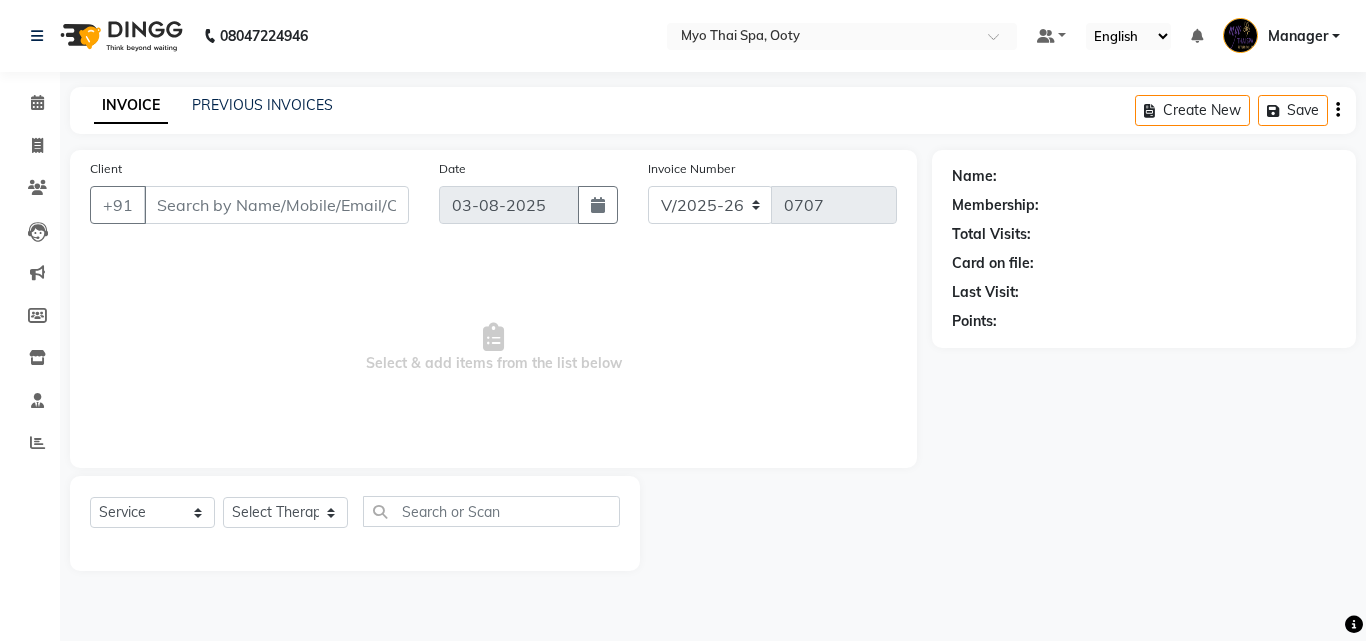 select on "V" 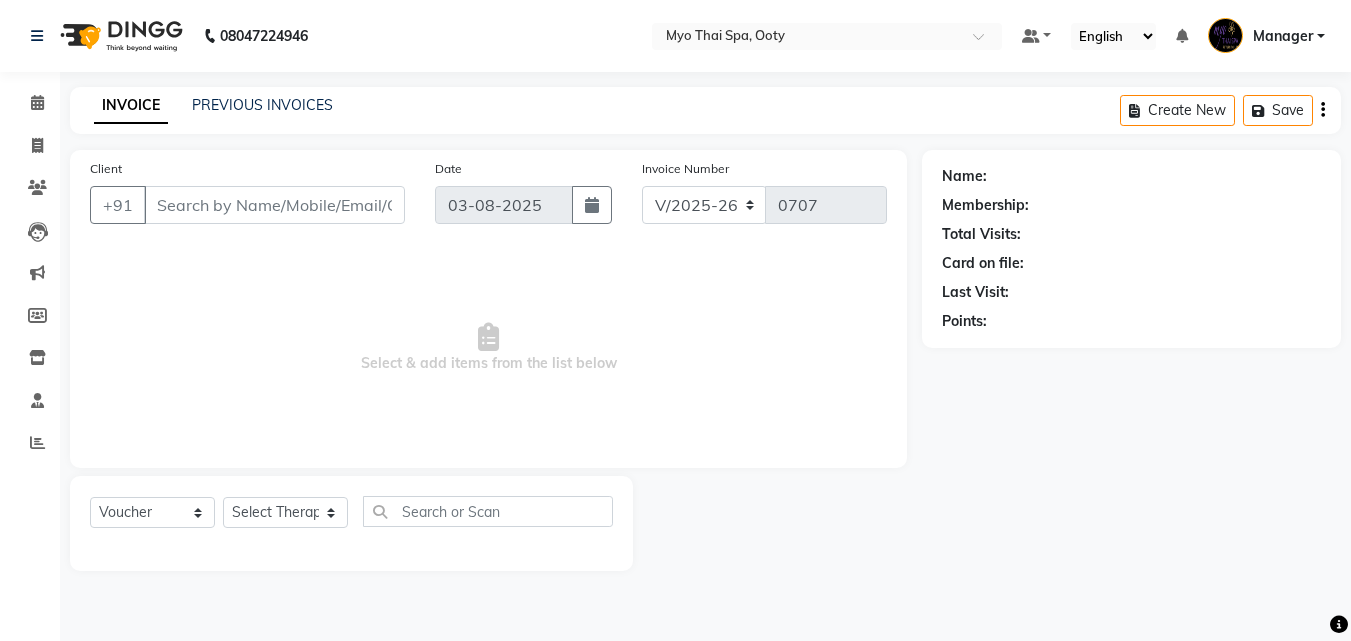 type on "7045102958" 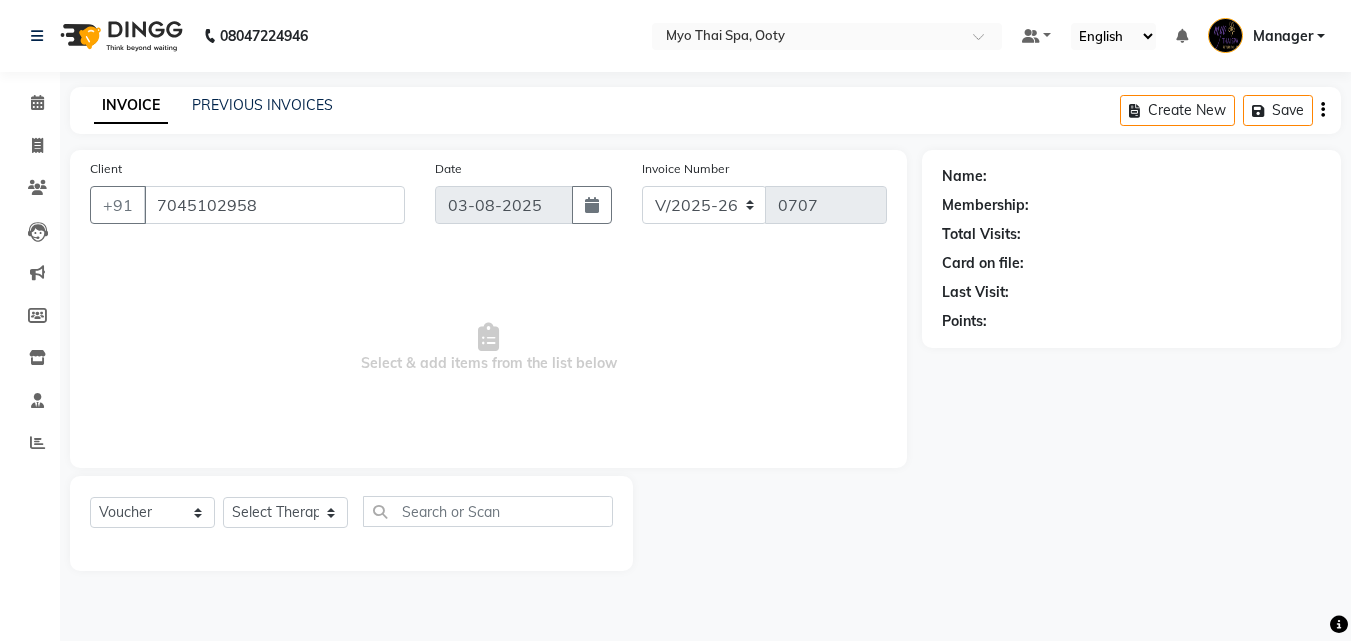 select on "59515" 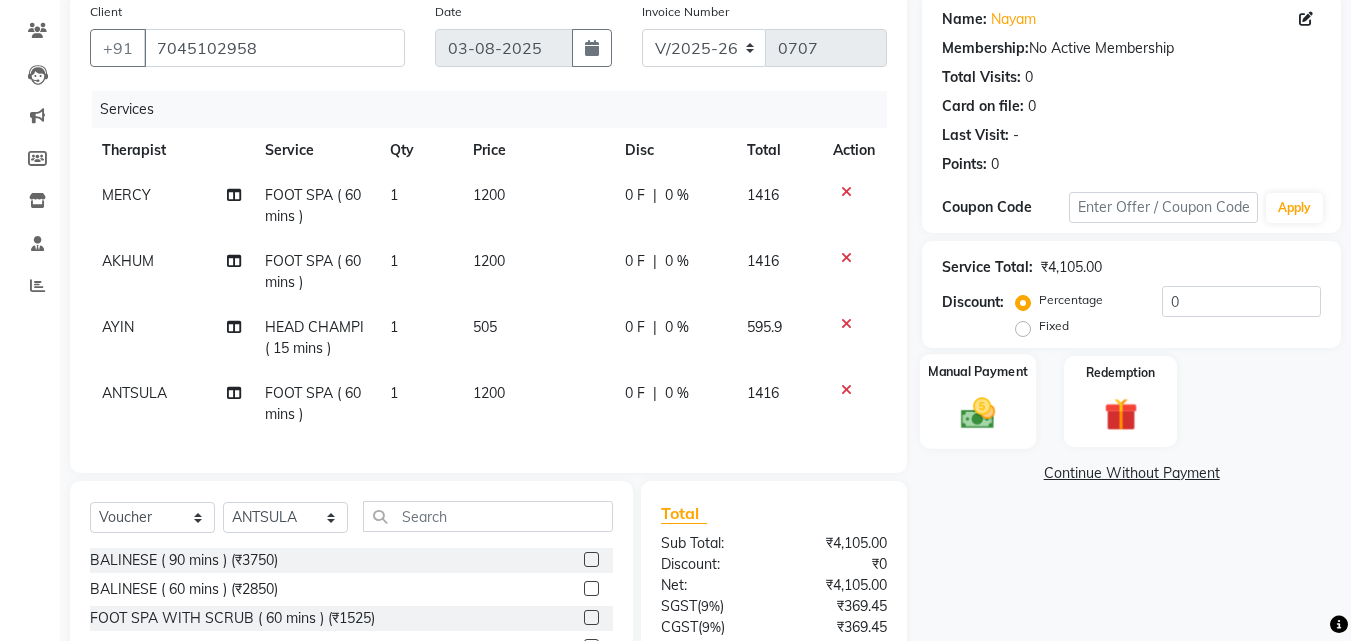 scroll, scrollTop: 357, scrollLeft: 0, axis: vertical 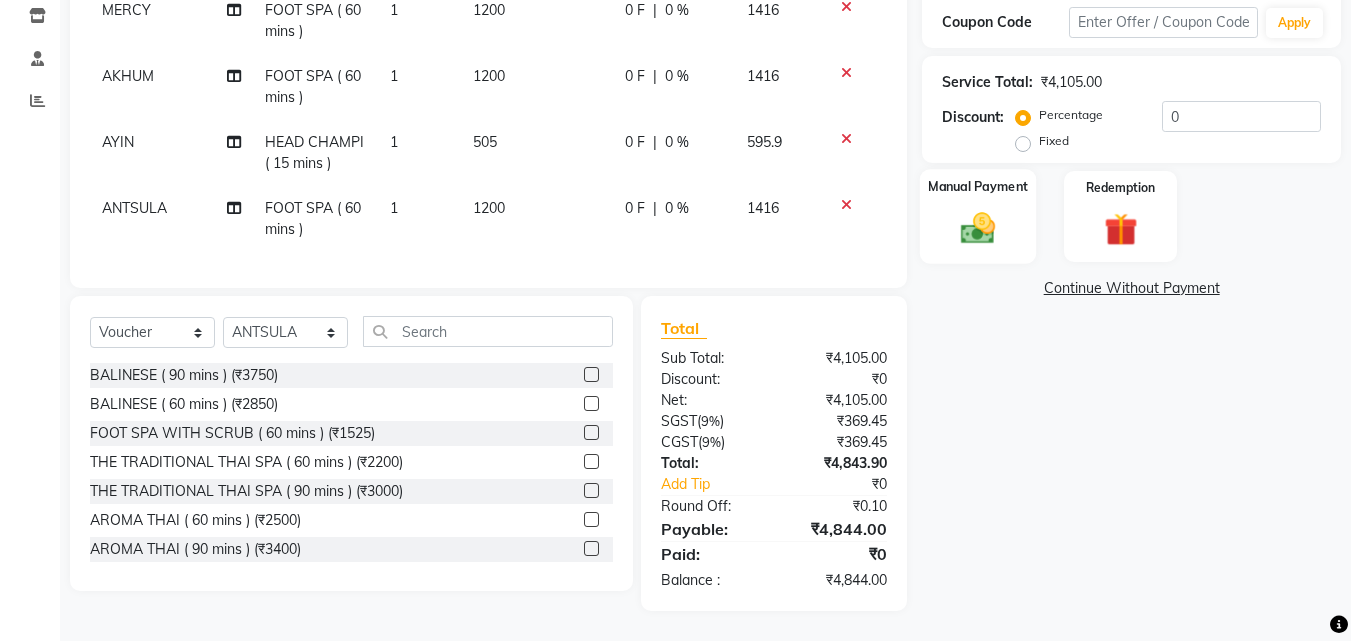 click 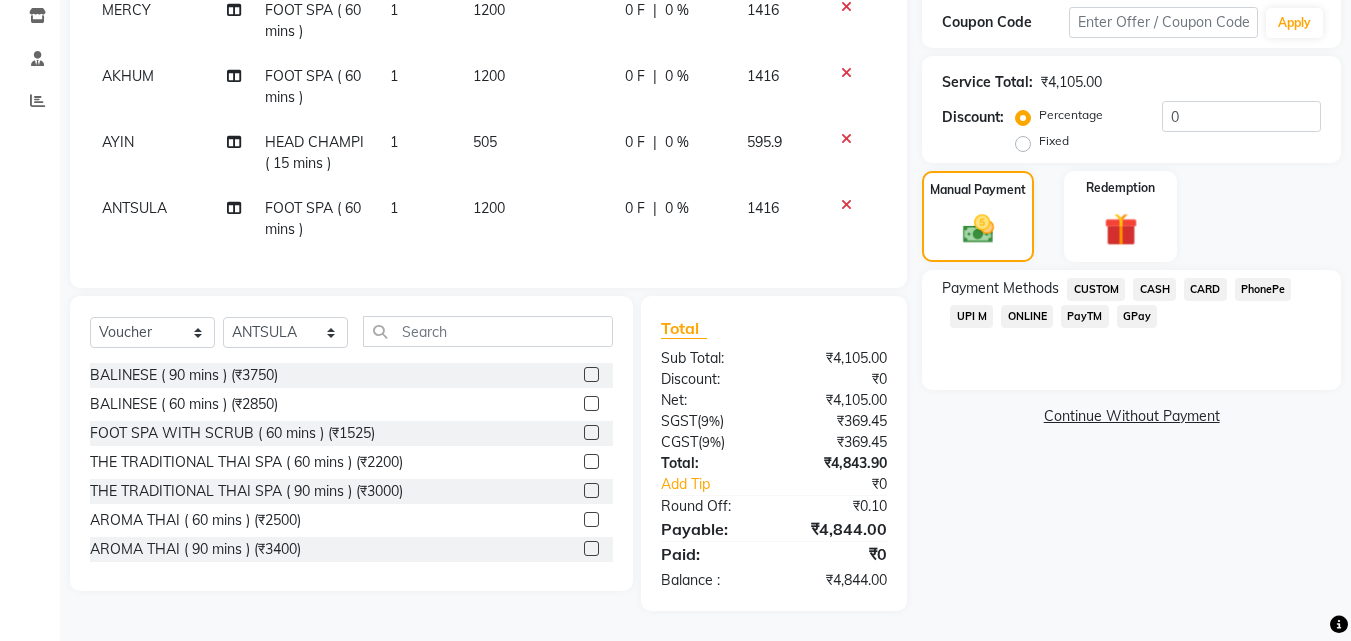 click on "CARD" 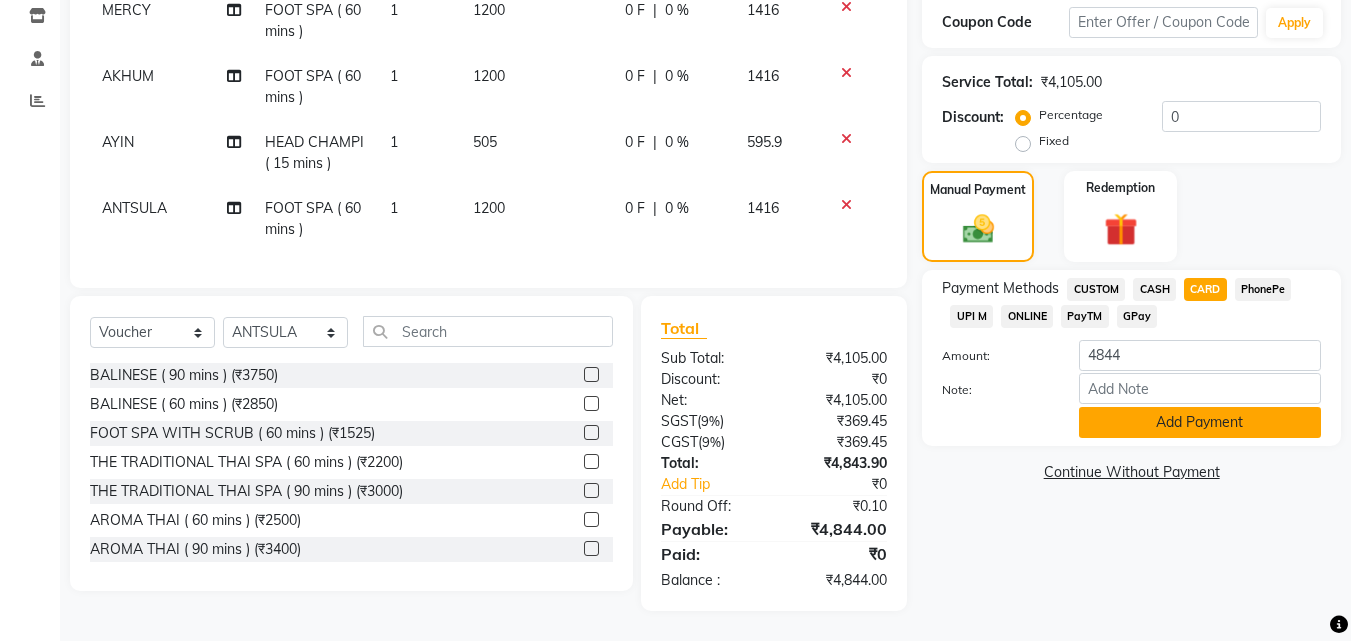 click on "Add Payment" 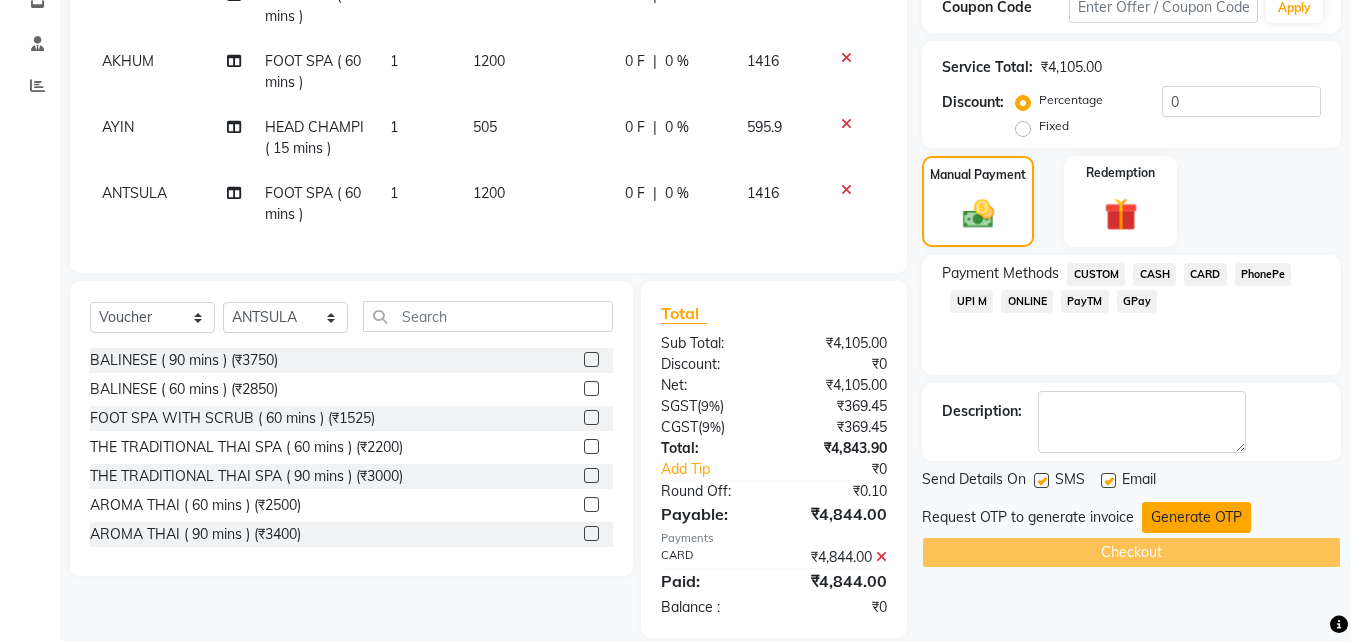 click on "Generate OTP" 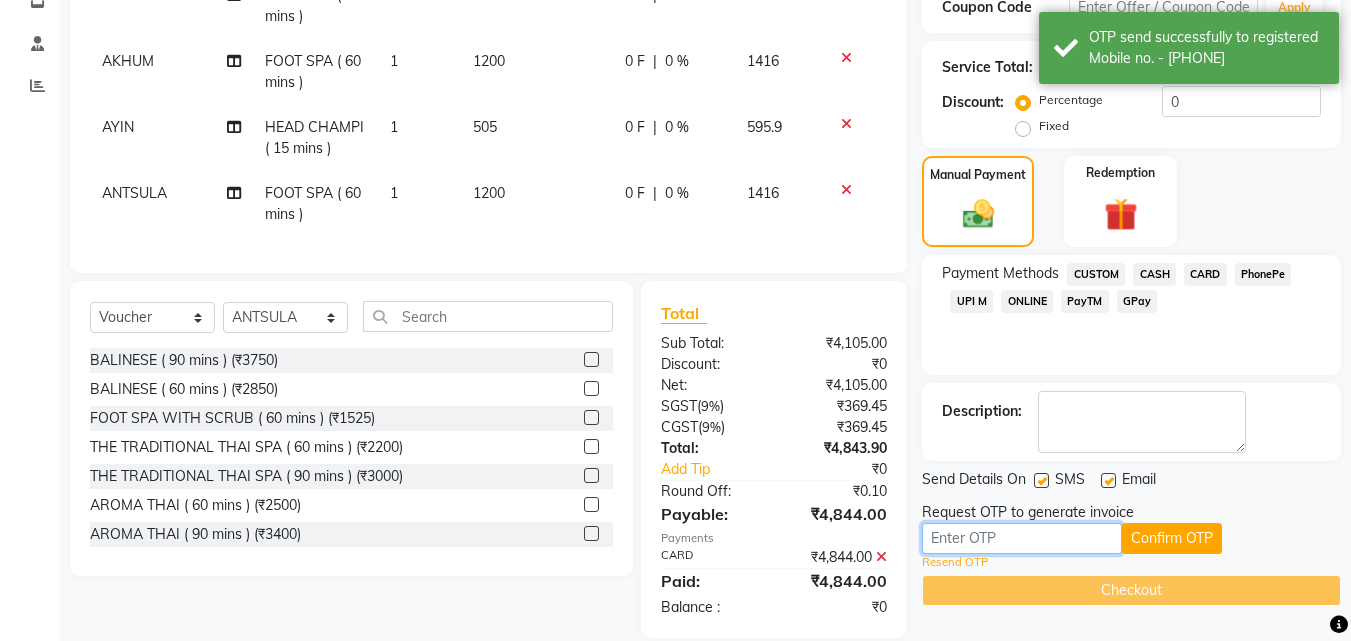 click at bounding box center [1022, 538] 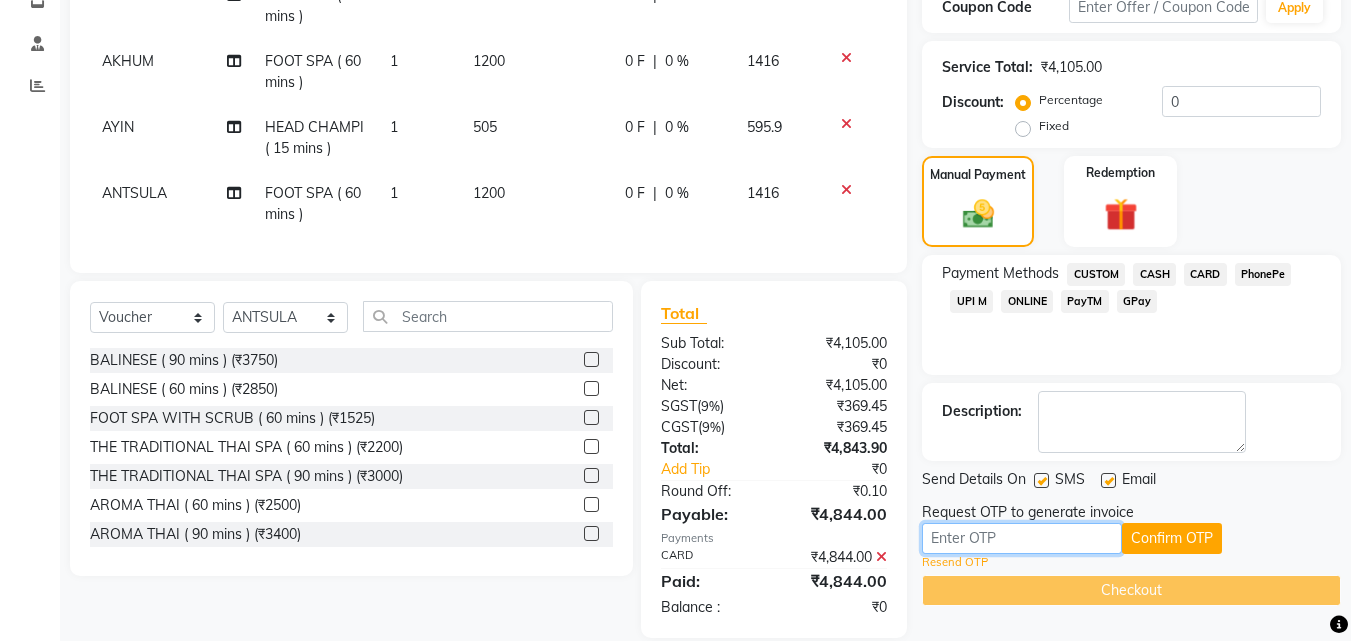 click at bounding box center (1022, 538) 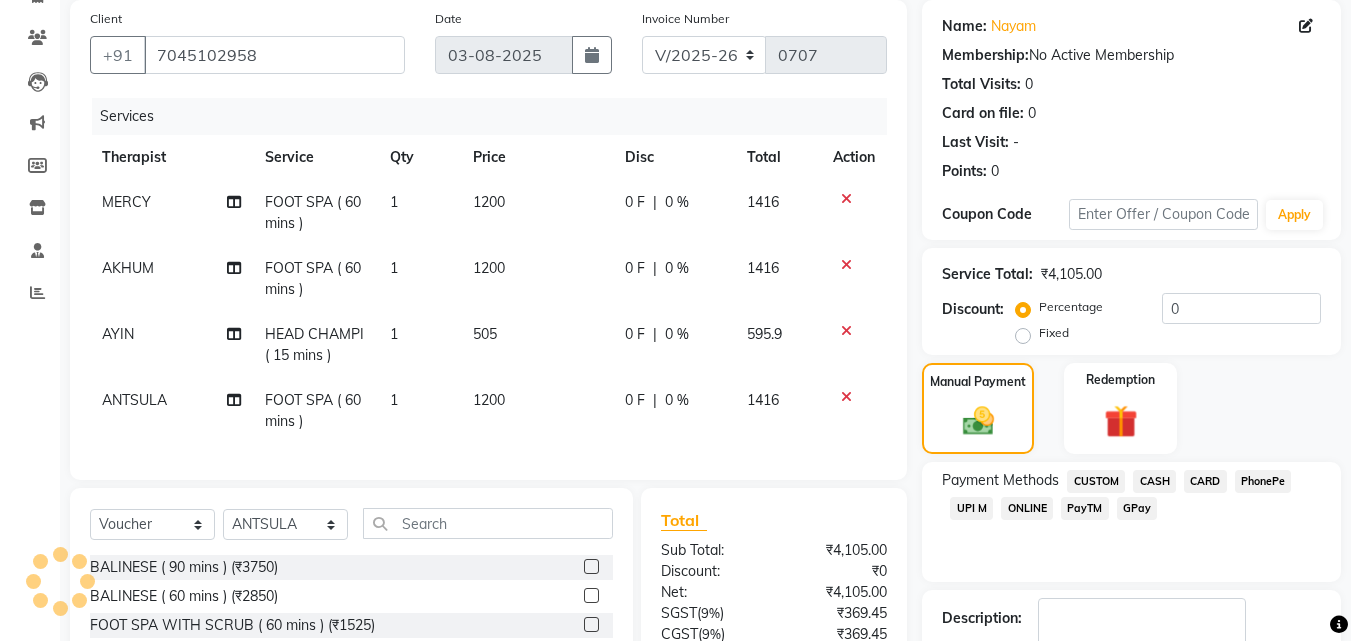 scroll, scrollTop: 399, scrollLeft: 0, axis: vertical 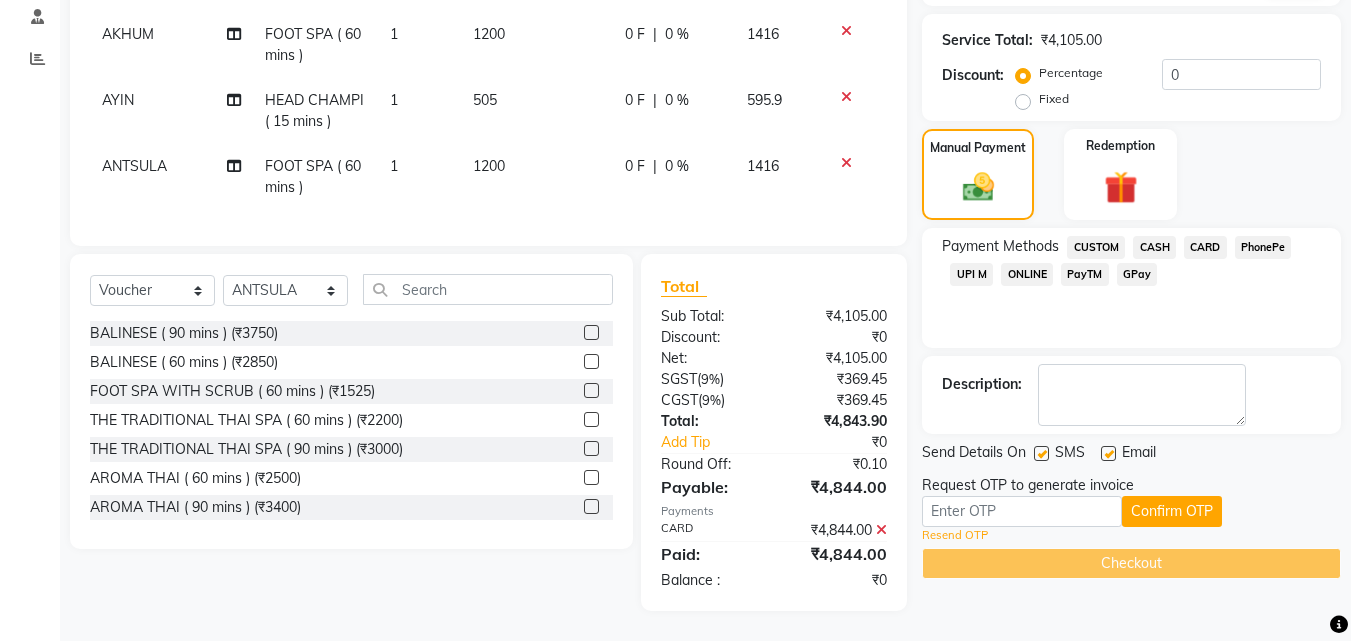 click on "Resend OTP" 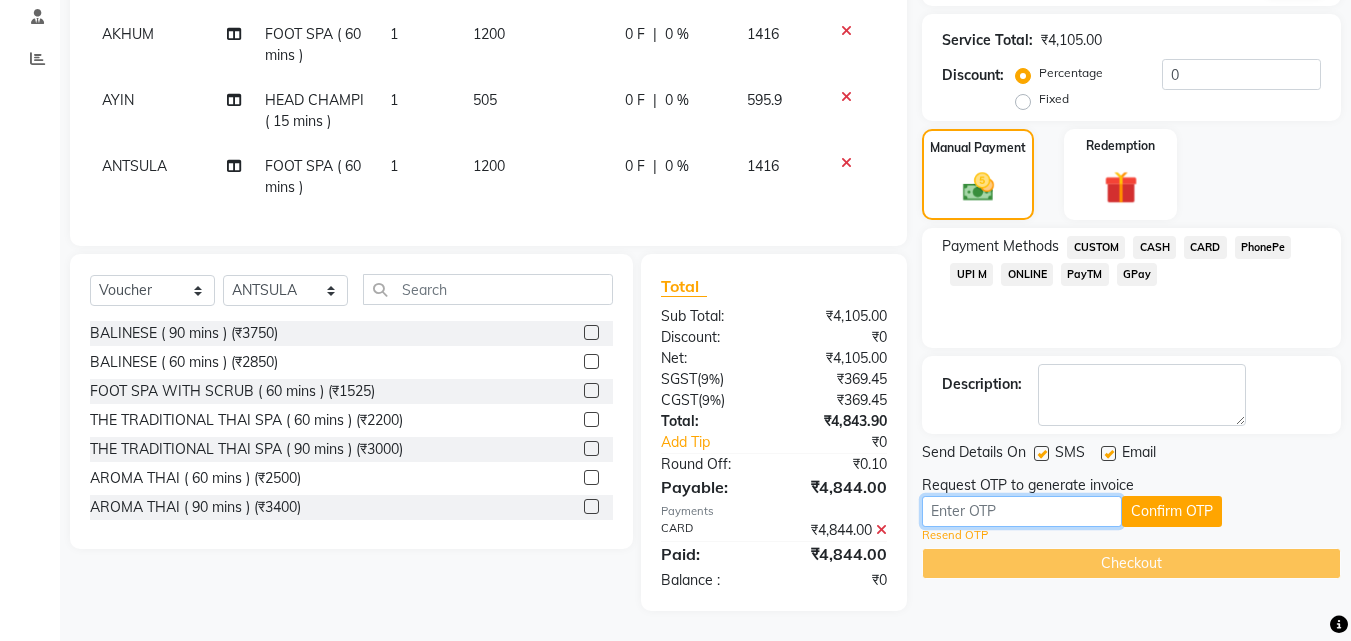 click at bounding box center (1022, 511) 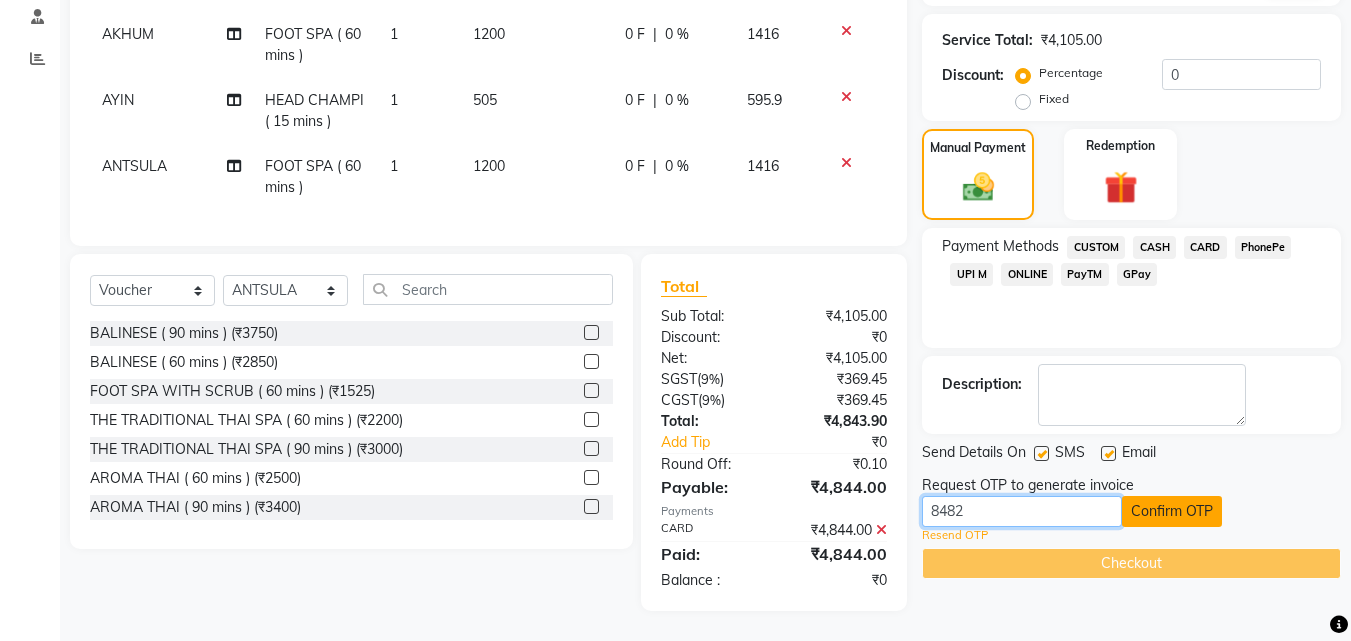type on "8482" 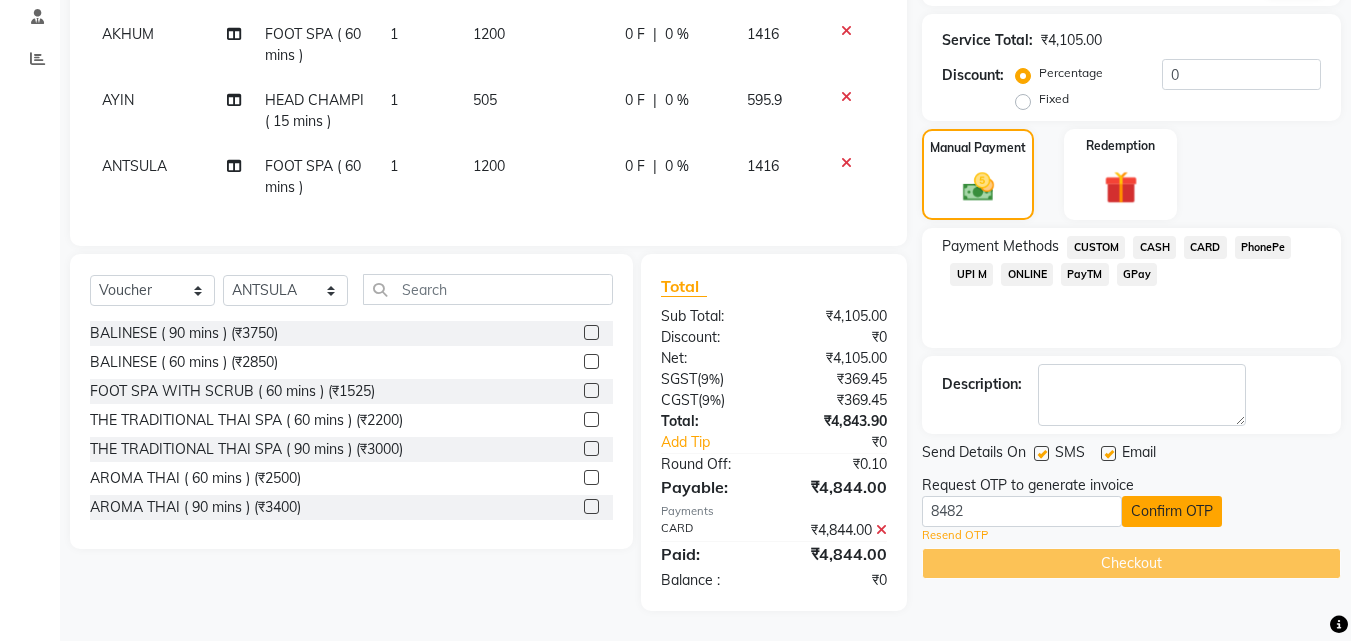 click on "Confirm OTP" 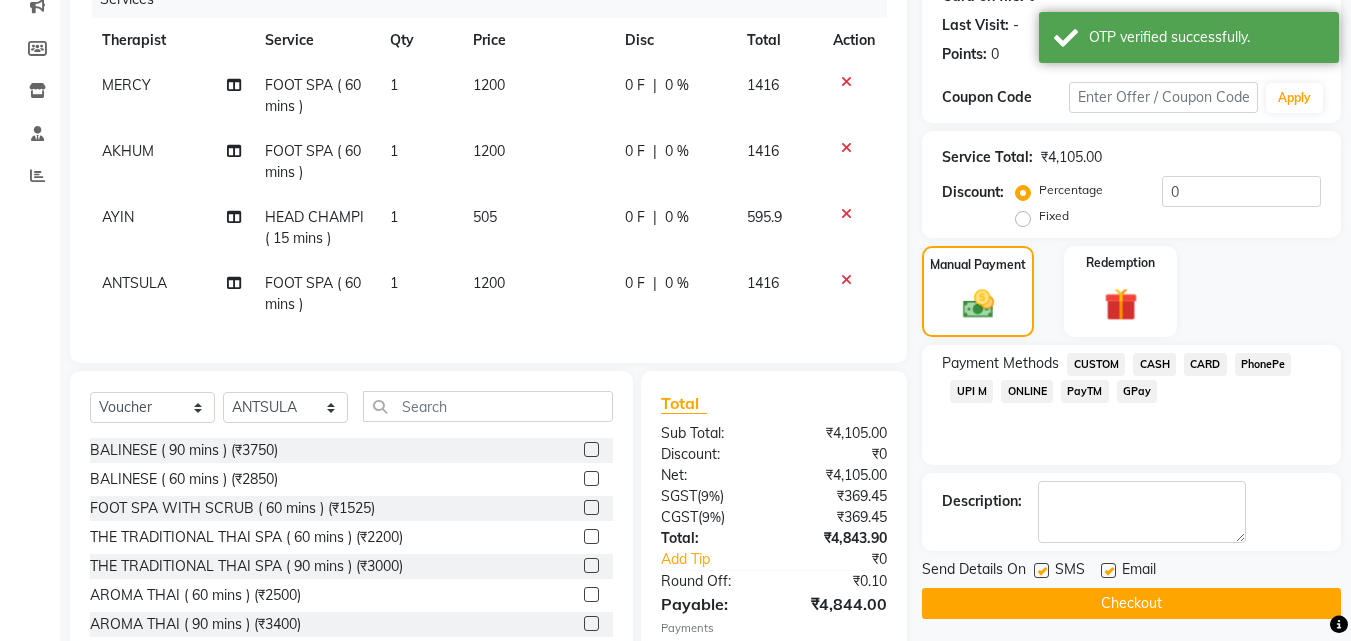 scroll, scrollTop: 199, scrollLeft: 0, axis: vertical 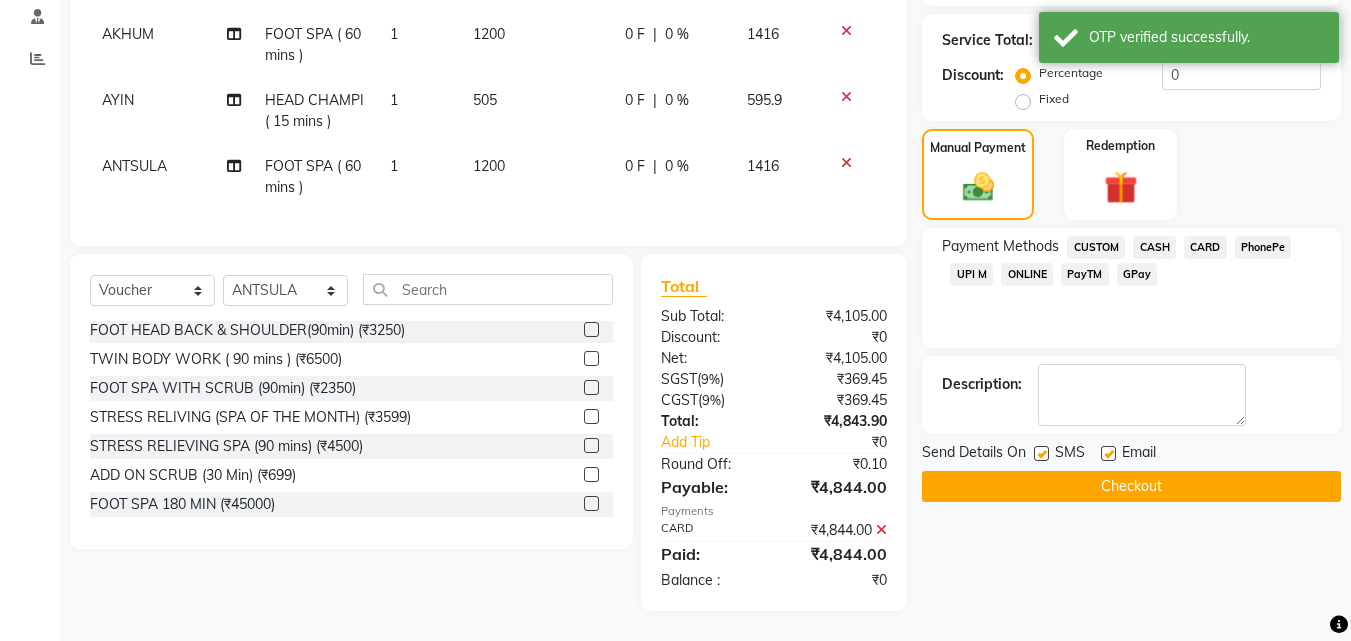 click on "Checkout" 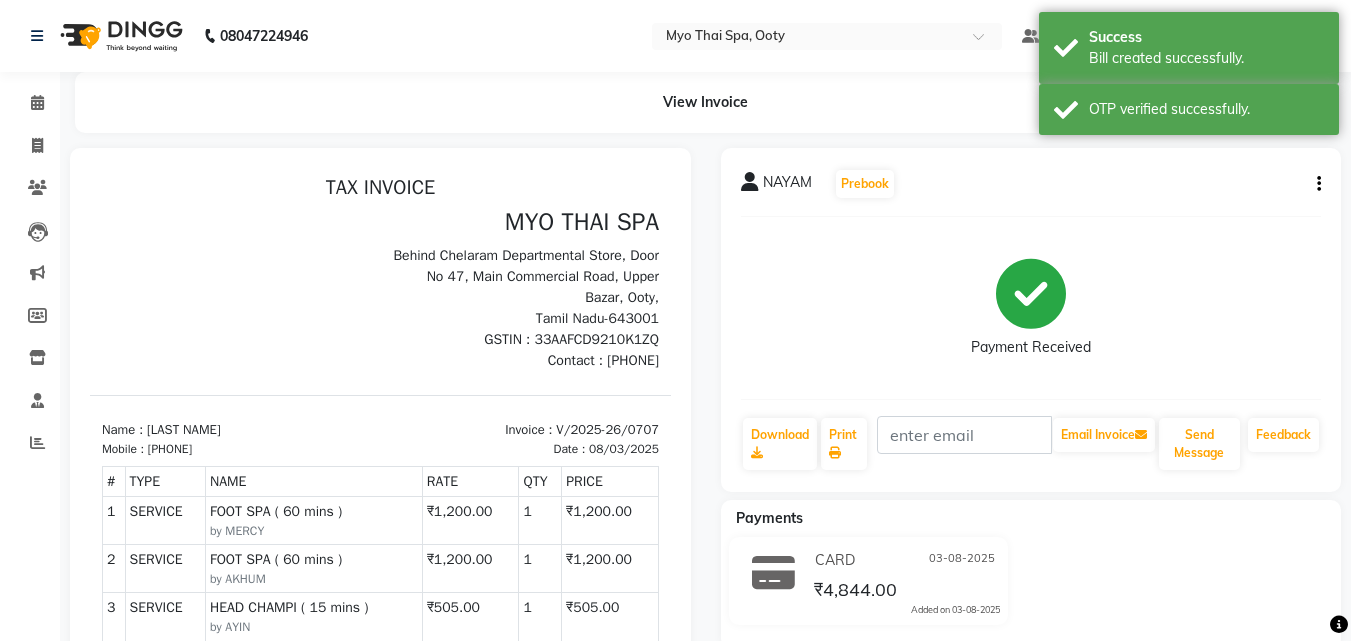 scroll, scrollTop: 0, scrollLeft: 0, axis: both 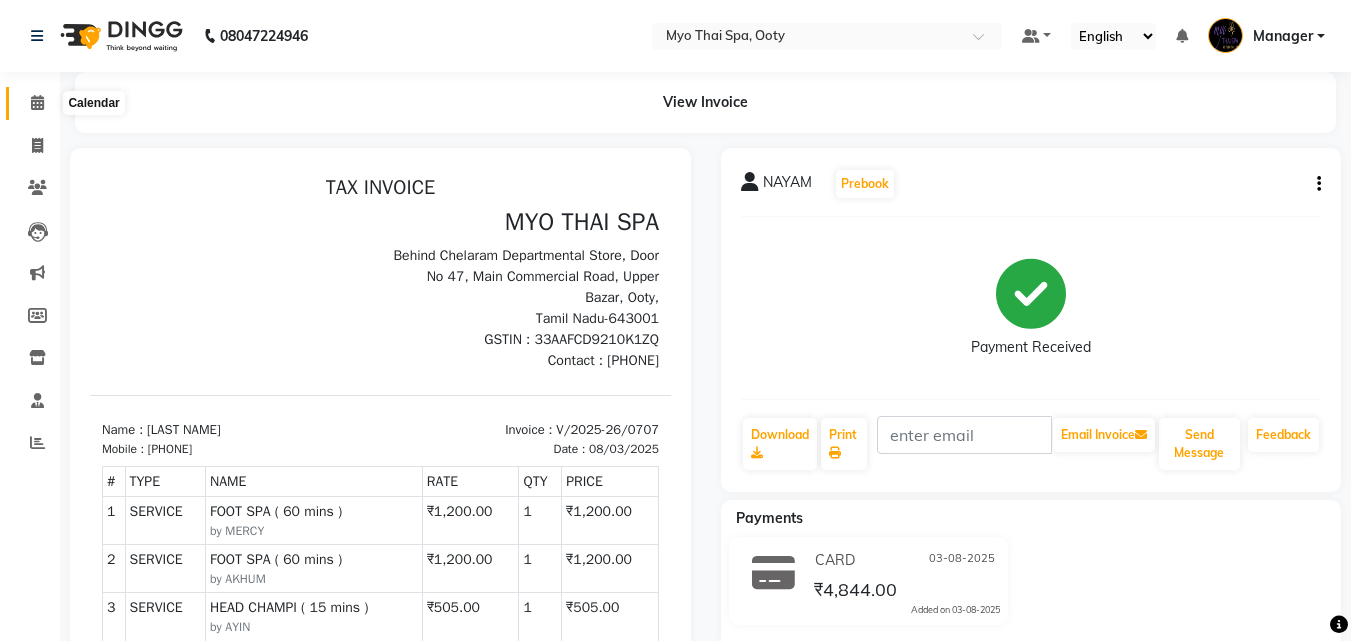 click 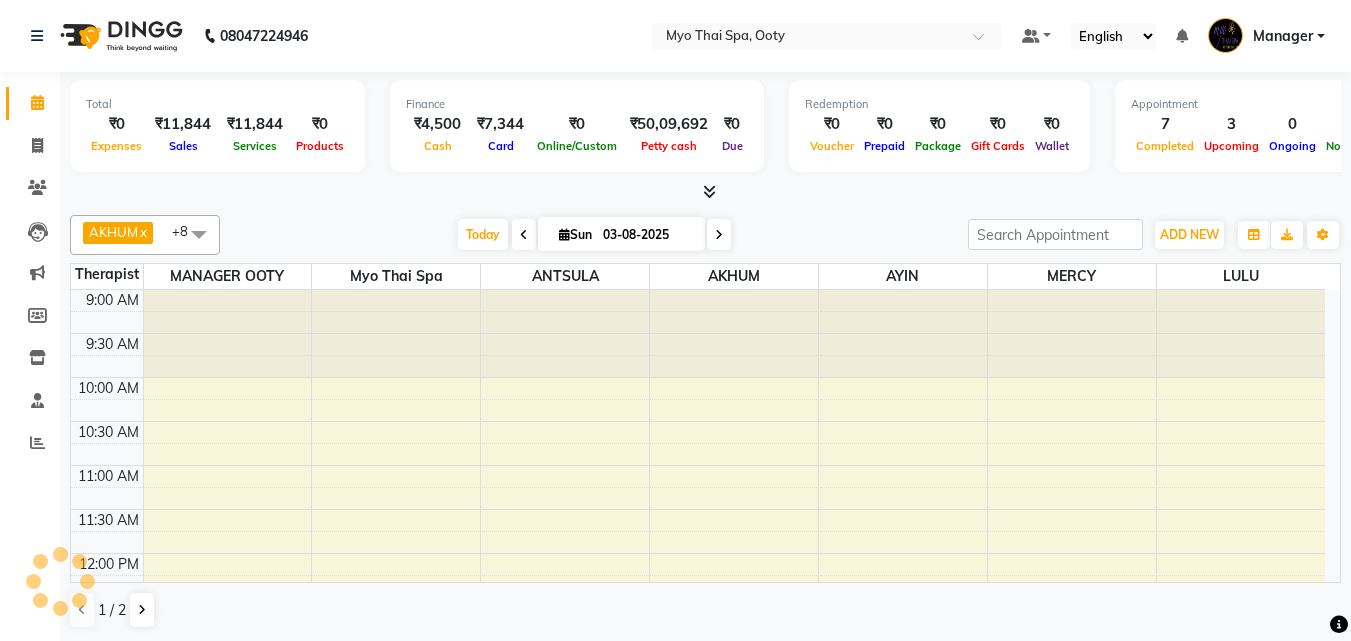 scroll, scrollTop: 0, scrollLeft: 0, axis: both 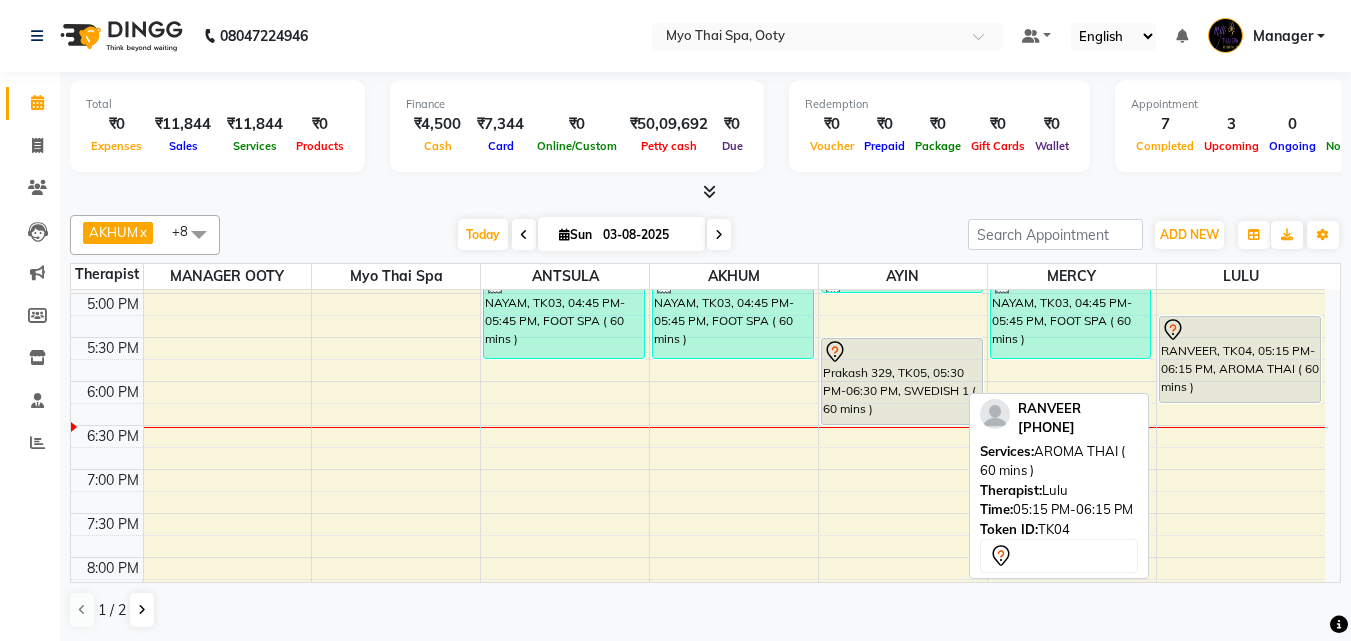 click on "RANVEER, TK04, 05:15 PM-06:15 PM, AROMA THAI ( 60 mins )" at bounding box center (1240, 359) 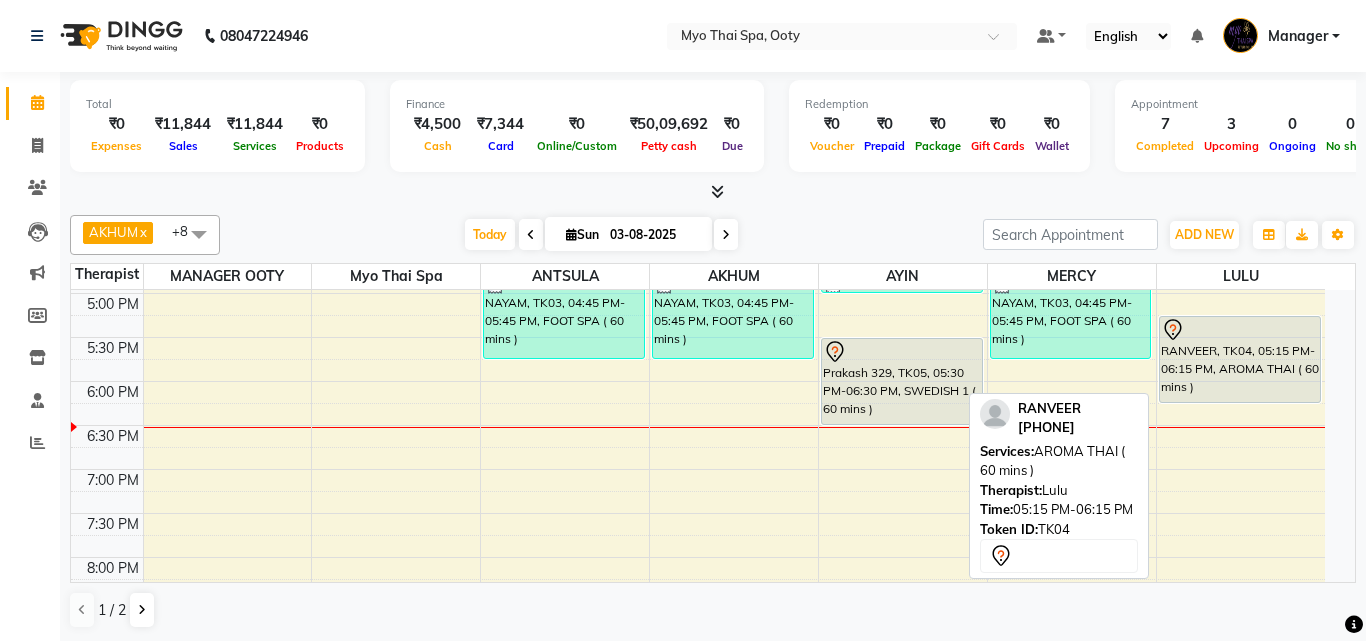 select on "7" 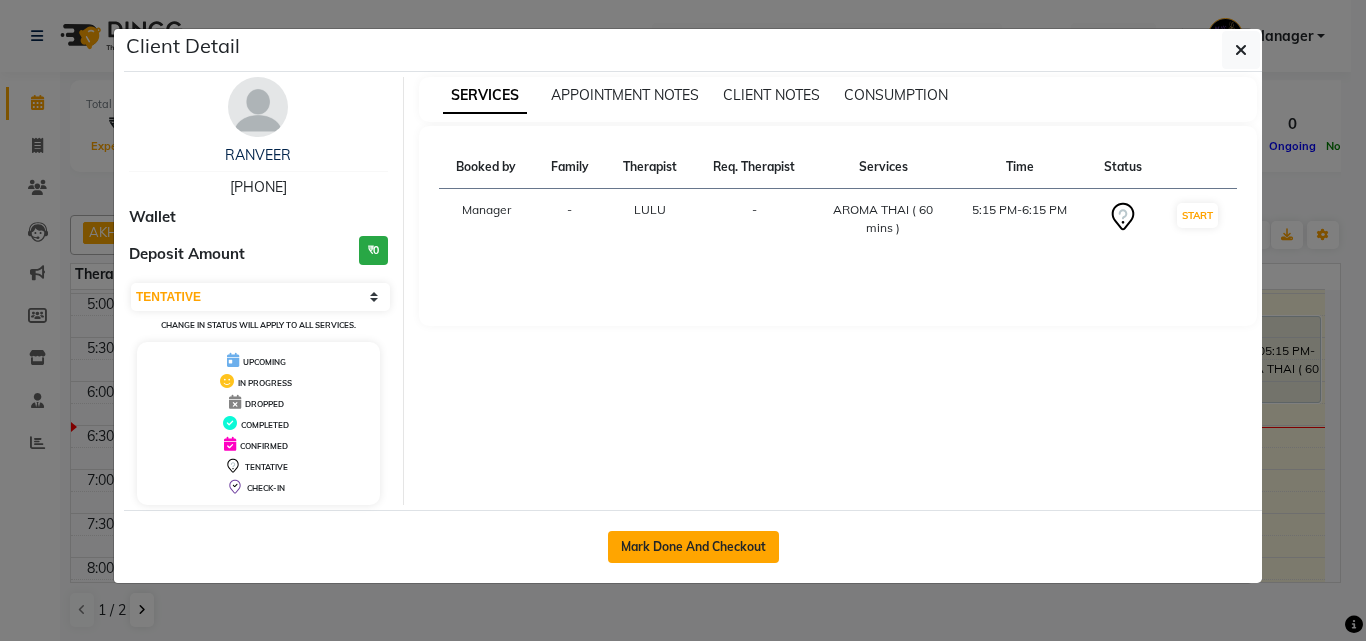 click on "Mark Done And Checkout" 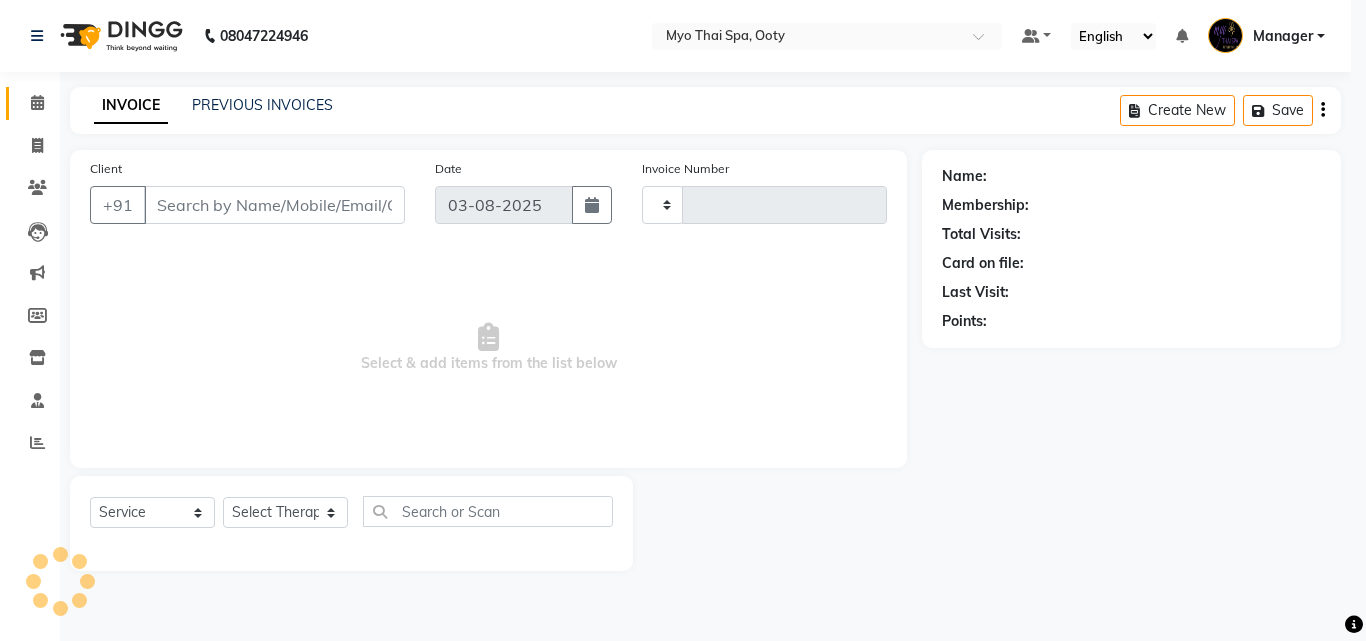 type on "0708" 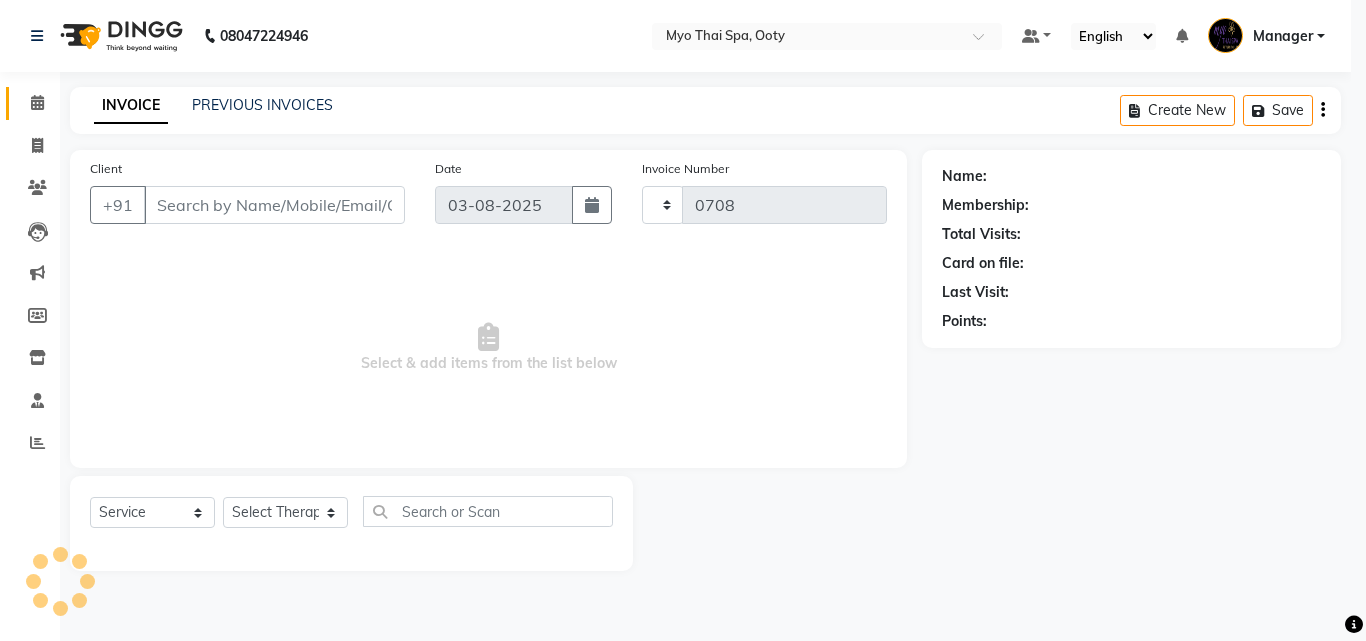 select on "3" 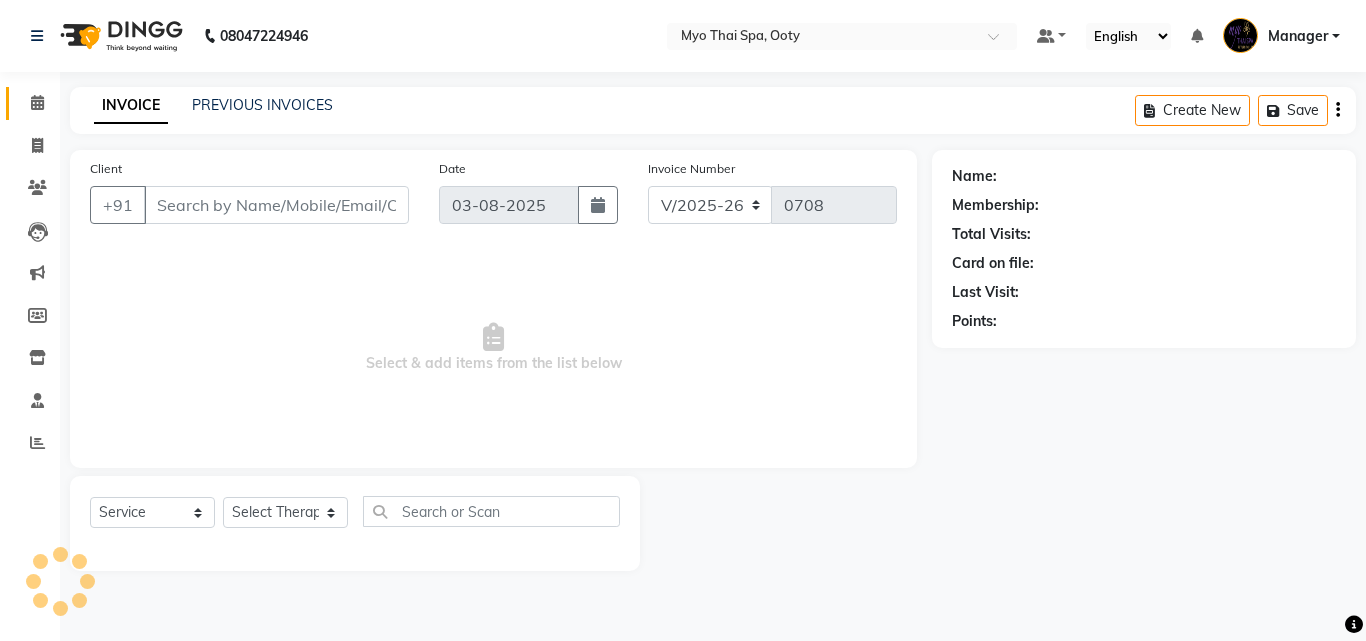 select on "V" 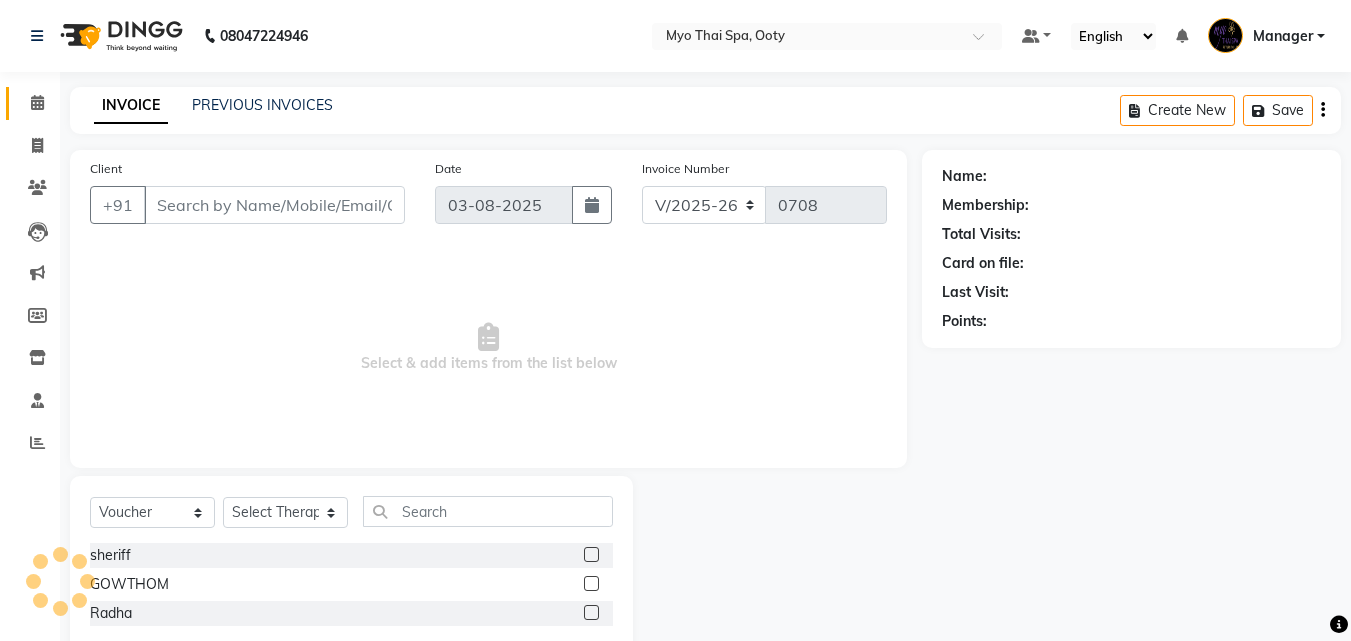 type on "[PHONE]" 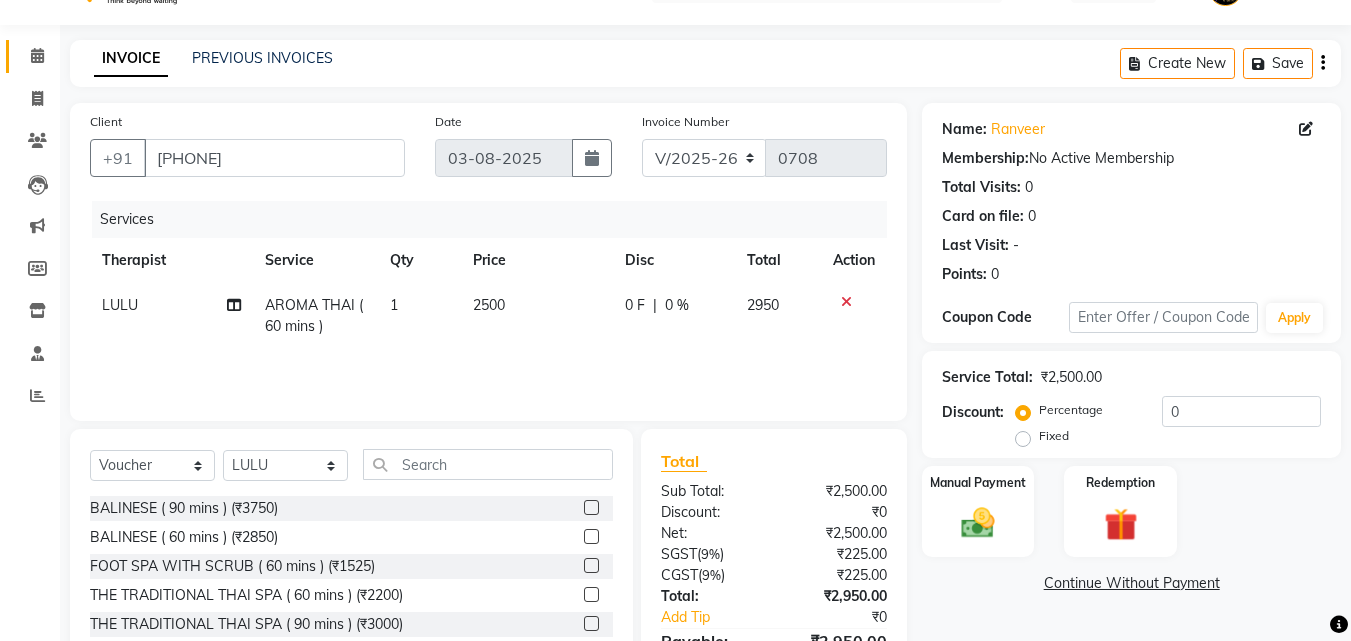 scroll, scrollTop: 160, scrollLeft: 0, axis: vertical 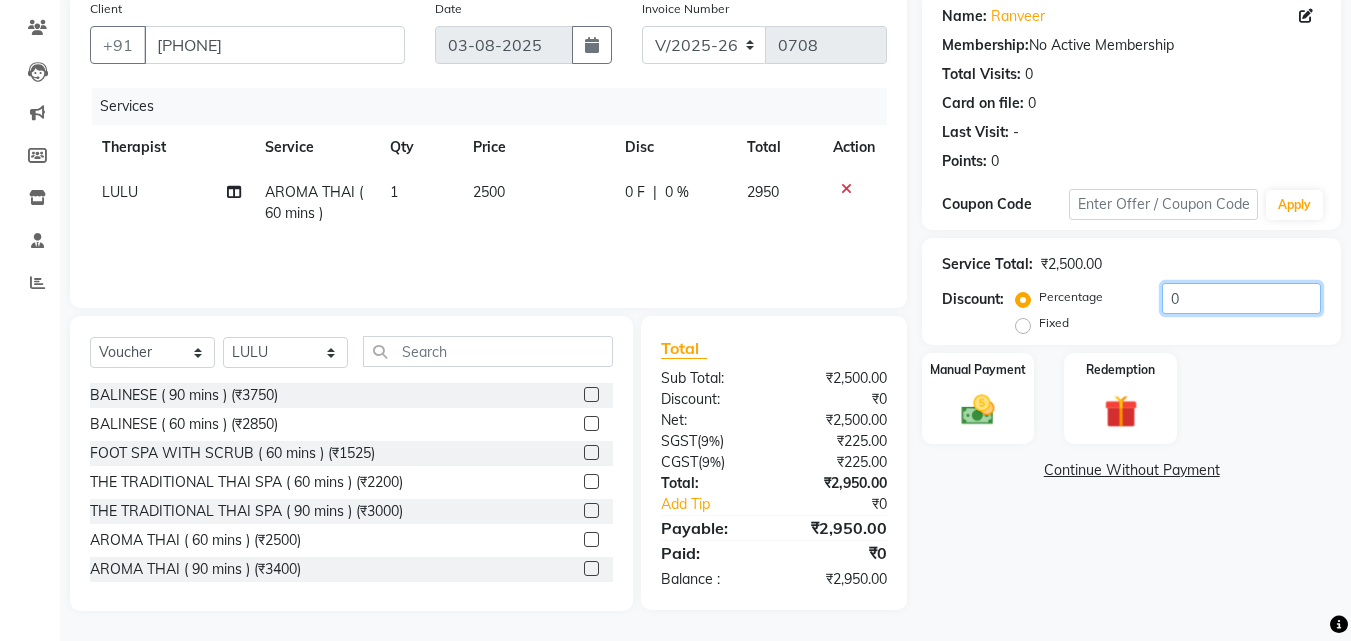 click on "0" 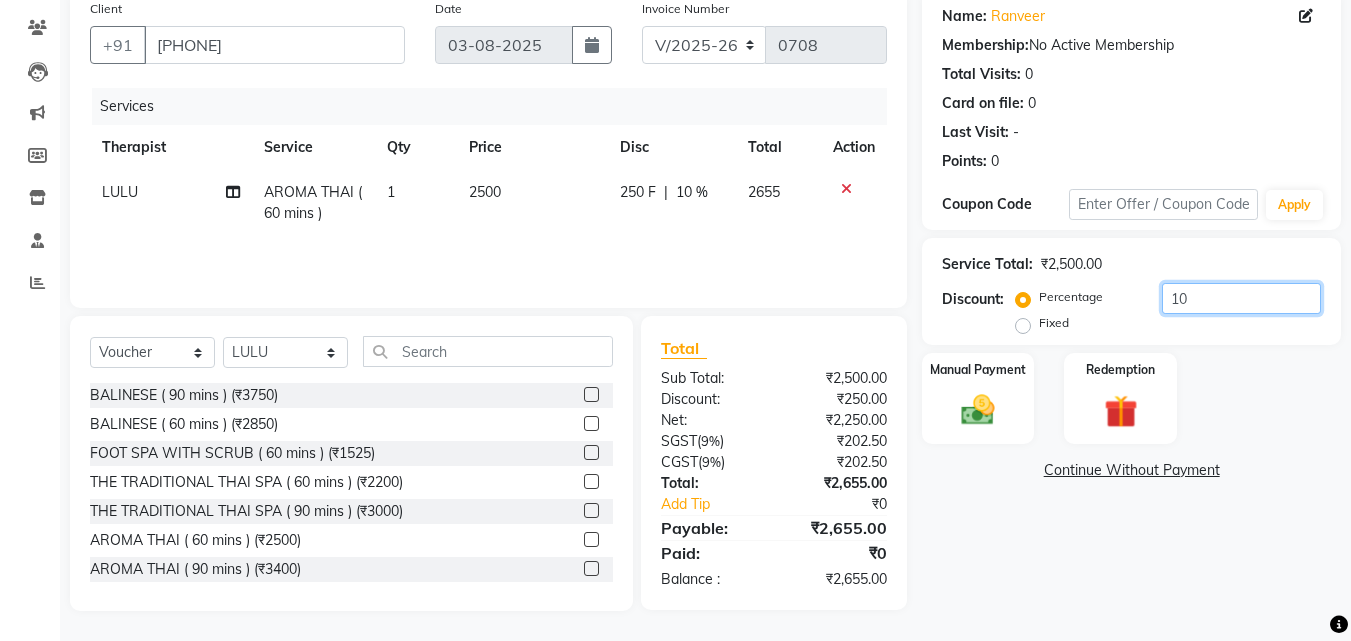click on "10" 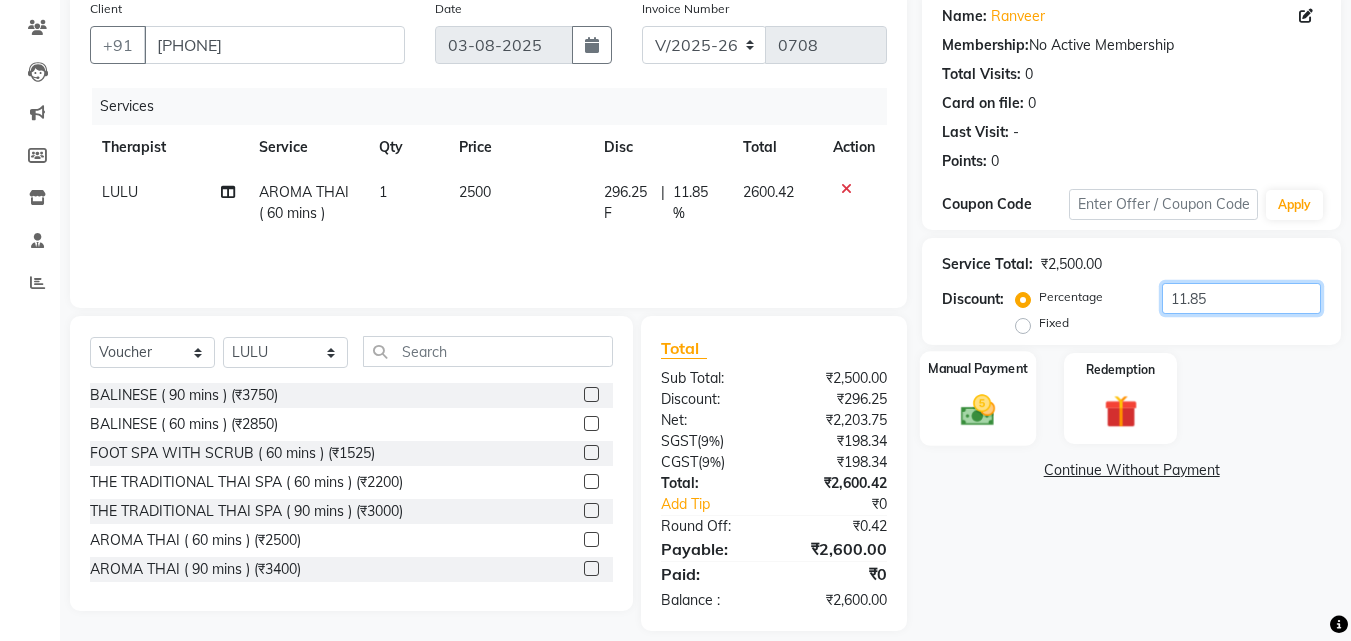 type on "11.85" 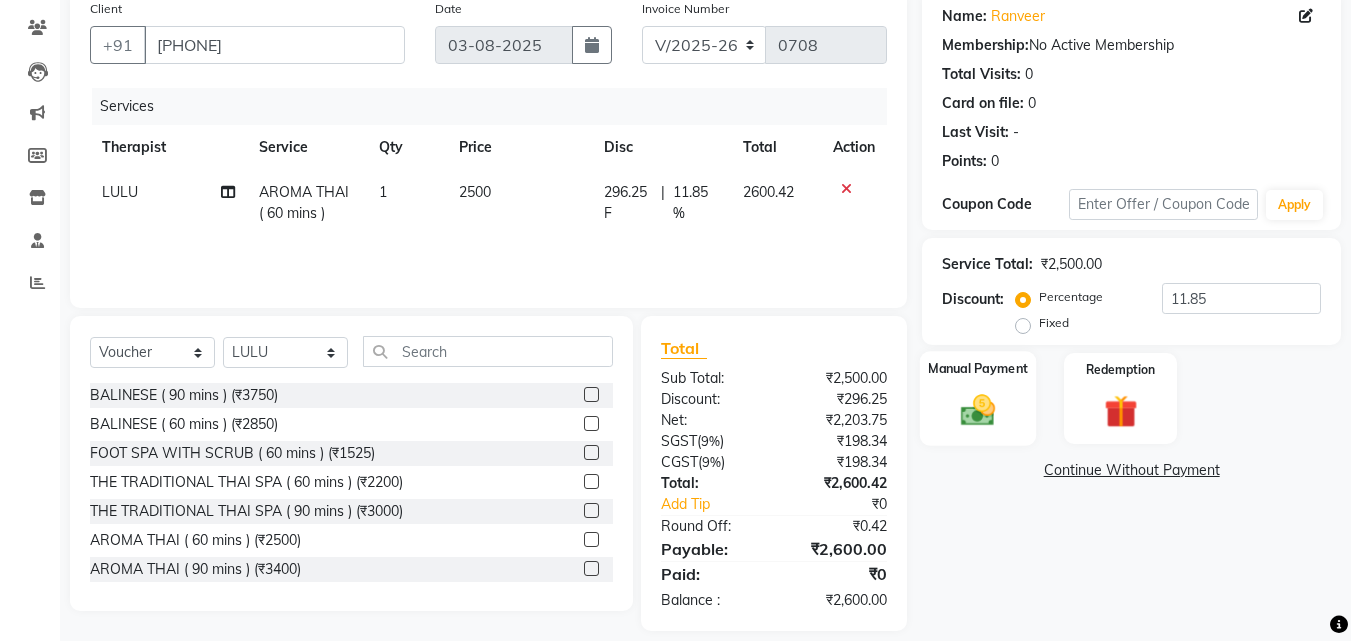 click 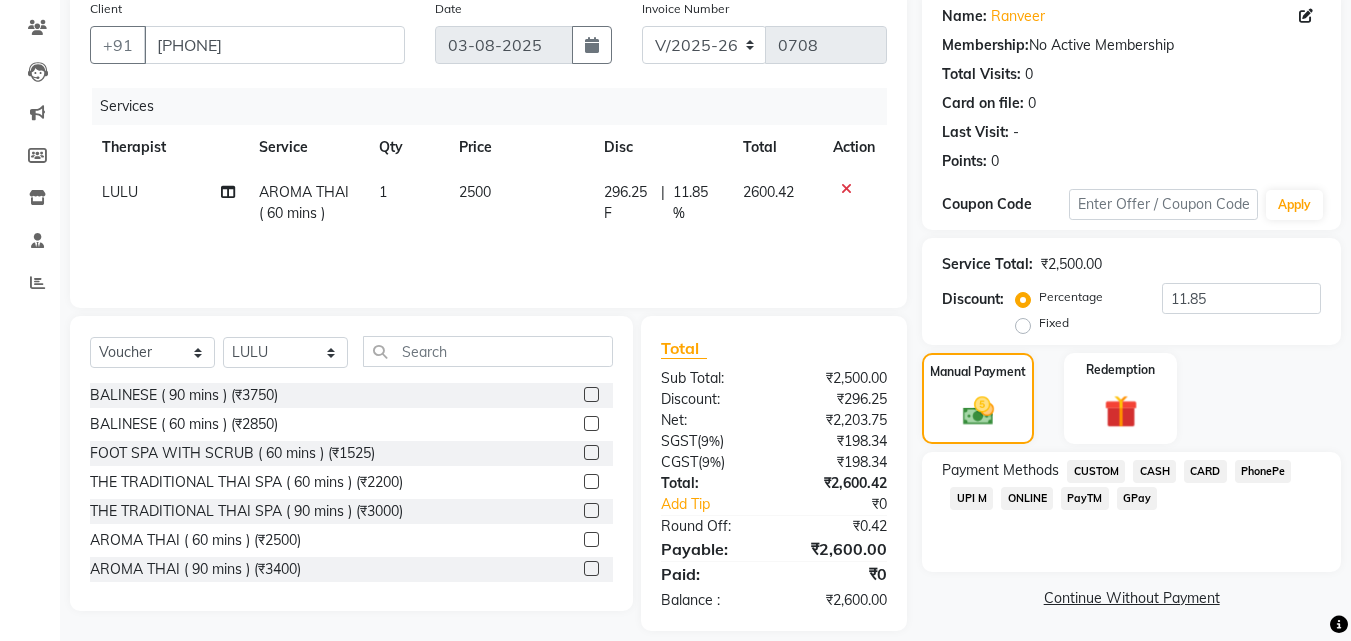 click on "CASH" 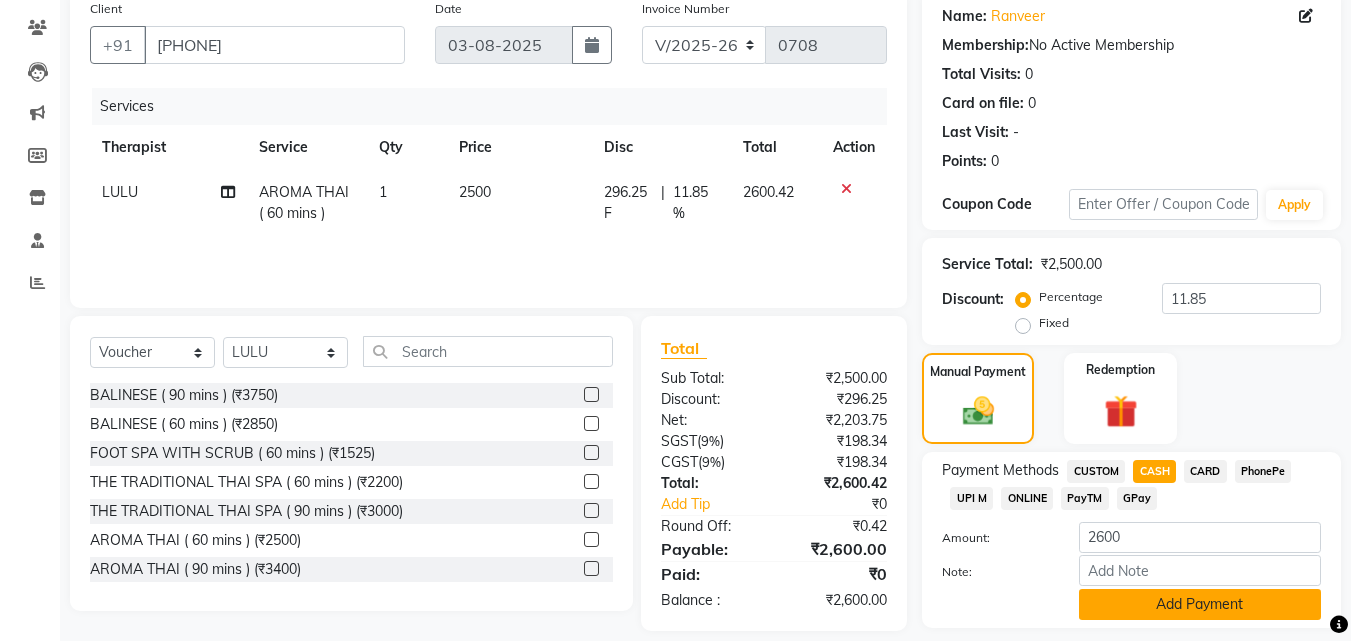 click on "Add Payment" 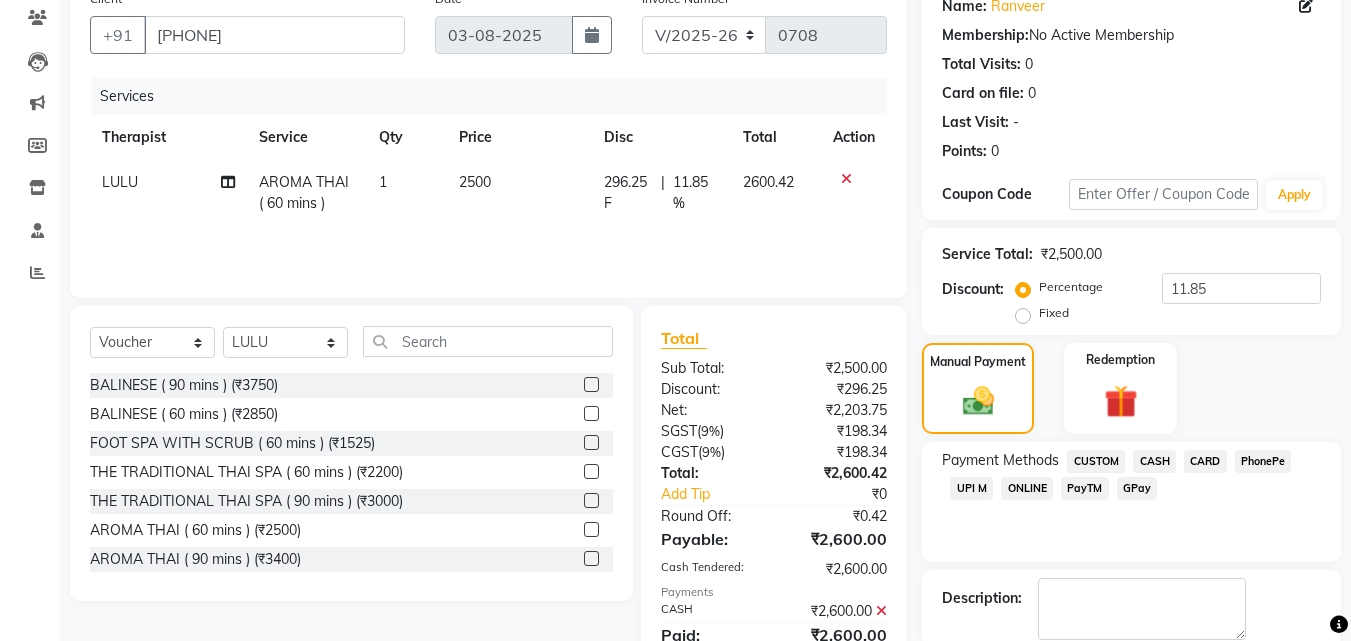 scroll, scrollTop: 314, scrollLeft: 0, axis: vertical 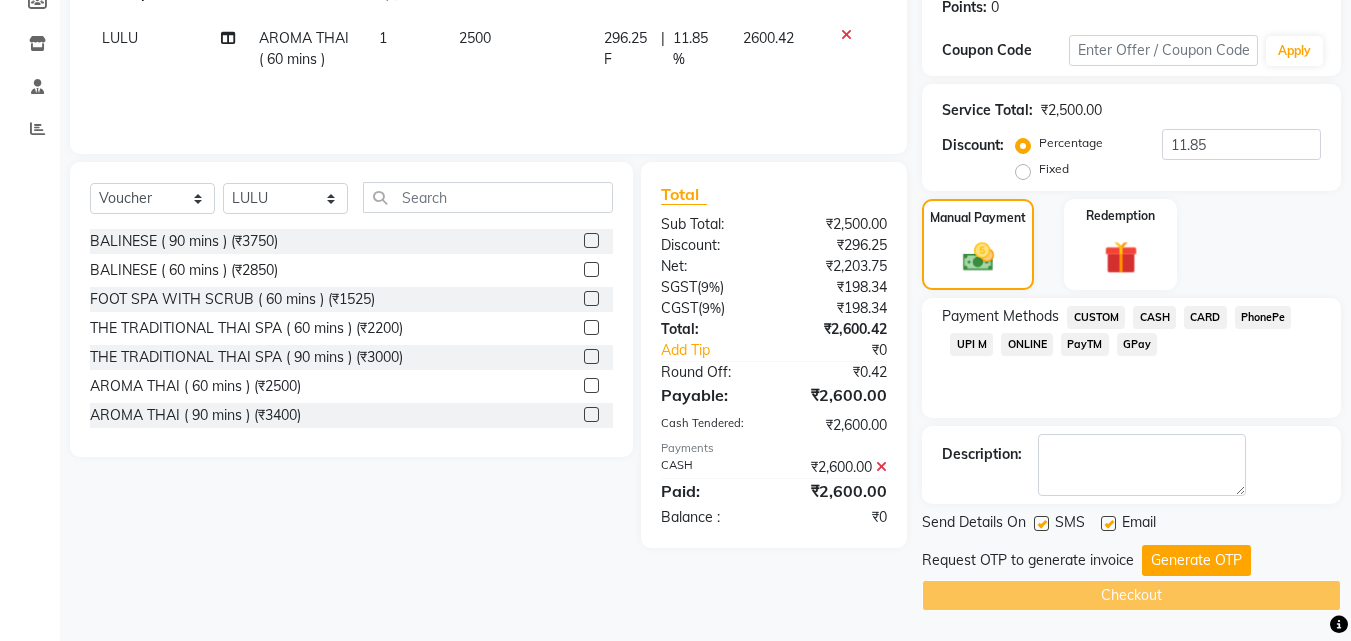 click on "Generate OTP" 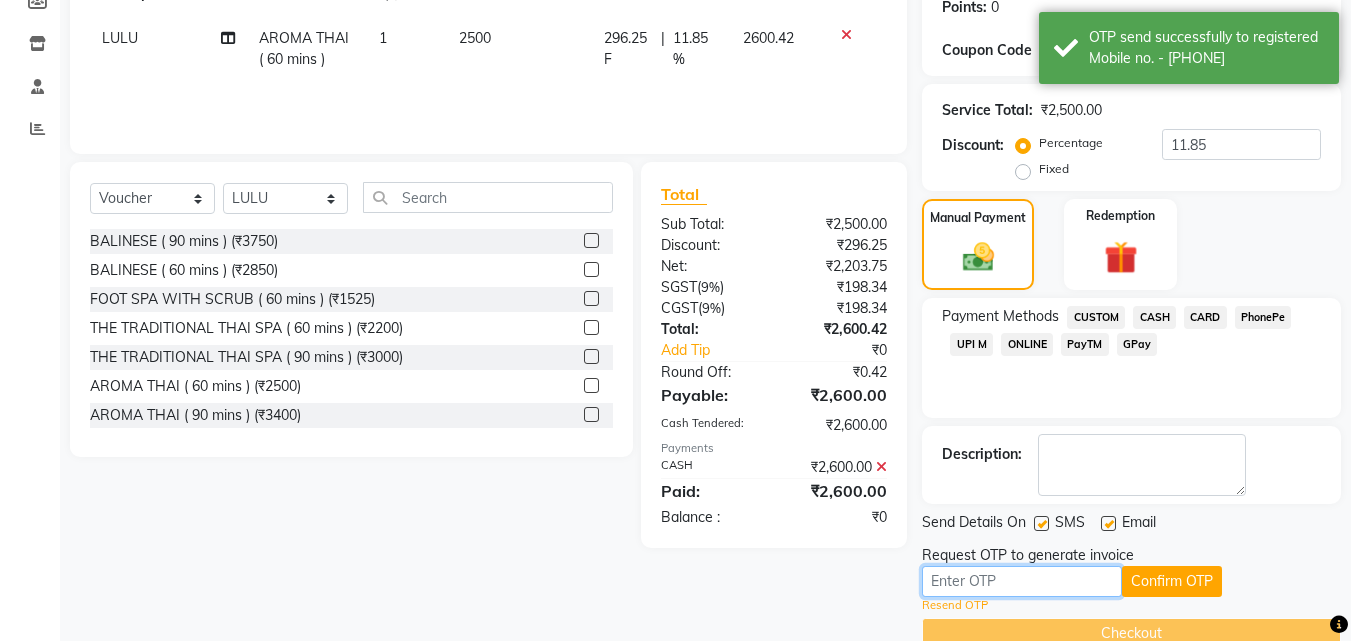 drag, startPoint x: 1116, startPoint y: 564, endPoint x: 1095, endPoint y: 570, distance: 21.84033 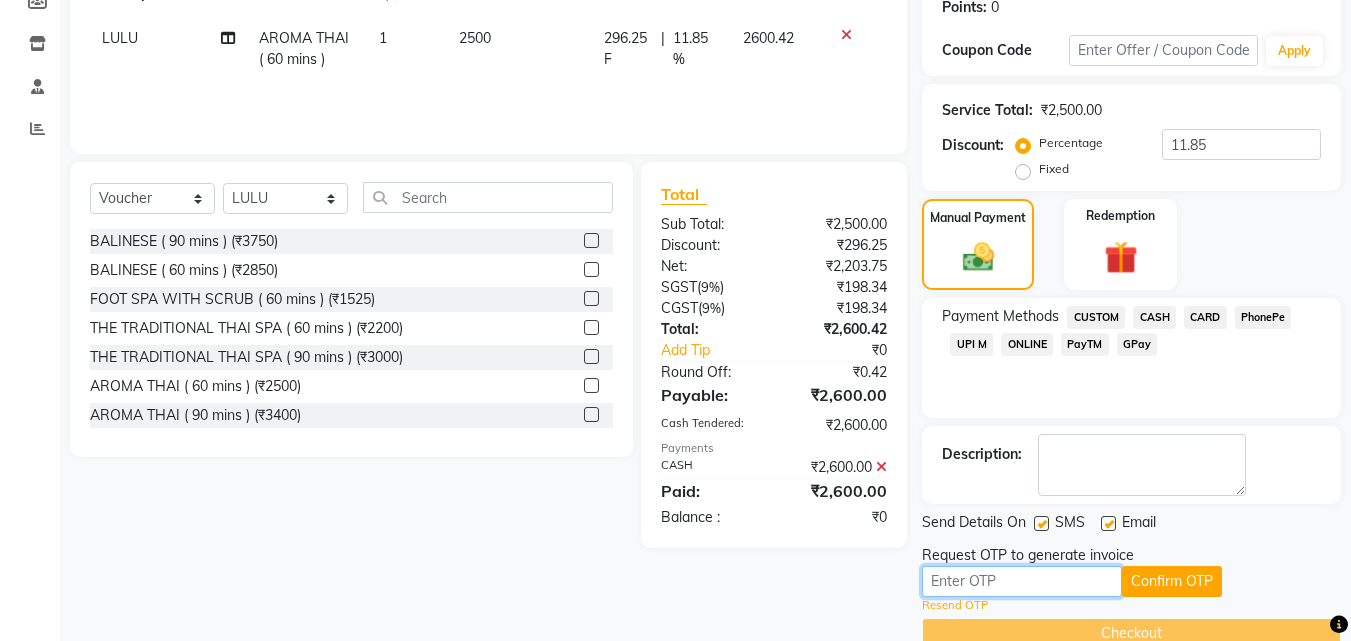 click at bounding box center [1022, 581] 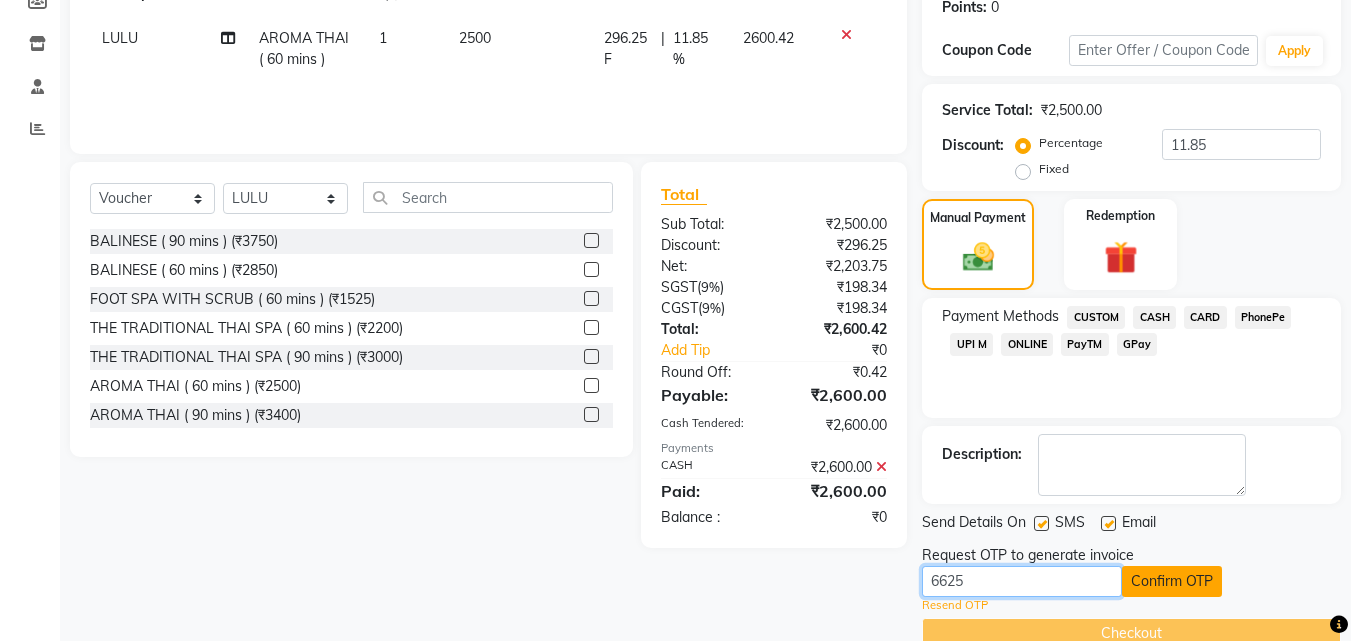 type on "6625" 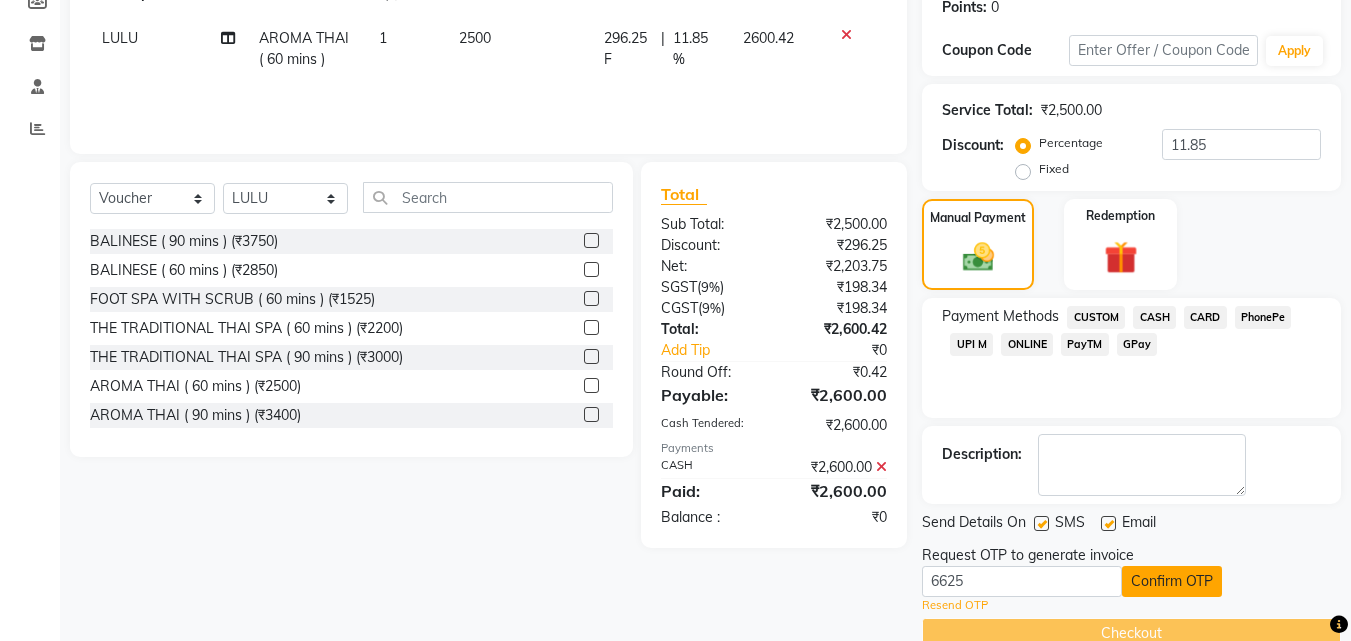 click on "Confirm OTP" 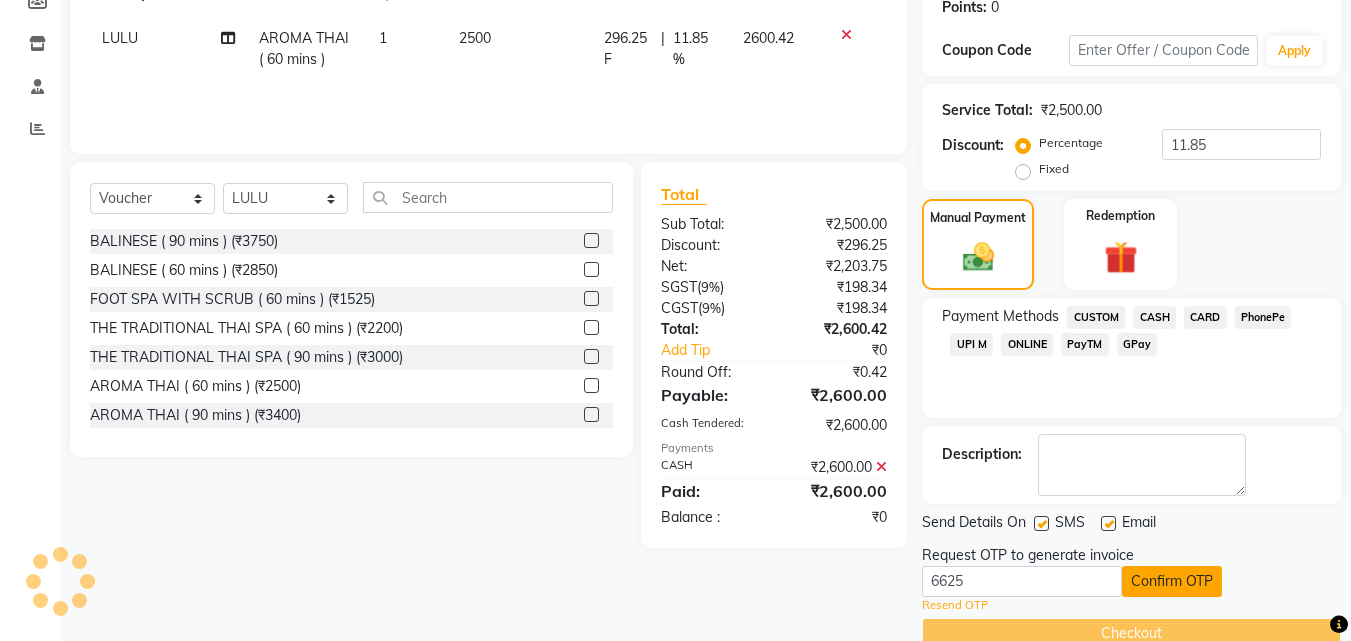 scroll, scrollTop: 275, scrollLeft: 0, axis: vertical 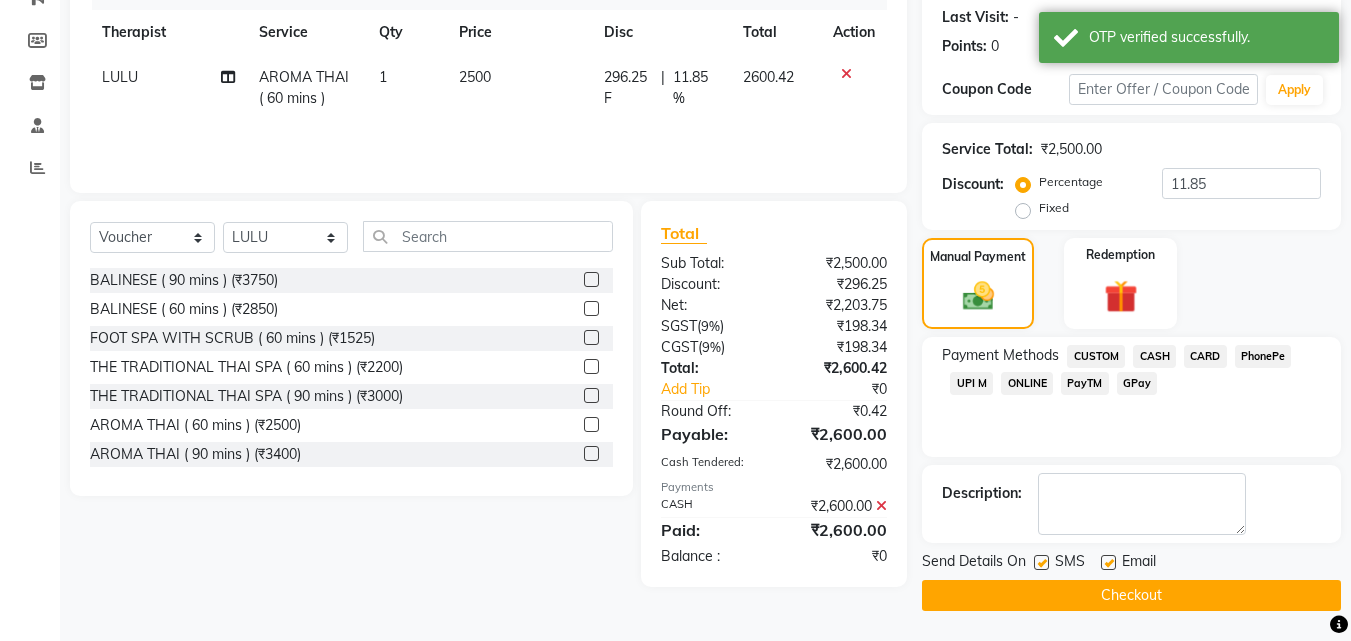 click on "Checkout" 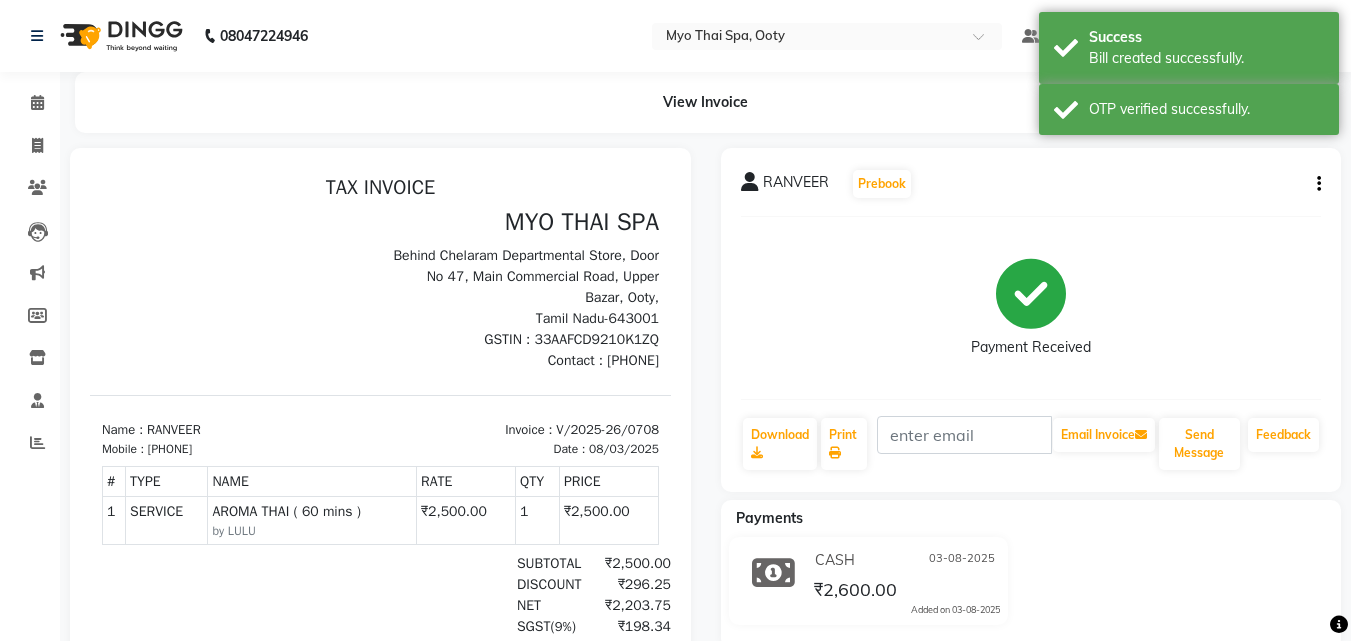 scroll, scrollTop: 0, scrollLeft: 0, axis: both 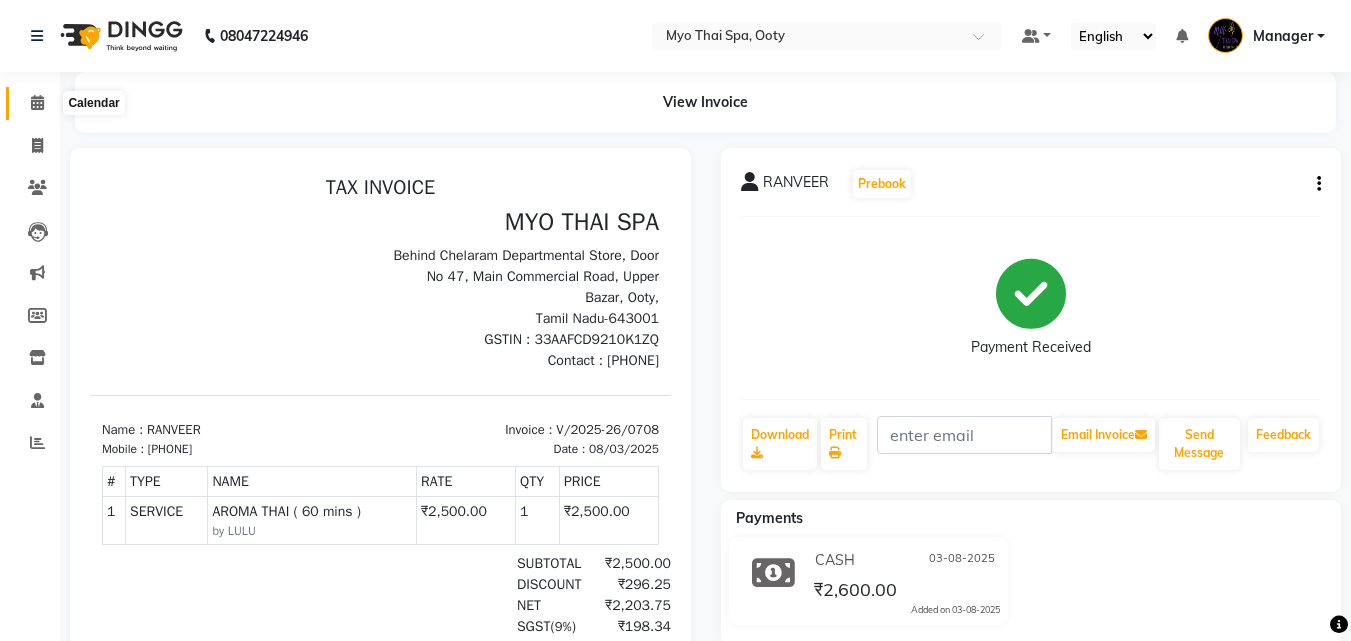 click 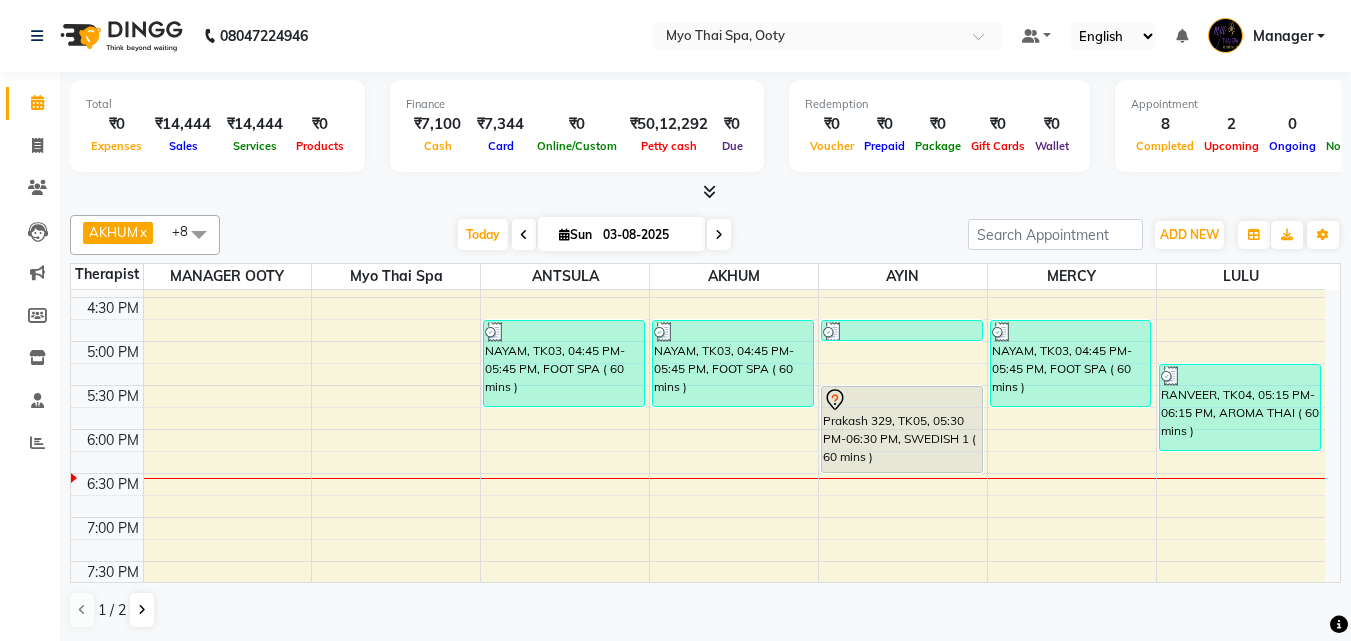 scroll, scrollTop: 651, scrollLeft: 0, axis: vertical 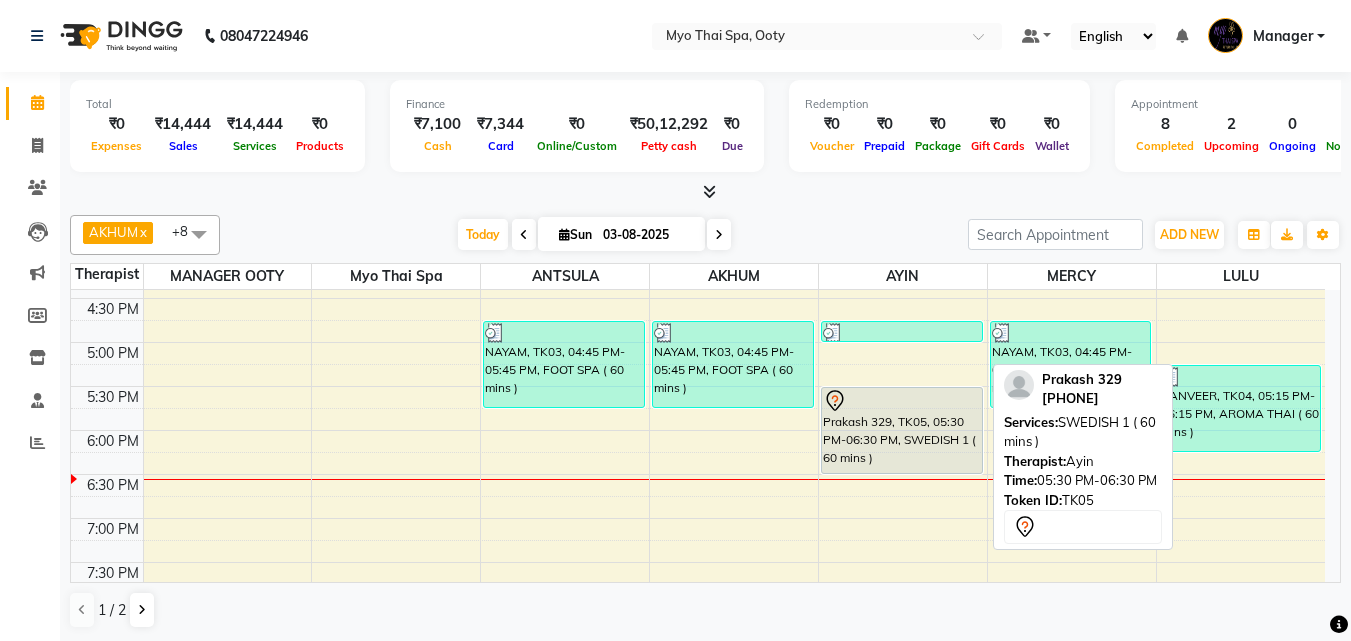 click on "Prakash 329, TK05, 05:30 PM-06:30 PM, SWEDISH 1 ( 60 mins )" at bounding box center [902, 430] 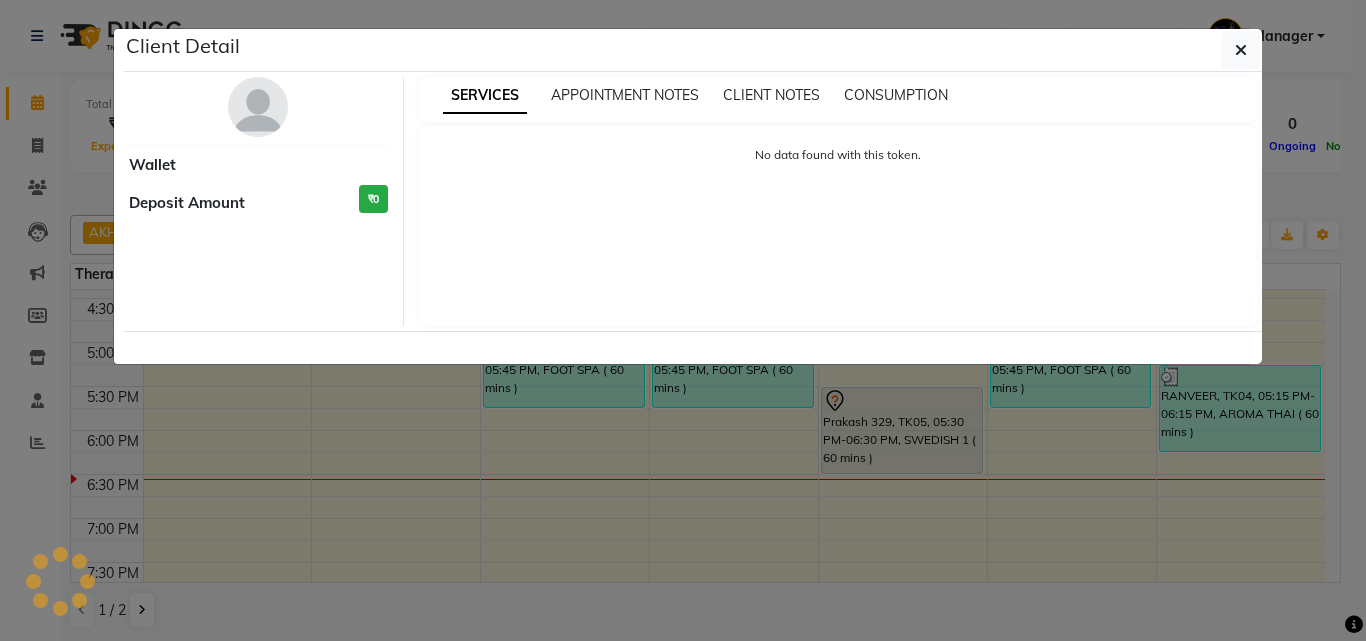 select on "7" 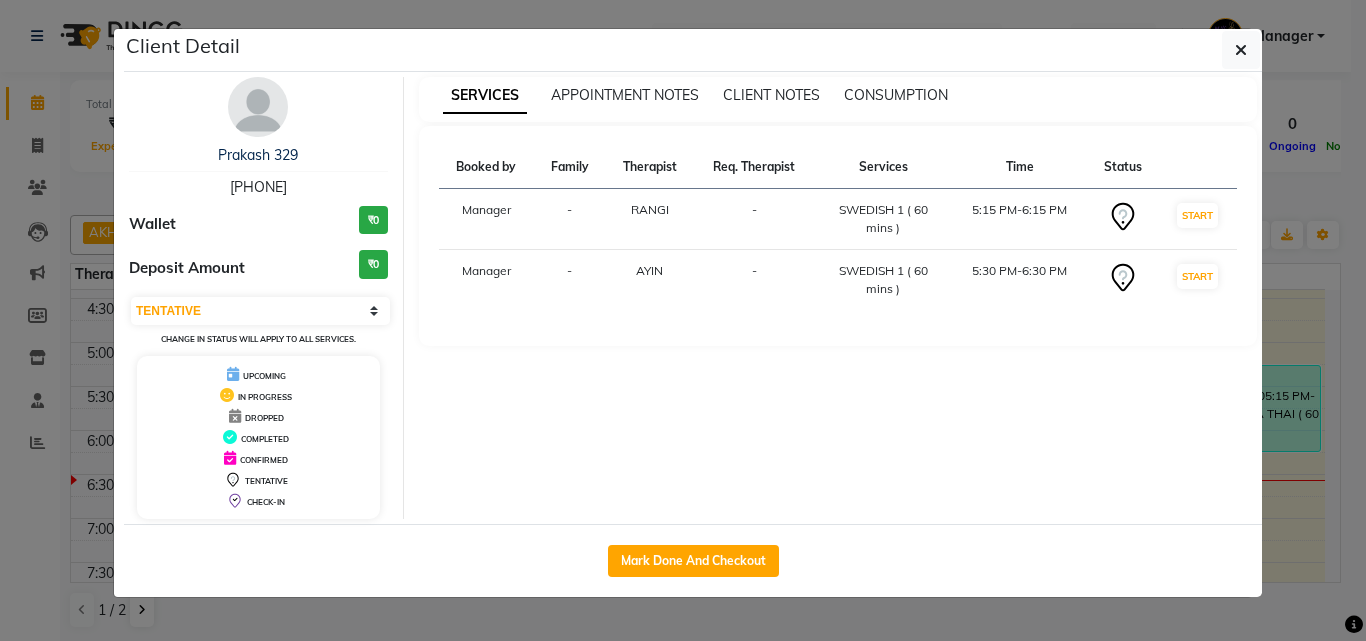 click on "Client Detail  Prakash 329   9442601234 Wallet ₹0 Deposit Amount  ₹0  Select IN SERVICE CONFIRMED TENTATIVE CHECK IN MARK DONE DROPPED UPCOMING Change in status will apply to all services. UPCOMING IN PROGRESS DROPPED COMPLETED CONFIRMED TENTATIVE CHECK-IN SERVICES APPOINTMENT NOTES CLIENT NOTES CONSUMPTION Booked by Family Therapist Req. Therapist Services Time Status  Manager  - RANGI -  SWEDISH 1 ( 60 mins )   5:15 PM-6:15 PM   START   Manager  - AYIN -  SWEDISH 1 ( 60 mins )   5:30 PM-6:30 PM   START   Mark Done And Checkout" 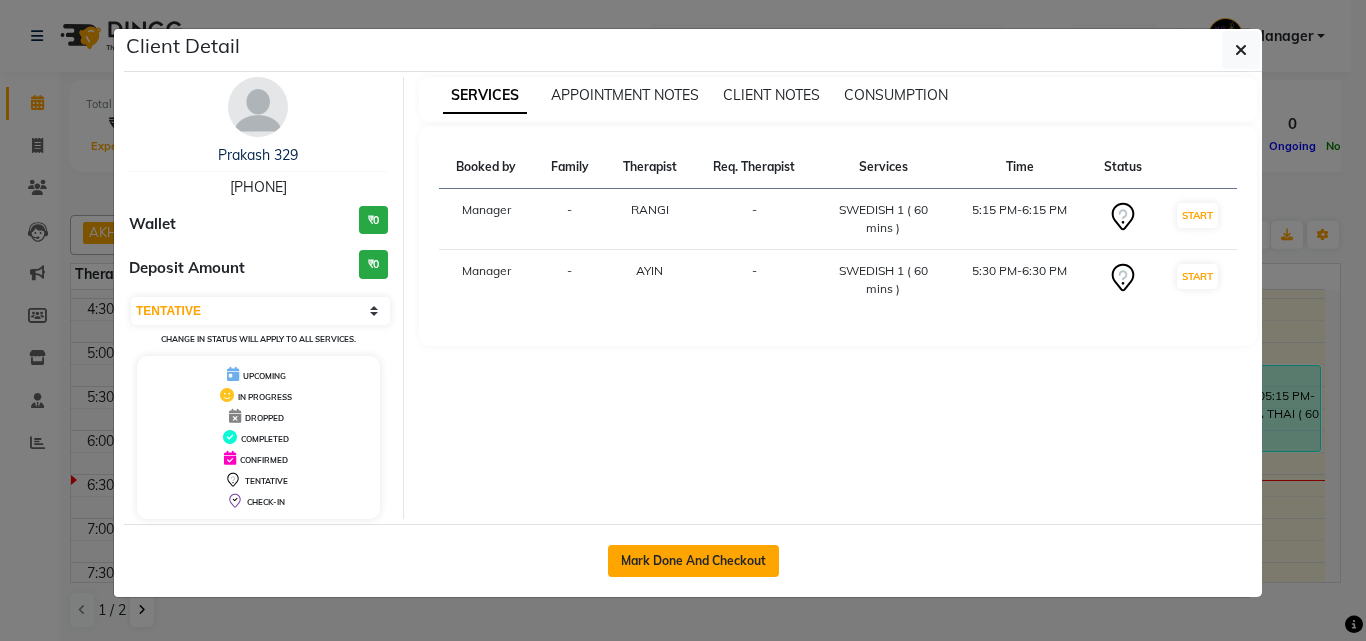 click on "Mark Done And Checkout" 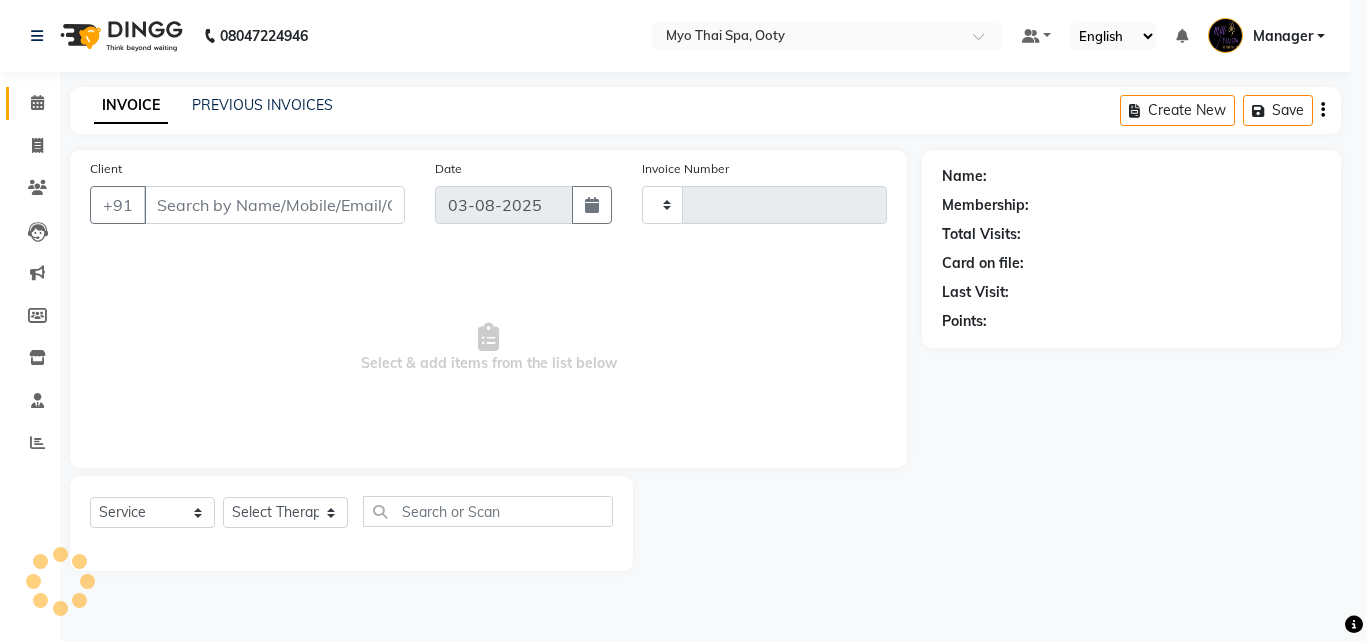 type on "0709" 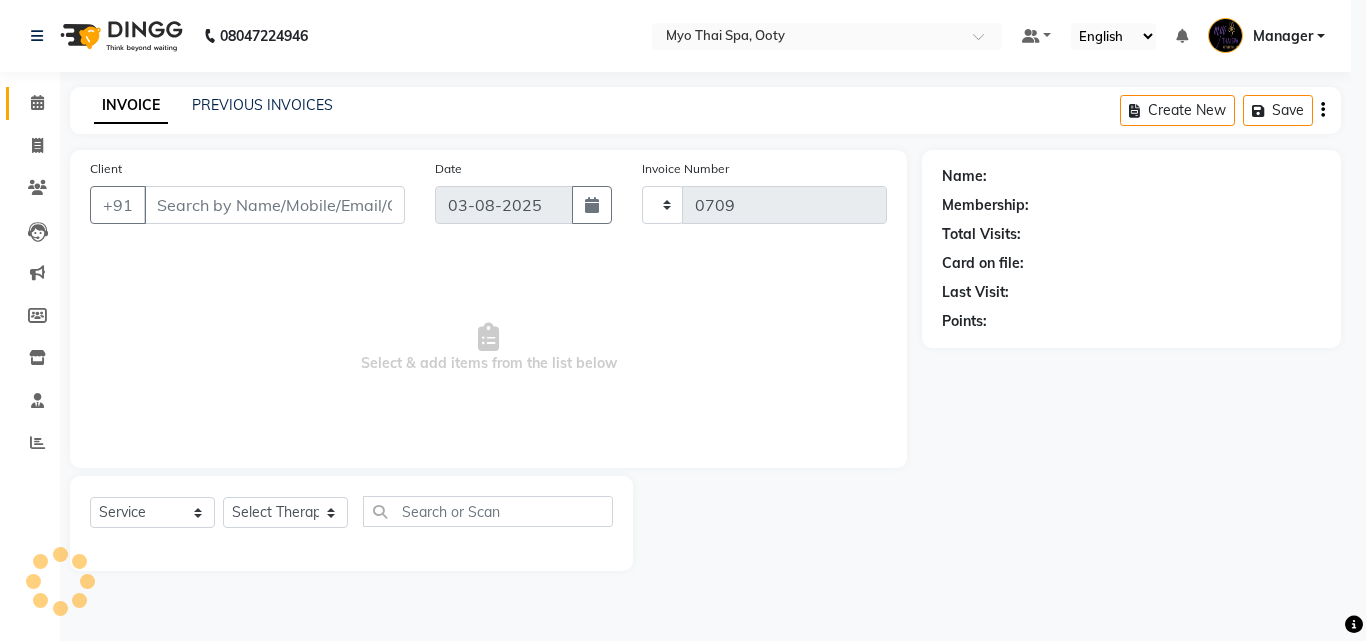 select on "558" 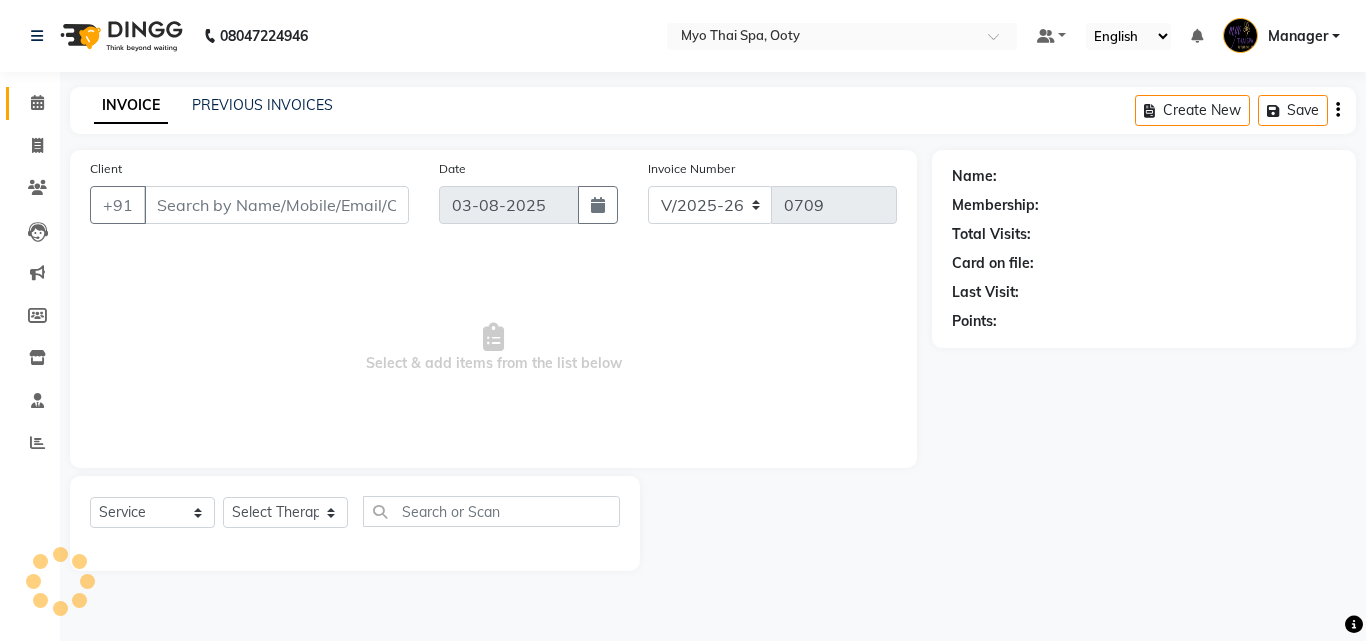 select on "V" 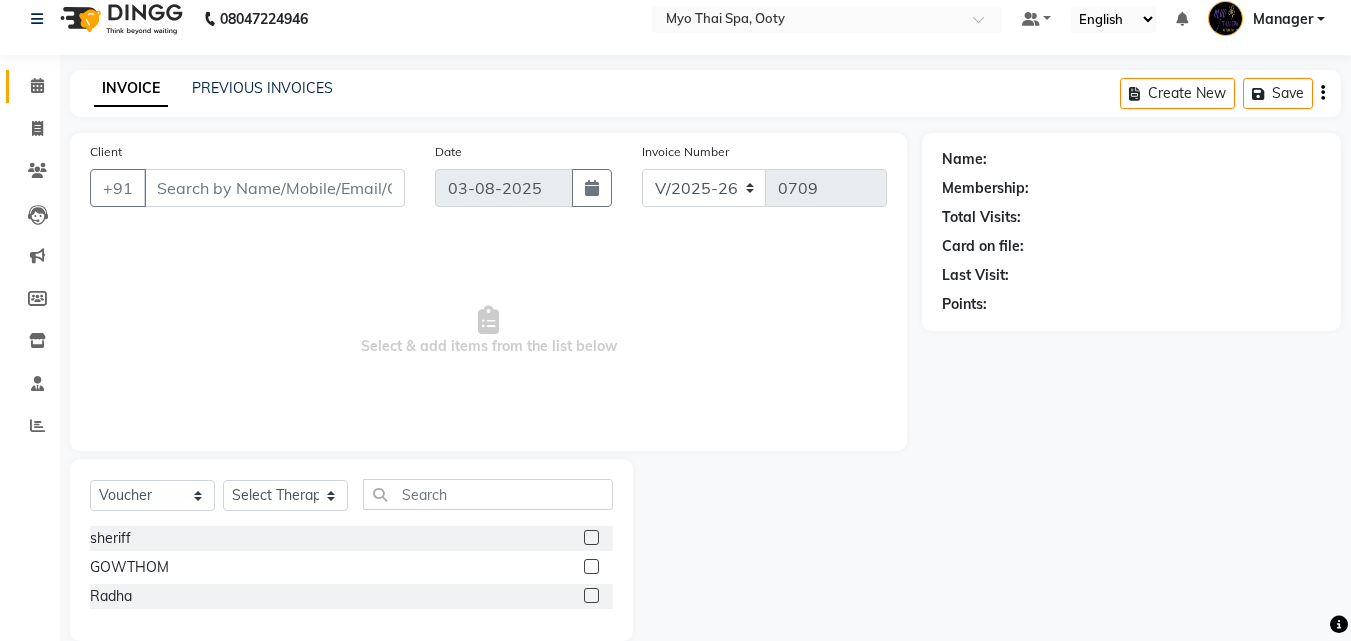 scroll, scrollTop: 47, scrollLeft: 0, axis: vertical 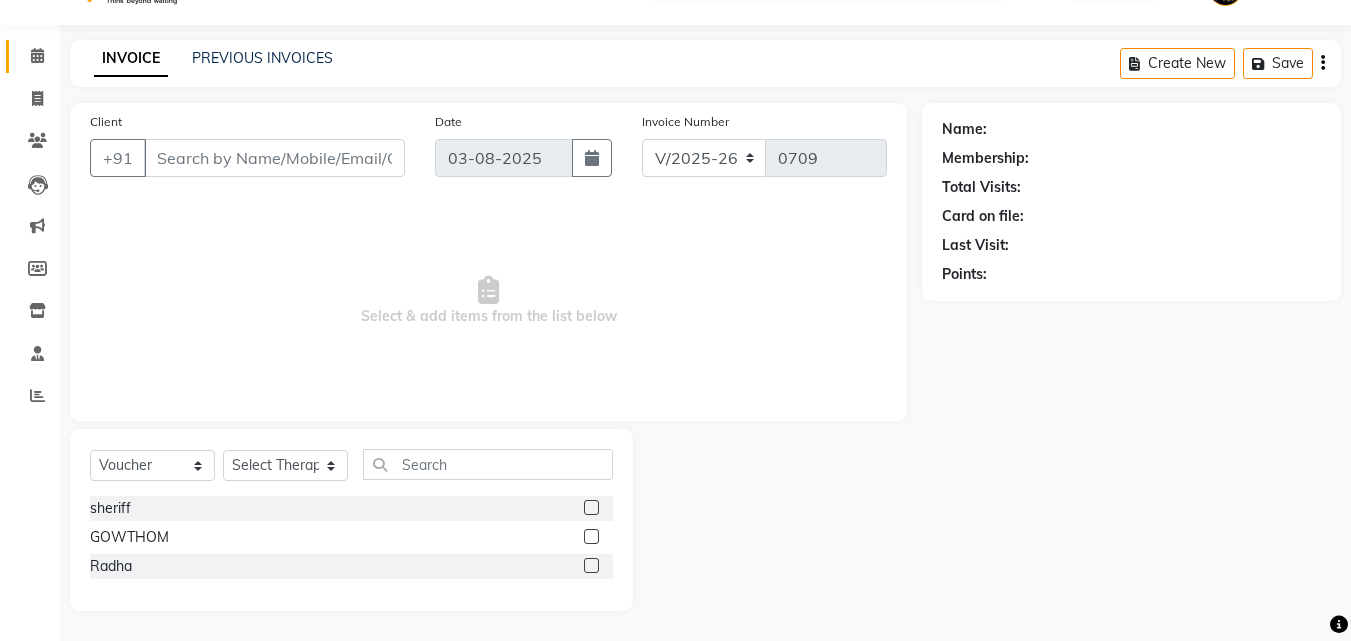 type on "[PHONE]" 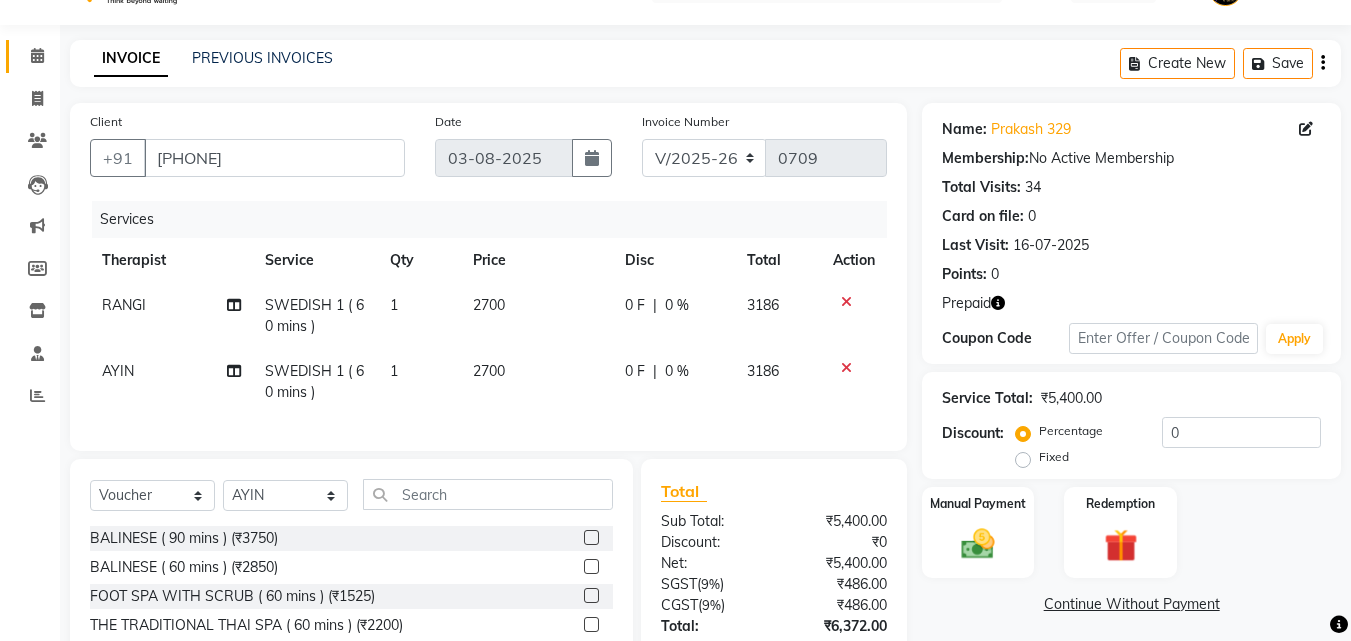 scroll, scrollTop: 205, scrollLeft: 0, axis: vertical 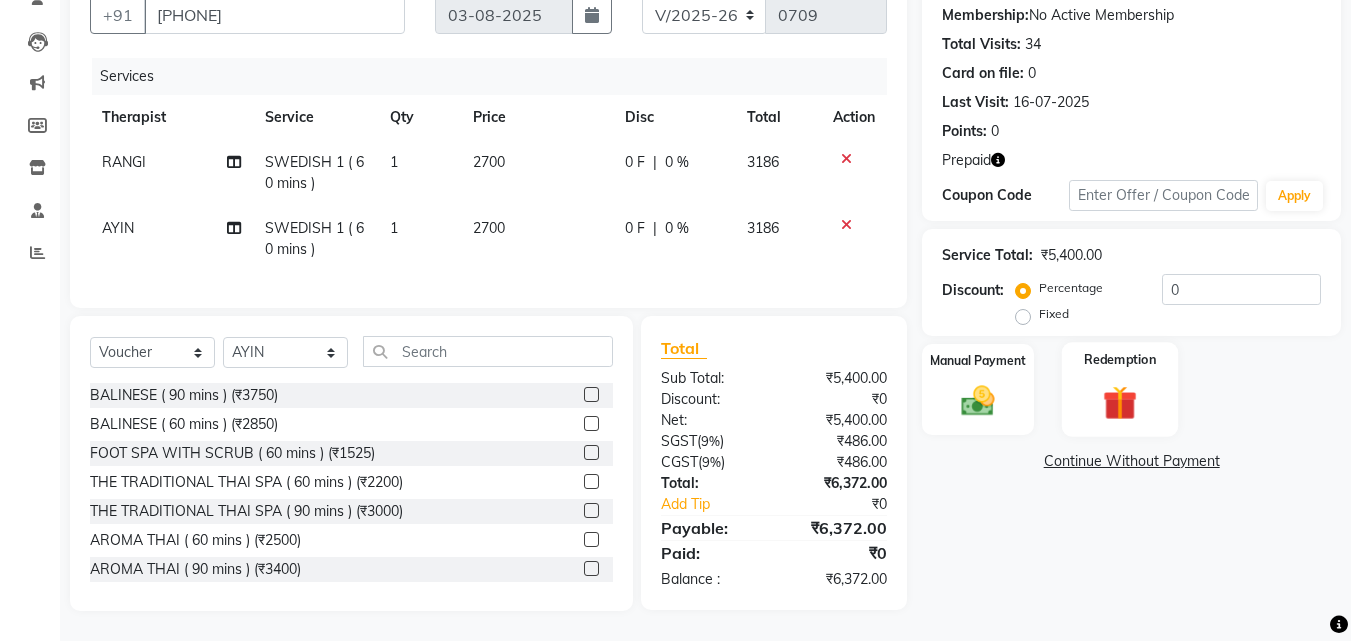 click on "Redemption" 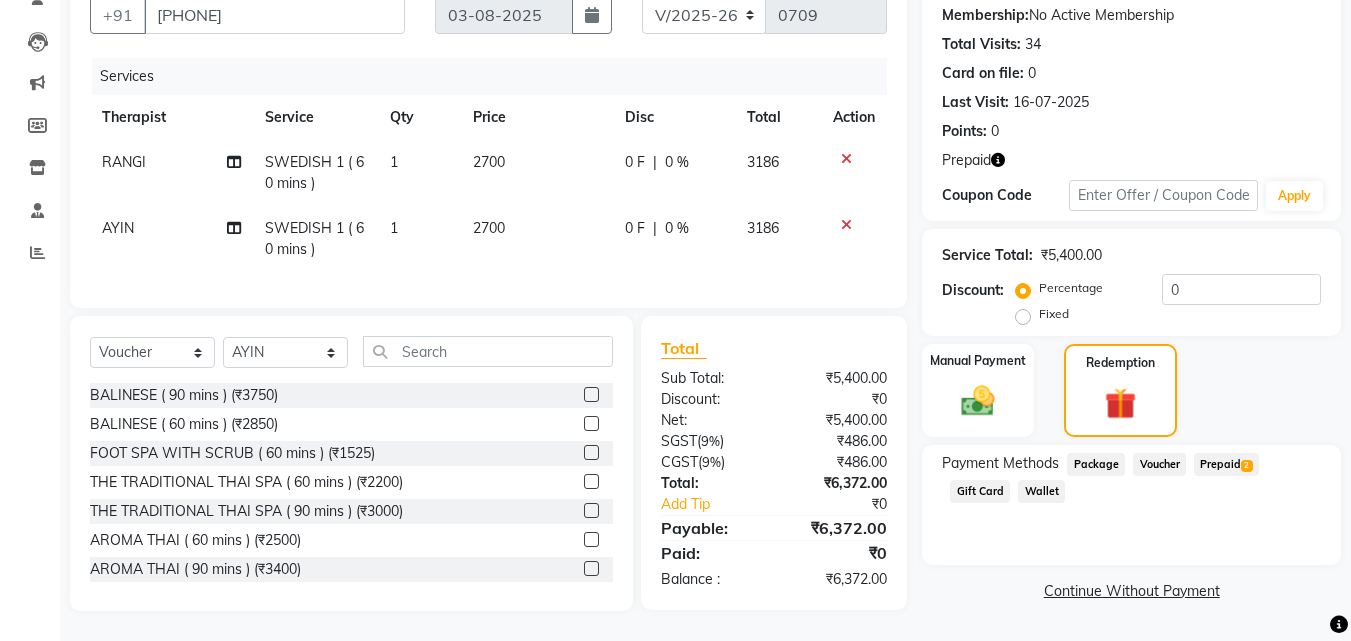 click on "Prepaid  2" 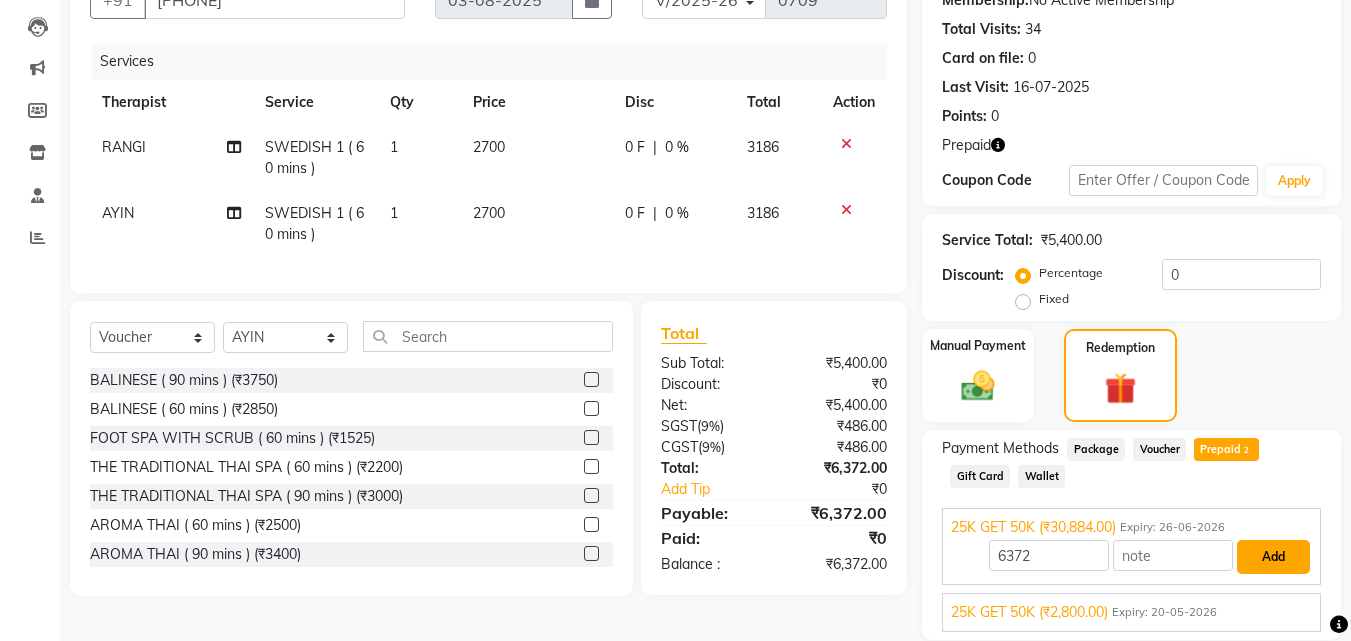click on "Add" at bounding box center (1273, 557) 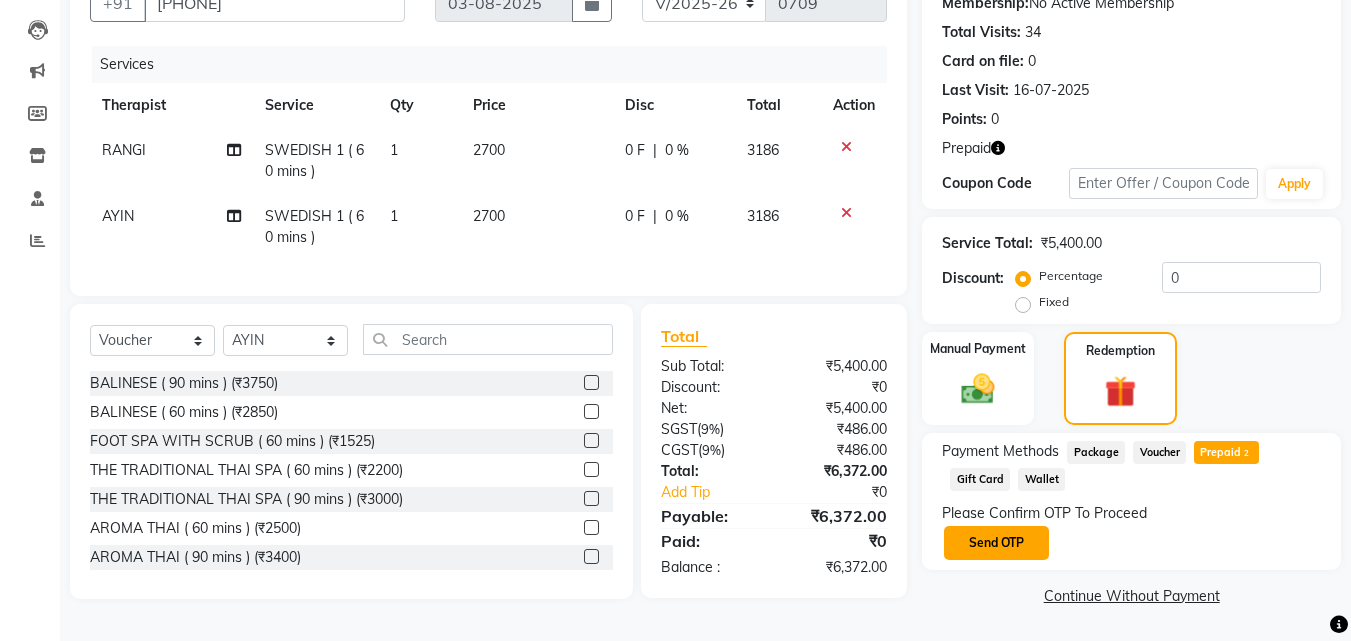 click on "Send OTP" 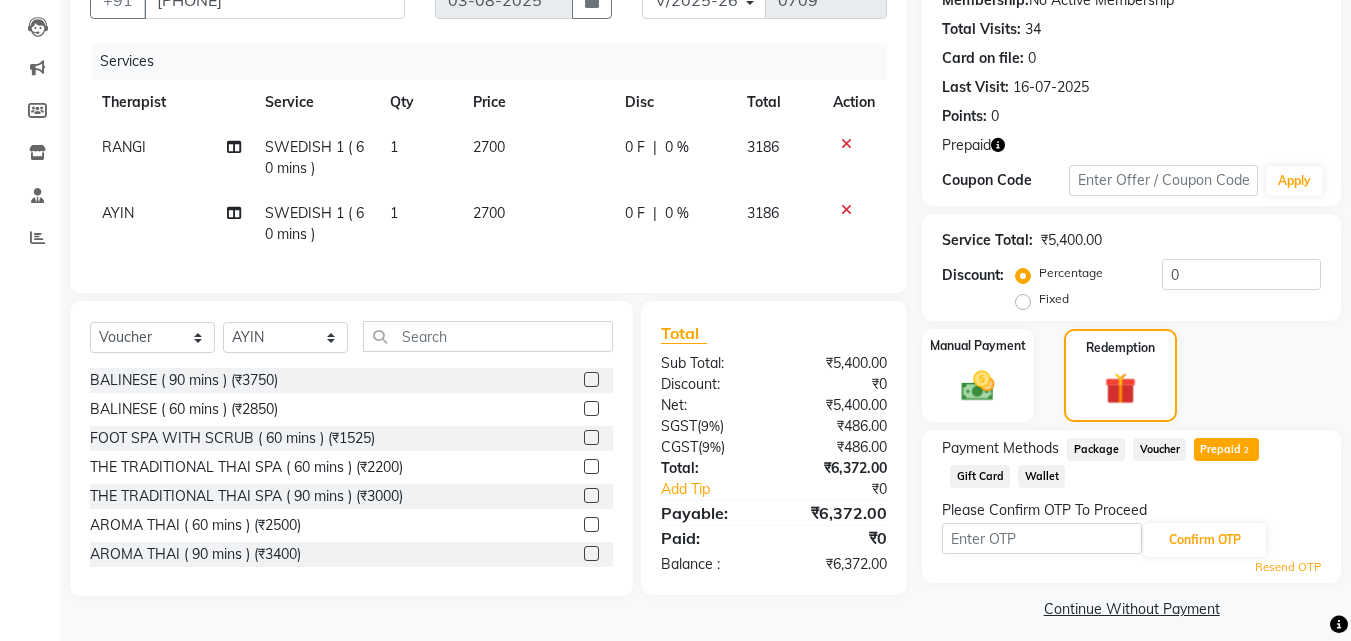 scroll, scrollTop: 218, scrollLeft: 0, axis: vertical 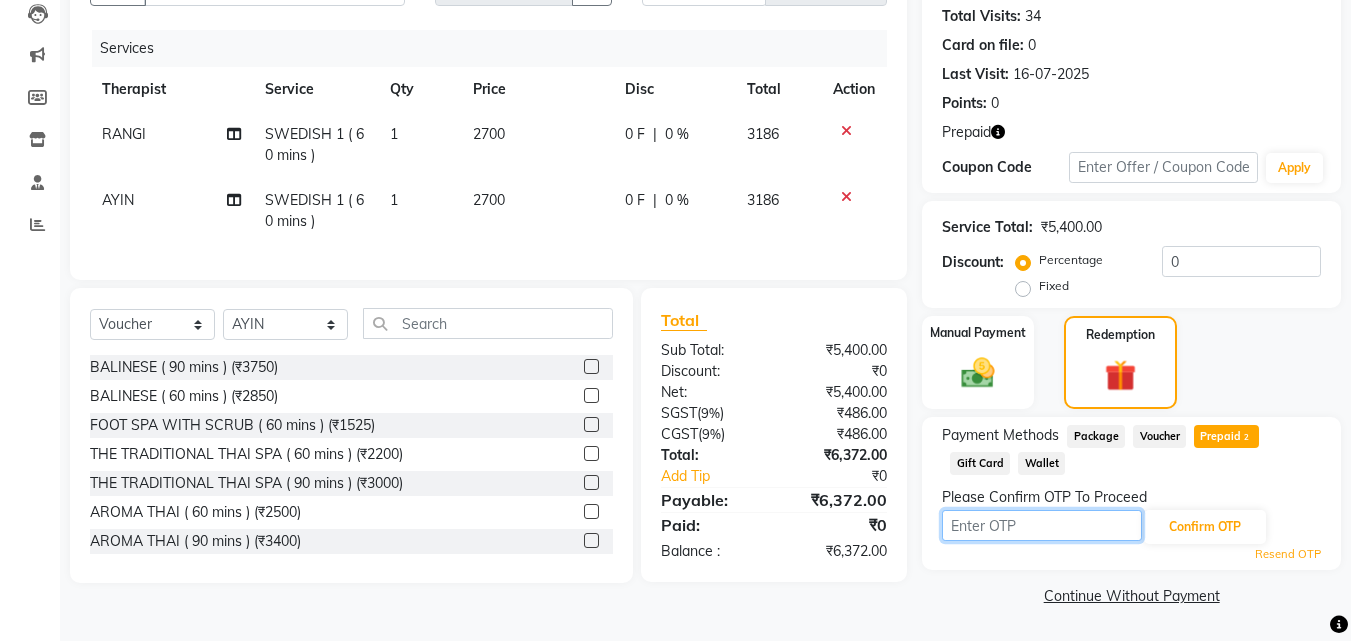 click at bounding box center [1042, 525] 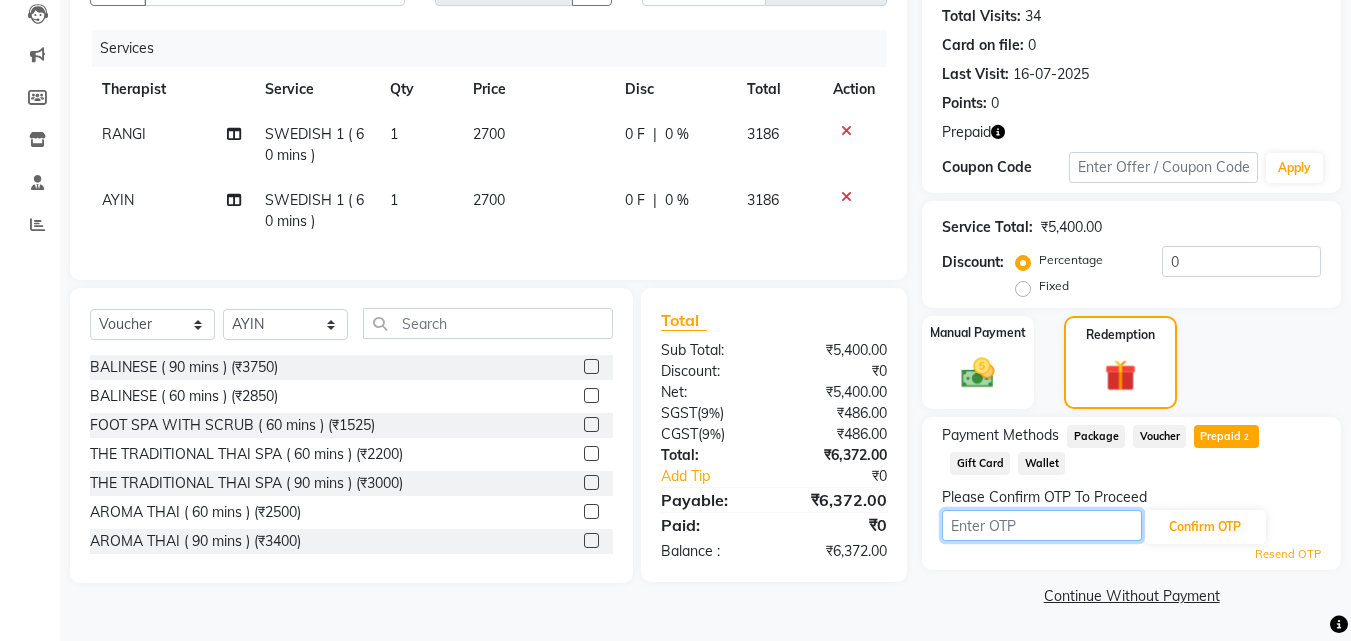 click at bounding box center (1042, 525) 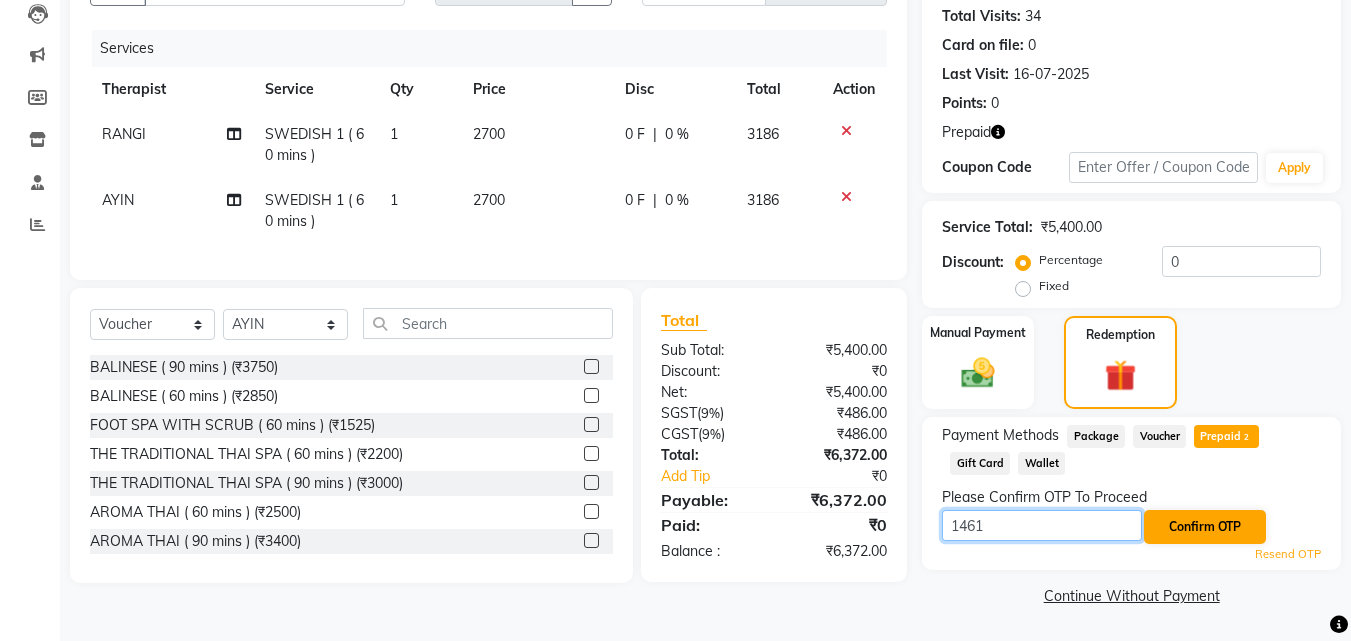 type on "1461" 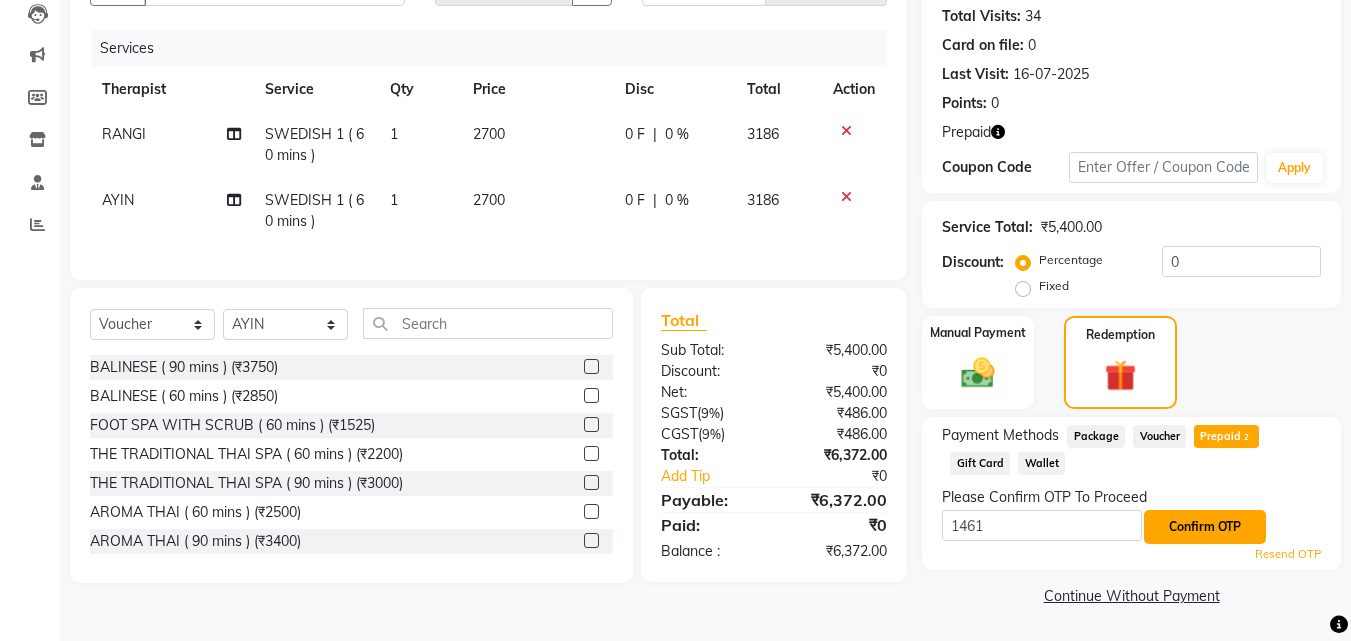 click on "Confirm OTP" 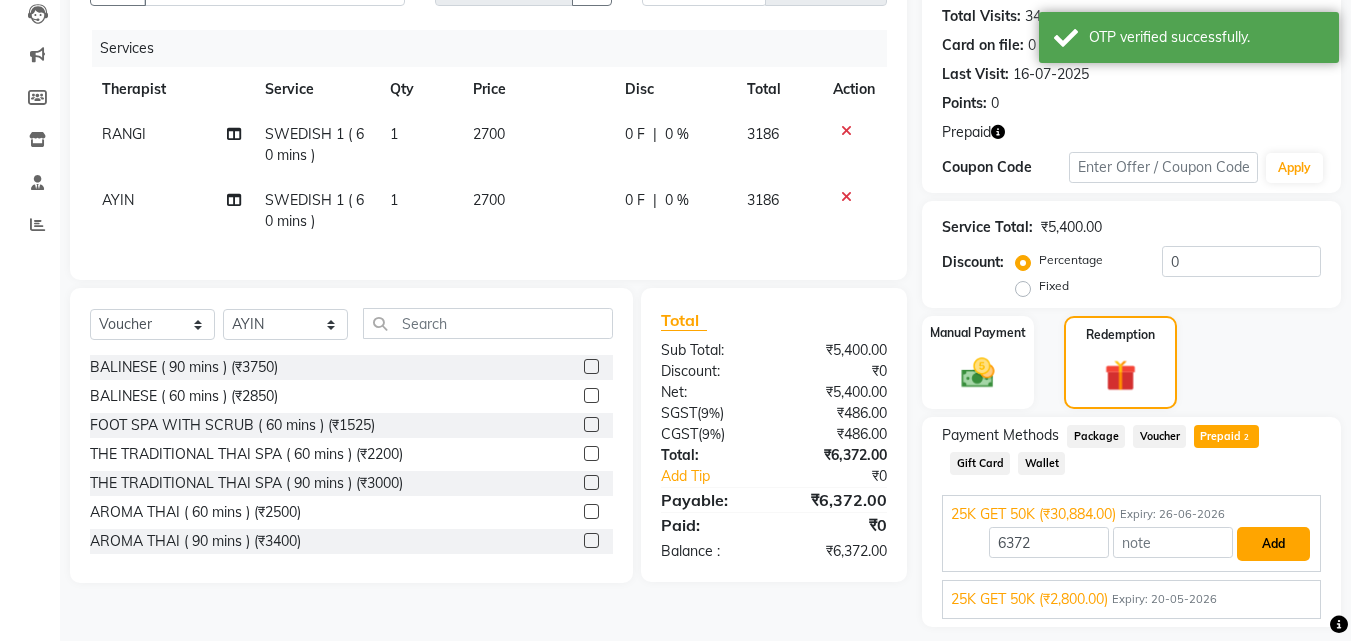 click on "Add" at bounding box center [1273, 544] 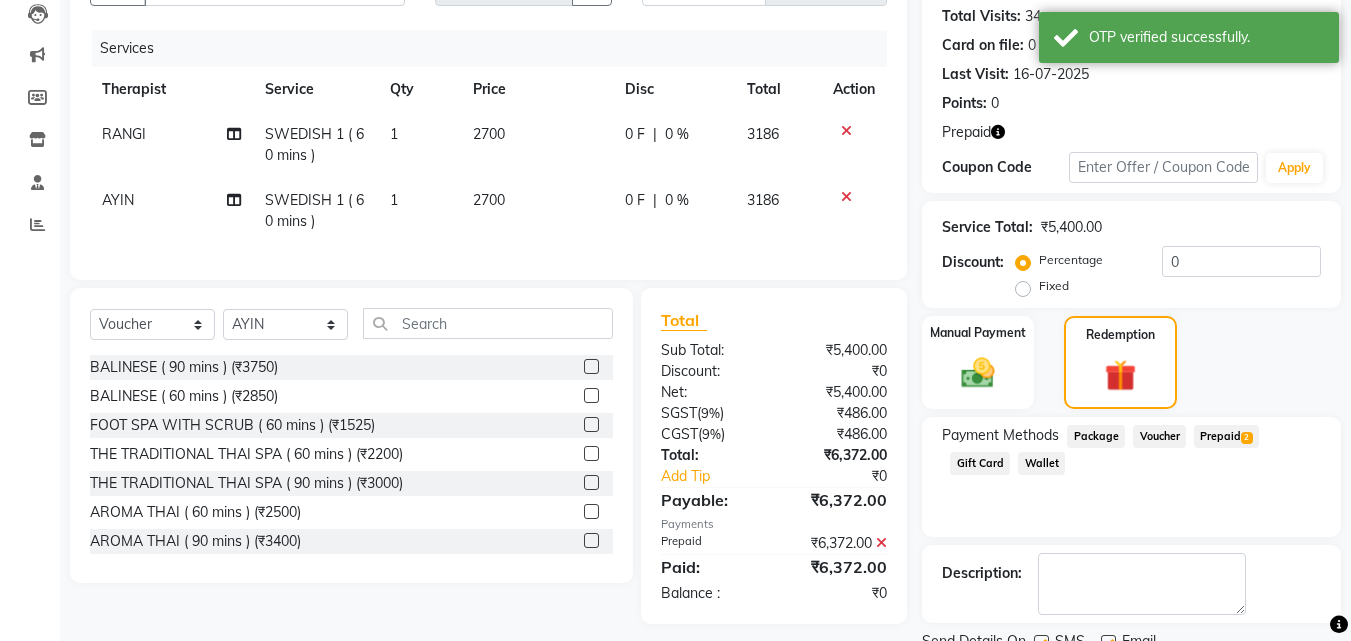 scroll, scrollTop: 298, scrollLeft: 0, axis: vertical 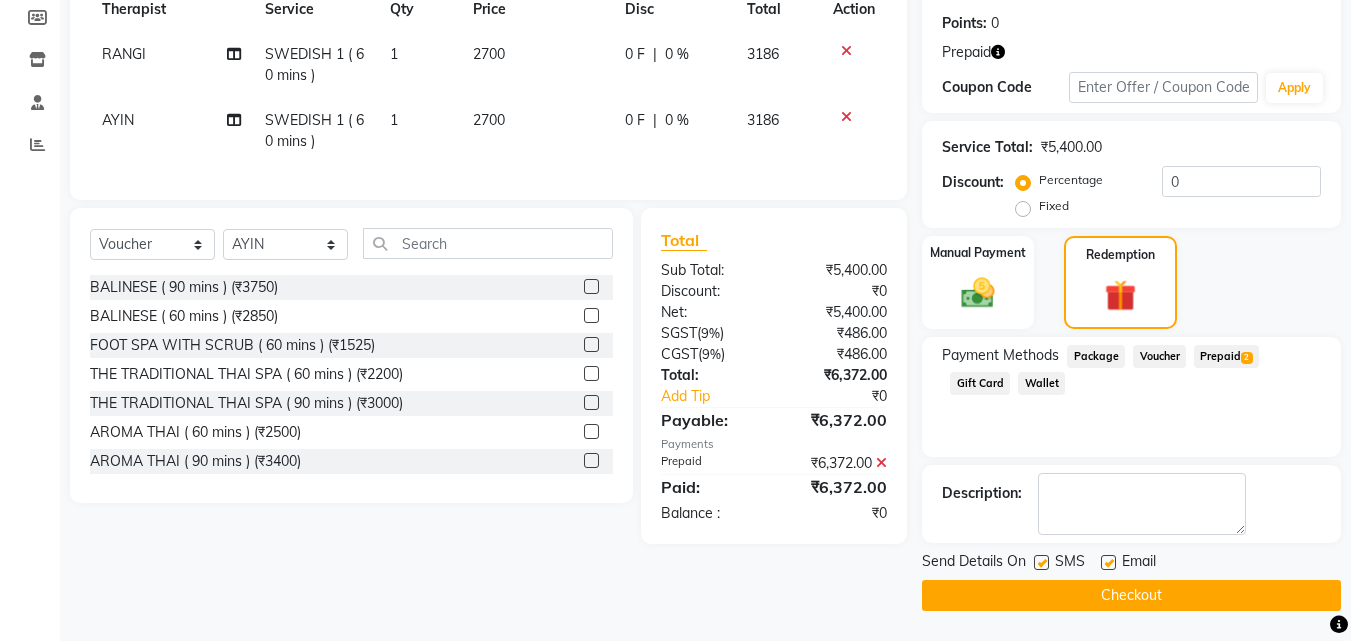 click on "Checkout" 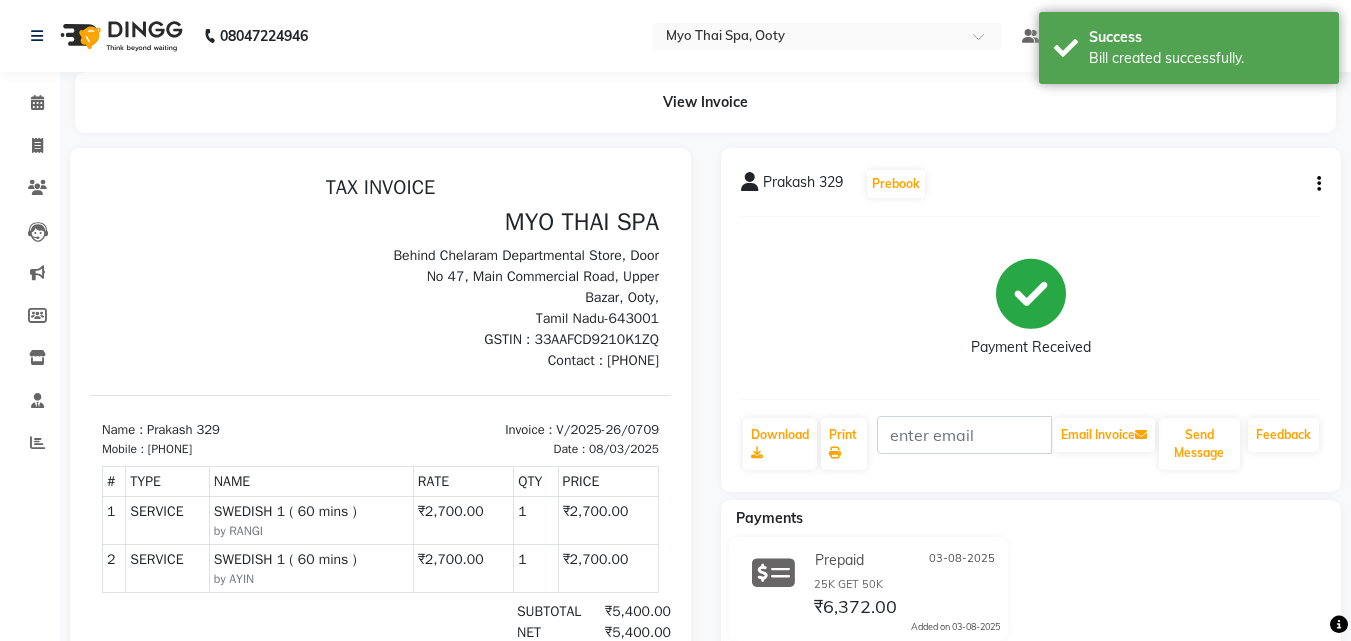 scroll, scrollTop: 0, scrollLeft: 0, axis: both 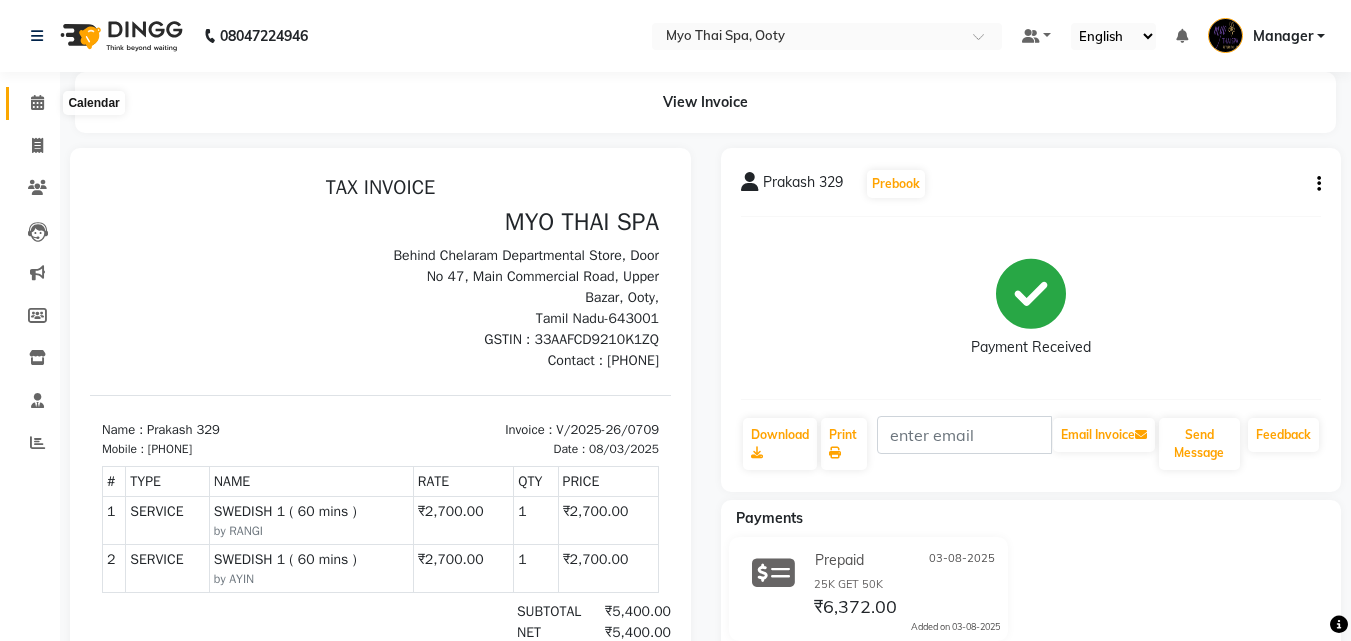 click 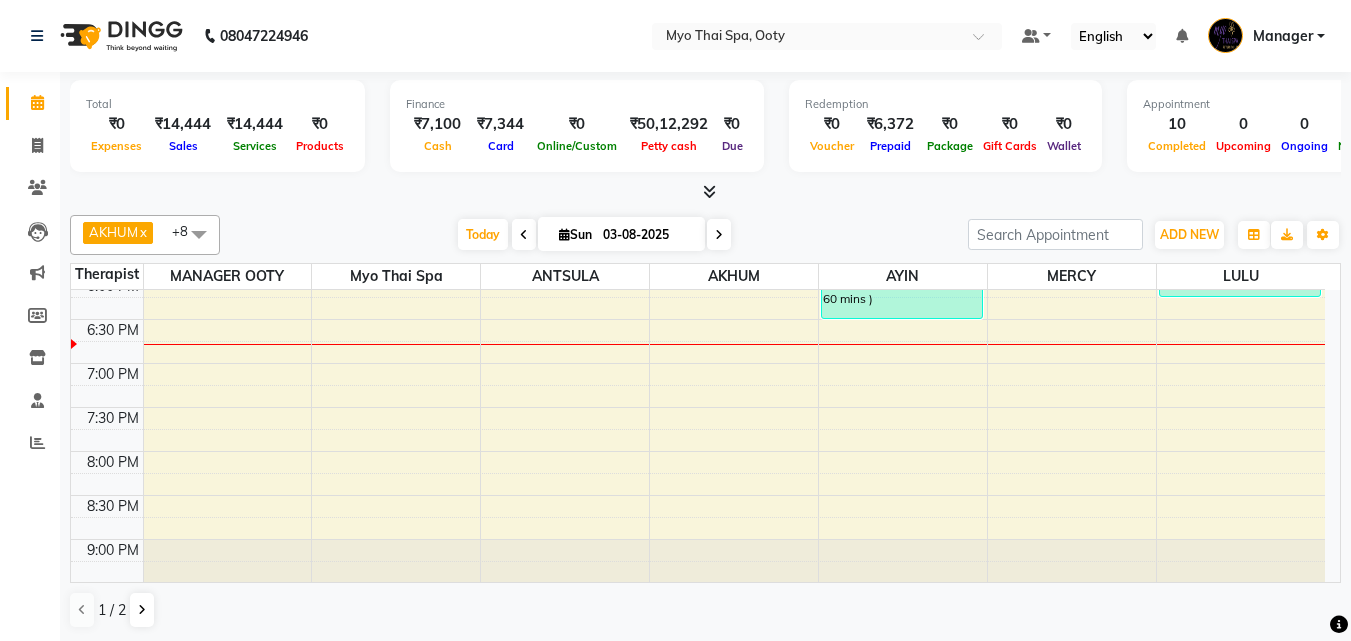 scroll, scrollTop: 851, scrollLeft: 0, axis: vertical 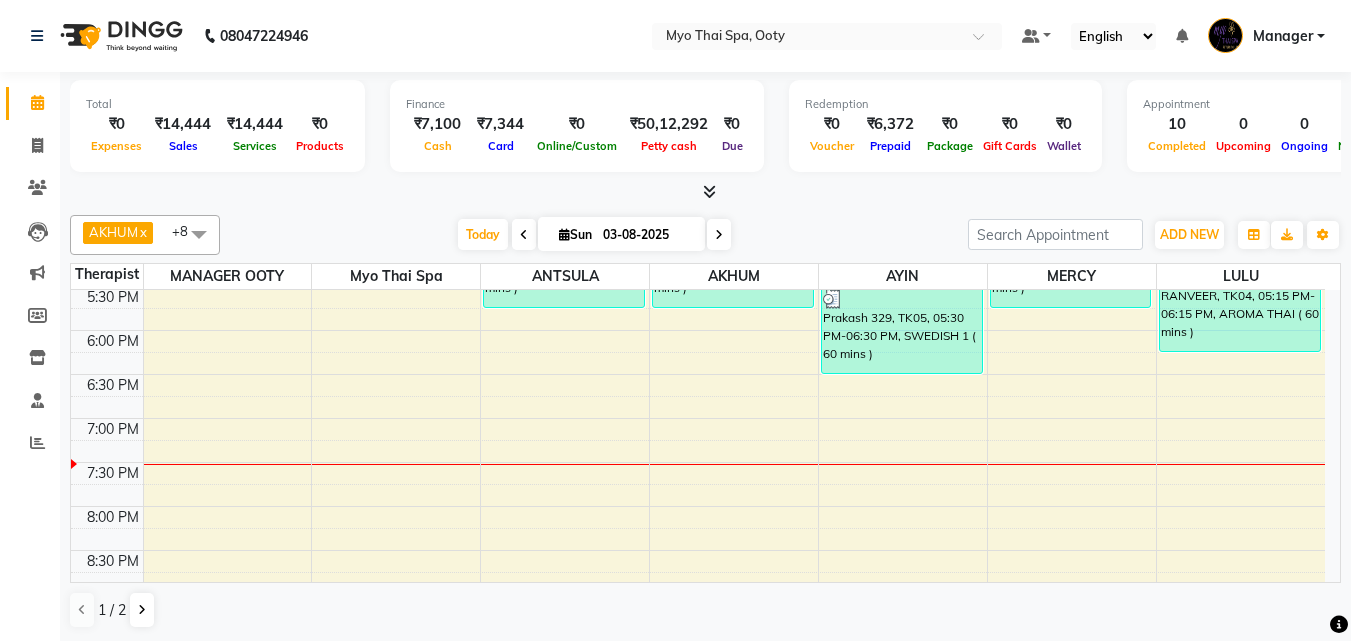 click on "9:00 AM 9:30 AM 10:00 AM 10:30 AM 11:00 AM 11:30 AM 12:00 PM 12:30 PM 1:00 PM 1:30 PM 2:00 PM 2:30 PM 3:00 PM 3:30 PM 4:00 PM 4:30 PM 5:00 PM 5:30 PM 6:00 PM 6:30 PM 7:00 PM 7:30 PM 8:00 PM 8:30 PM 9:00 PM 9:30 PM     NAYAM, TK03, 04:45 PM-05:45 PM, FOOT SPA  ( 60 mins )     arun, TK01, 10:15 AM-11:15 AM, SWEDISH 1 ( 60 mins )     NAYAM, TK03, 04:45 PM-05:45 PM, FOOT SPA  ( 60 mins )     arun, TK01, 10:15 AM-11:15 AM, FOOT SPA HEAD/ BACK SHOULDER ( 60 mins )     NAYAM, TK03, 04:45 PM-05:00 PM, HEAD CHAMPI ( 15 mins )     Prakash 329, TK05, 05:30 PM-06:30 PM, SWEDISH 1 ( 60 mins )     NAYAM, TK03, 04:45 PM-05:45 PM, FOOT SPA  ( 60 mins )     VIVIN, TK02, 03:00 PM-04:00 PM, DEEP TISSUE ( 60 mins )     RANVEER, TK04, 05:15 PM-06:15 PM, AROMA THAI ( 60 mins )" at bounding box center (698, 110) 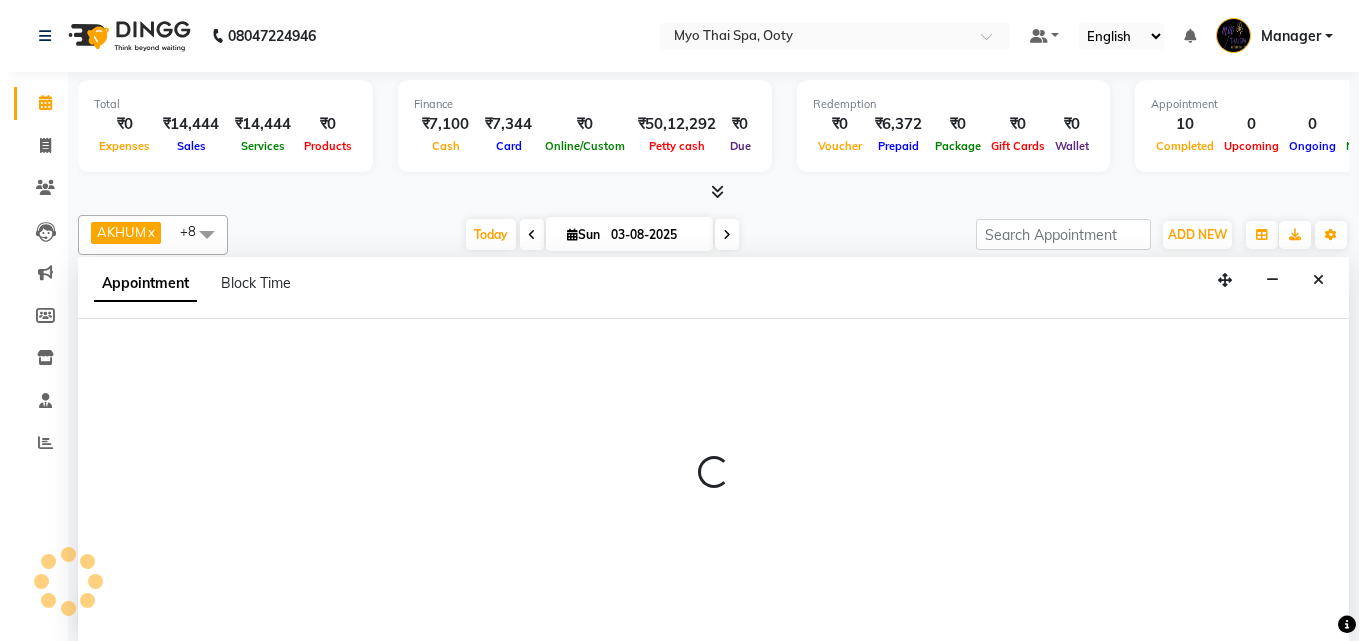 scroll, scrollTop: 1, scrollLeft: 0, axis: vertical 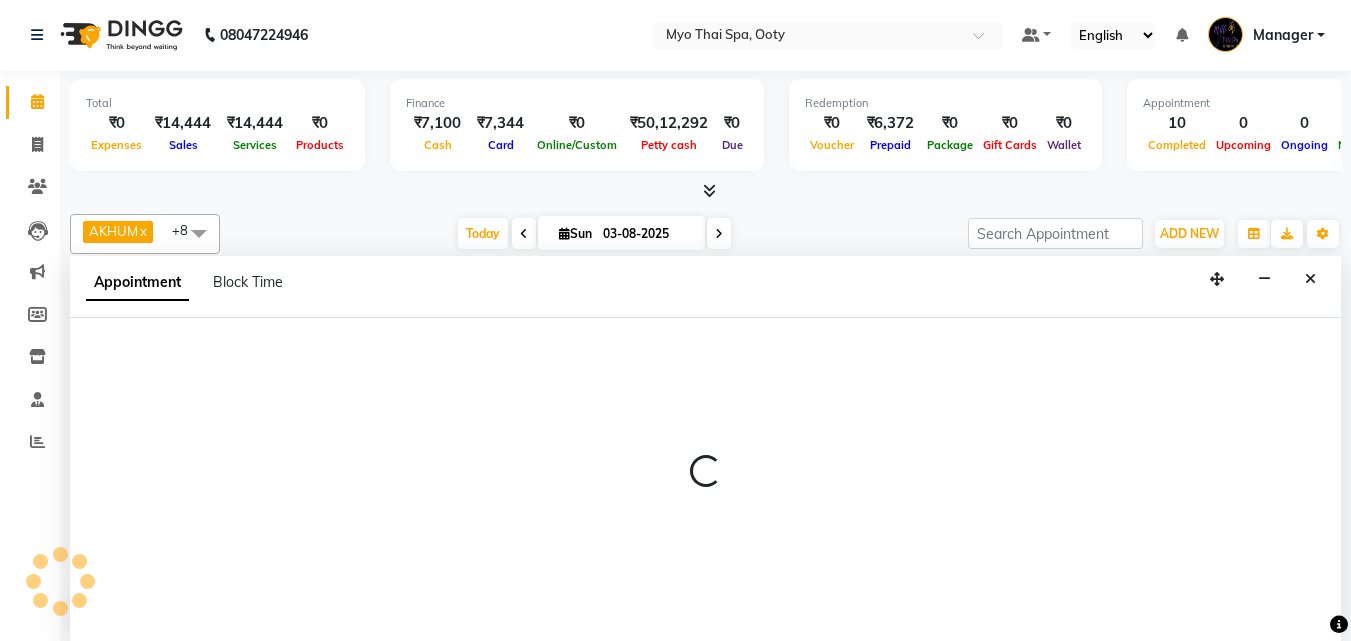 select on "86044" 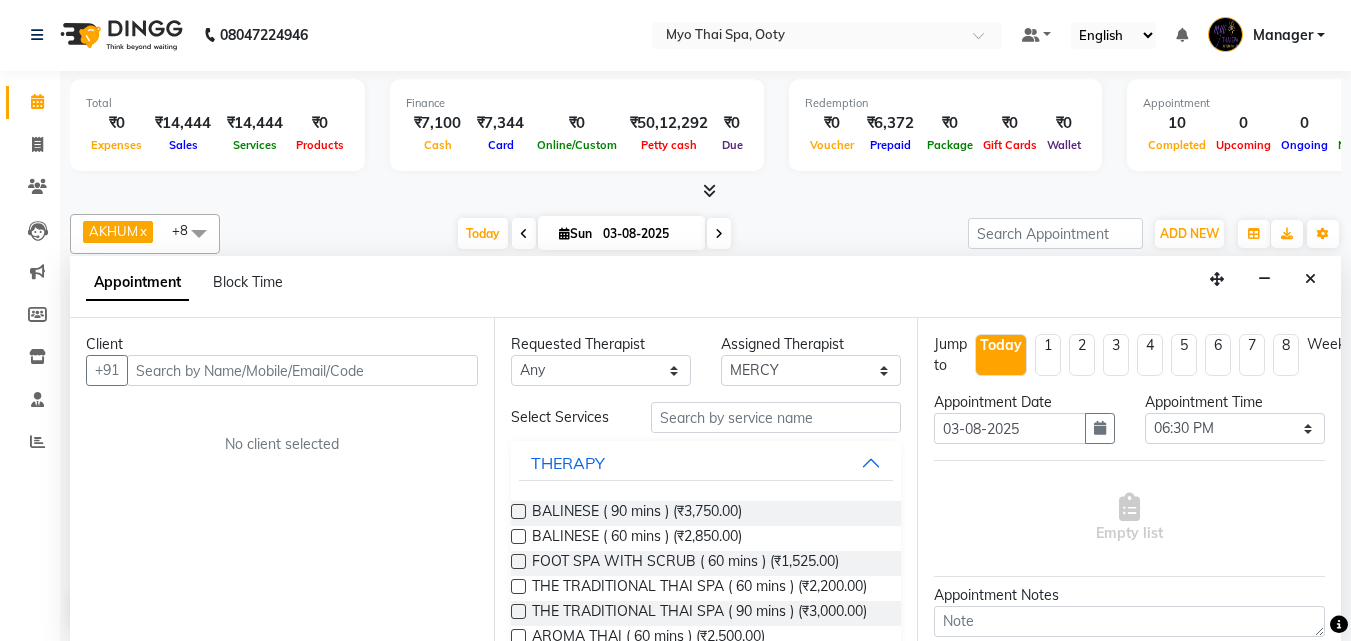 click at bounding box center [302, 370] 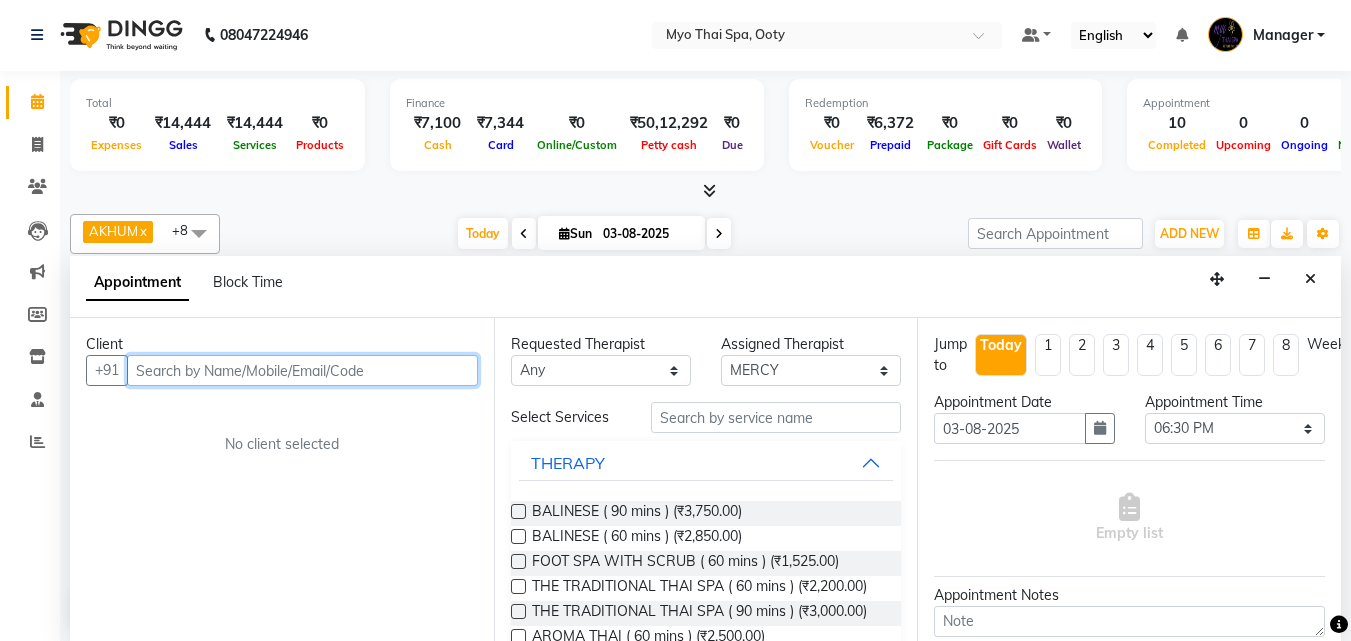 click at bounding box center [302, 370] 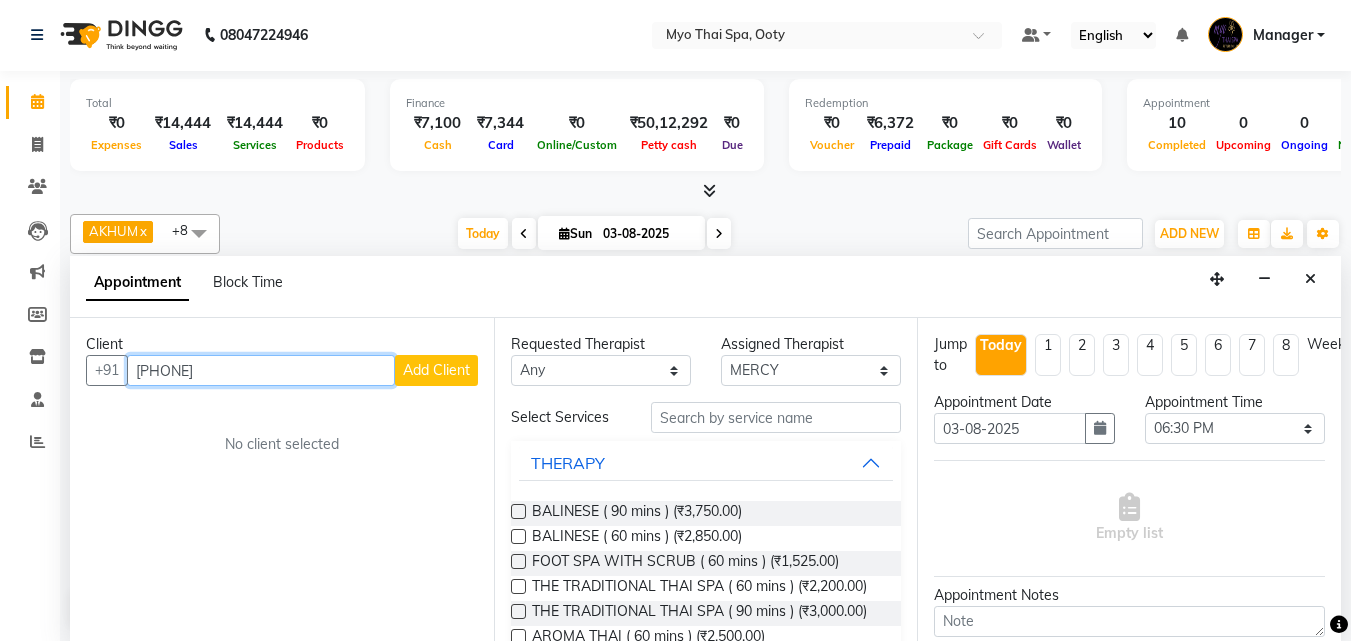 type on "[PHONE]" 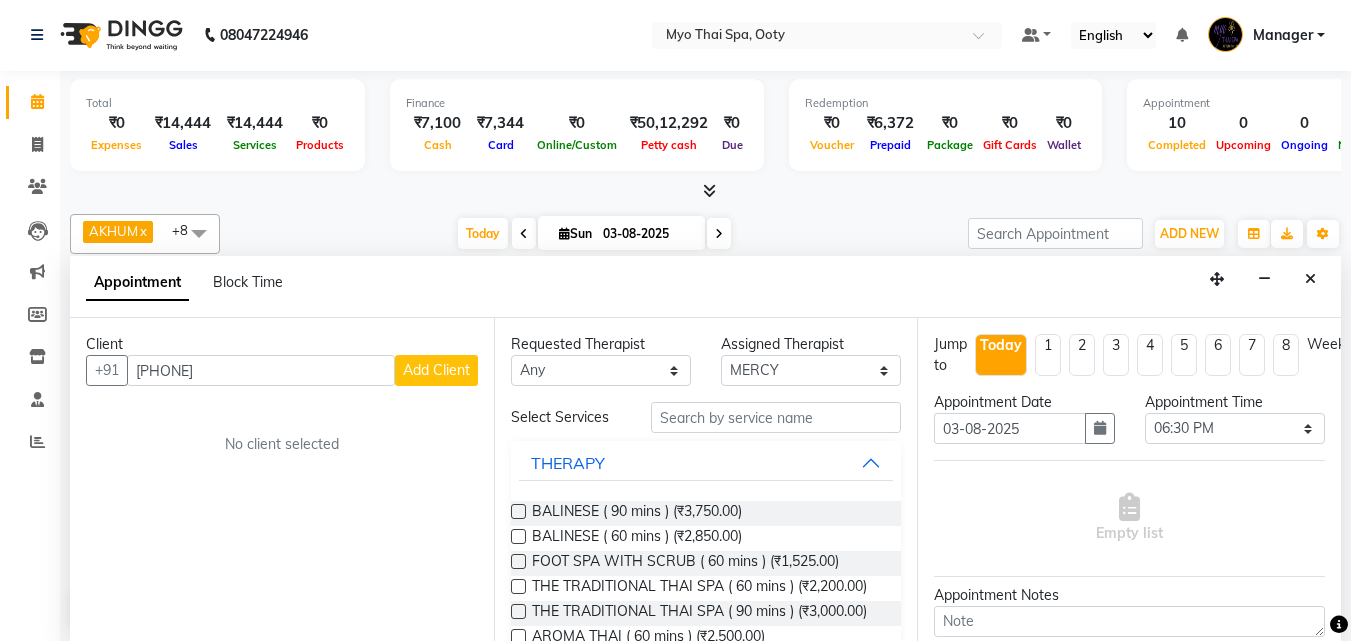 click on "Add Client" at bounding box center (436, 370) 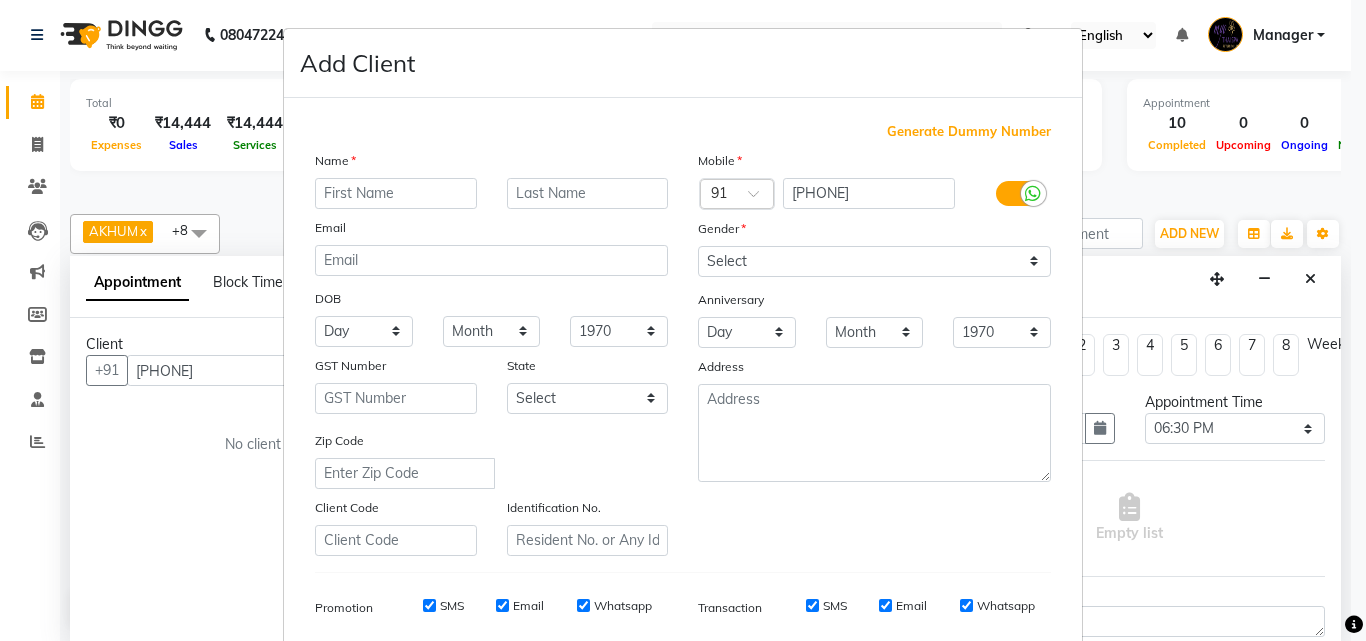 click at bounding box center (396, 193) 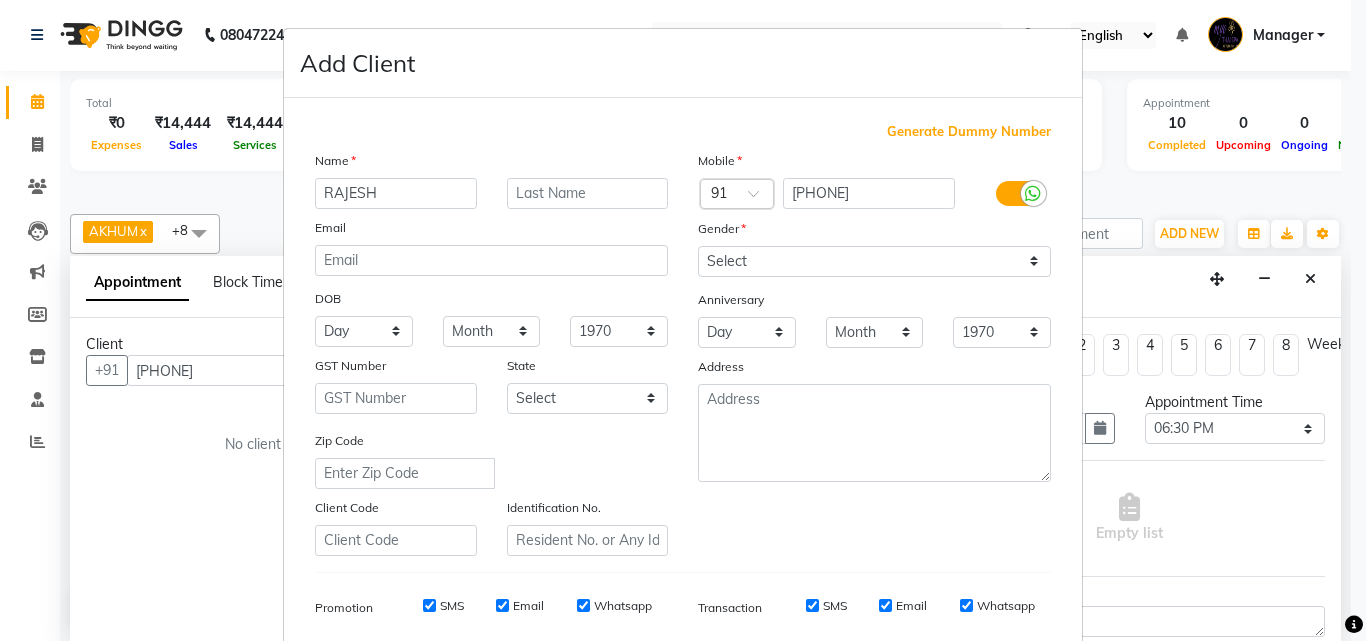 type on "RAJESH" 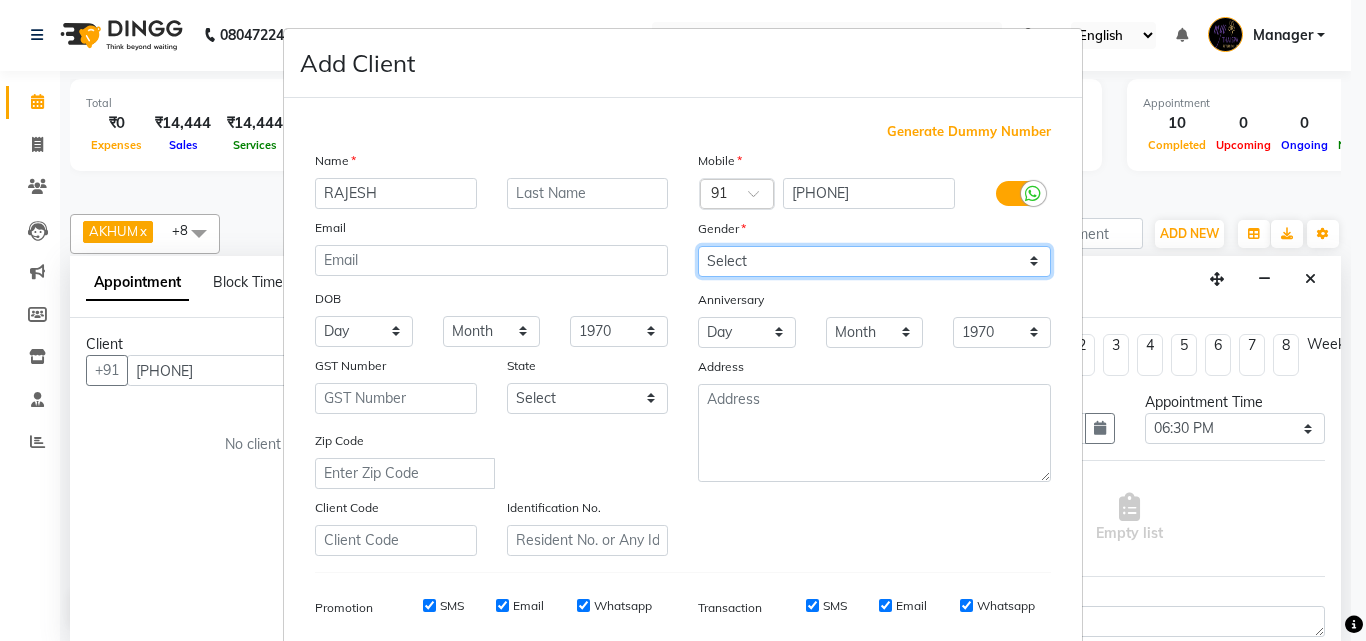 click on "Select Male Female Other Prefer Not To Say" at bounding box center [874, 261] 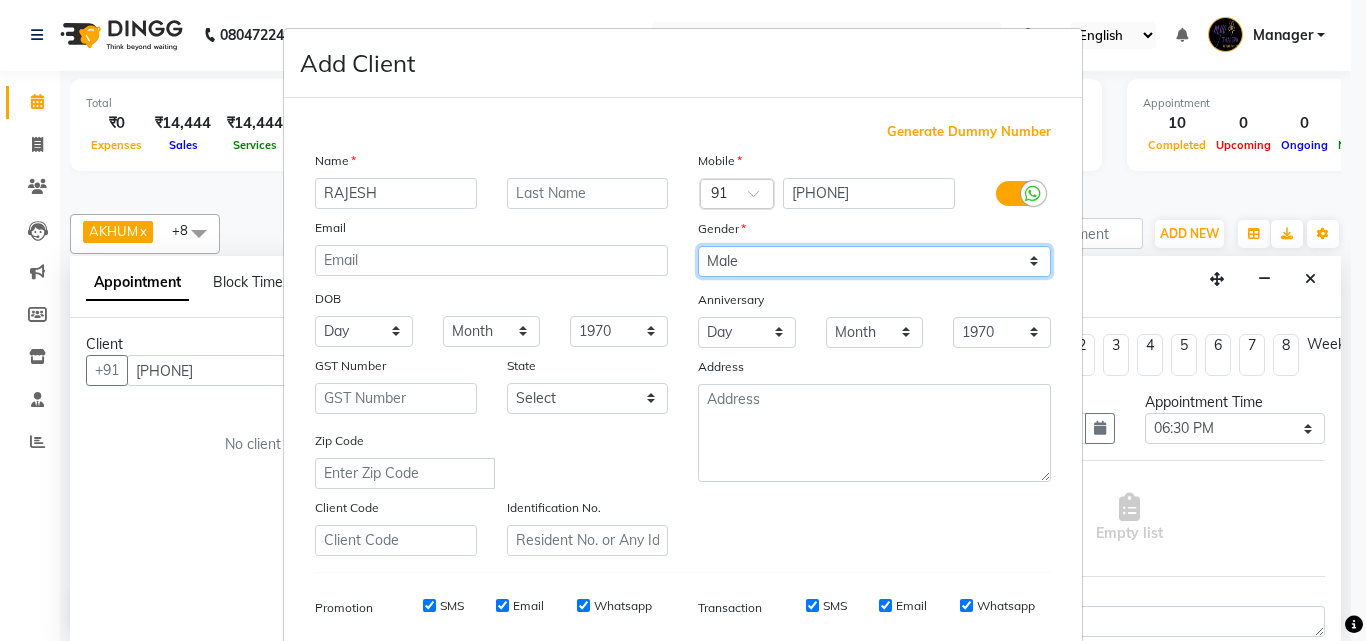 click on "Select Male Female Other Prefer Not To Say" at bounding box center [874, 261] 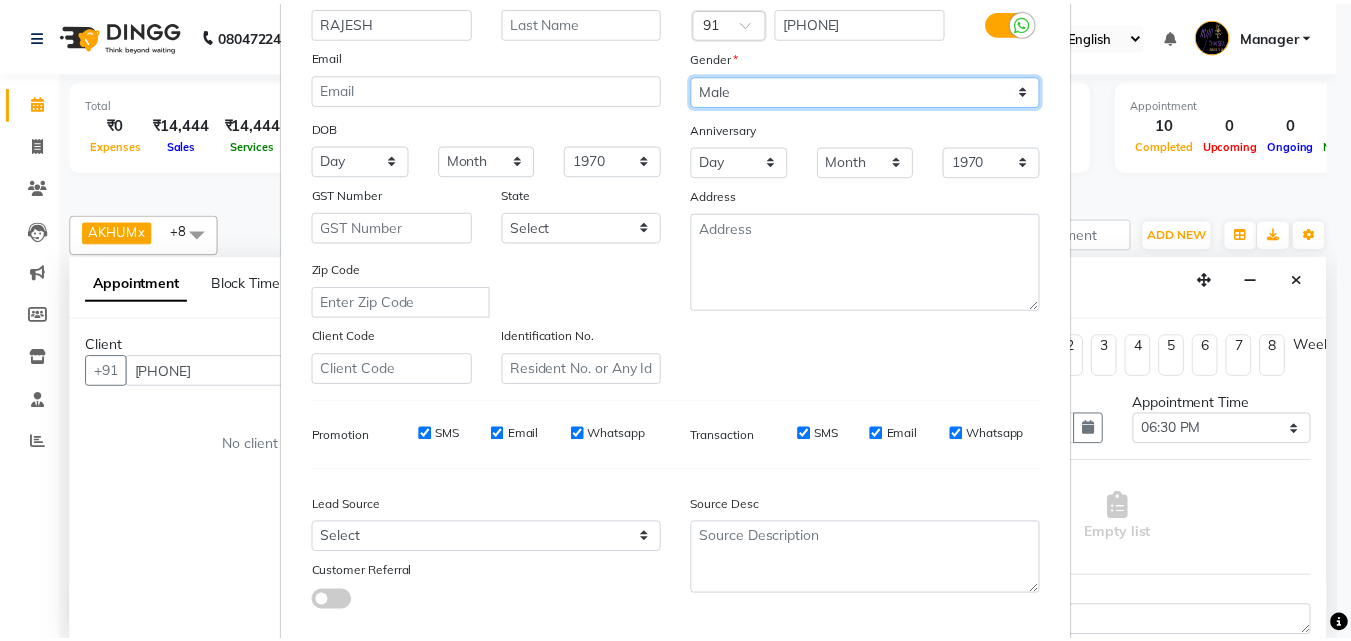 scroll, scrollTop: 282, scrollLeft: 0, axis: vertical 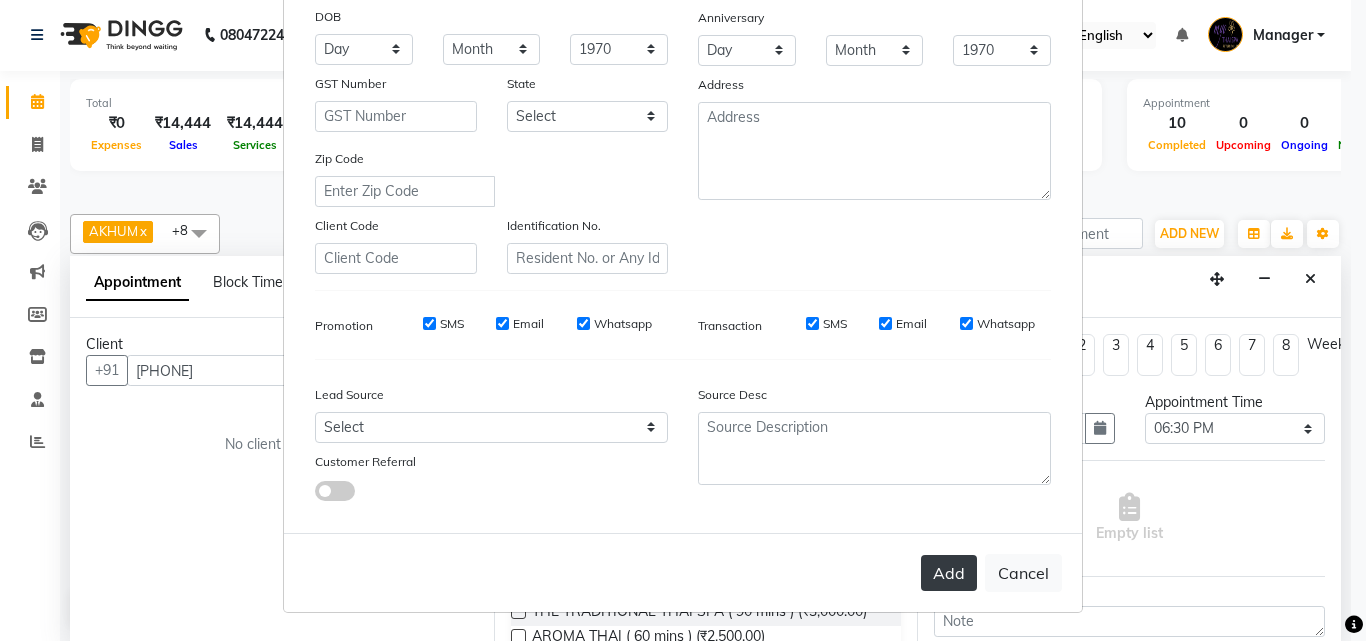 click on "Add" at bounding box center (949, 573) 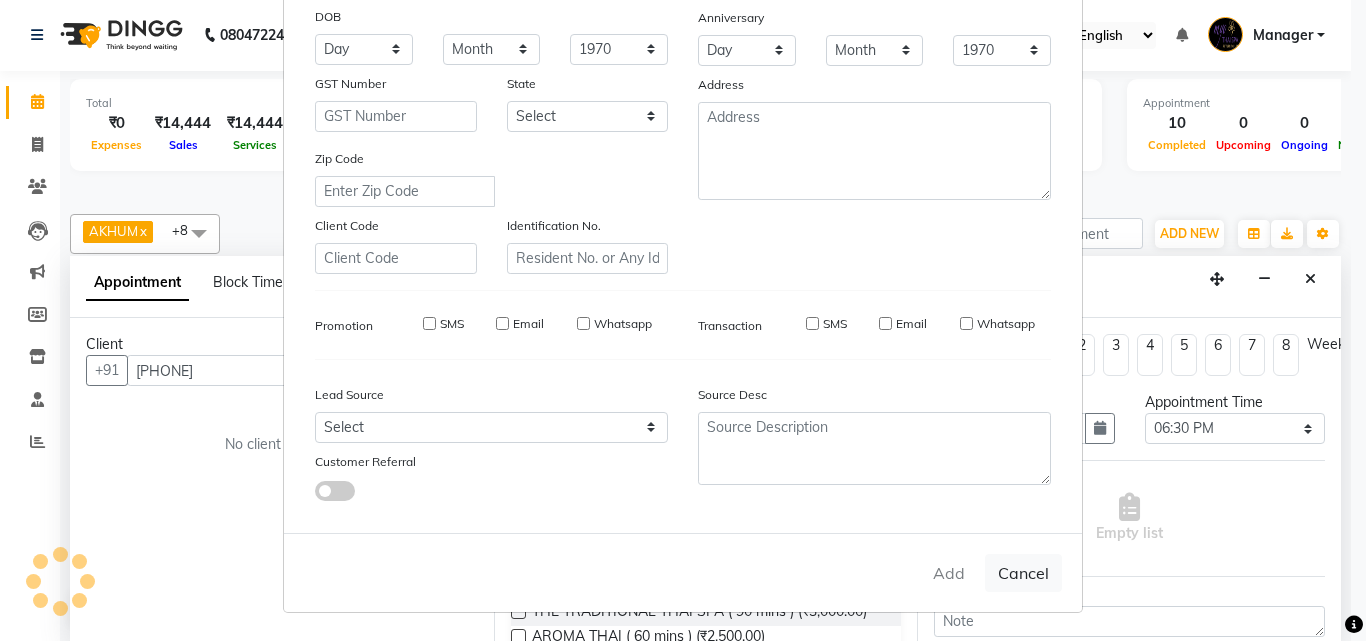 type 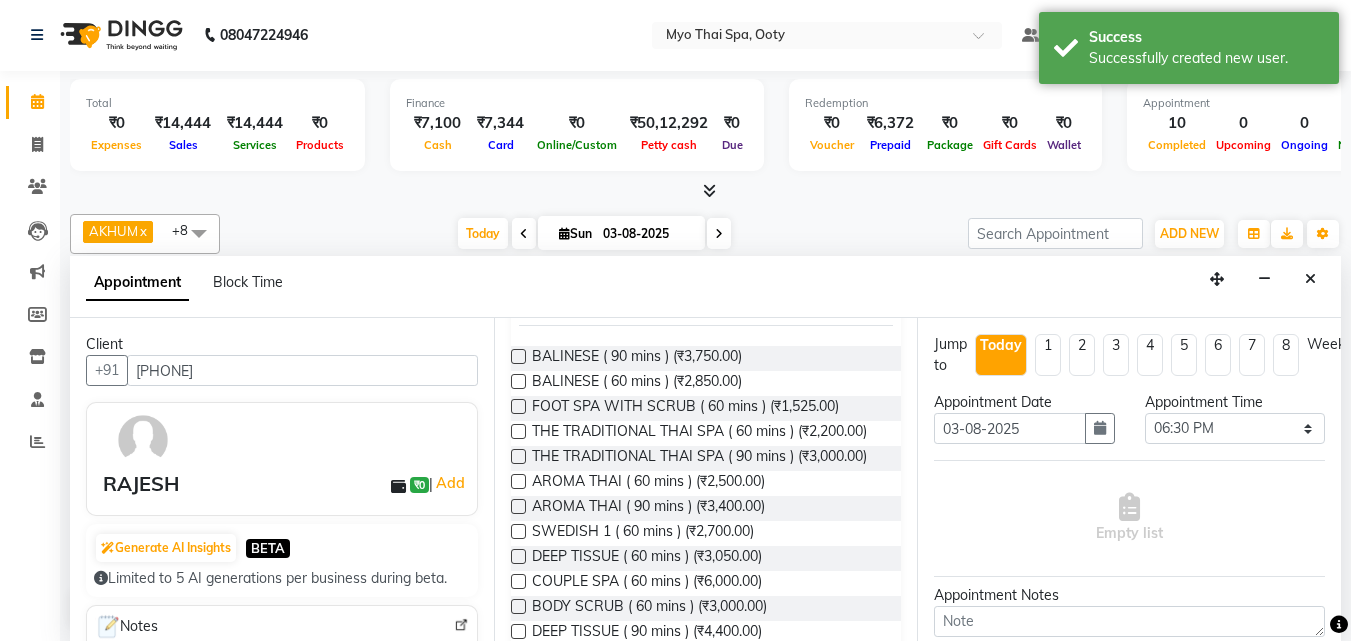 scroll, scrollTop: 200, scrollLeft: 0, axis: vertical 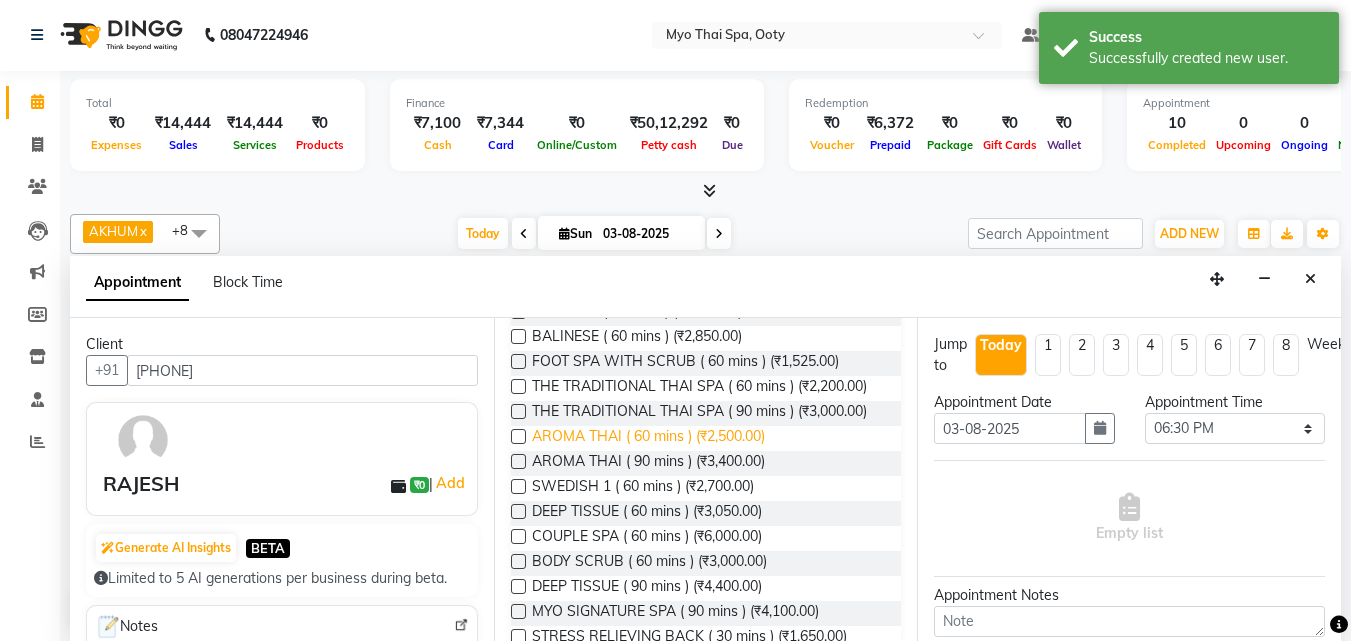click on "AROMA THAI ( 60 mins ) (₹2,500.00)" at bounding box center (648, 438) 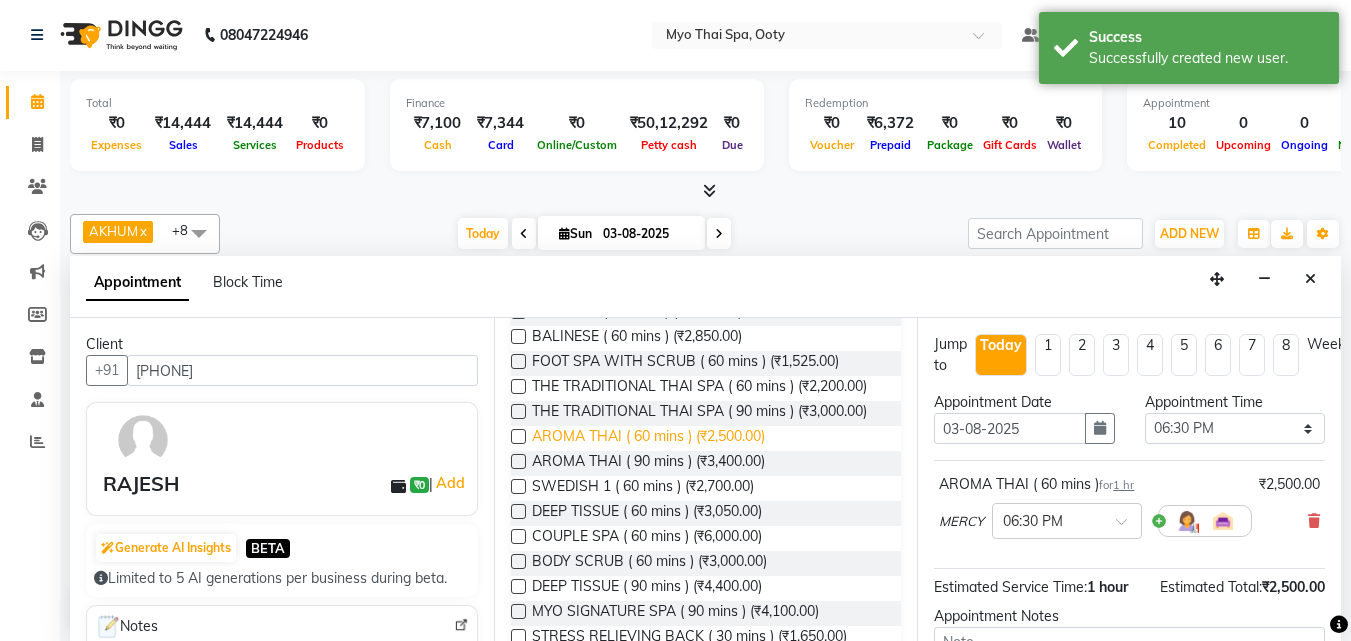 click on "AROMA THAI ( 60 mins ) (₹2,500.00)" at bounding box center [648, 438] 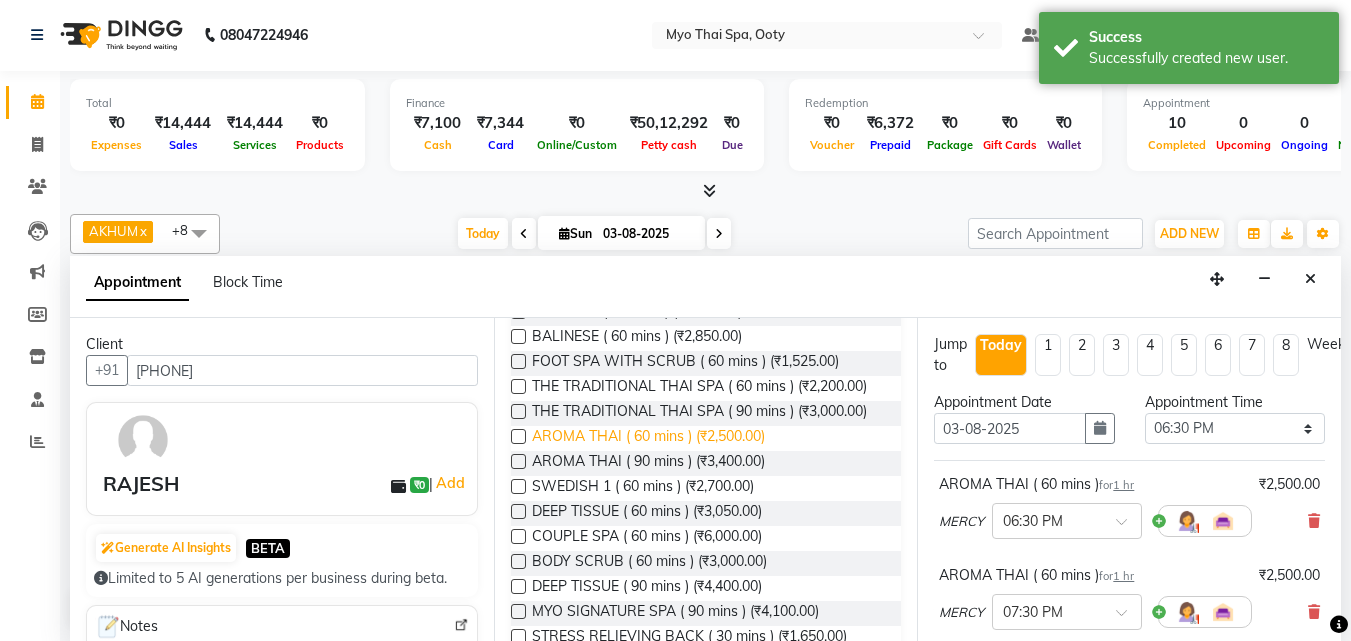 click on "AROMA THAI ( 60 mins ) (₹2,500.00)" at bounding box center [648, 438] 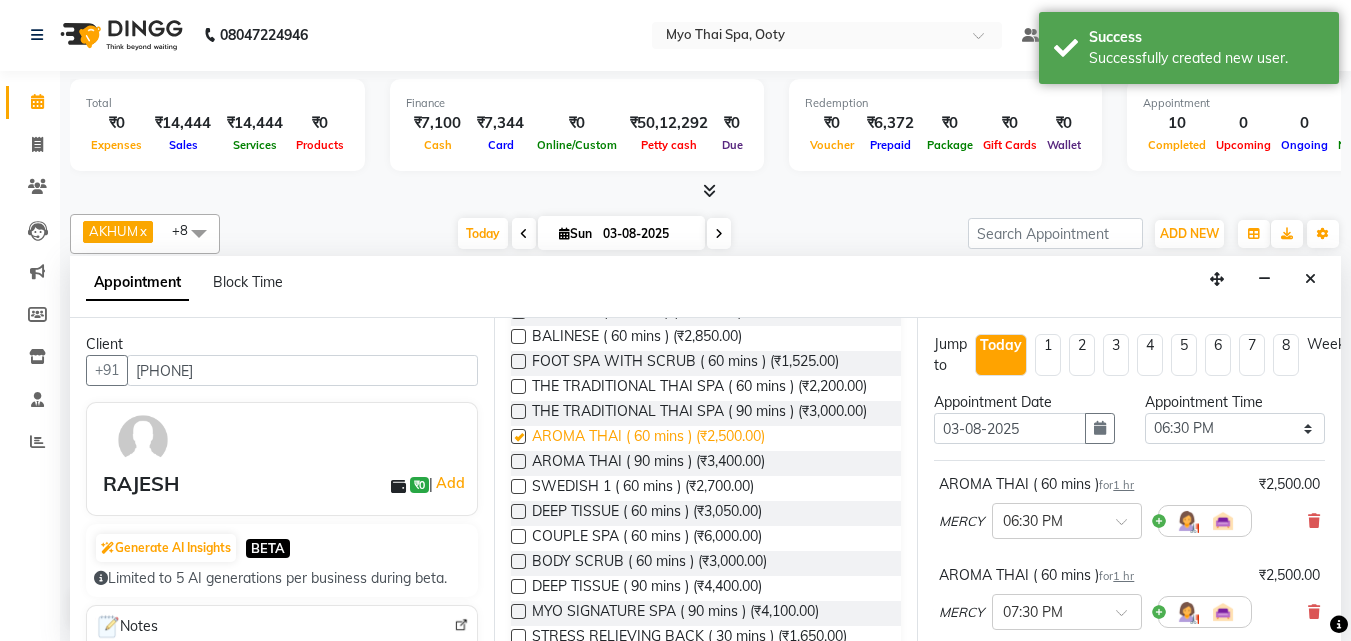 checkbox on "false" 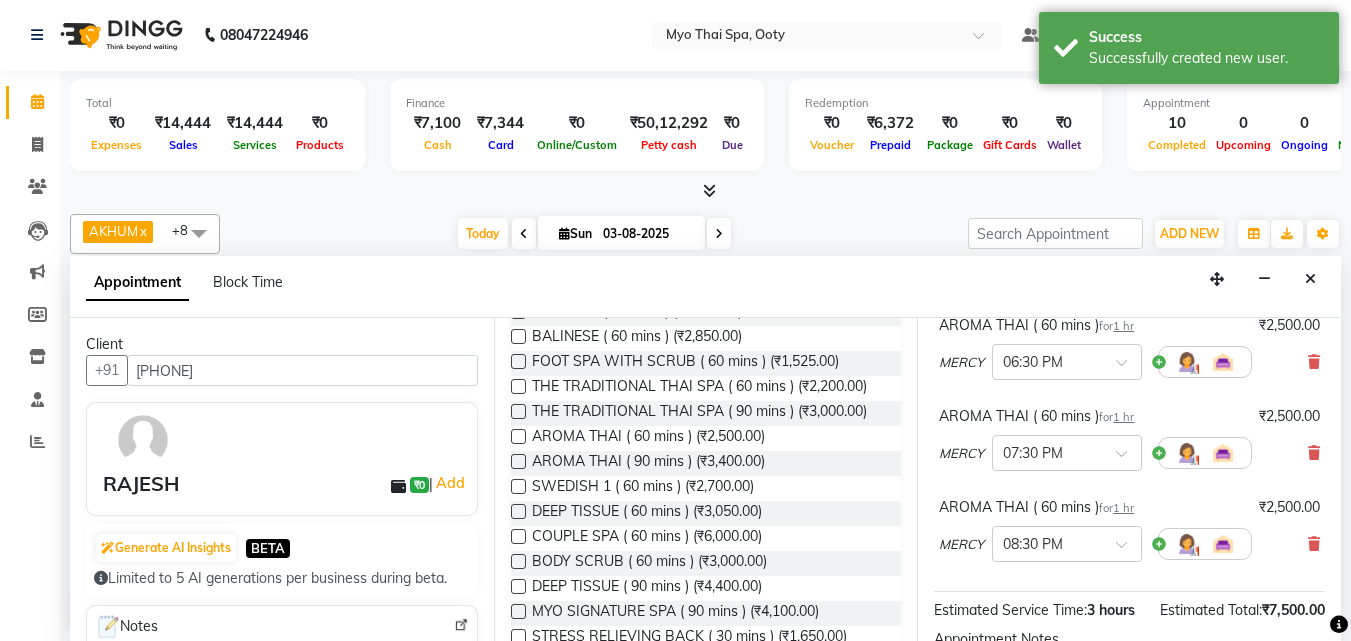 scroll, scrollTop: 400, scrollLeft: 0, axis: vertical 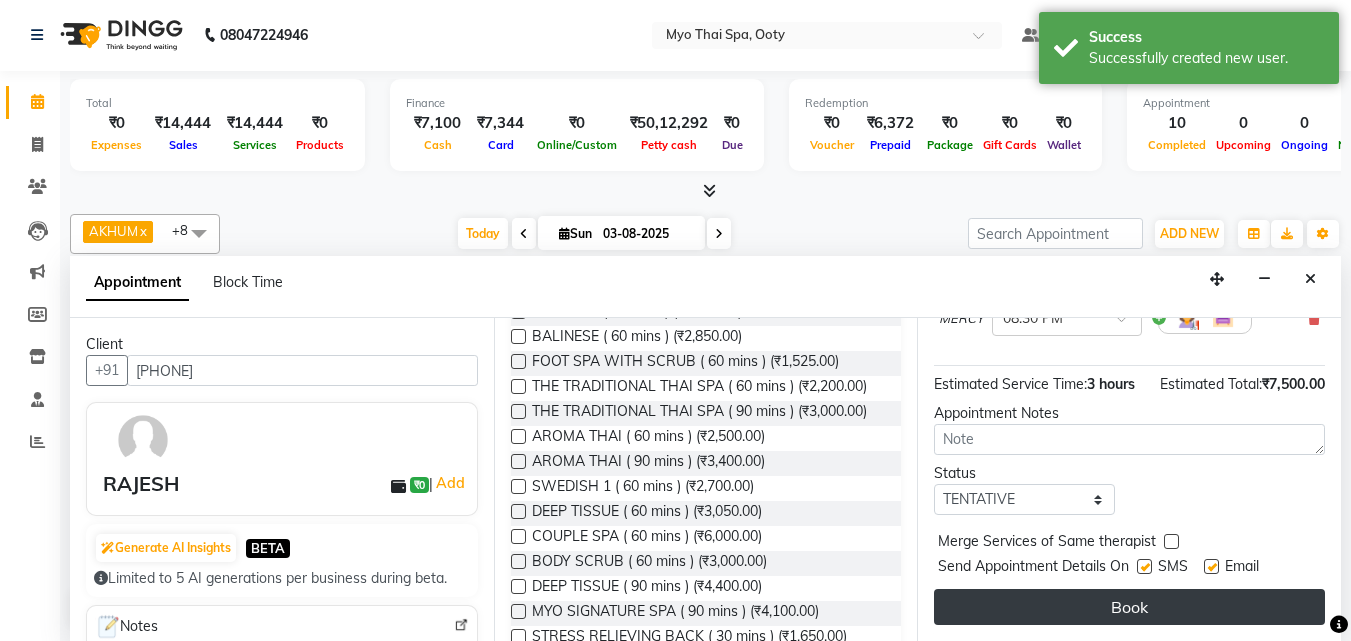 click on "Book" at bounding box center [1129, 607] 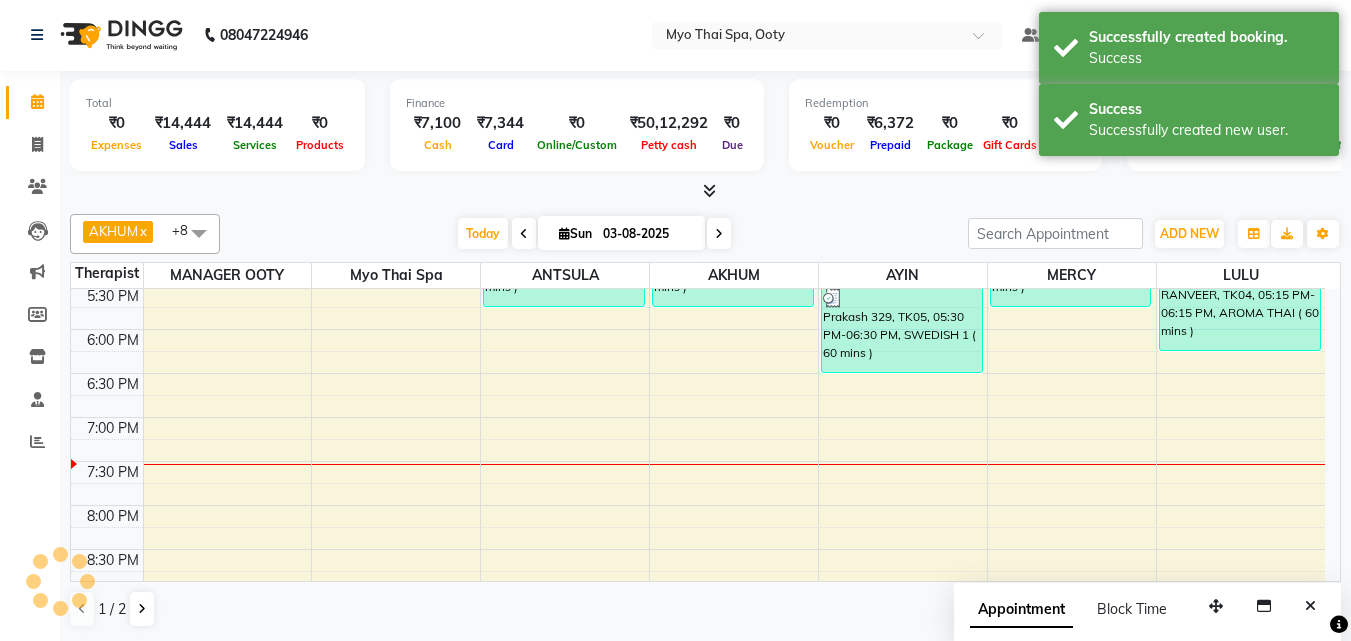 scroll, scrollTop: 0, scrollLeft: 0, axis: both 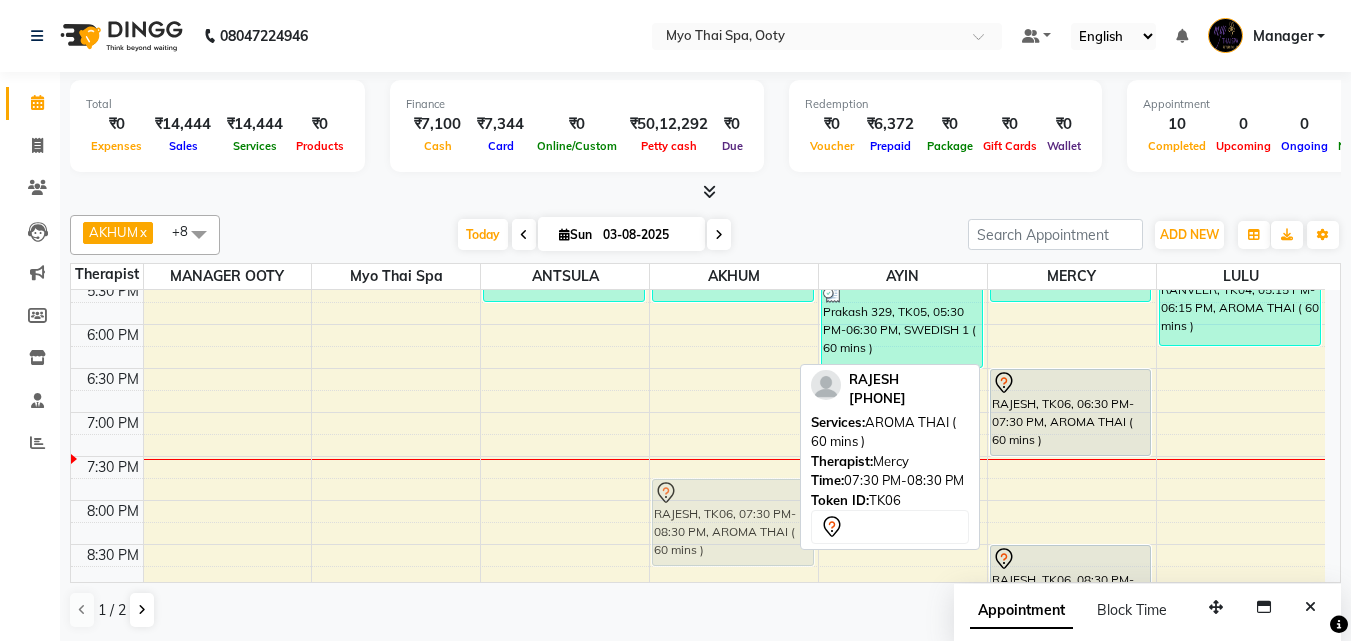drag, startPoint x: 1055, startPoint y: 507, endPoint x: 692, endPoint y: 492, distance: 363.30978 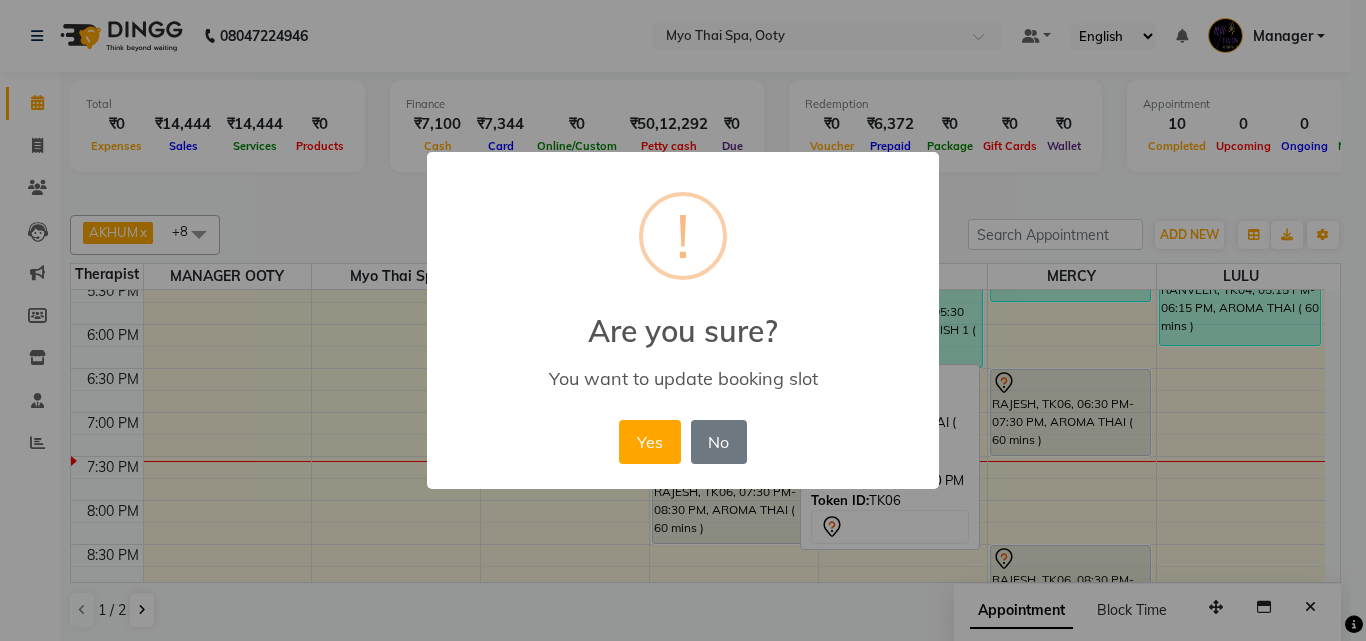 drag, startPoint x: 692, startPoint y: 492, endPoint x: 679, endPoint y: 460, distance: 34.539833 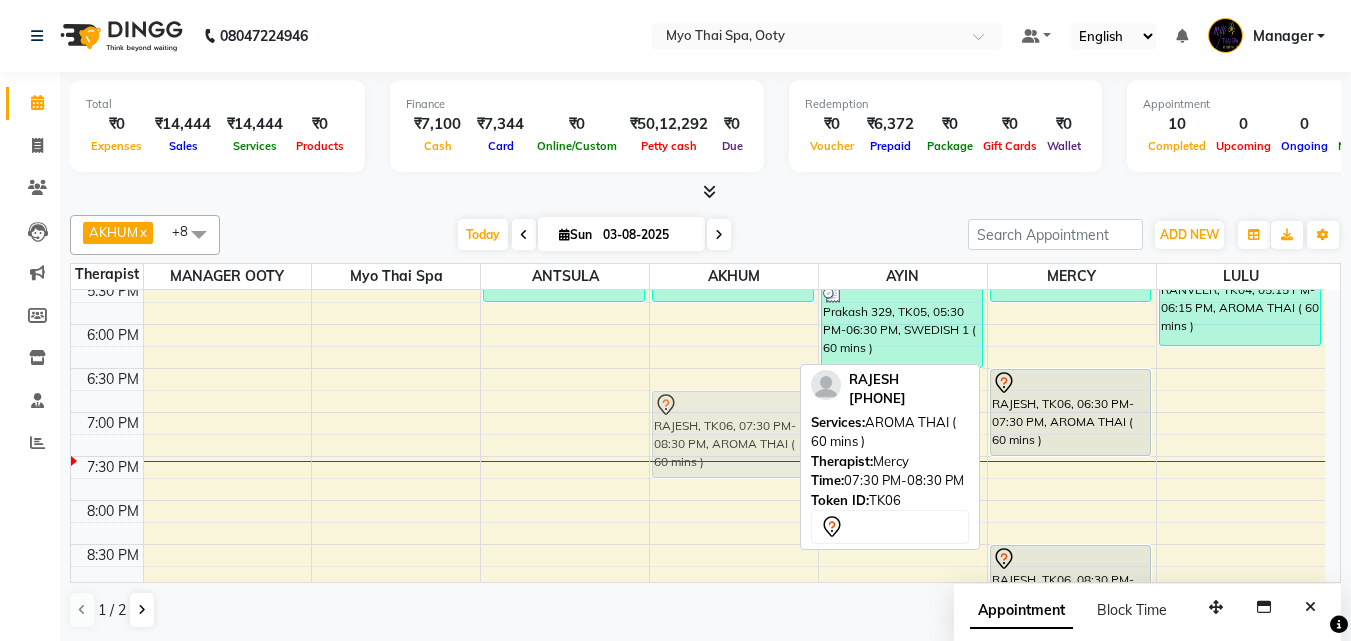 drag, startPoint x: 1062, startPoint y: 495, endPoint x: 764, endPoint y: 436, distance: 303.78445 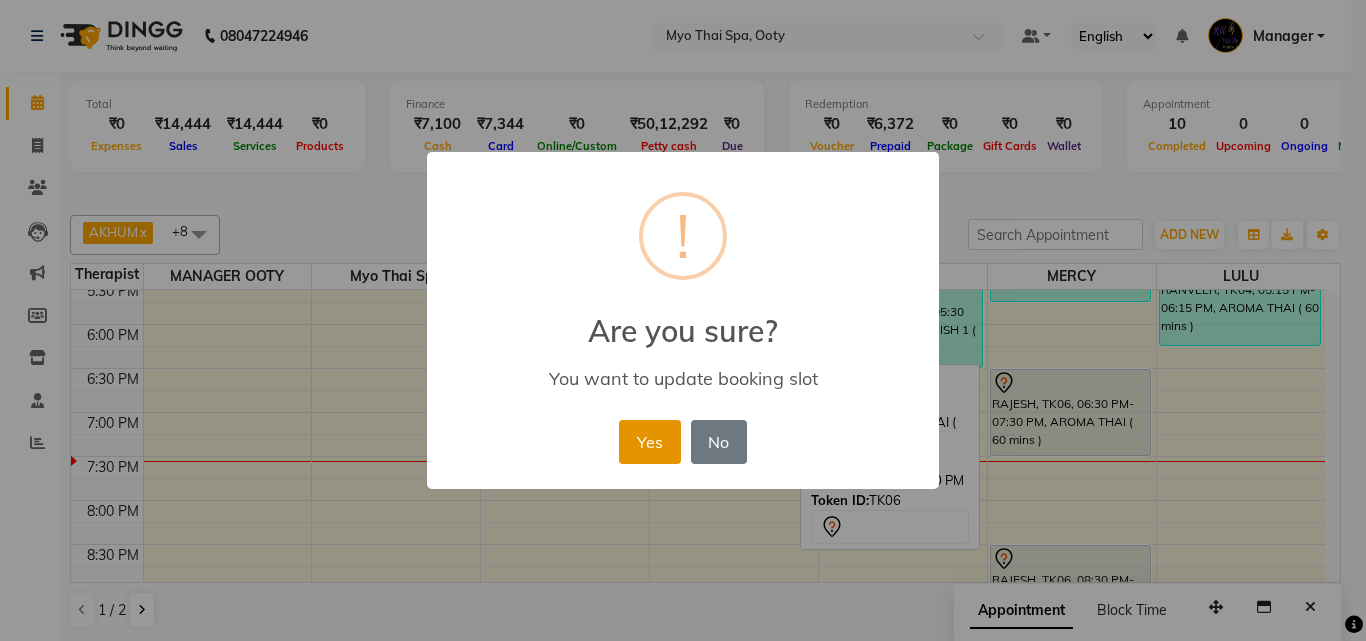 click on "Yes" at bounding box center [649, 442] 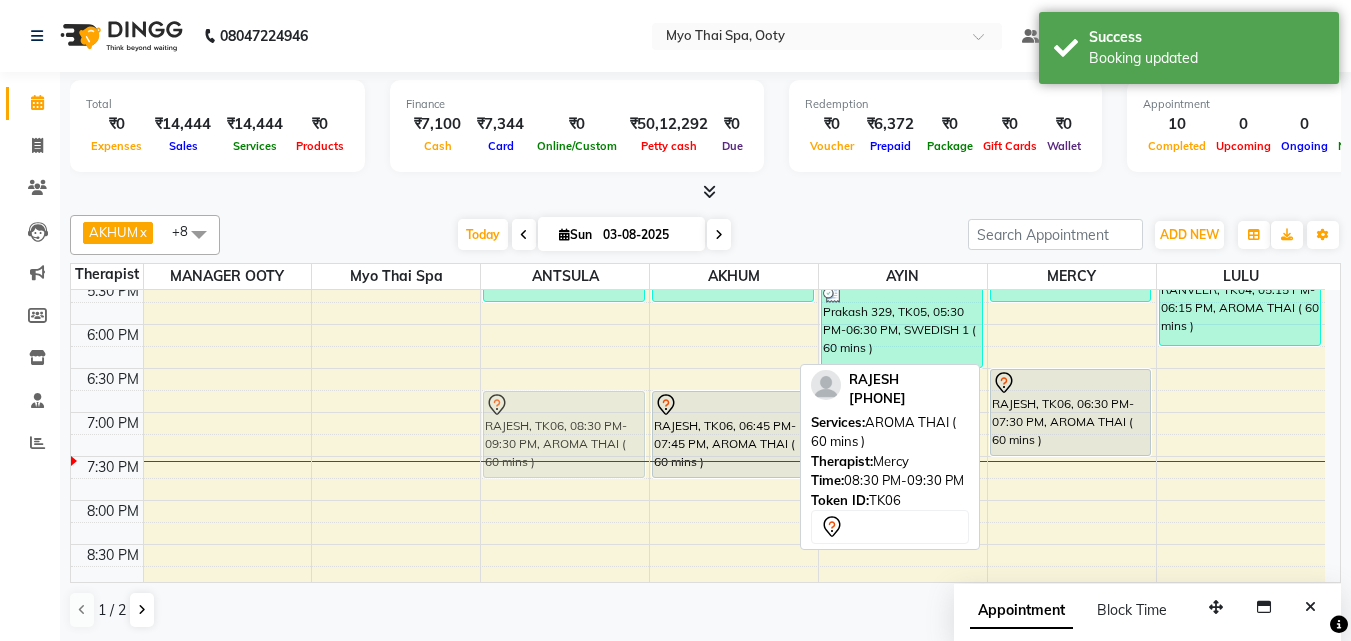 drag, startPoint x: 1055, startPoint y: 559, endPoint x: 582, endPoint y: 406, distance: 497.12976 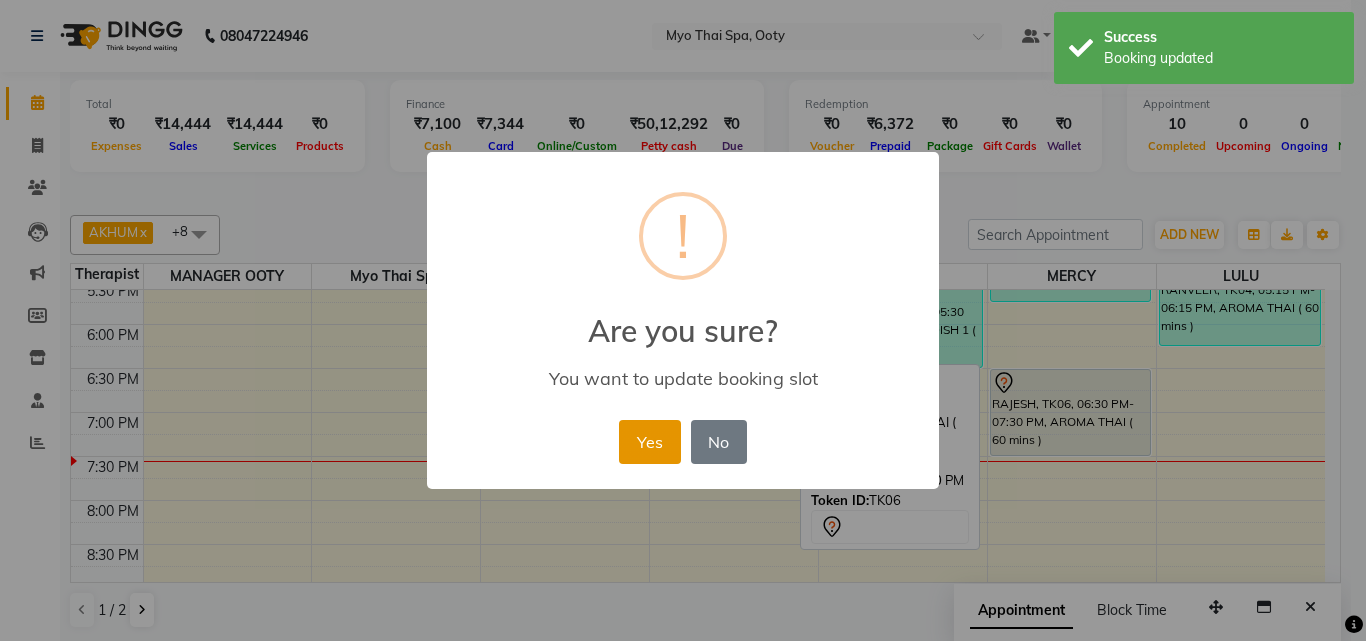 click on "Yes" at bounding box center (649, 442) 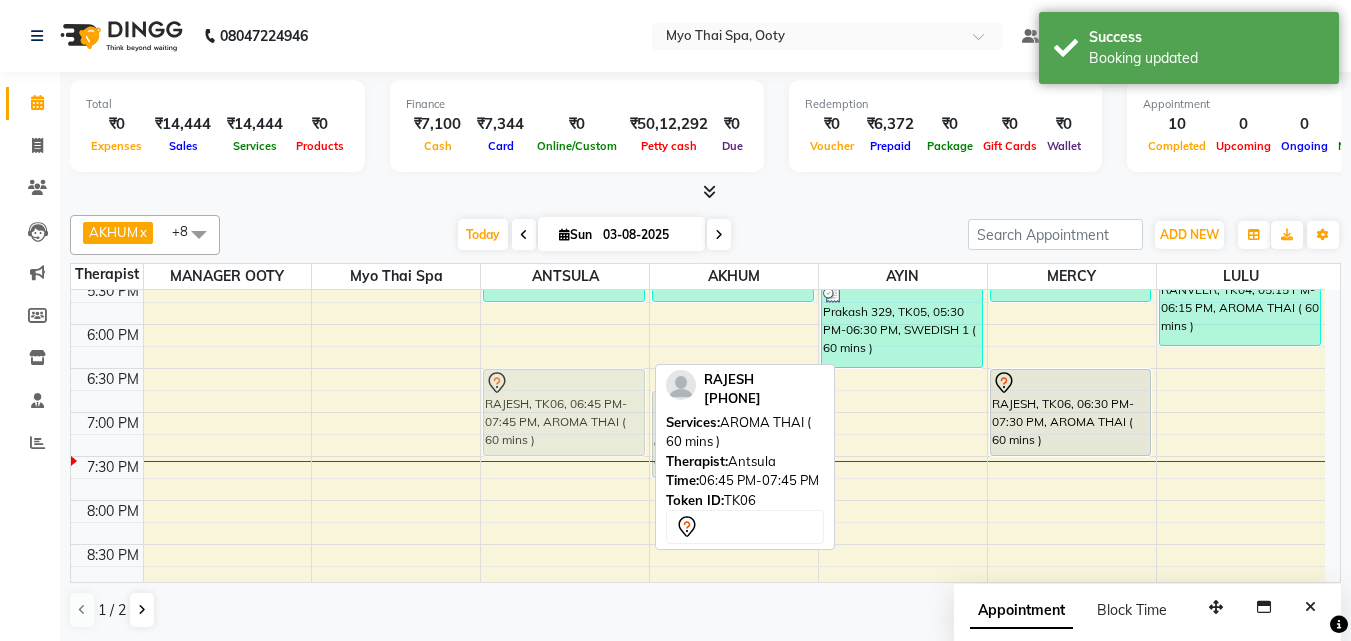 click on "NAYAM, TK03, 04:45 PM-05:45 PM, FOOT SPA  ( 60 mins )             RAJESH, TK06, 06:45 PM-07:45 PM, AROMA THAI ( 60 mins )             RAJESH, TK06, 06:45 PM-07:45 PM, AROMA THAI ( 60 mins )" at bounding box center [565, 104] 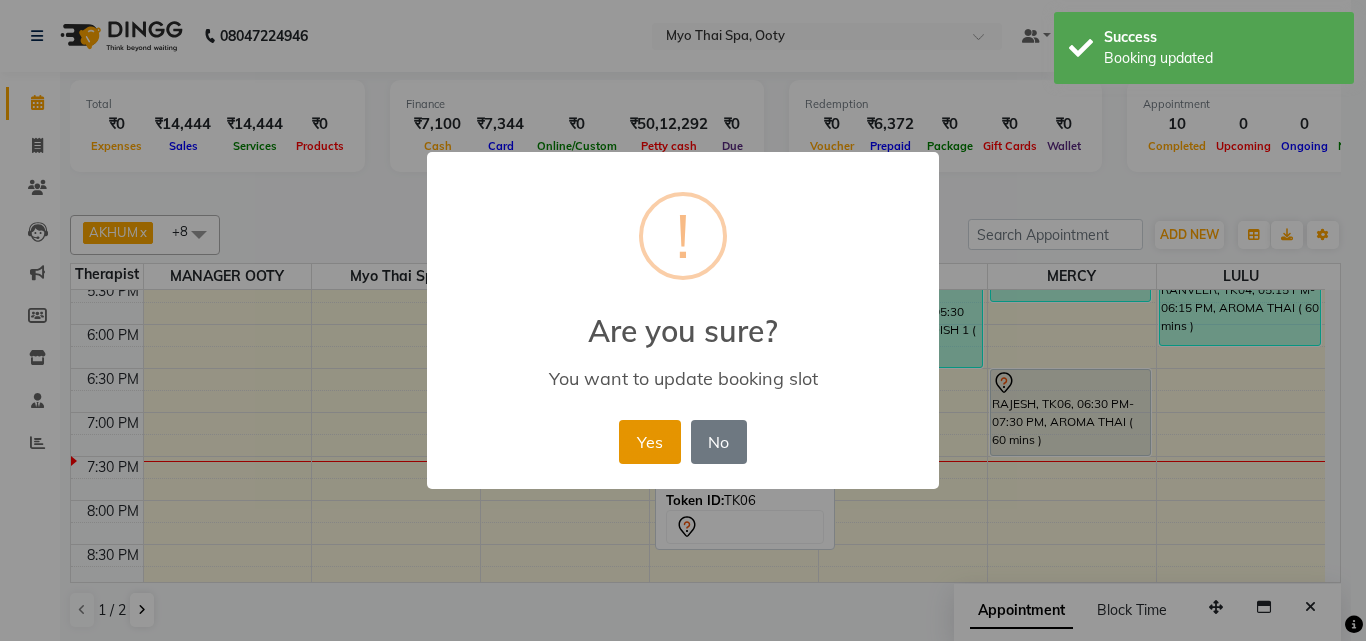 click on "Yes" at bounding box center (649, 442) 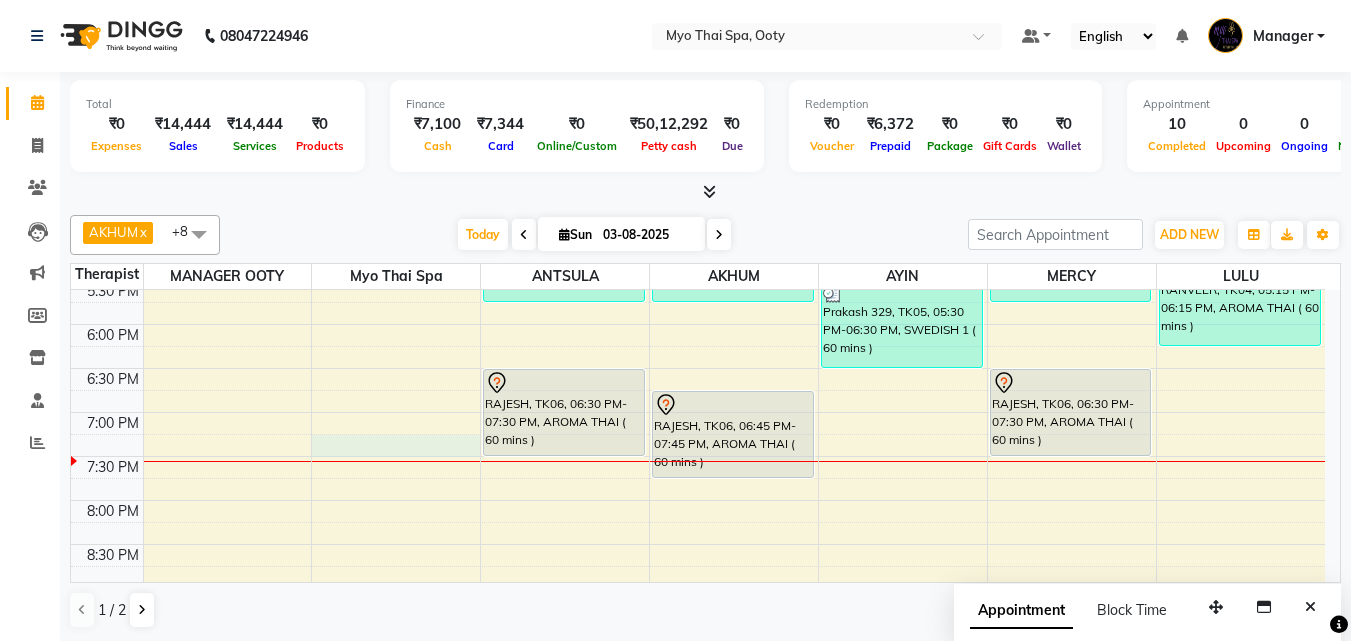 click on "9:00 AM 9:30 AM 10:00 AM 10:30 AM 11:00 AM 11:30 AM 12:00 PM 12:30 PM 1:00 PM 1:30 PM 2:00 PM 2:30 PM 3:00 PM 3:30 PM 4:00 PM 4:30 PM 5:00 PM 5:30 PM 6:00 PM 6:30 PM 7:00 PM 7:30 PM 8:00 PM 8:30 PM 9:00 PM 9:30 PM     [LAST NAME], TK03, 04:45 PM-05:45 PM, FOOT SPA  ( 60 mins )             [LAST NAME], TK06, 06:30 PM-07:30 PM, AROMA THAI ( 60 mins )     [FIRST NAME], TK01, 10:15 AM-11:15 AM, SWEDISH 1 ( 60 mins )     [LAST NAME], TK03, 04:45 PM-05:45 PM, FOOT SPA  ( 60 mins )             [LAST NAME], TK06, 06:45 PM-07:45 PM, AROMA THAI ( 60 mins )     [FIRST NAME], TK01, 10:15 AM-11:15 AM, FOOT SPA HEAD/ BACK SHOULDER ( 60 mins )     [LAST NAME], TK03, 04:45 PM-05:00 PM, HEAD CHAMPI ( 15 mins )     [FIRST NAME] 329, TK05, 05:30 PM-06:30 PM, SWEDISH 1 ( 60 mins )     [LAST NAME], TK03, 04:45 PM-05:45 PM, FOOT SPA  ( 60 mins )             [LAST NAME], TK06, 06:30 PM-07:30 PM, AROMA THAI ( 60 mins )     [FIRST NAME], TK02, 03:00 PM-04:00 PM, DEEP TISSUE ( 60 mins )     [FIRST NAME], TK04, 05:15 PM-06:15 PM, AROMA THAI ( 60 mins )" at bounding box center [698, 104] 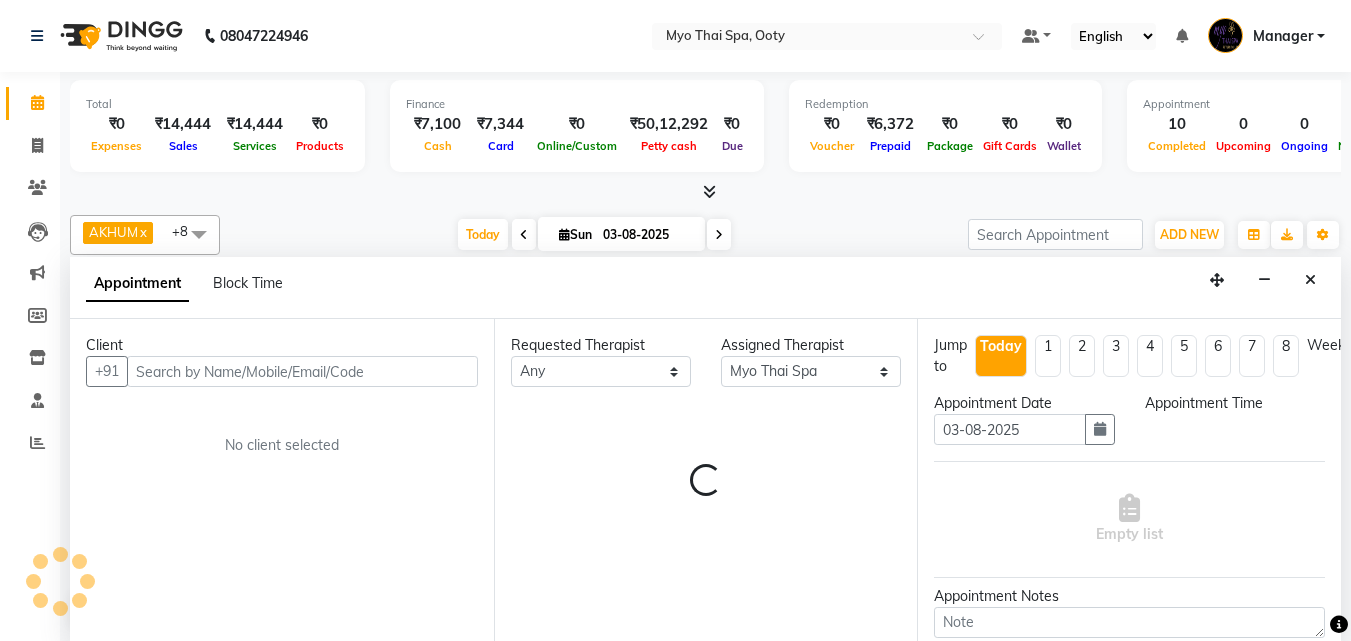 scroll, scrollTop: 1, scrollLeft: 0, axis: vertical 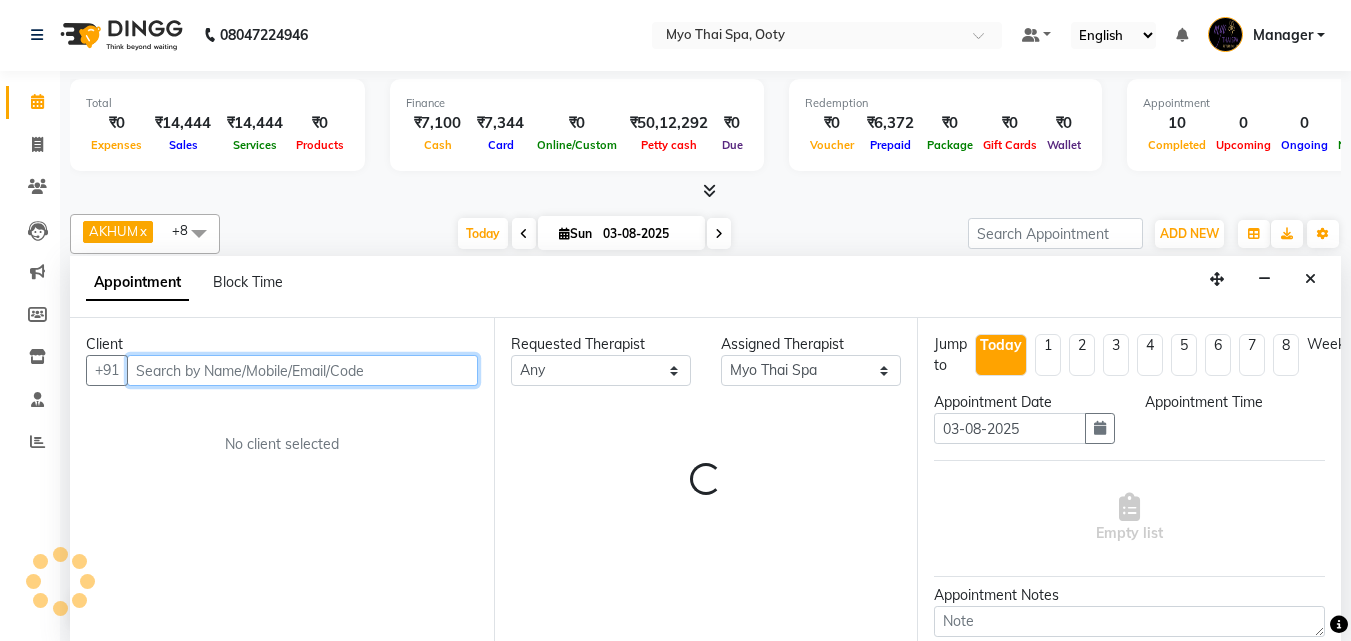 select on "1155" 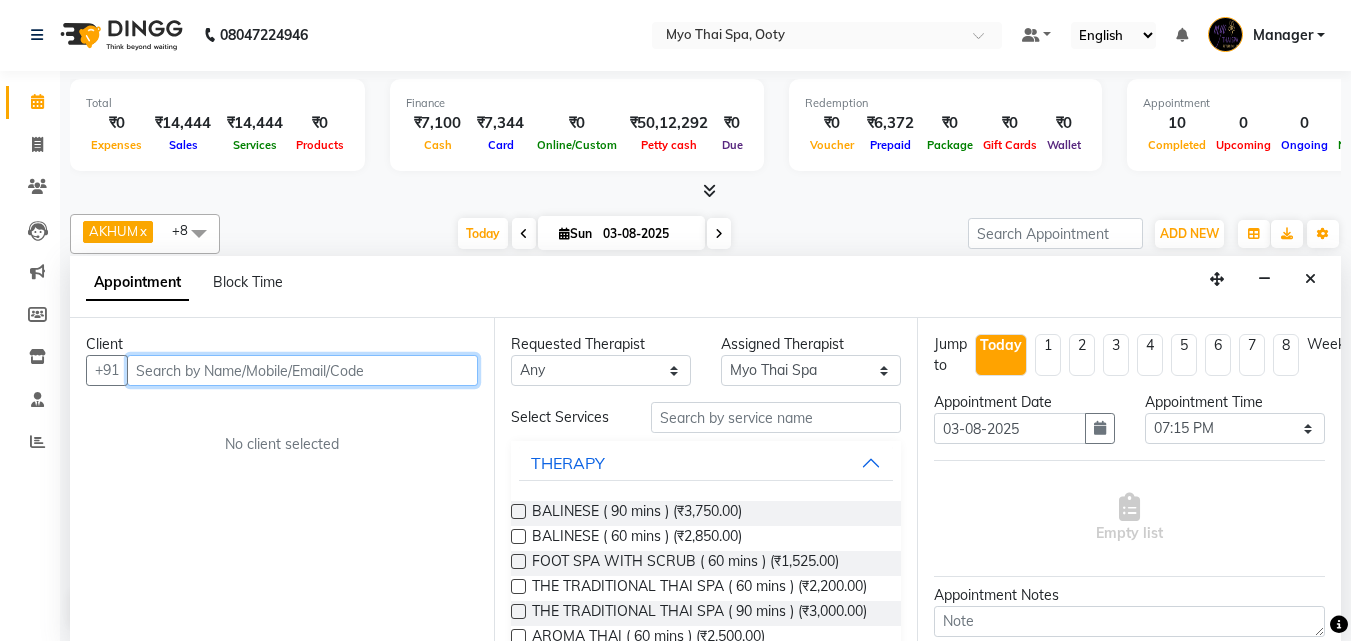 click at bounding box center [302, 370] 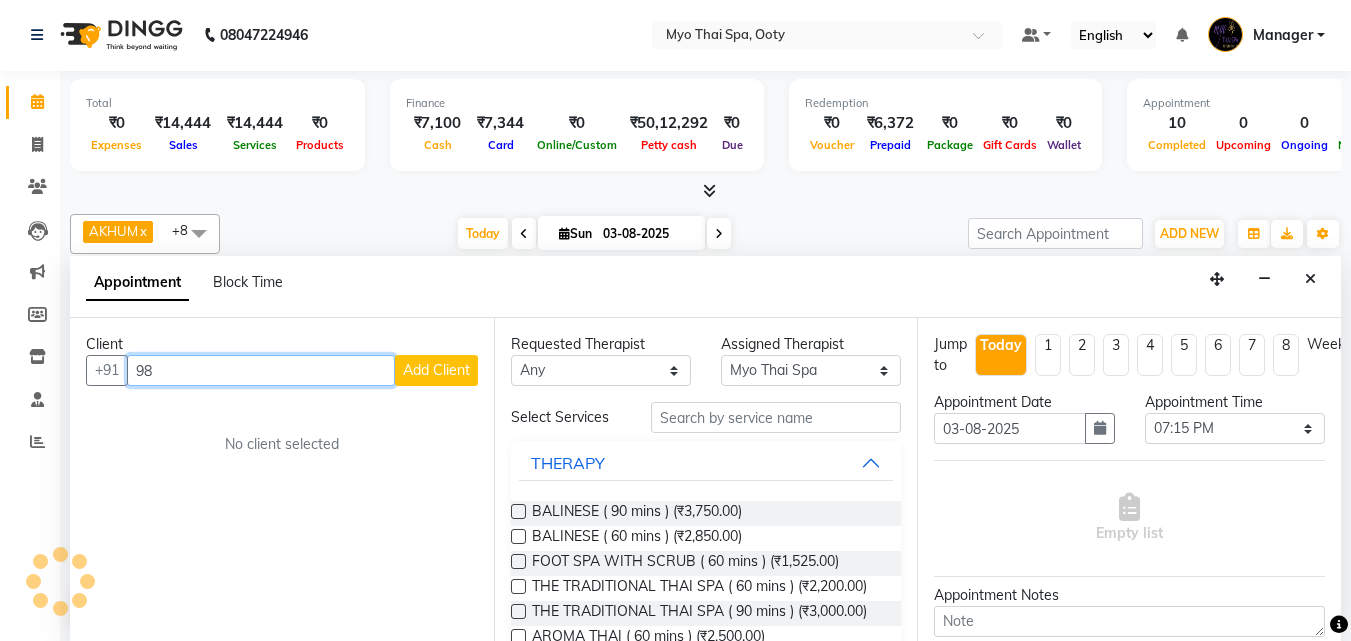 type on "9" 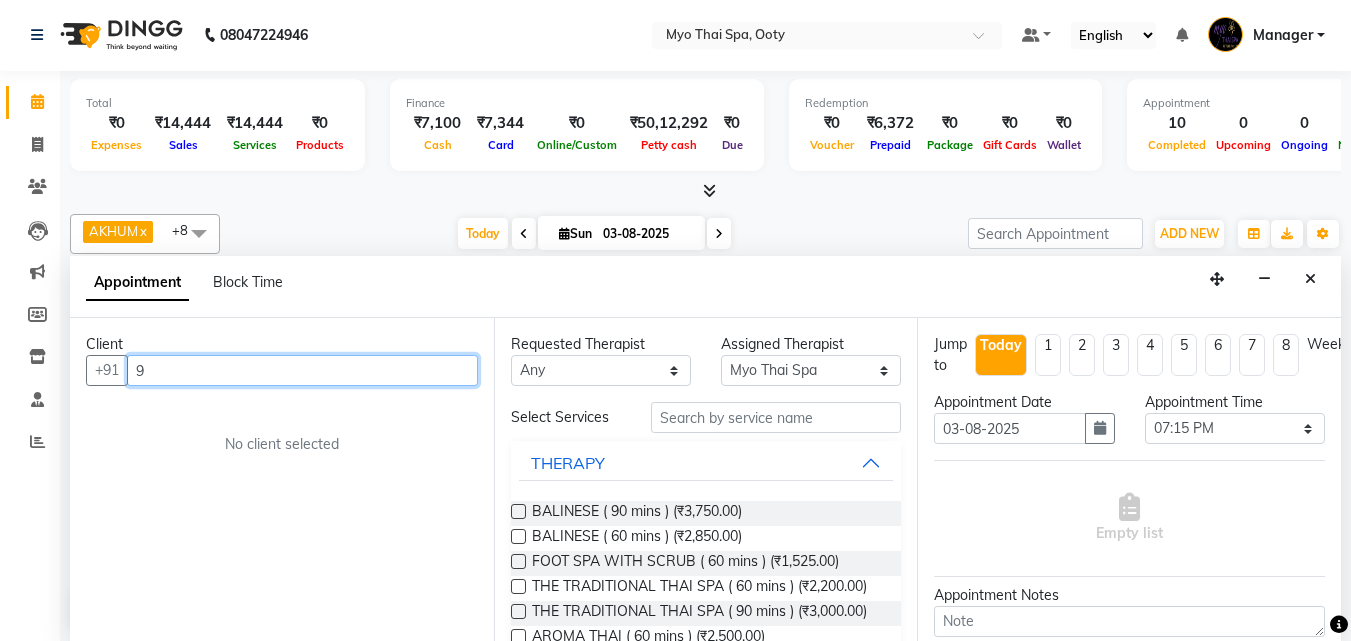 type 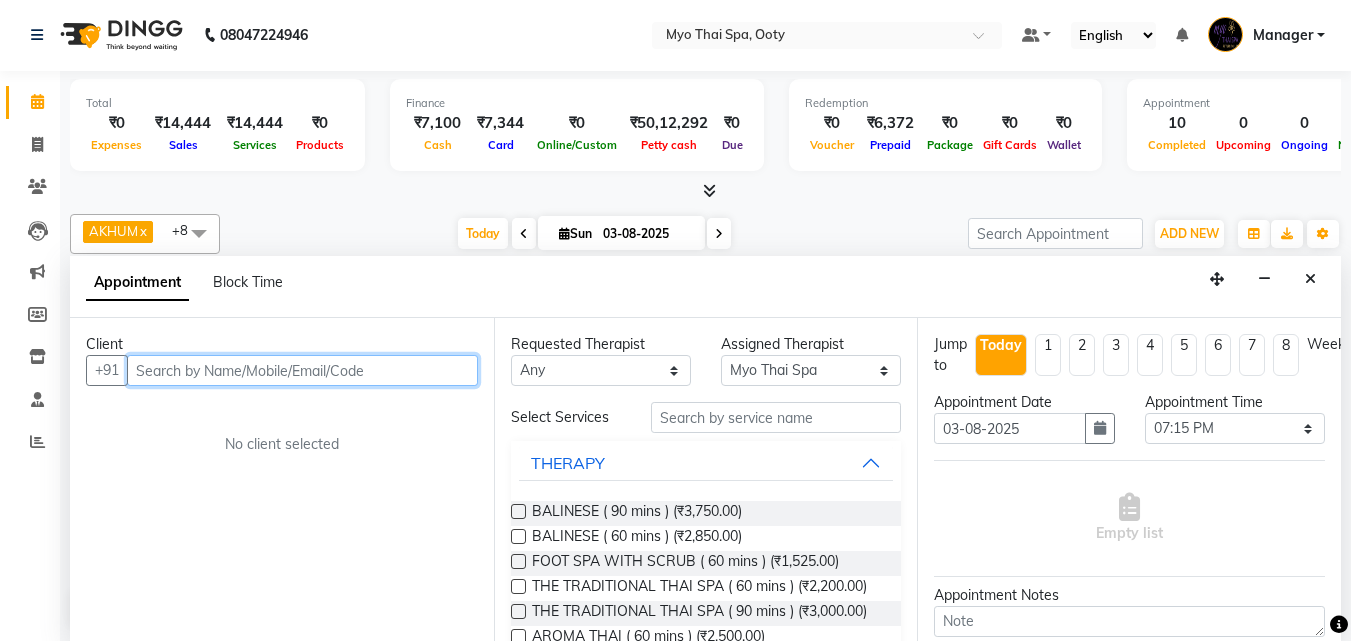 click at bounding box center (302, 370) 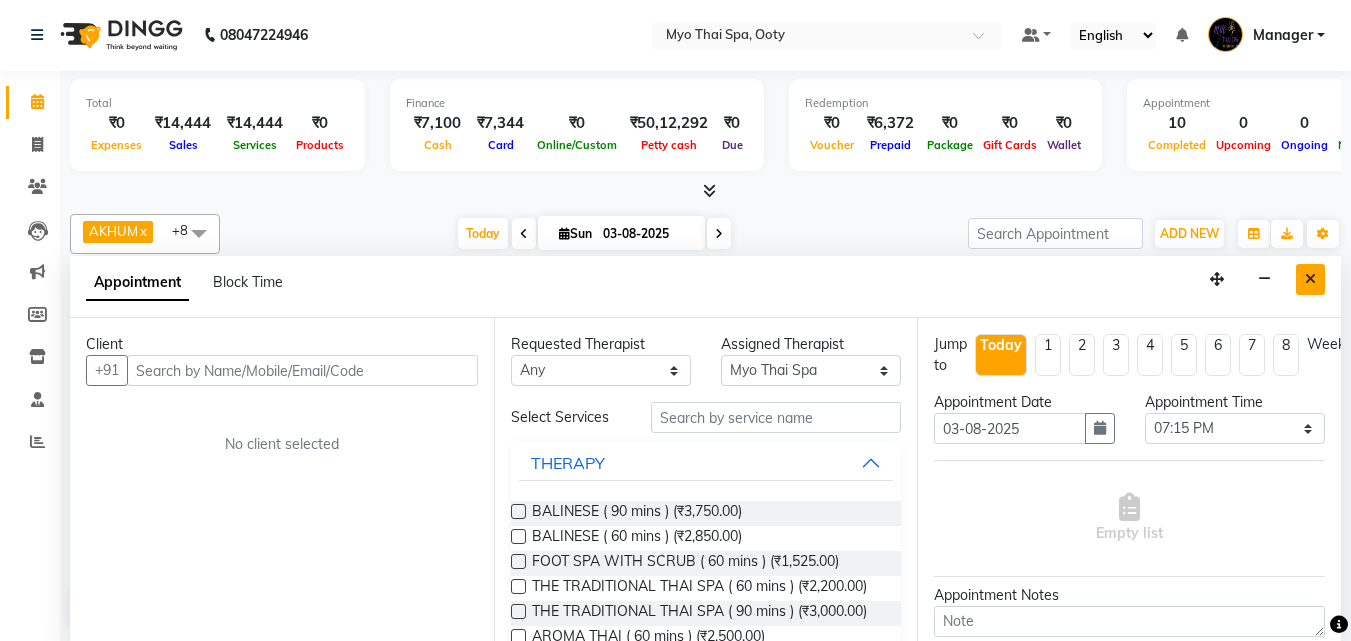 click at bounding box center (1310, 279) 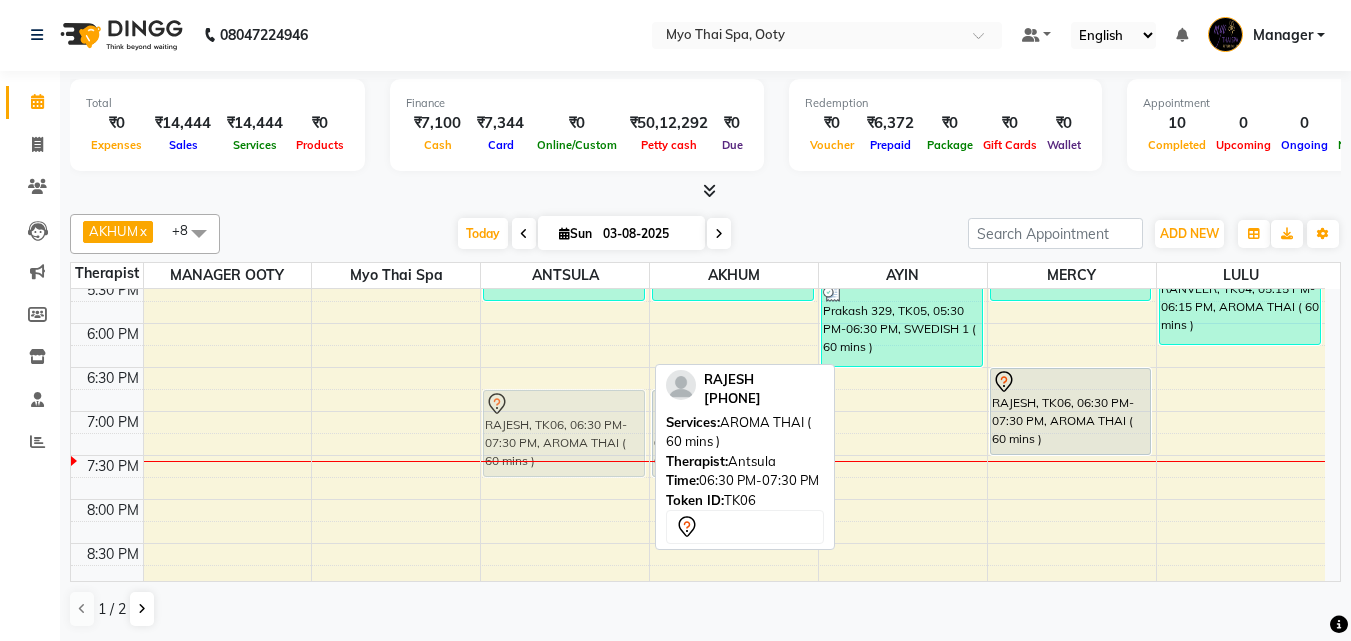 drag, startPoint x: 571, startPoint y: 398, endPoint x: 566, endPoint y: 412, distance: 14.866069 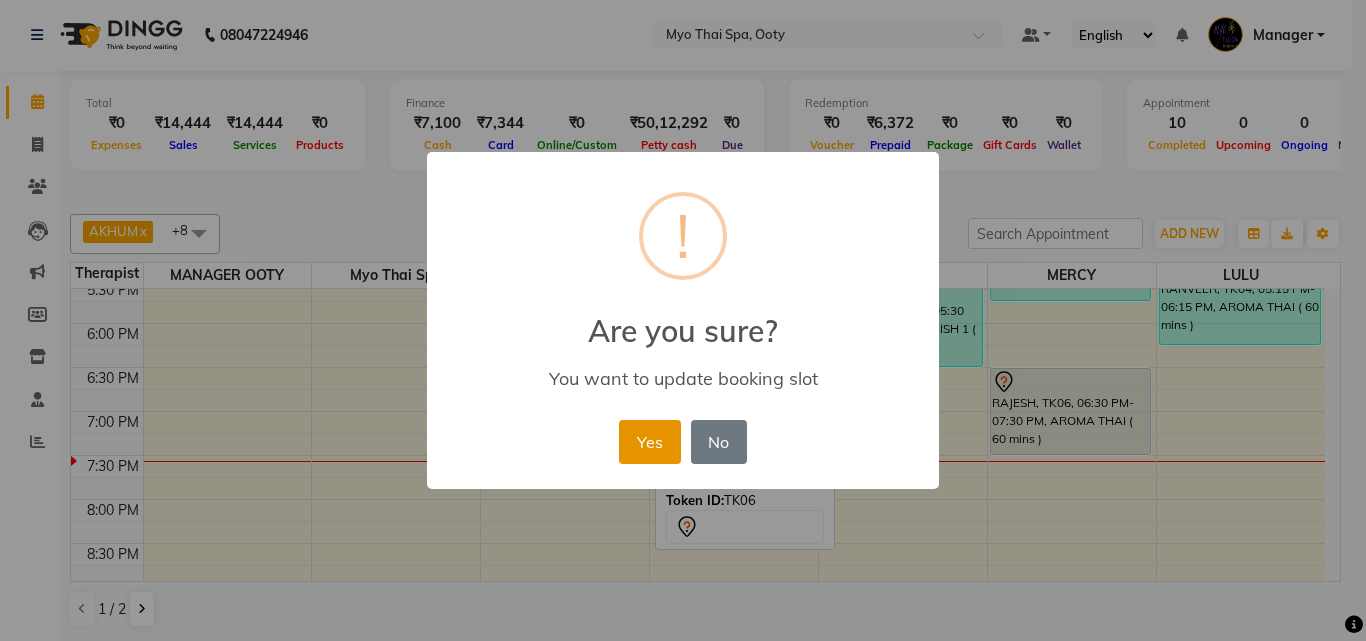 click on "Yes" at bounding box center (649, 442) 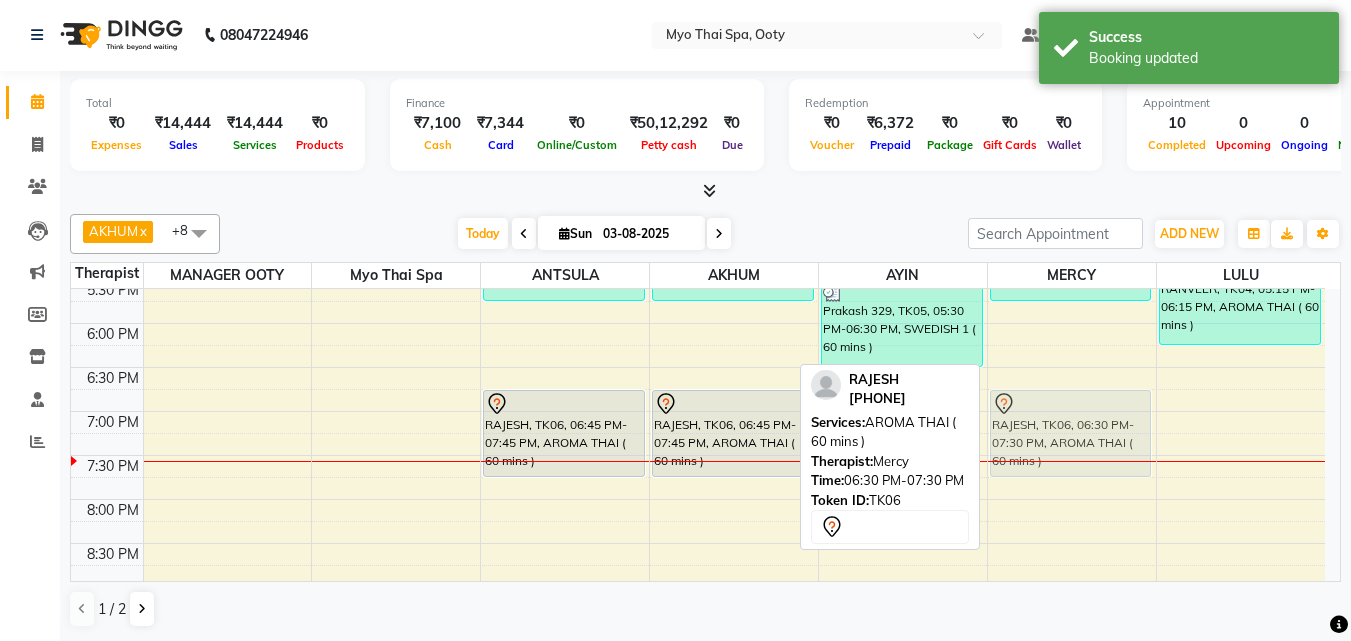 click on "NAYAM, TK03, 04:45 PM-05:45 PM, FOOT SPA  ( 60 mins )             RAJESH, TK06, 06:30 PM-07:30 PM, AROMA THAI ( 60 mins )             RAJESH, TK06, 06:30 PM-07:30 PM, AROMA THAI ( 60 mins )" at bounding box center (1072, 103) 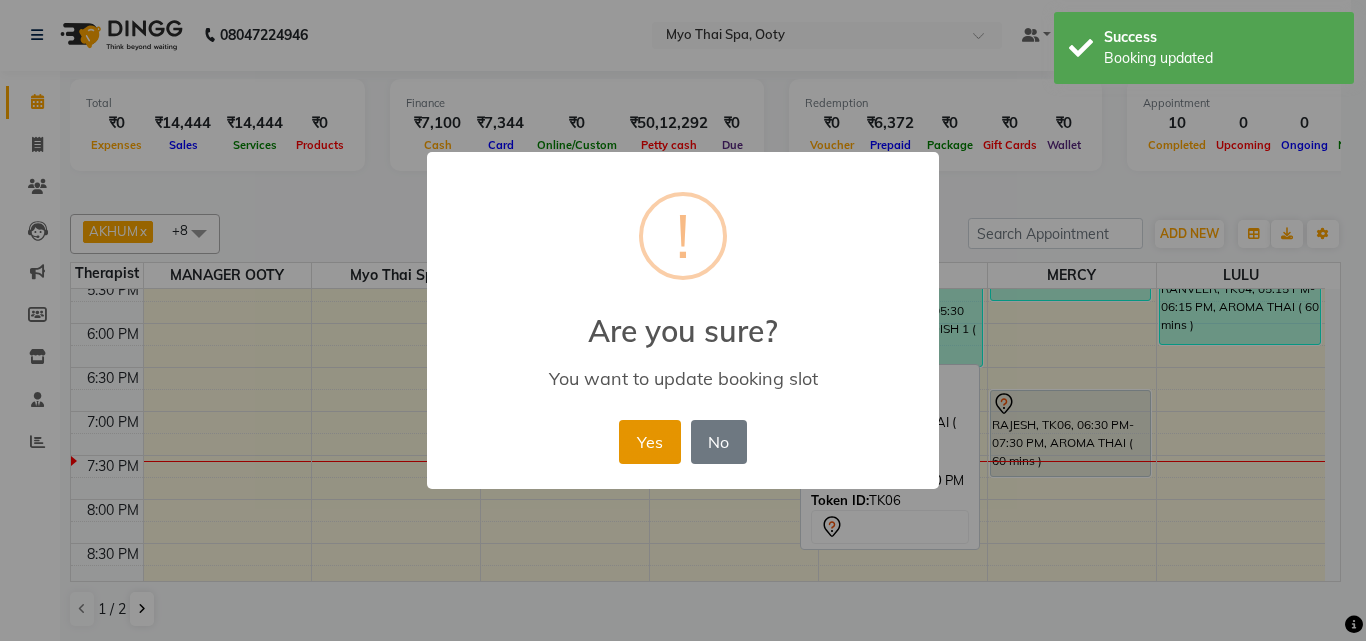 click on "Yes" at bounding box center [649, 442] 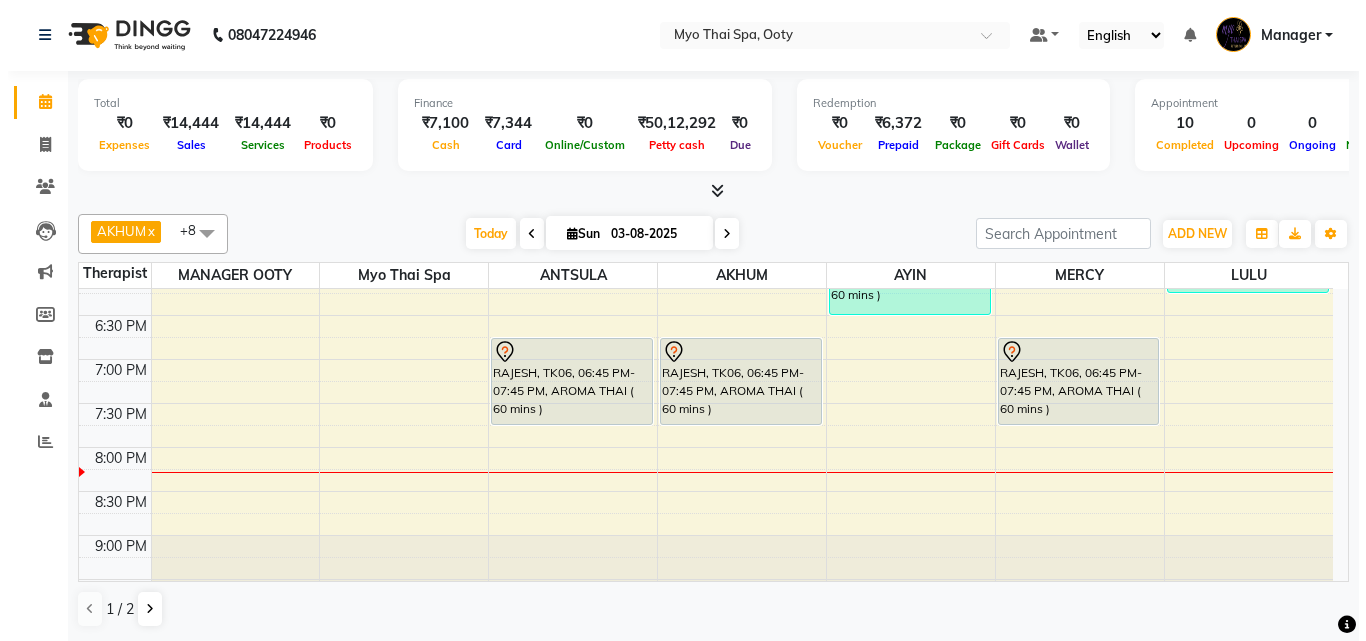 scroll, scrollTop: 851, scrollLeft: 0, axis: vertical 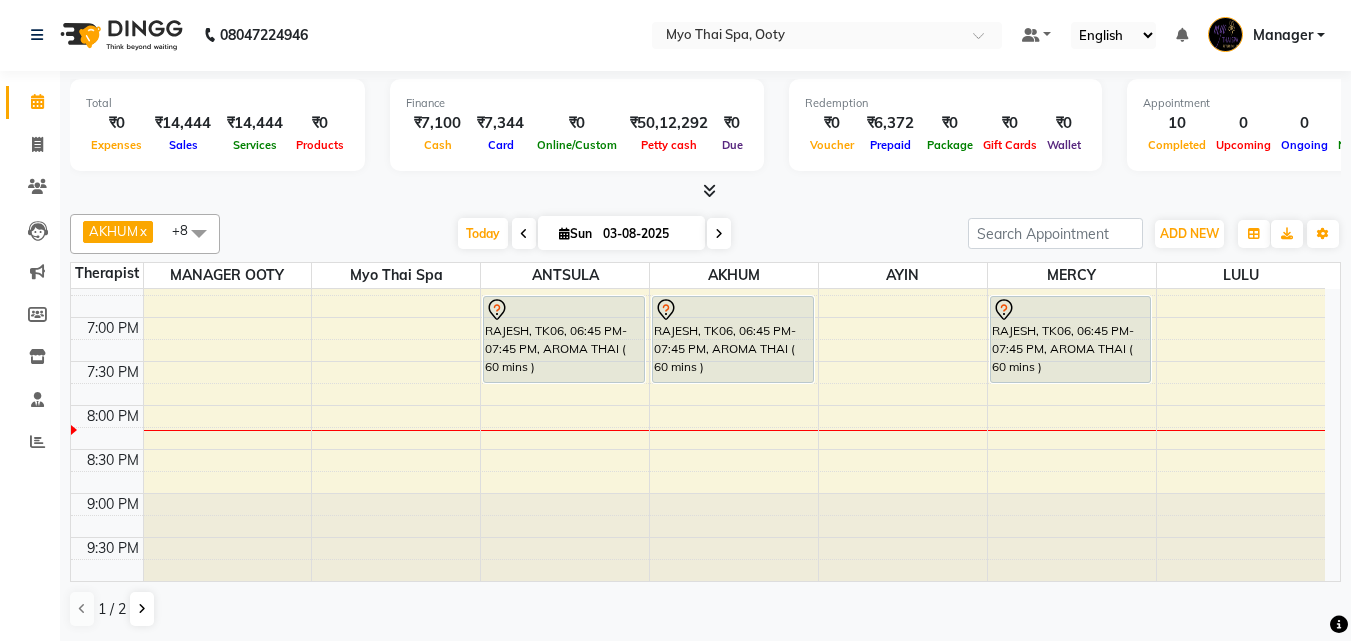 click on "9:00 AM 9:30 AM 10:00 AM 10:30 AM 11:00 AM 11:30 AM 12:00 PM 12:30 PM 1:00 PM 1:30 PM 2:00 PM 2:30 PM 3:00 PM 3:30 PM 4:00 PM 4:30 PM 5:00 PM 5:30 PM 6:00 PM 6:30 PM 7:00 PM 7:30 PM 8:00 PM 8:30 PM 9:00 PM 9:30 PM     NAYAM, TK03, 04:45 PM-05:45 PM, FOOT SPA  ( 60 mins )             RAJESH, TK06, 06:45 PM-07:45 PM, AROMA THAI ( 60 mins )     arun, TK01, 10:15 AM-11:15 AM, SWEDISH 1 ( 60 mins )     NAYAM, TK03, 04:45 PM-05:45 PM, FOOT SPA  ( 60 mins )             RAJESH, TK06, 06:45 PM-07:45 PM, AROMA THAI ( 60 mins )     arun, TK01, 10:15 AM-11:15 AM, FOOT SPA HEAD/ BACK SHOULDER ( 60 mins )     NAYAM, TK03, 04:45 PM-05:00 PM, HEAD CHAMPI ( 15 mins )     Prakash 329, TK05, 05:30 PM-06:30 PM, SWEDISH 1 ( 60 mins )     NAYAM, TK03, 04:45 PM-05:45 PM, FOOT SPA  ( 60 mins )             RAJESH, TK06, 06:45 PM-07:45 PM, AROMA THAI ( 60 mins )     VIVIN, TK02, 03:00 PM-04:00 PM, DEEP TISSUE ( 60 mins )     RANVEER, TK04, 05:15 PM-06:15 PM, AROMA THAI ( 60 mins )" at bounding box center (698, 9) 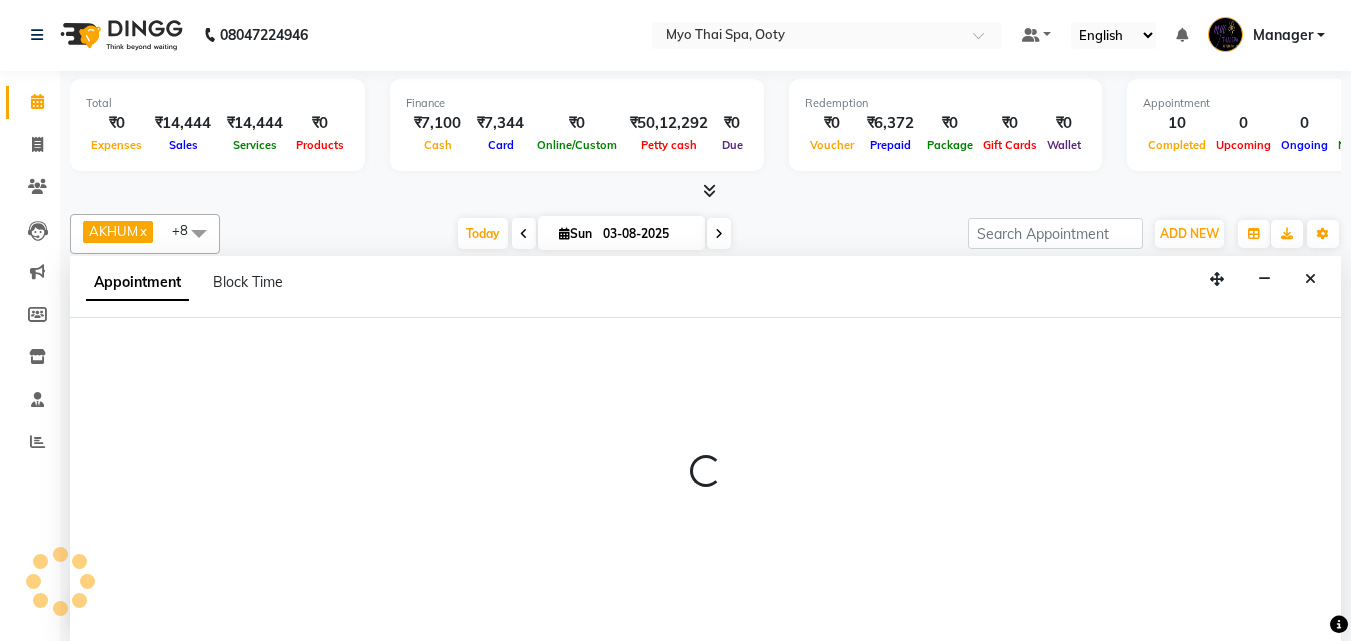 select on "88042" 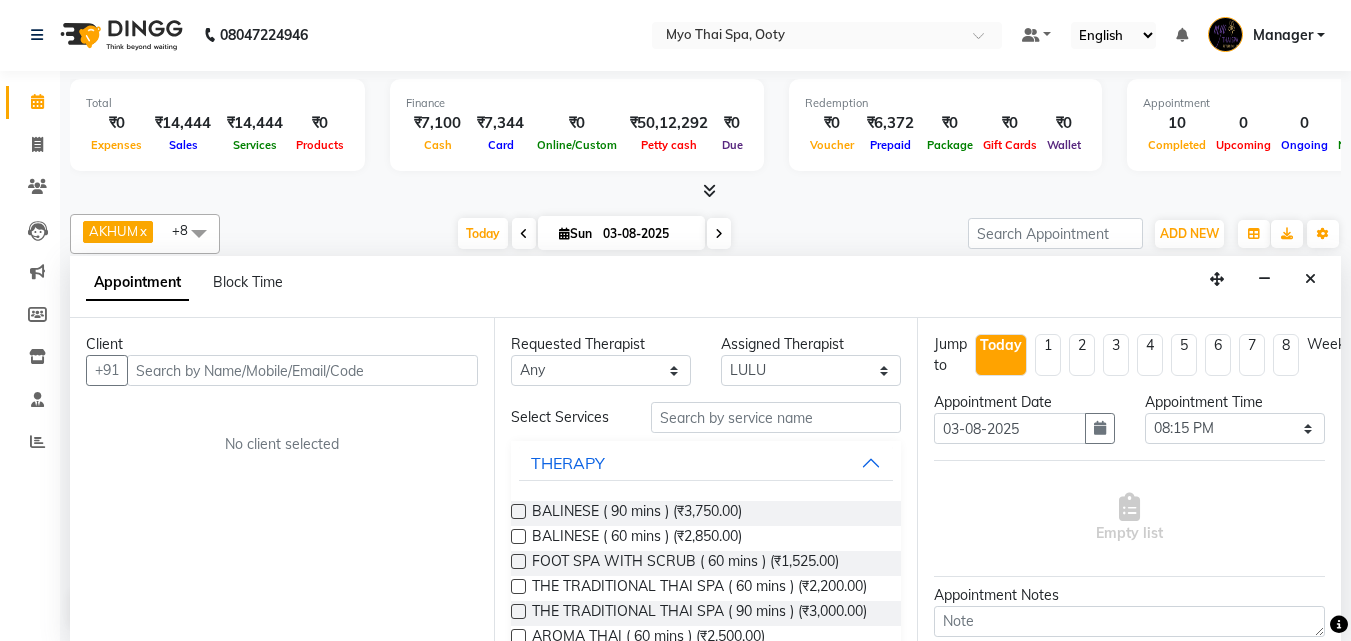 click on "Client" at bounding box center (282, 344) 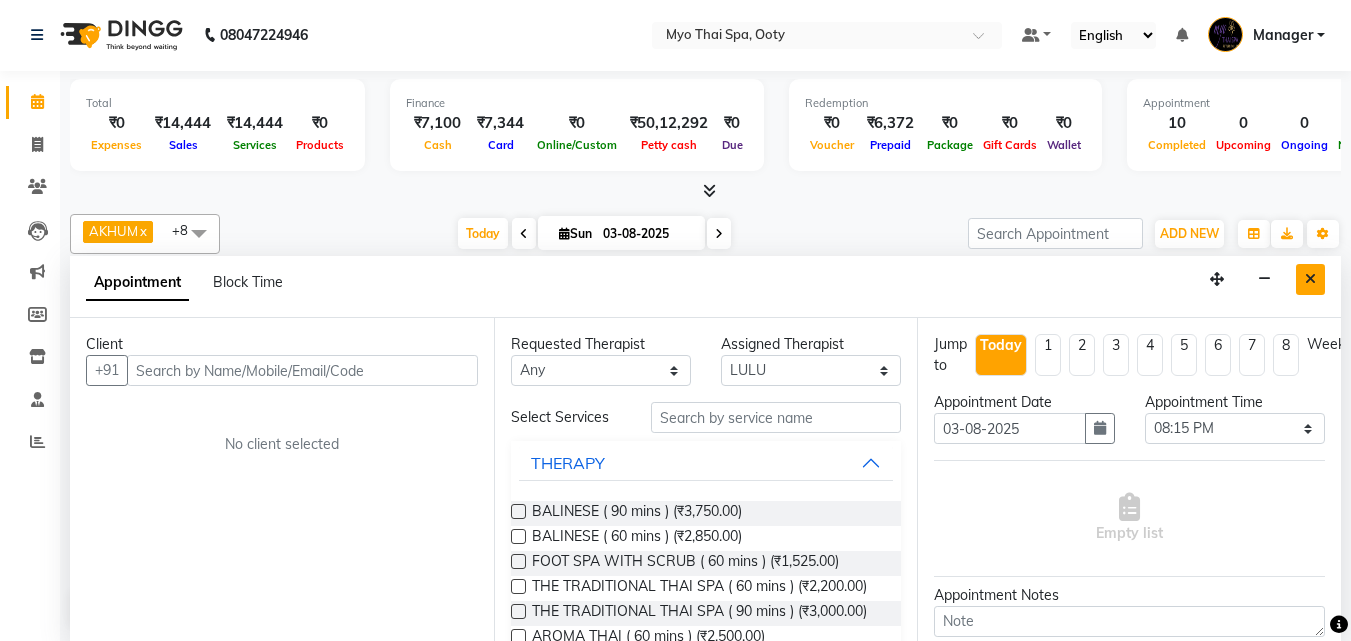 click at bounding box center (1310, 279) 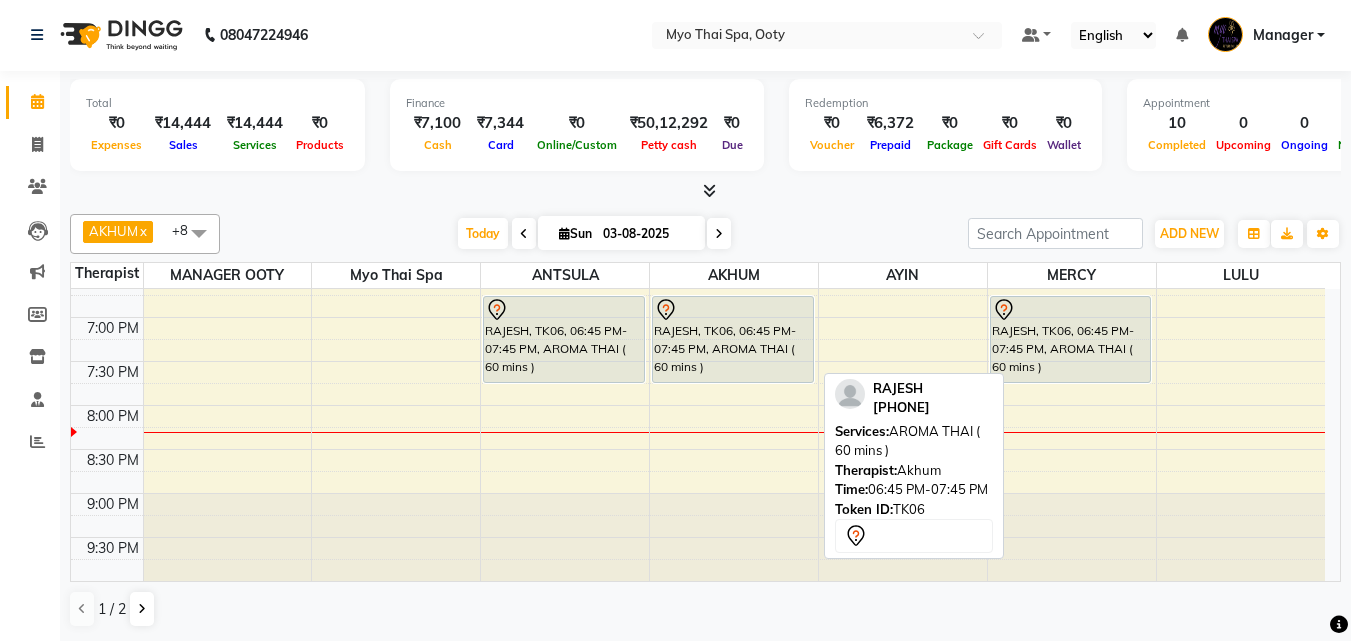 click on "RAJESH, TK06, 06:45 PM-07:45 PM, AROMA THAI ( 60 mins )" at bounding box center (733, 339) 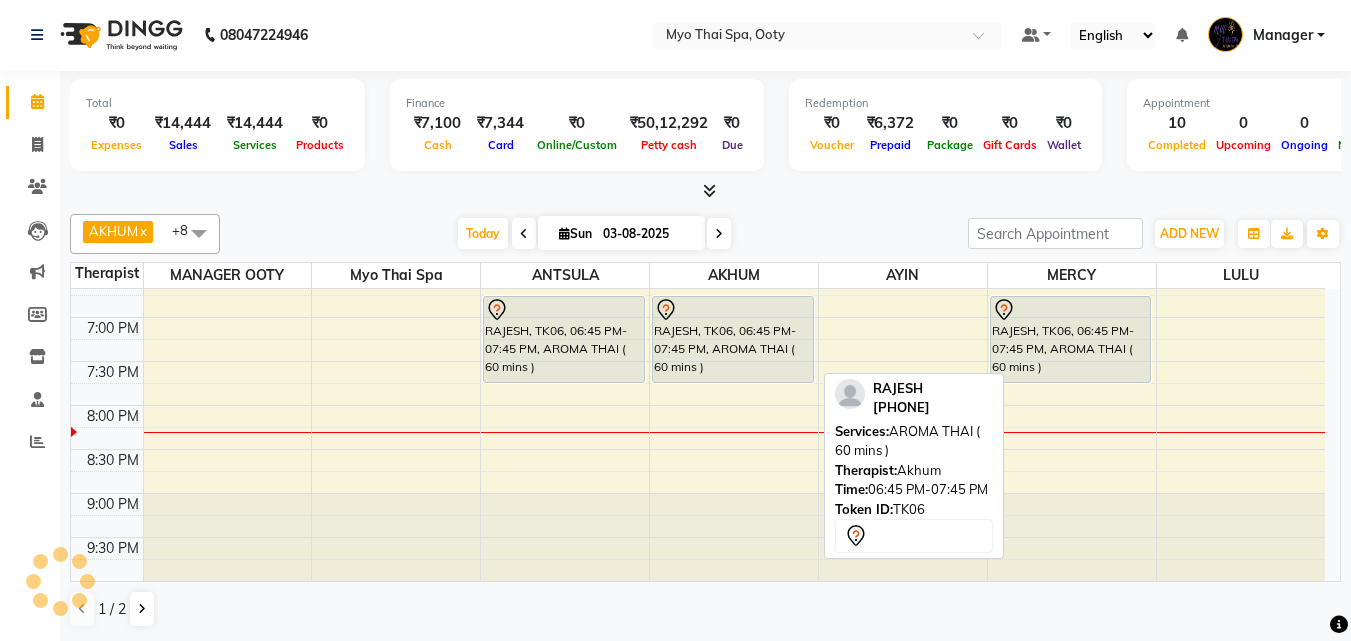 click on "RAJESH, TK06, 06:45 PM-07:45 PM, AROMA THAI ( 60 mins )" at bounding box center (733, 339) 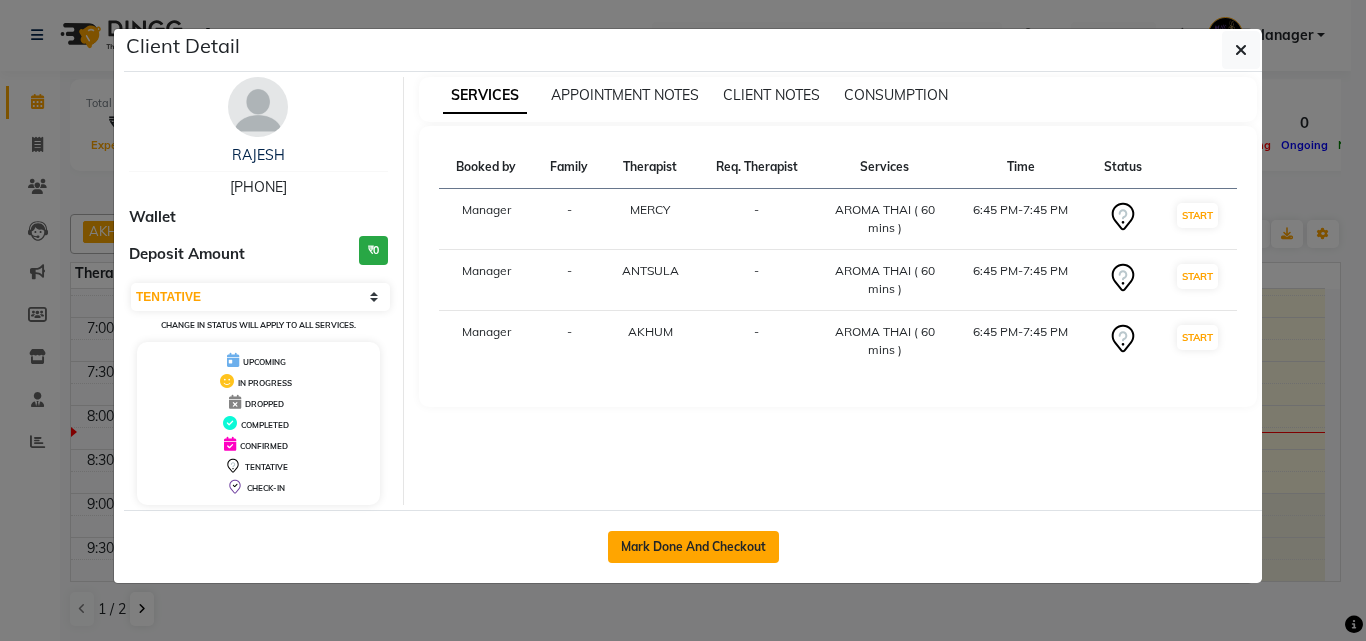 click on "Mark Done And Checkout" 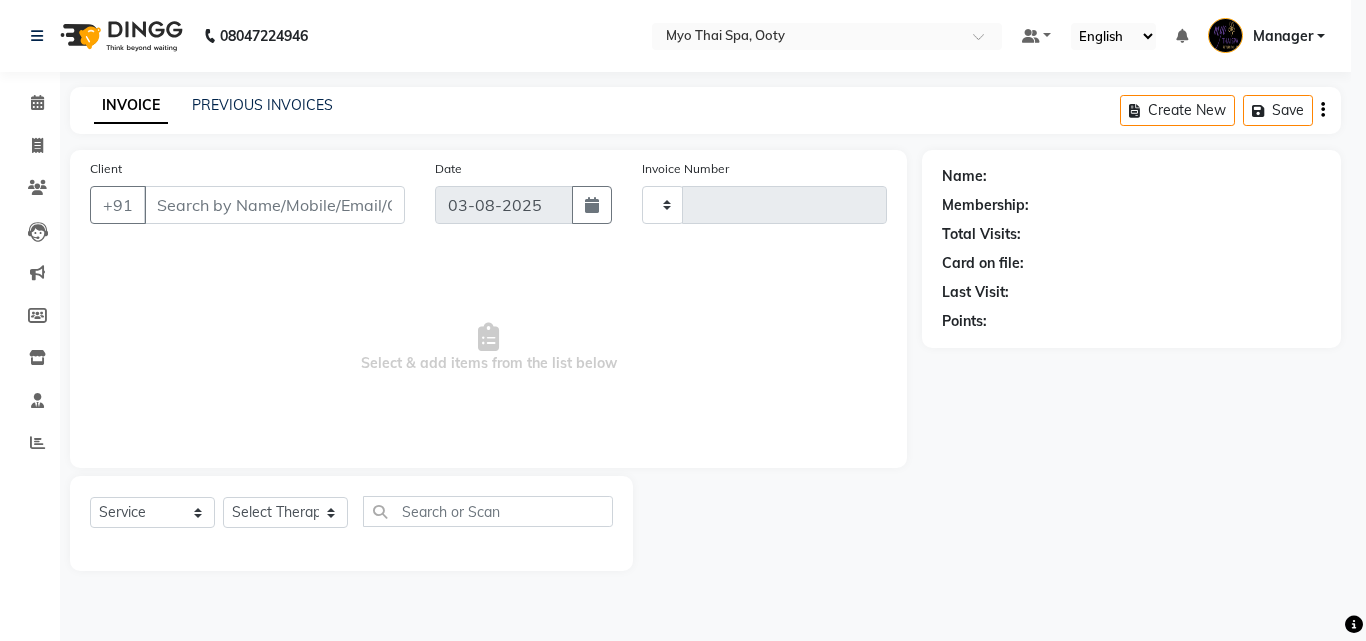 scroll, scrollTop: 0, scrollLeft: 0, axis: both 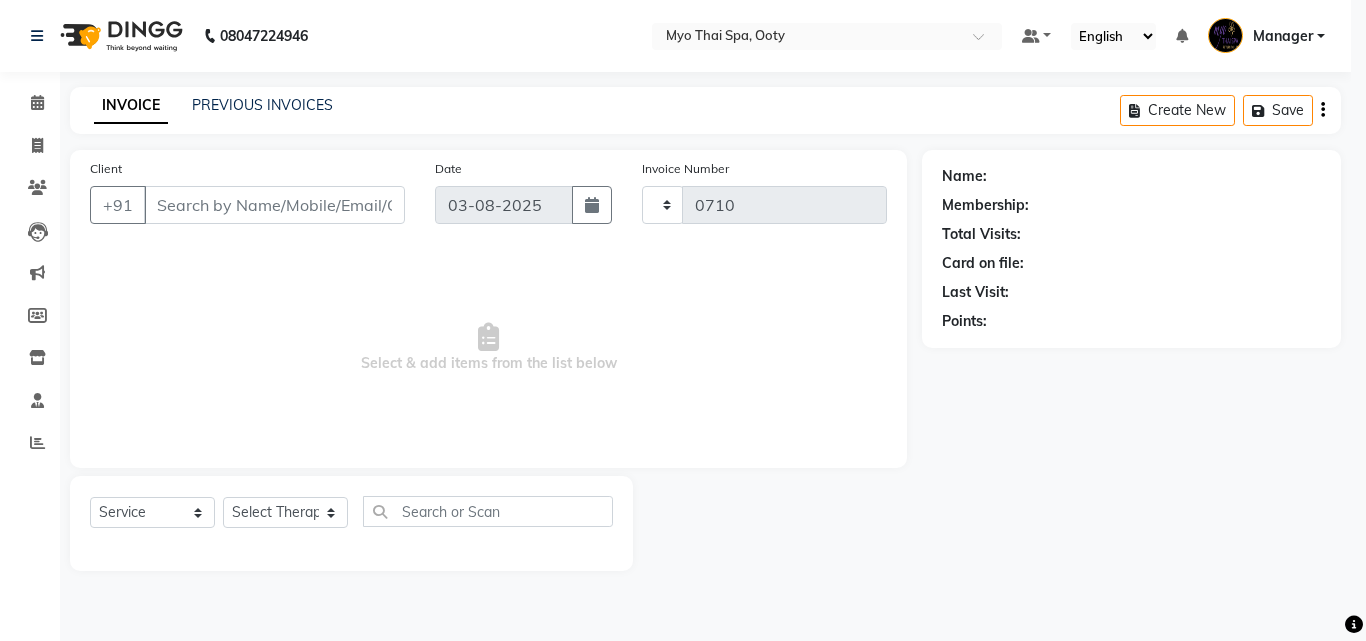 select on "558" 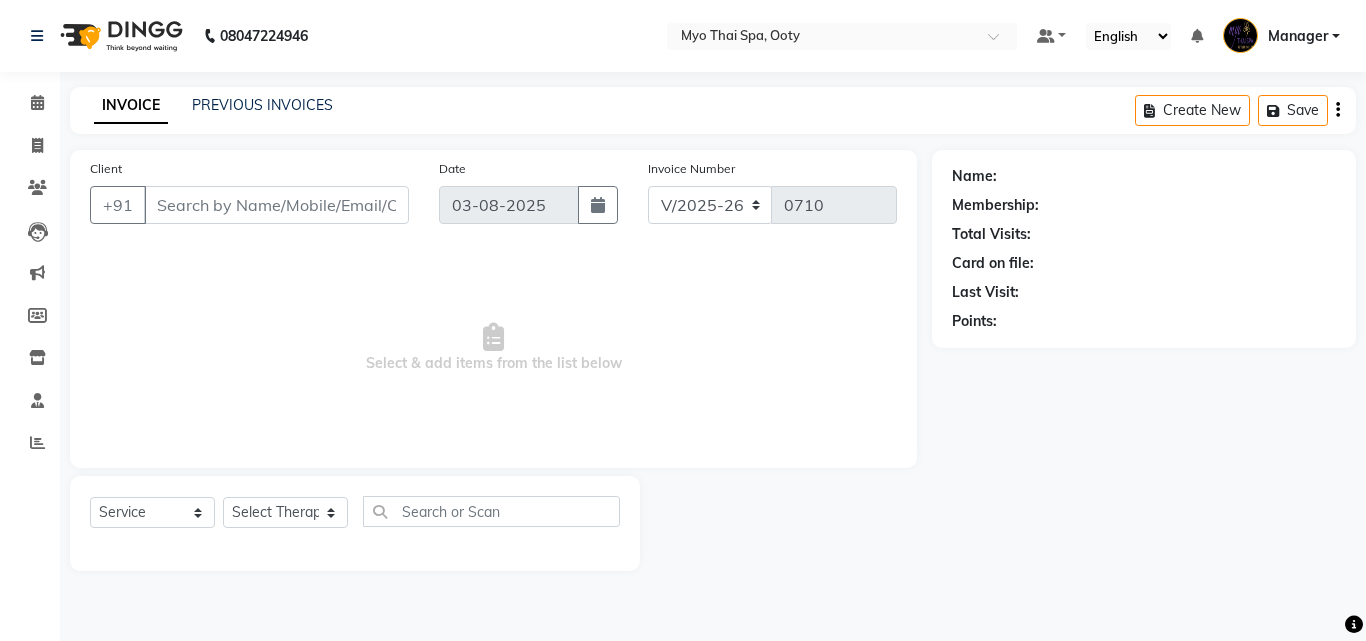 select on "V" 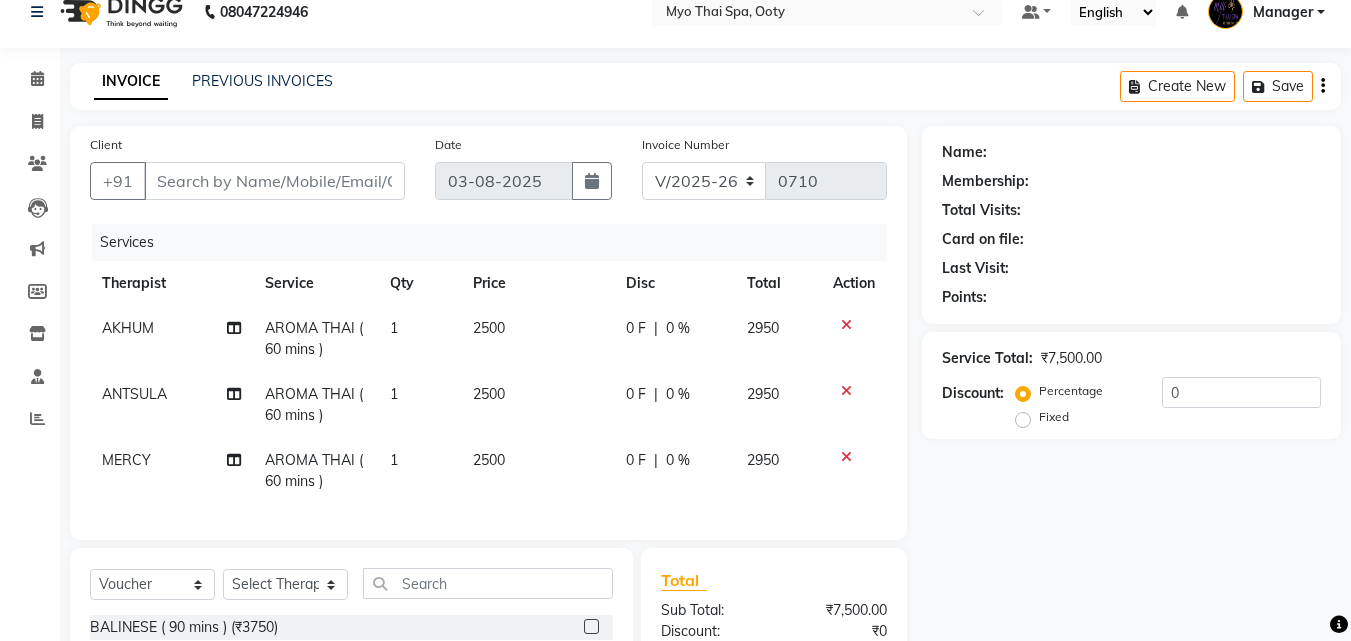 type on "[PHONE]" 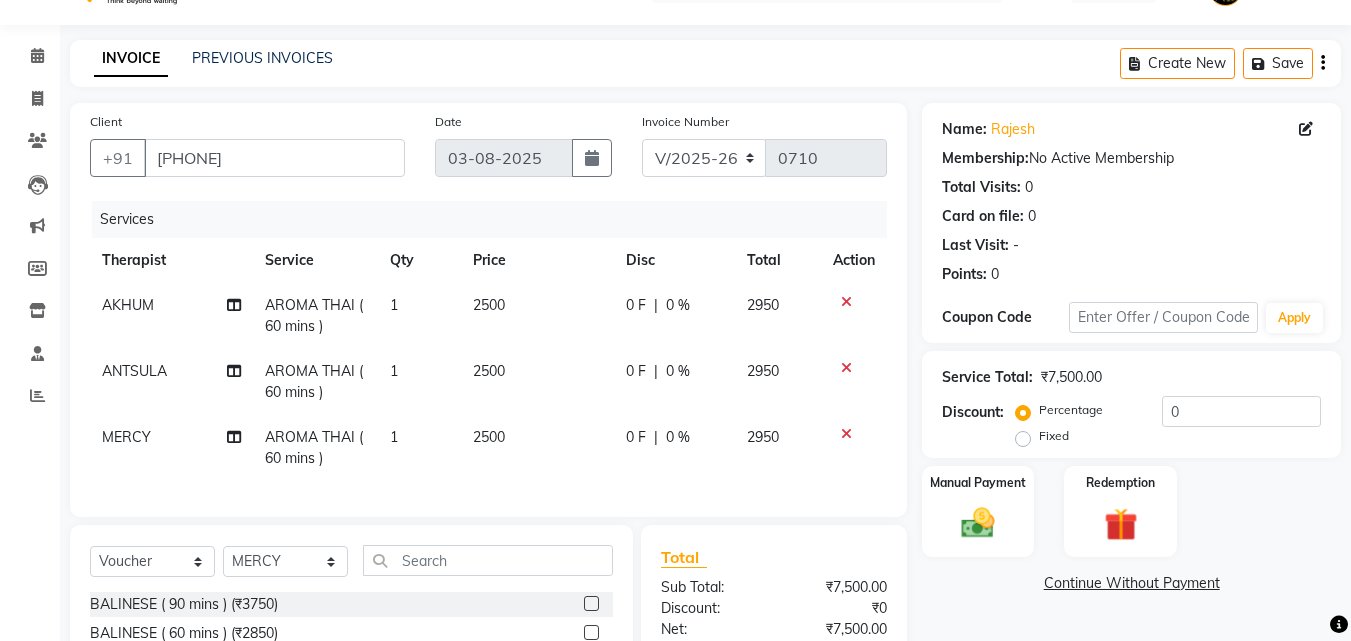 scroll, scrollTop: 271, scrollLeft: 0, axis: vertical 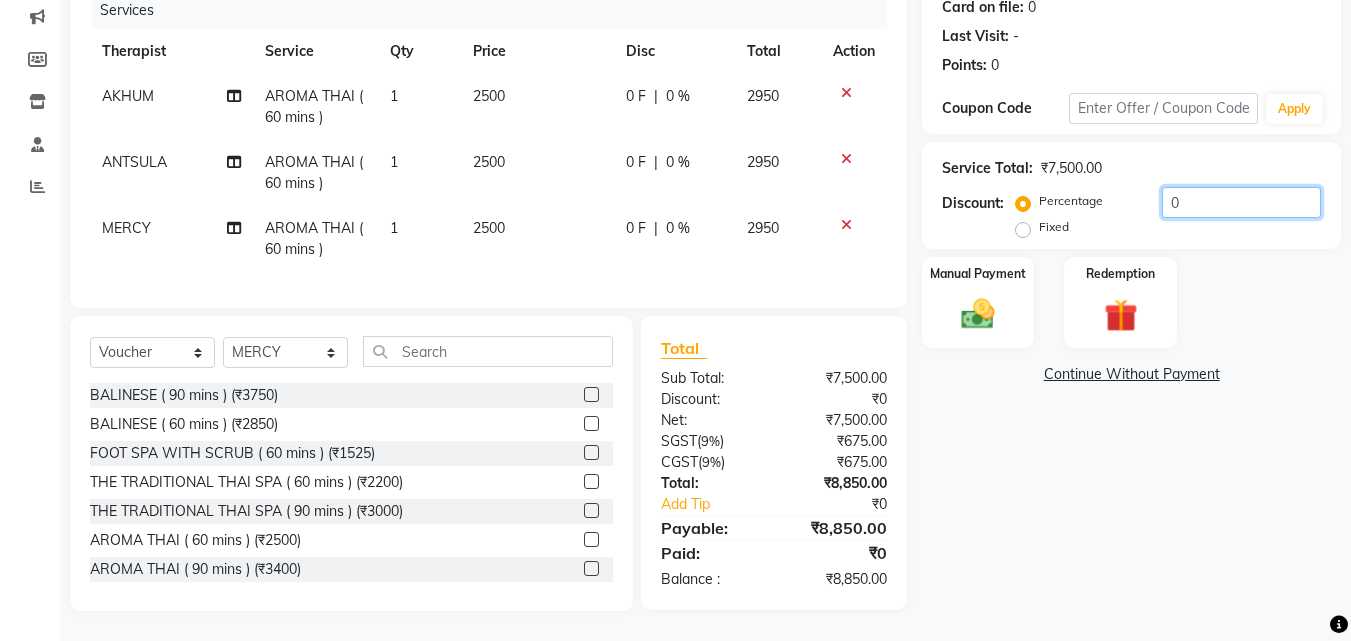 click on "0" 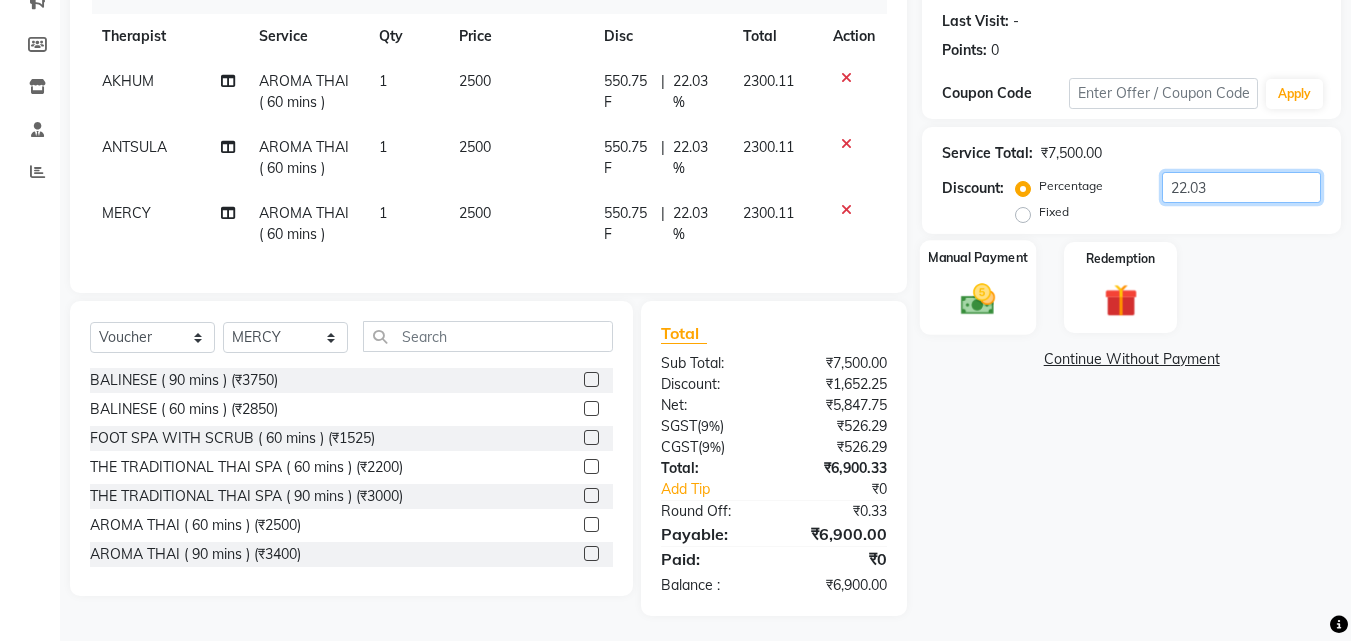 type on "22.03" 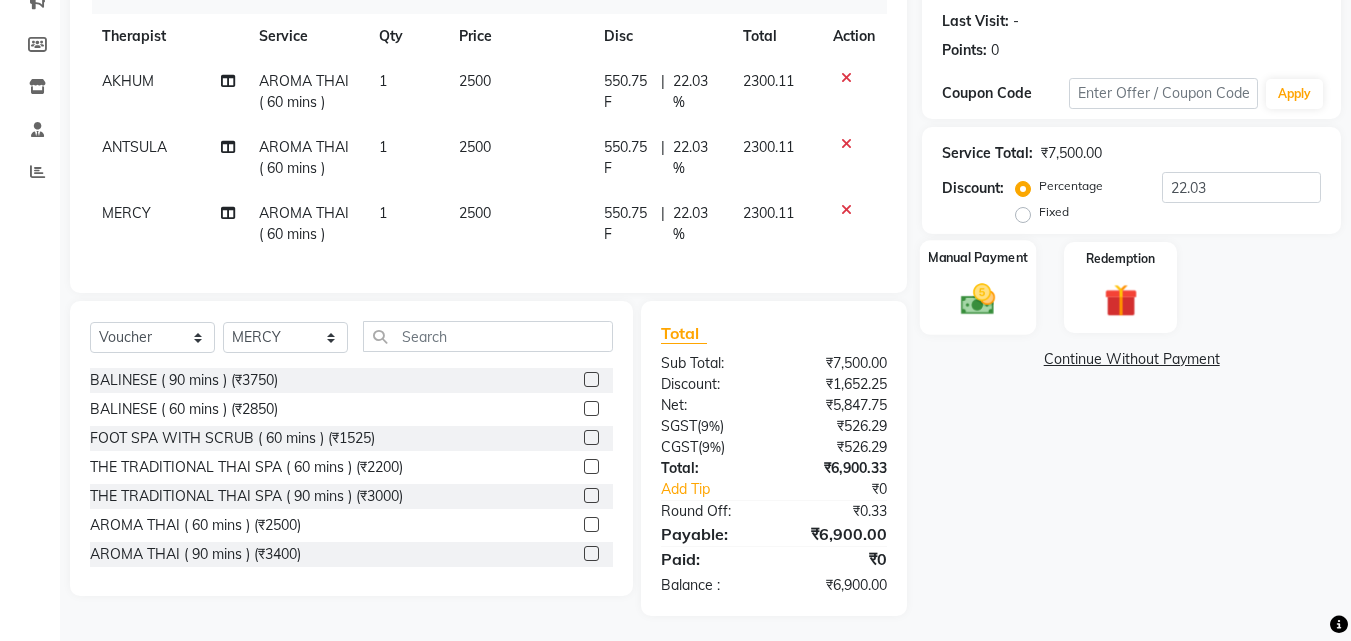 click 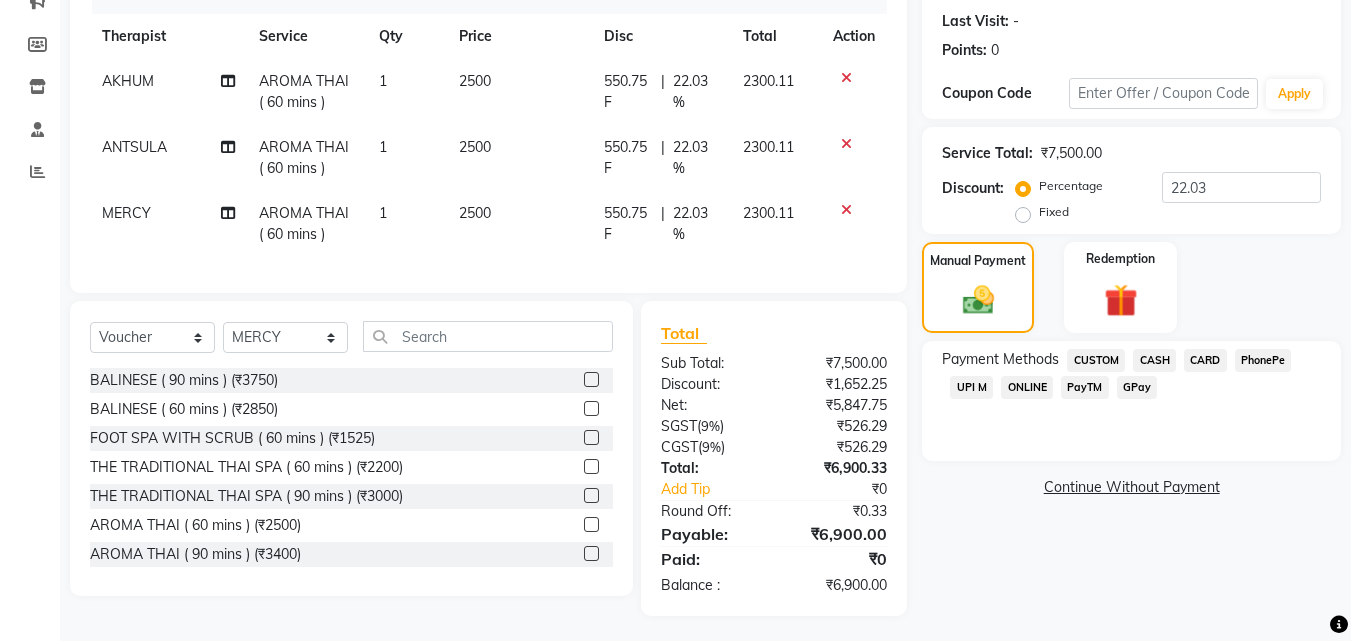 click on "CARD" 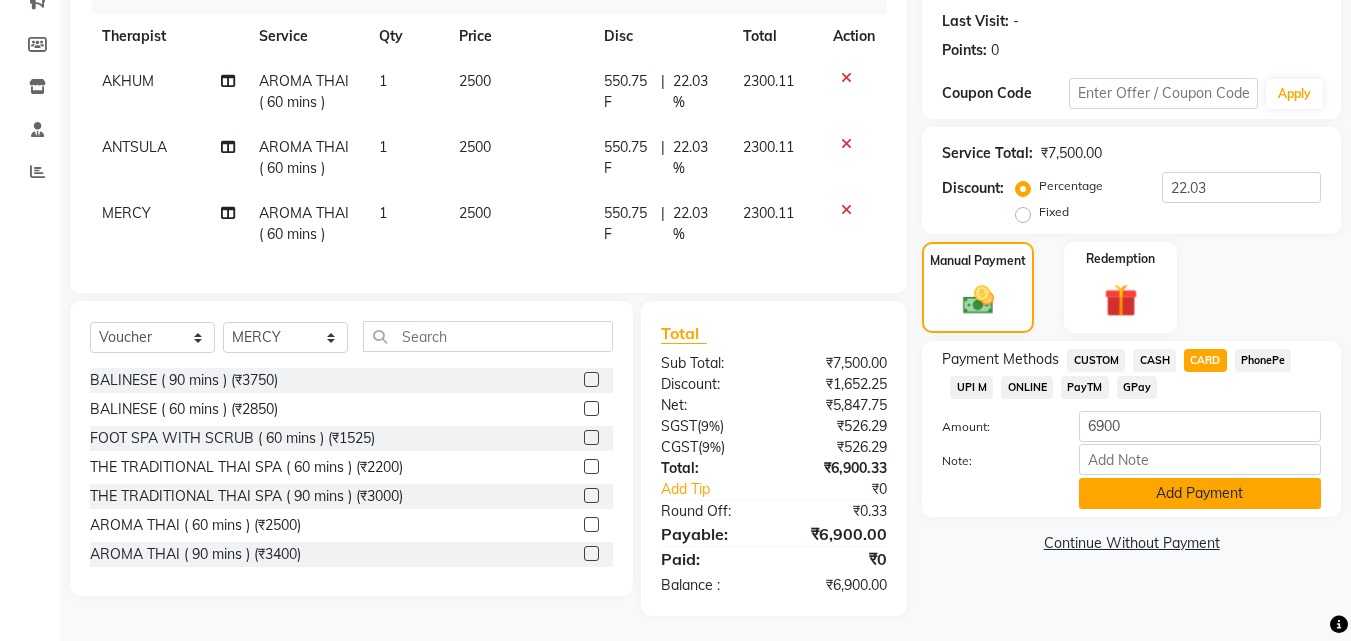 click on "Add Payment" 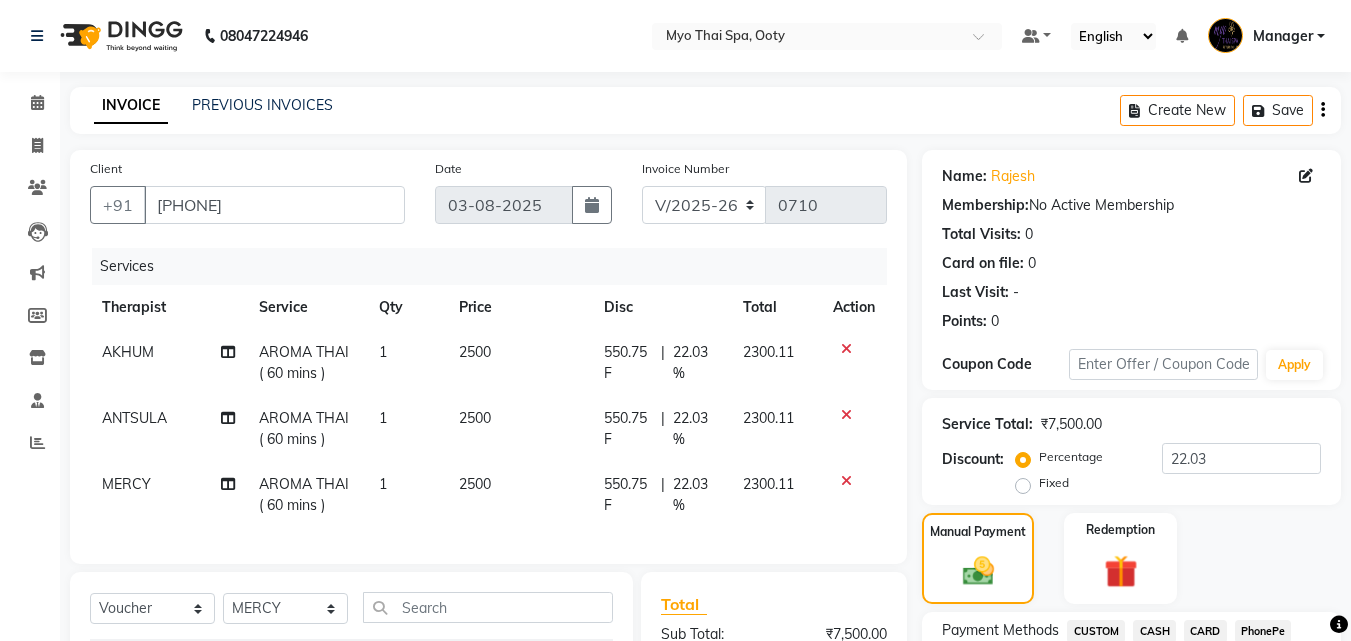 scroll, scrollTop: 333, scrollLeft: 0, axis: vertical 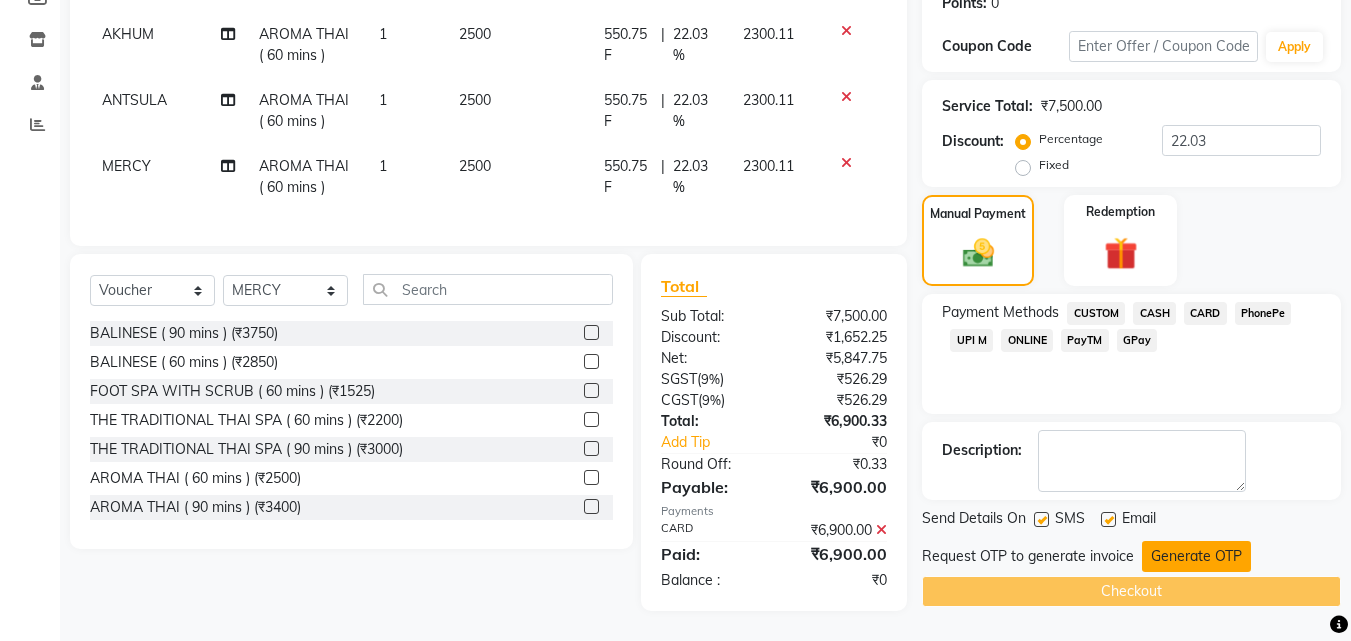 click on "Generate OTP" 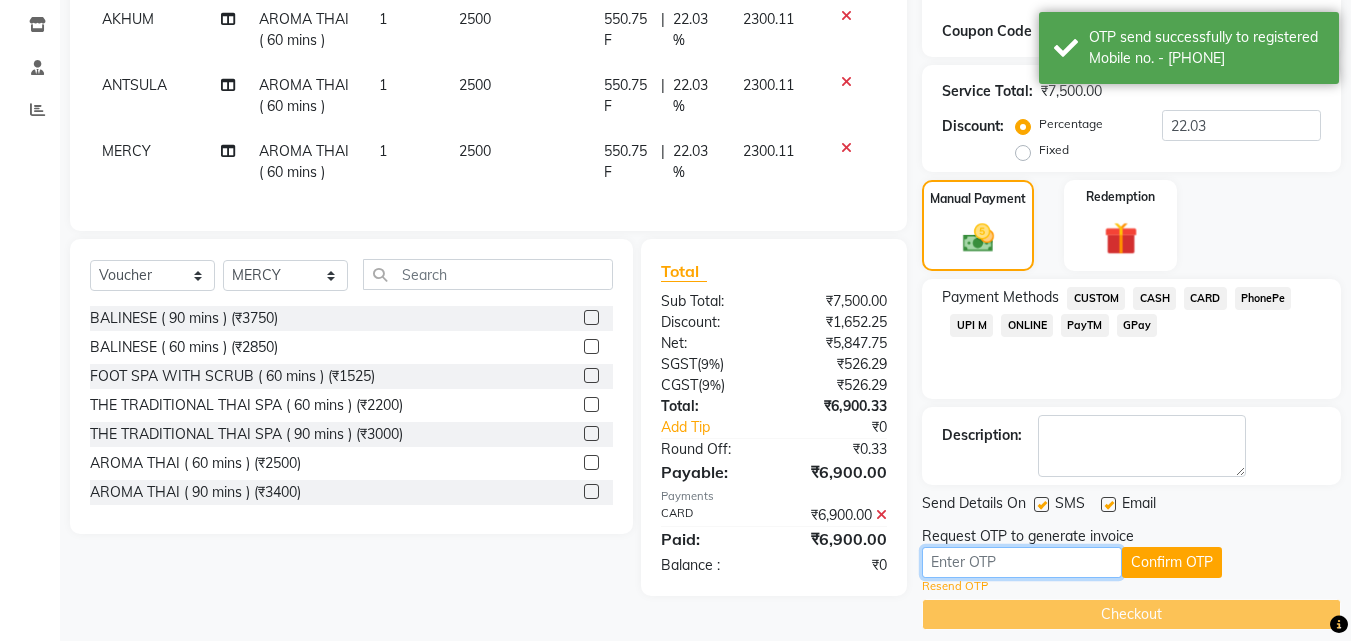 click at bounding box center (1022, 562) 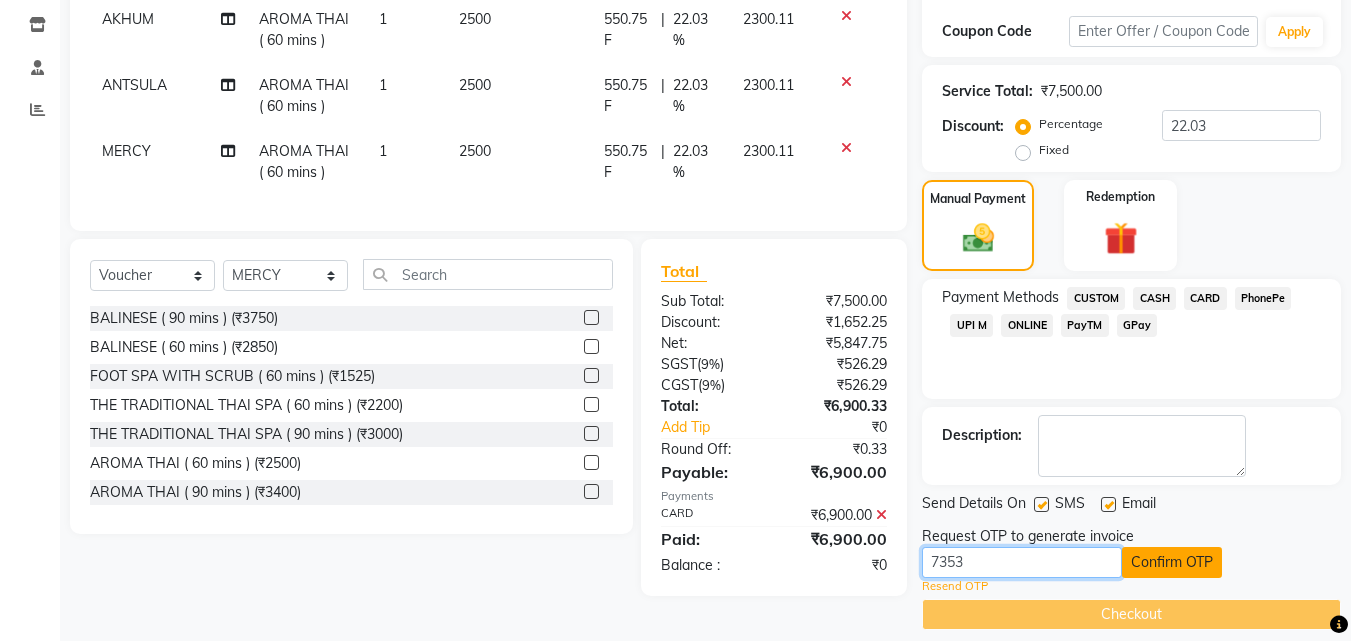 type on "7353" 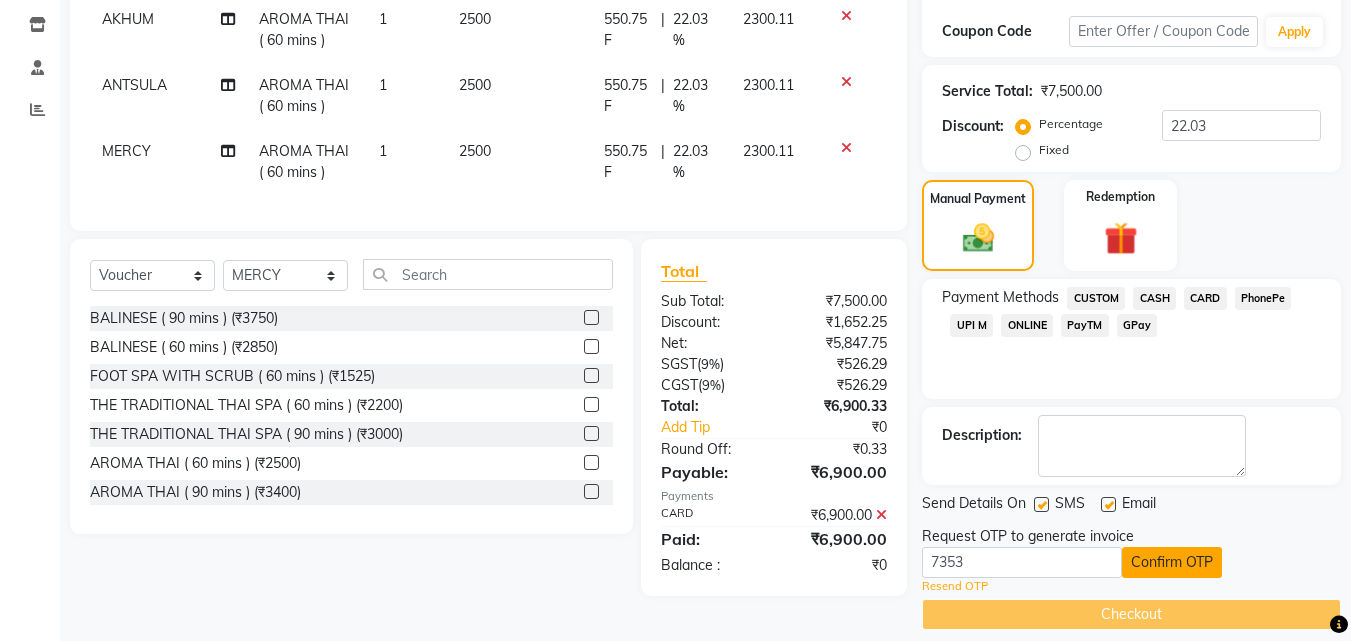 click on "Confirm OTP" 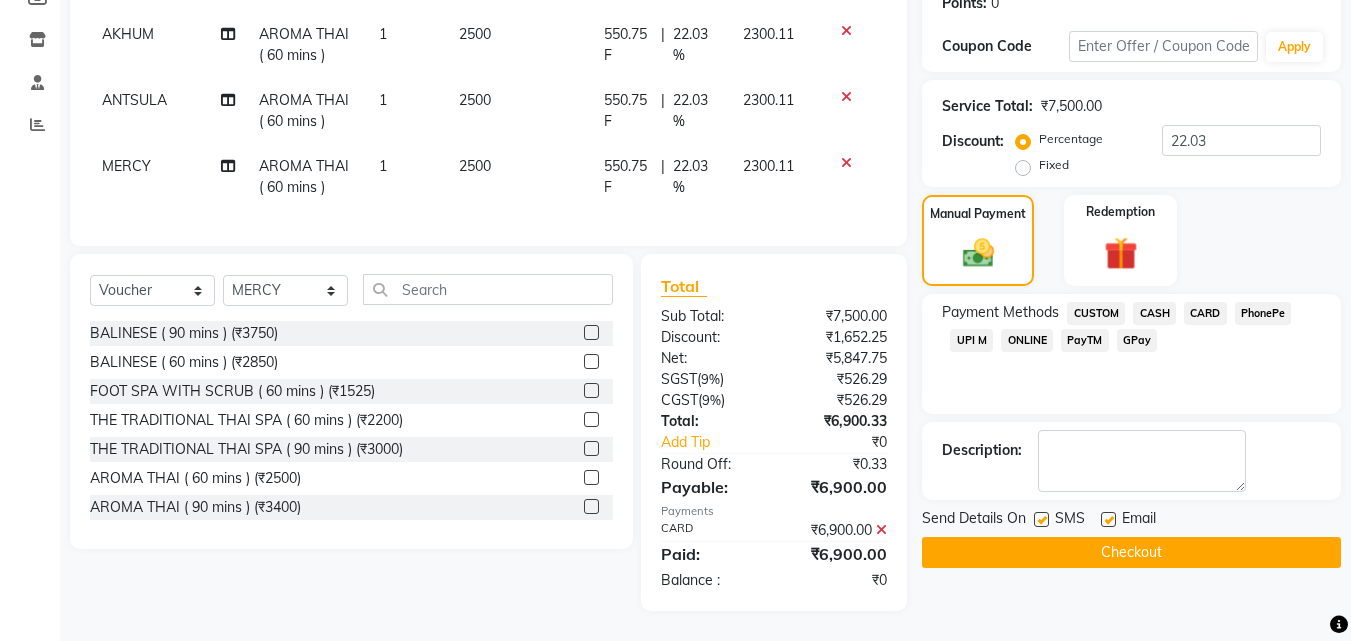 click on "Checkout" 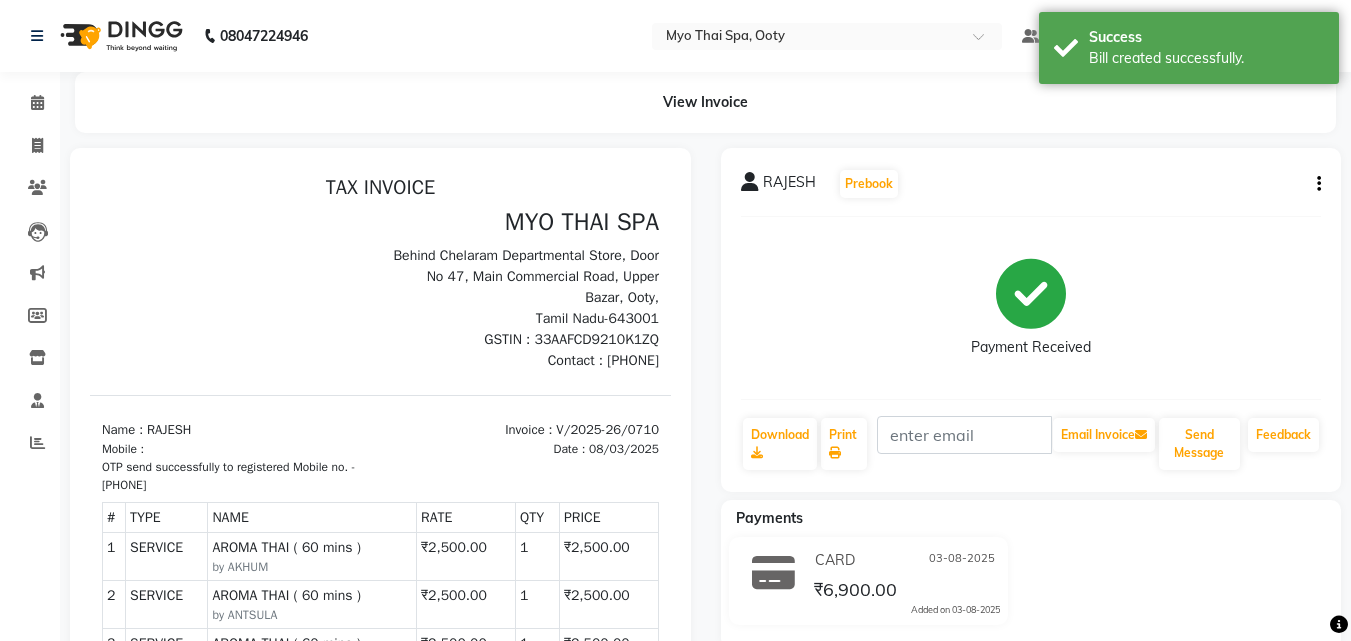scroll, scrollTop: 0, scrollLeft: 0, axis: both 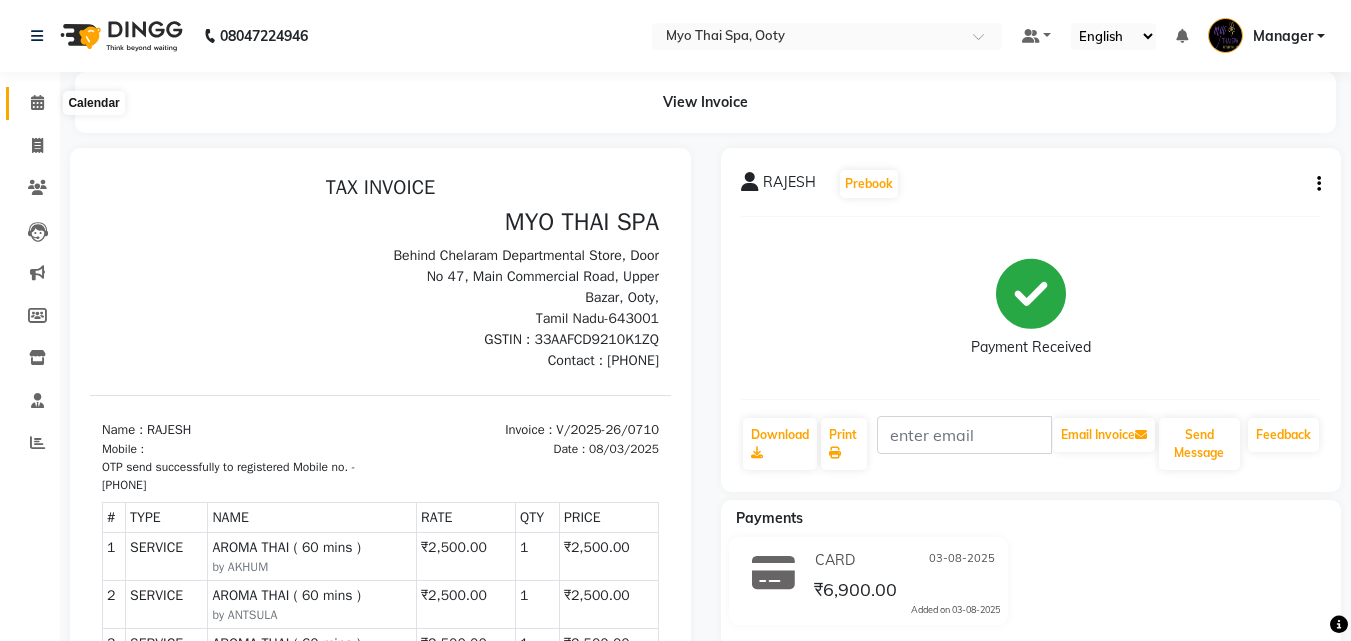 click 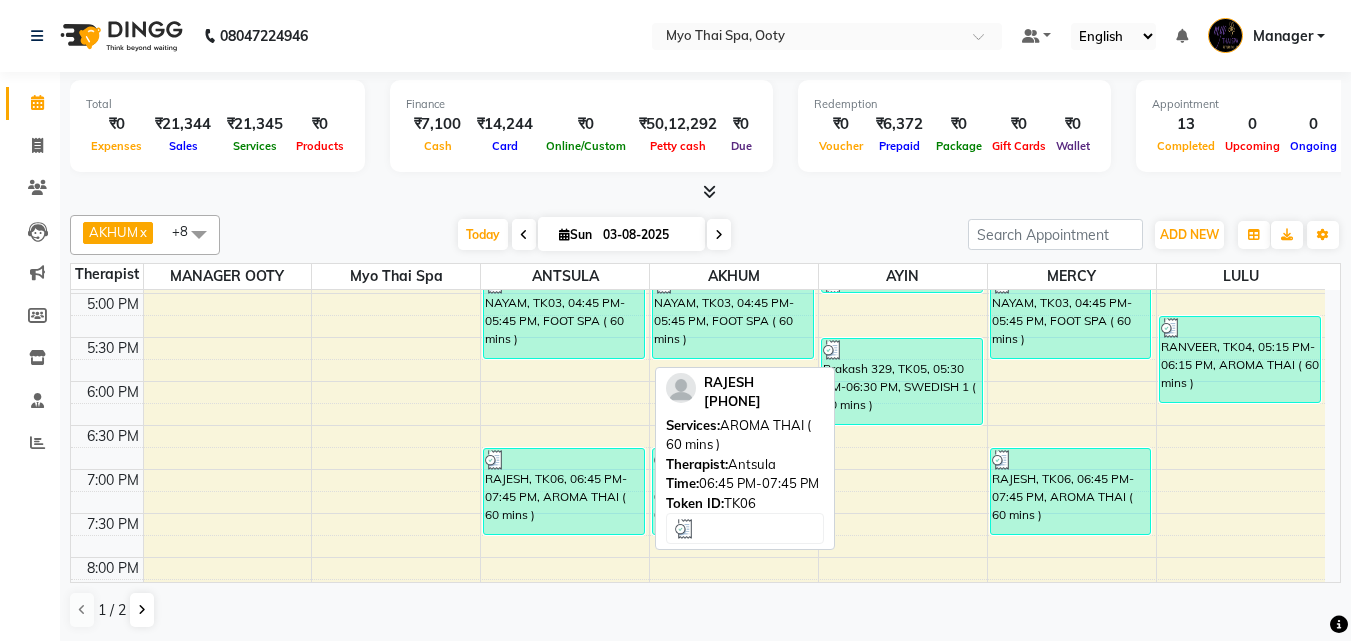 scroll, scrollTop: 851, scrollLeft: 0, axis: vertical 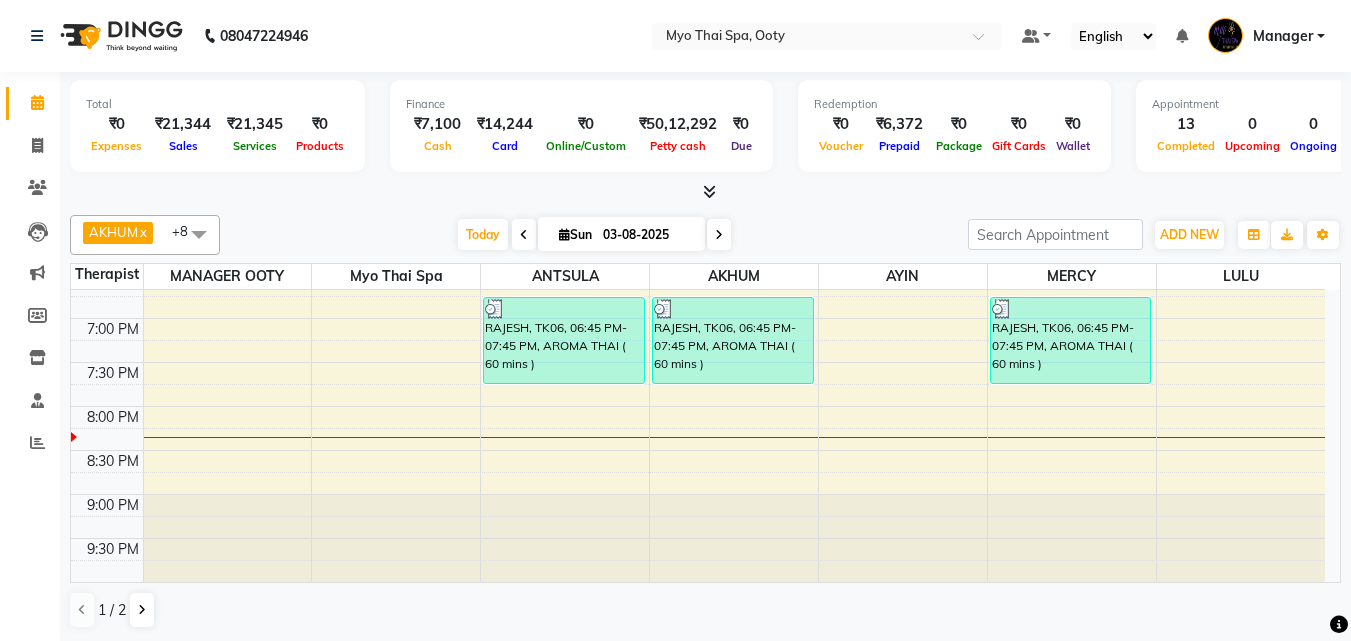 click at bounding box center [1241, 437] 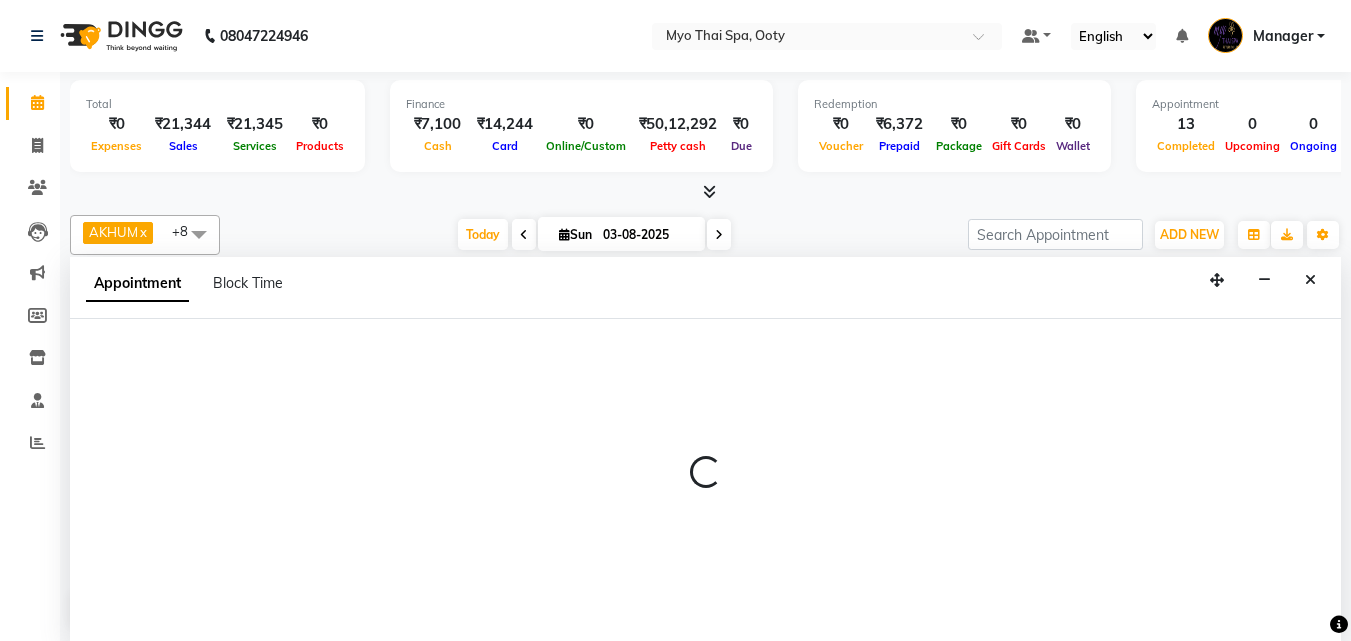 select on "88042" 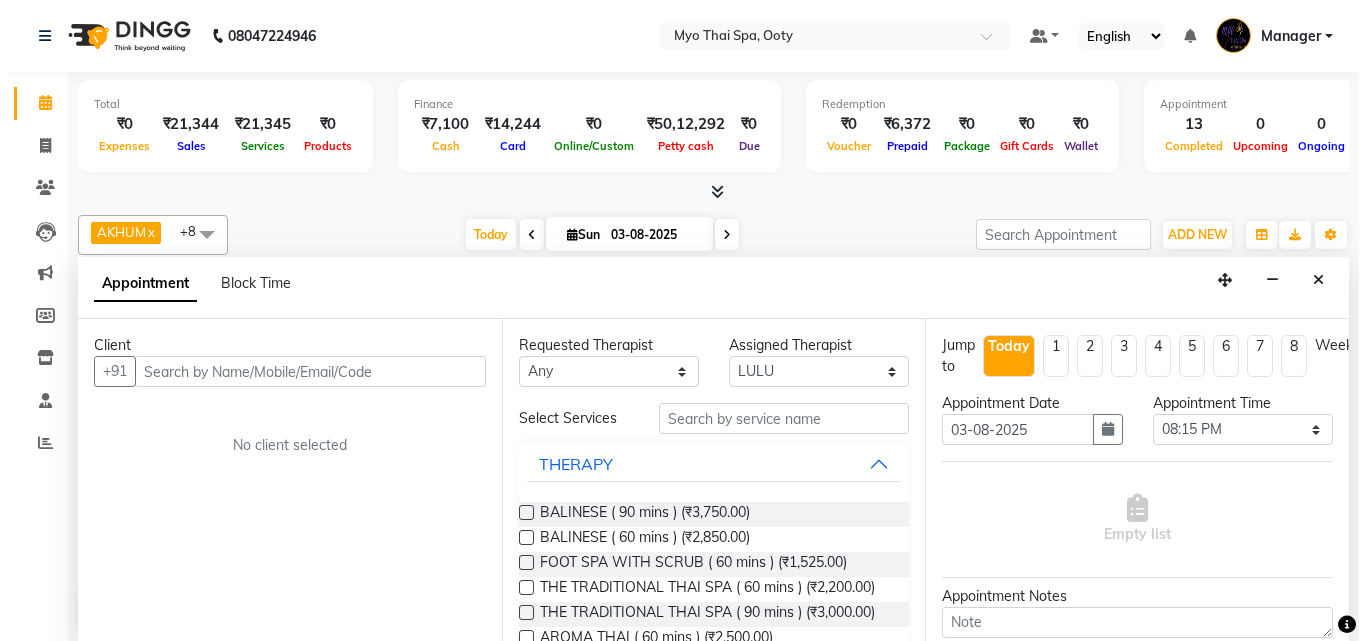 scroll, scrollTop: 1, scrollLeft: 0, axis: vertical 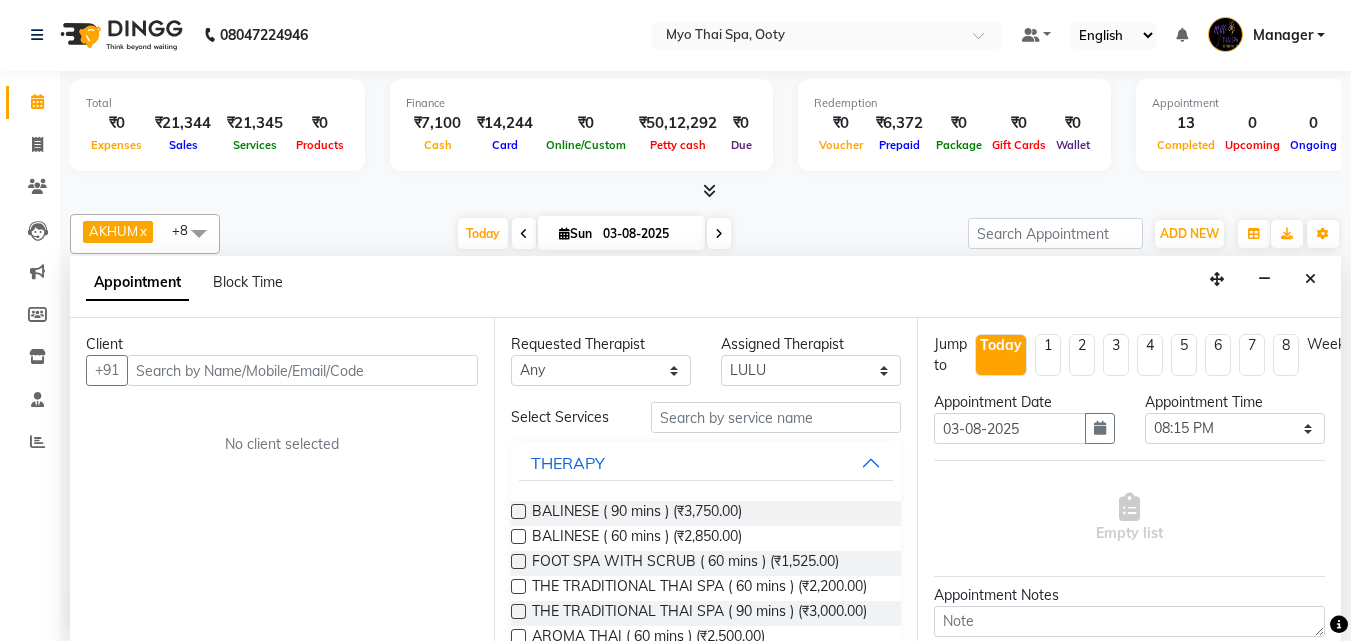 click at bounding box center (302, 370) 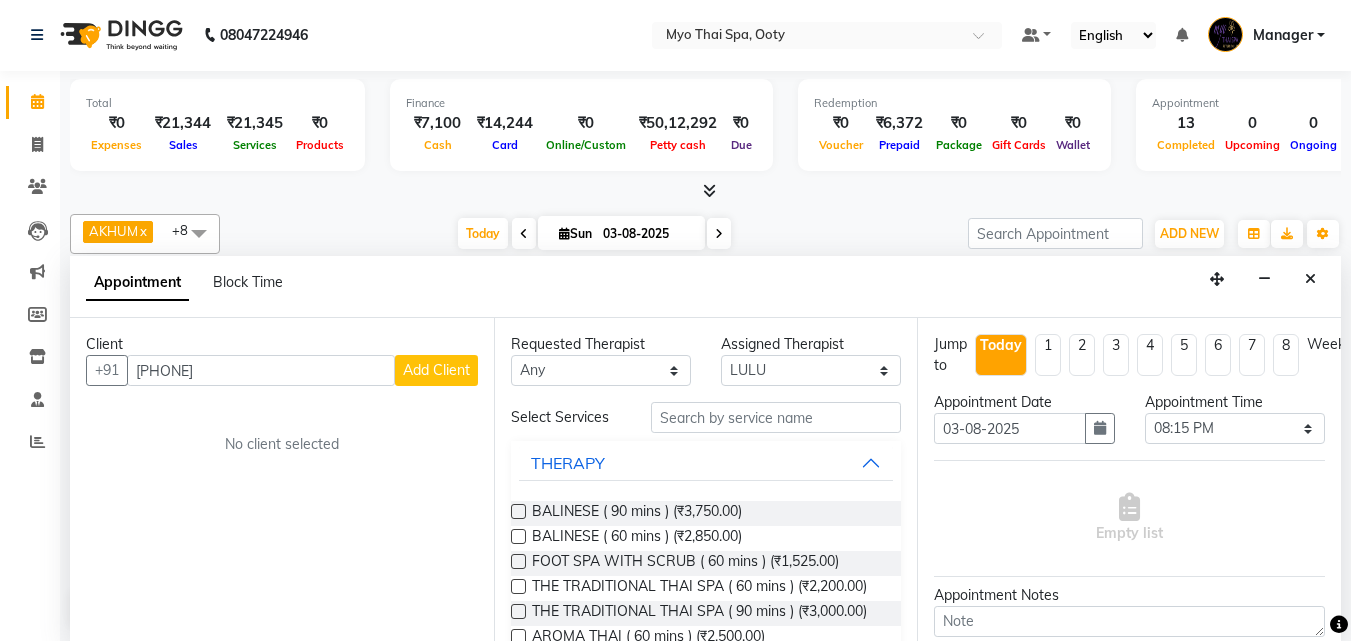 type on "[PHONE]" 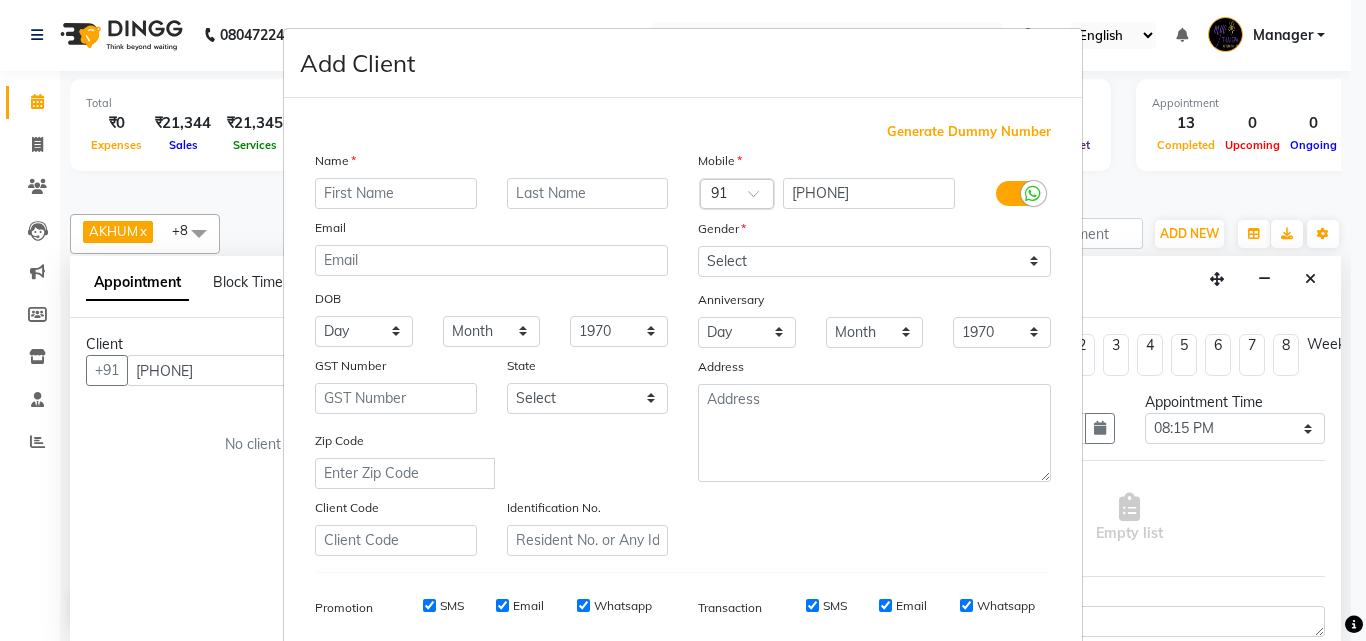 click on "Name" at bounding box center [491, 164] 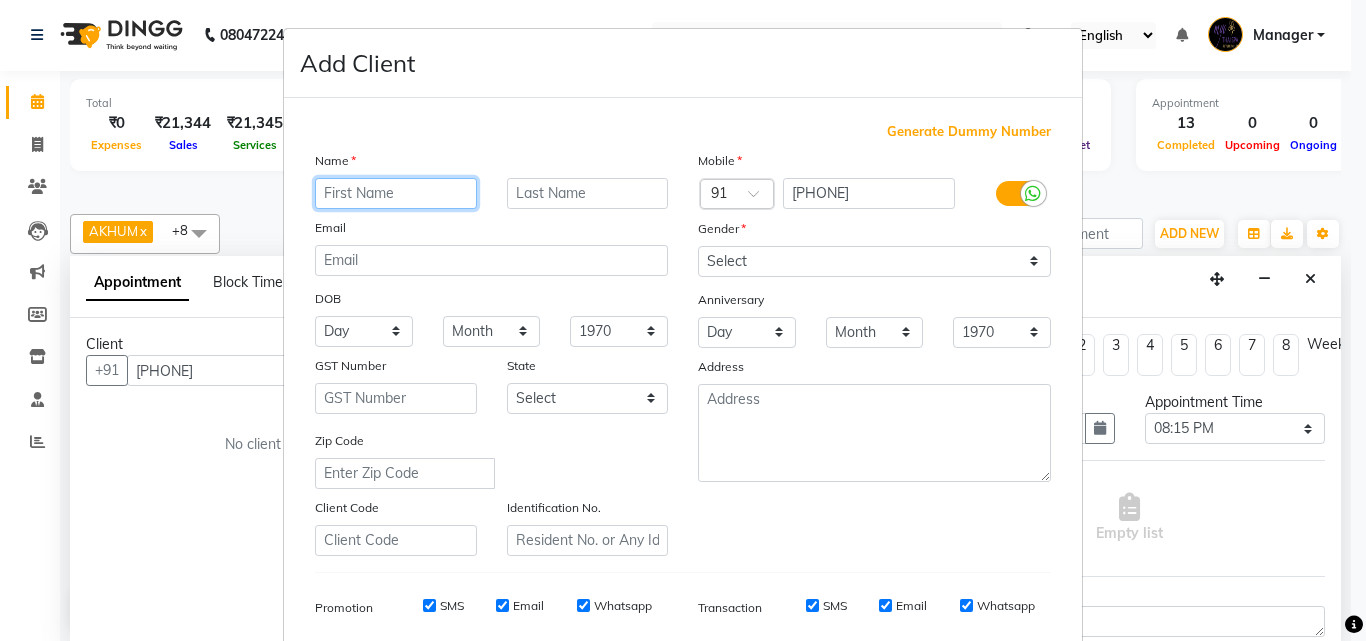 click at bounding box center [396, 193] 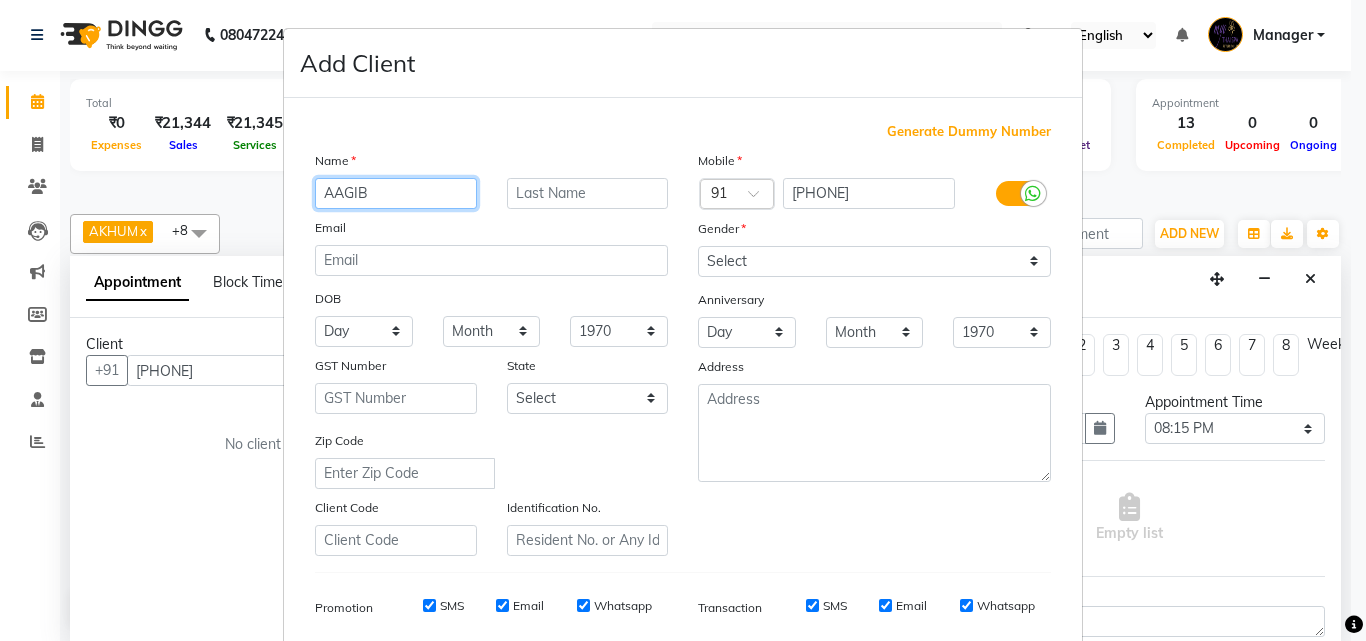 click on "AAGIB" at bounding box center (396, 193) 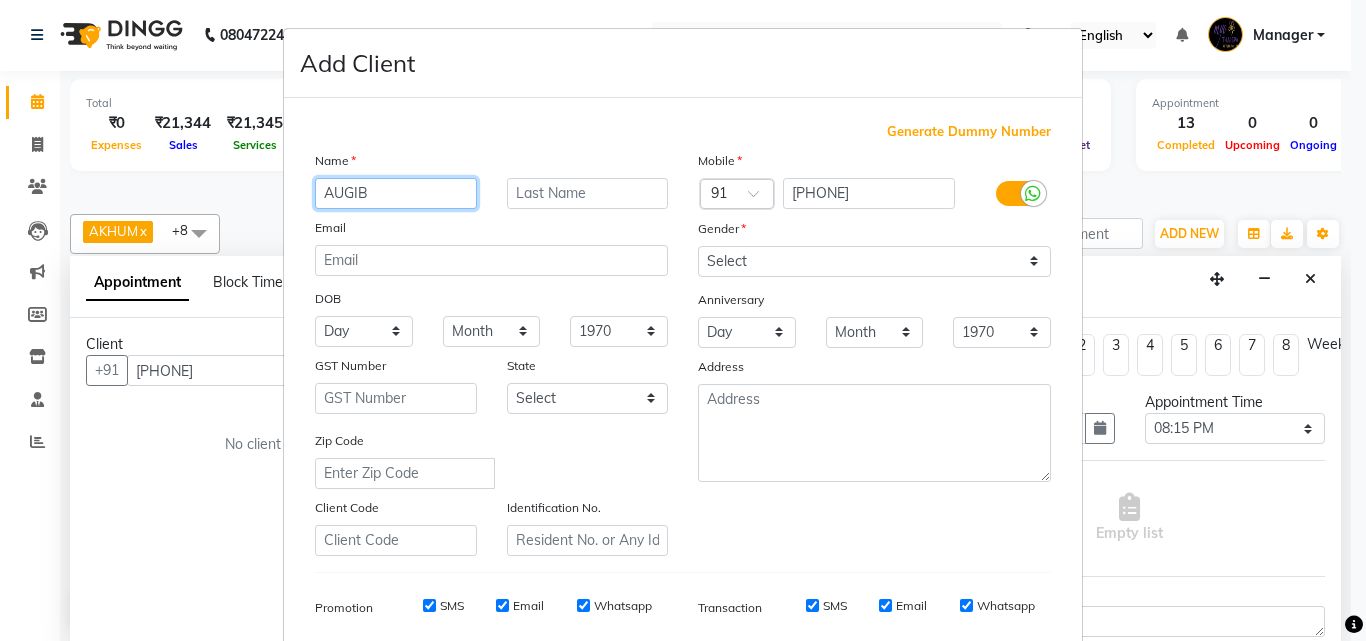 type on "AUGIB" 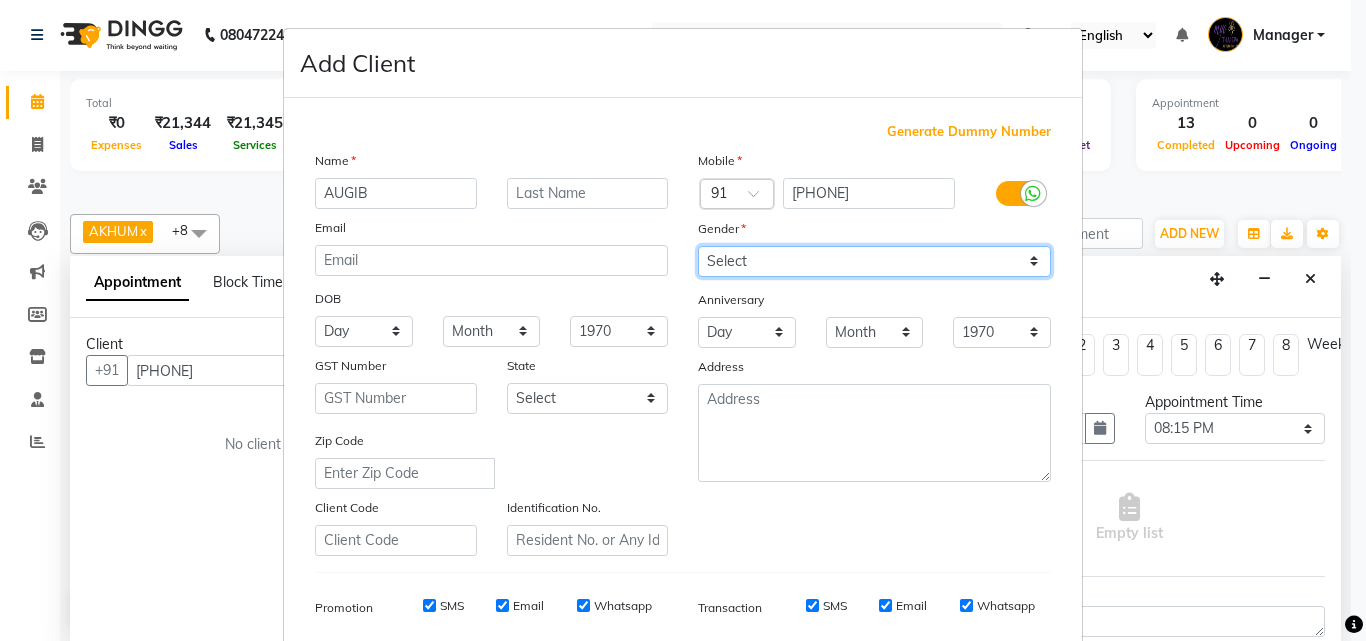 click on "Select Male Female Other Prefer Not To Say" at bounding box center [874, 261] 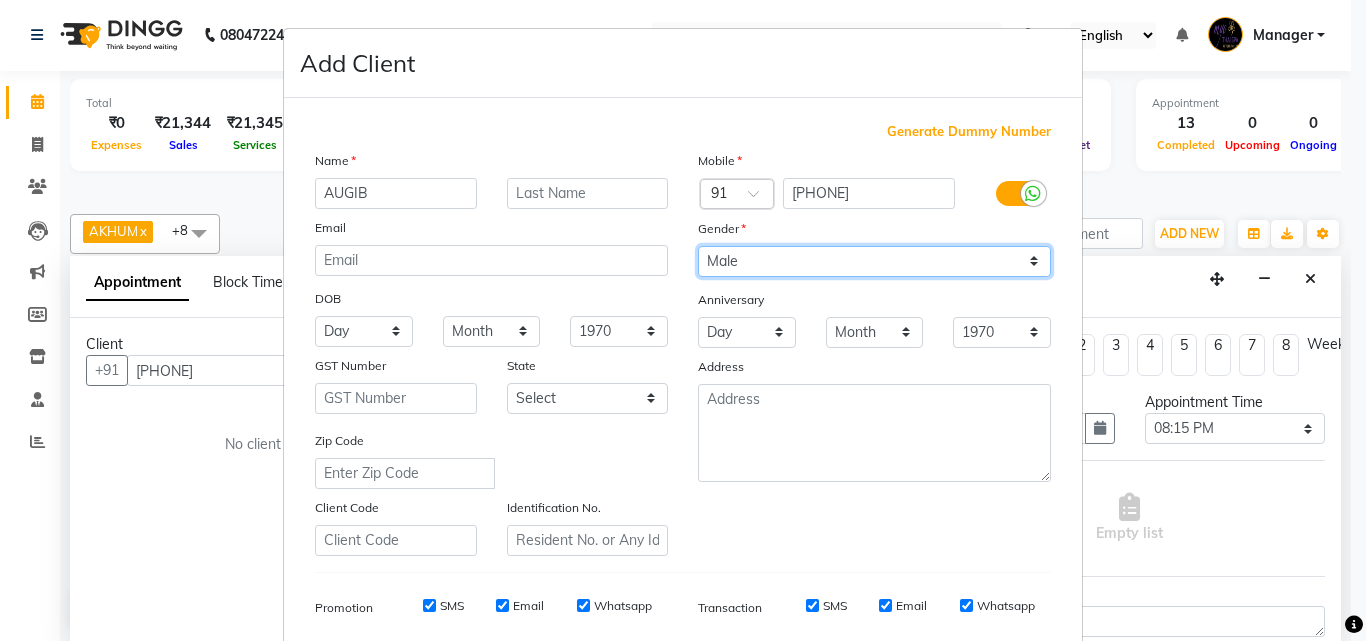 click on "Select Male Female Other Prefer Not To Say" at bounding box center (874, 261) 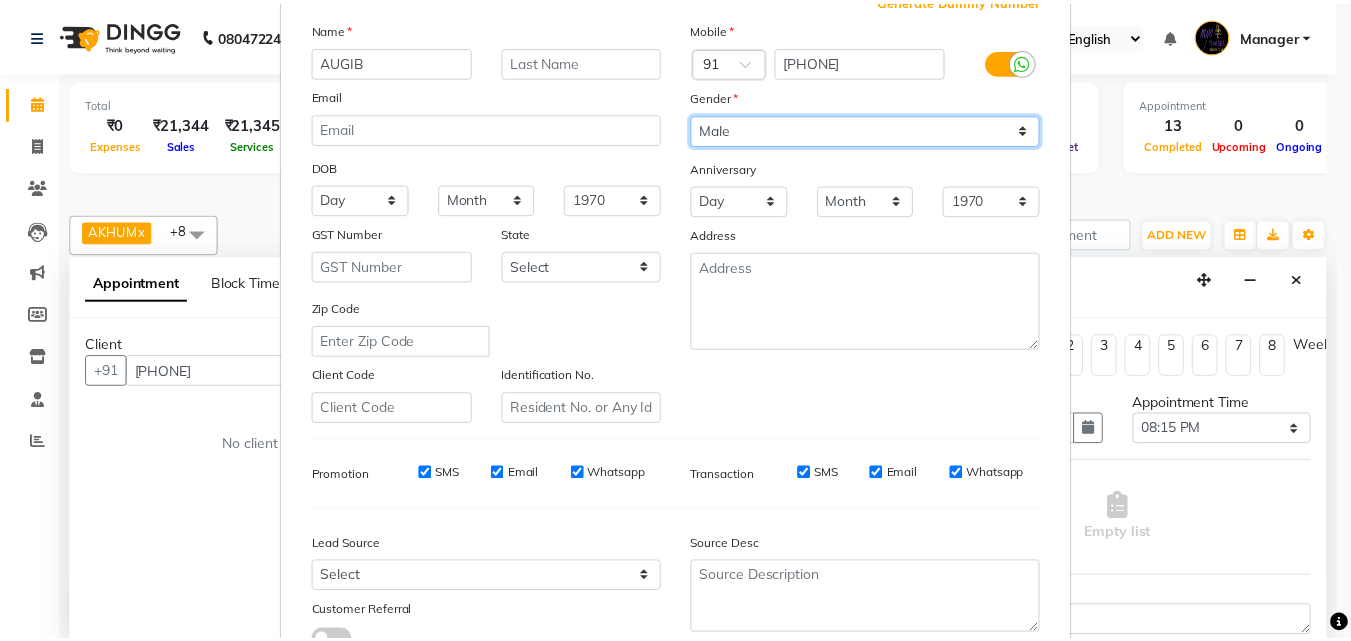 scroll, scrollTop: 282, scrollLeft: 0, axis: vertical 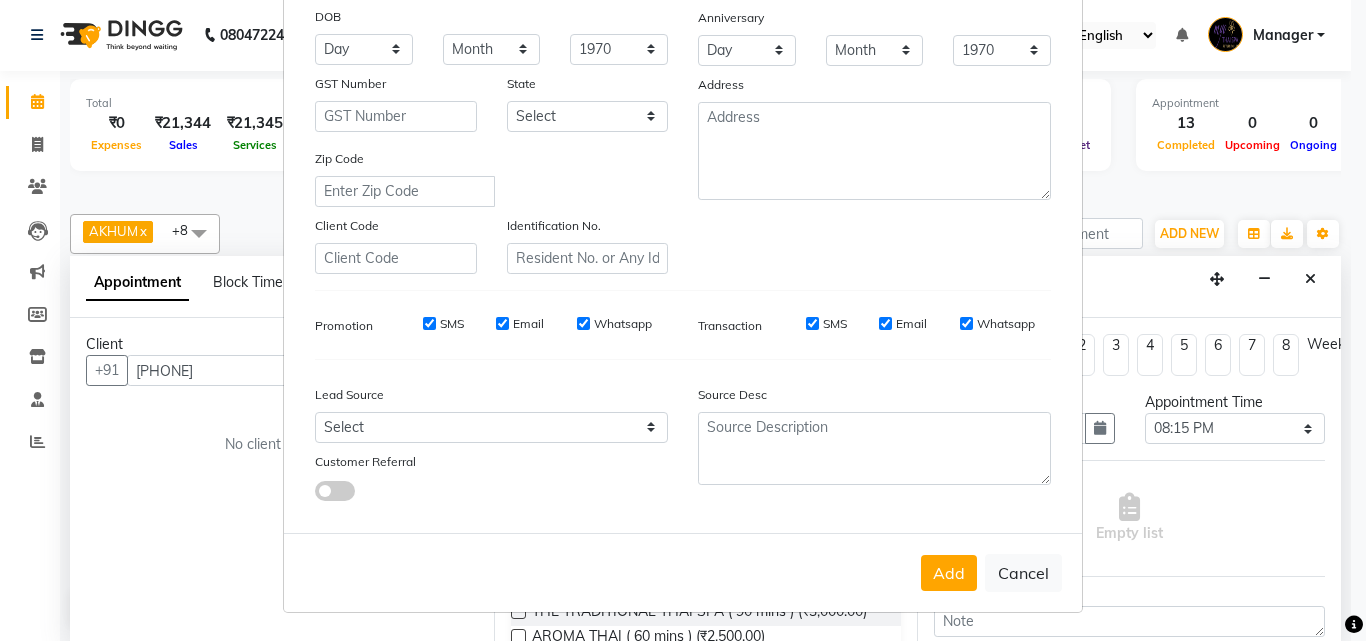 drag, startPoint x: 940, startPoint y: 573, endPoint x: 934, endPoint y: 557, distance: 17.088007 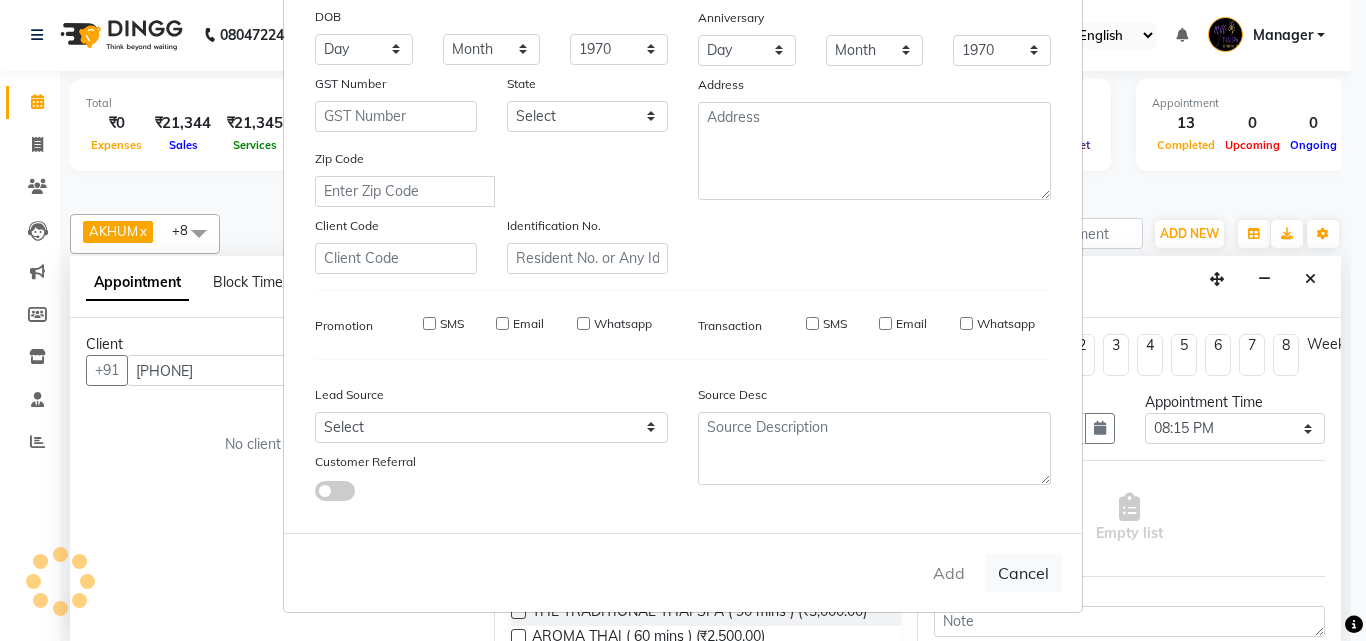 type 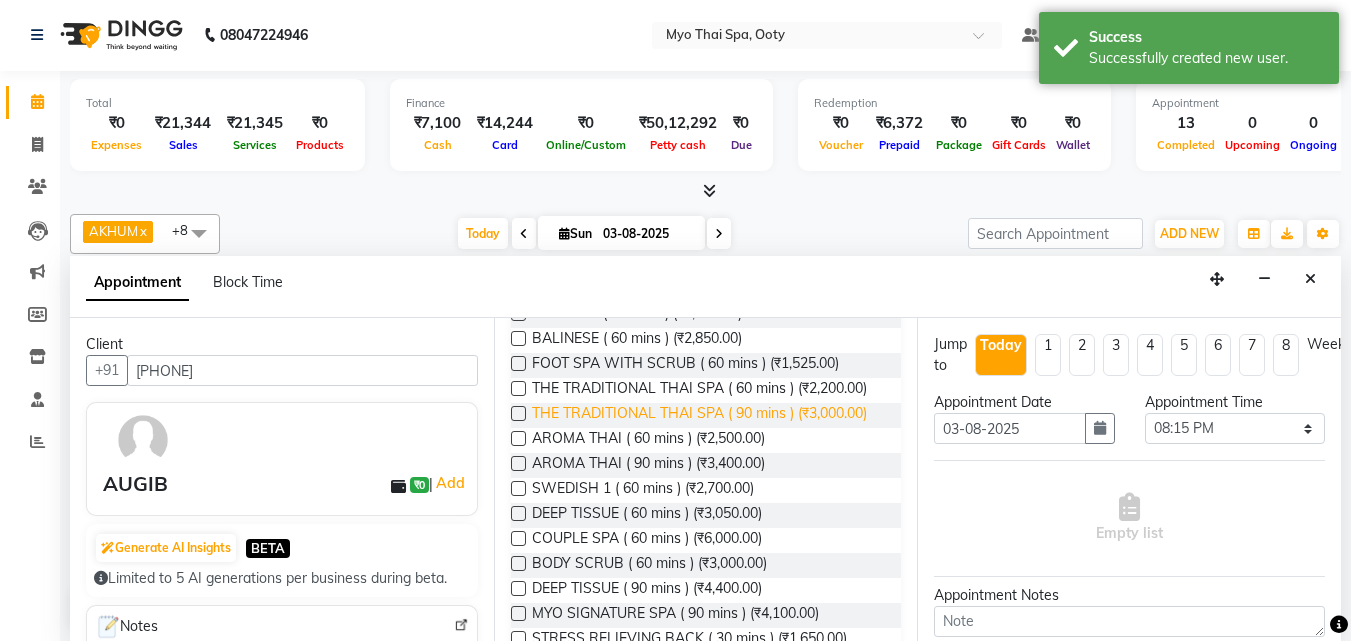 scroll, scrollTop: 200, scrollLeft: 0, axis: vertical 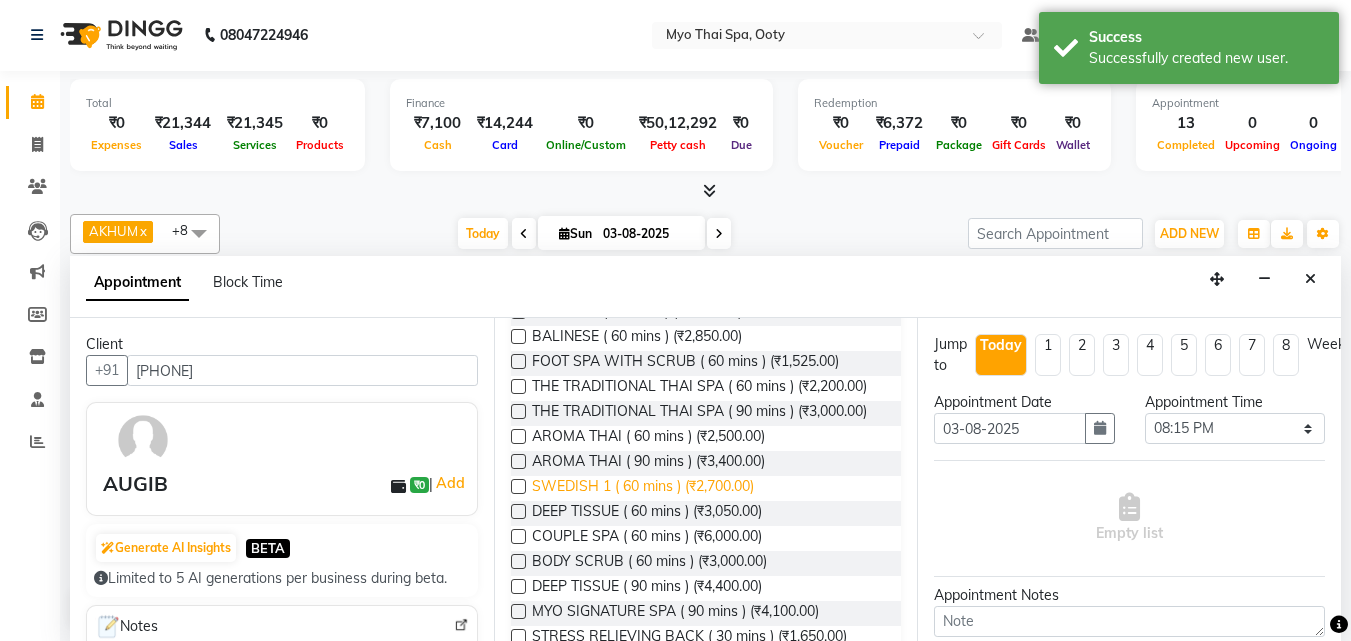 click on "SWEDISH 1 ( 60 mins ) (₹2,700.00)" at bounding box center [643, 488] 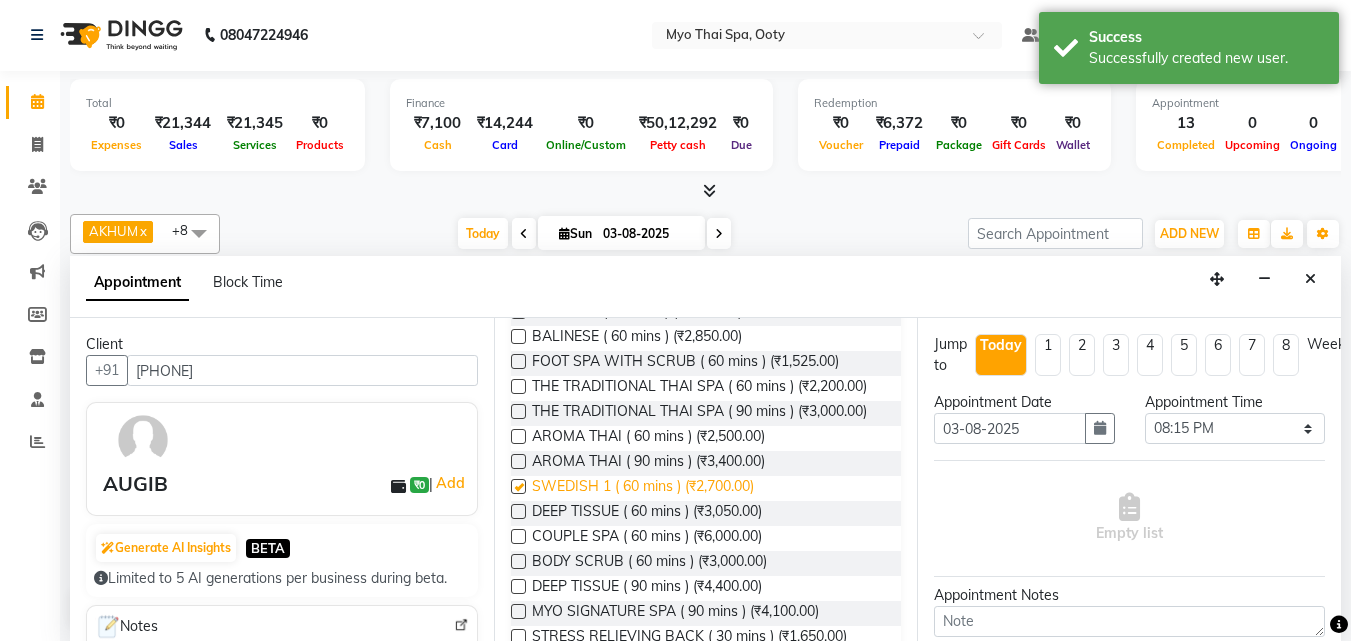 checkbox on "false" 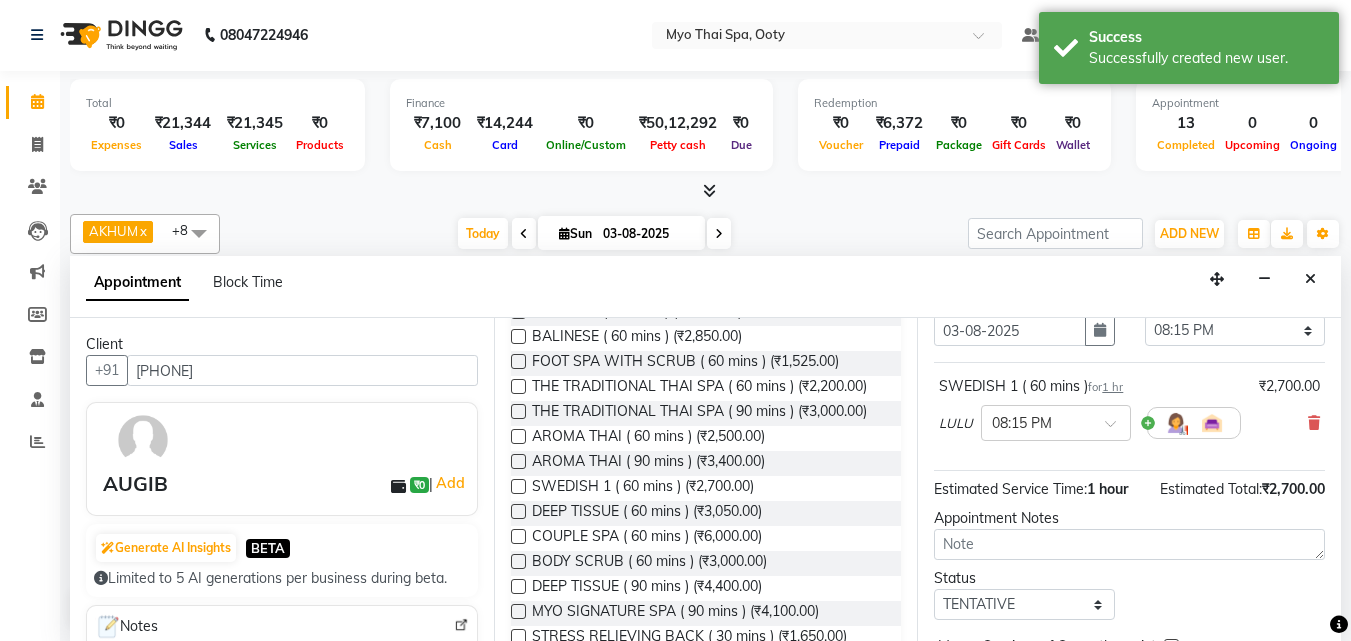 scroll, scrollTop: 218, scrollLeft: 0, axis: vertical 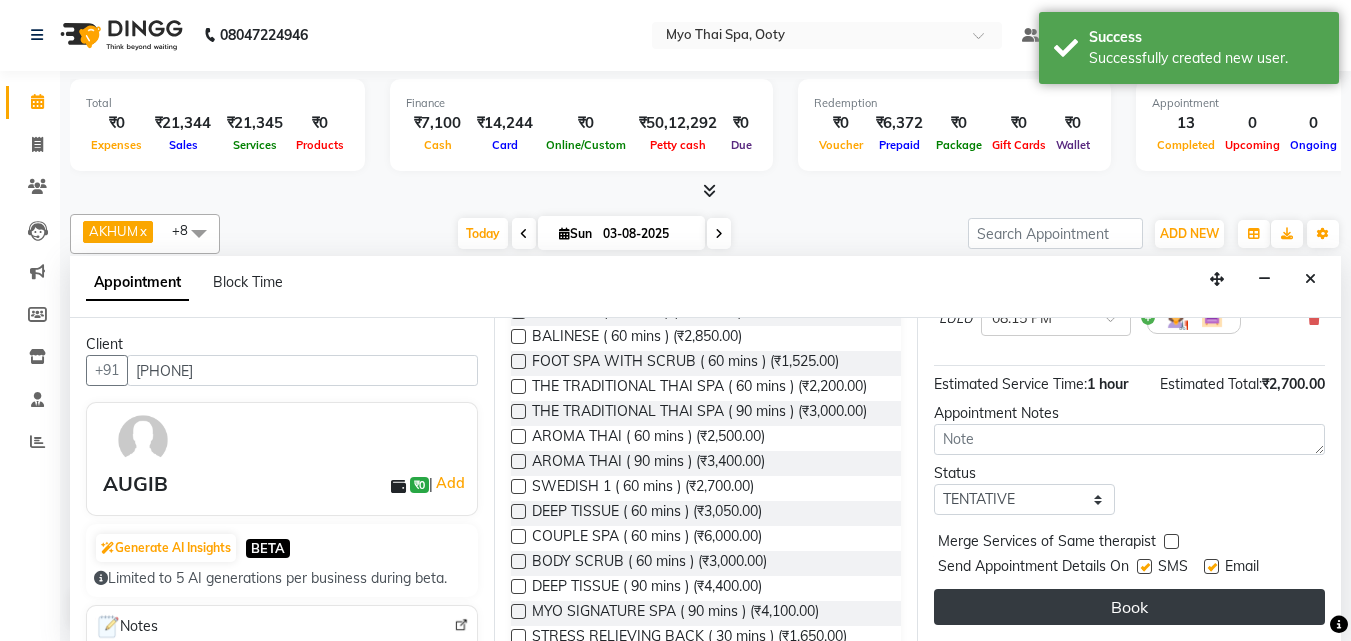 click on "Book" at bounding box center [1129, 607] 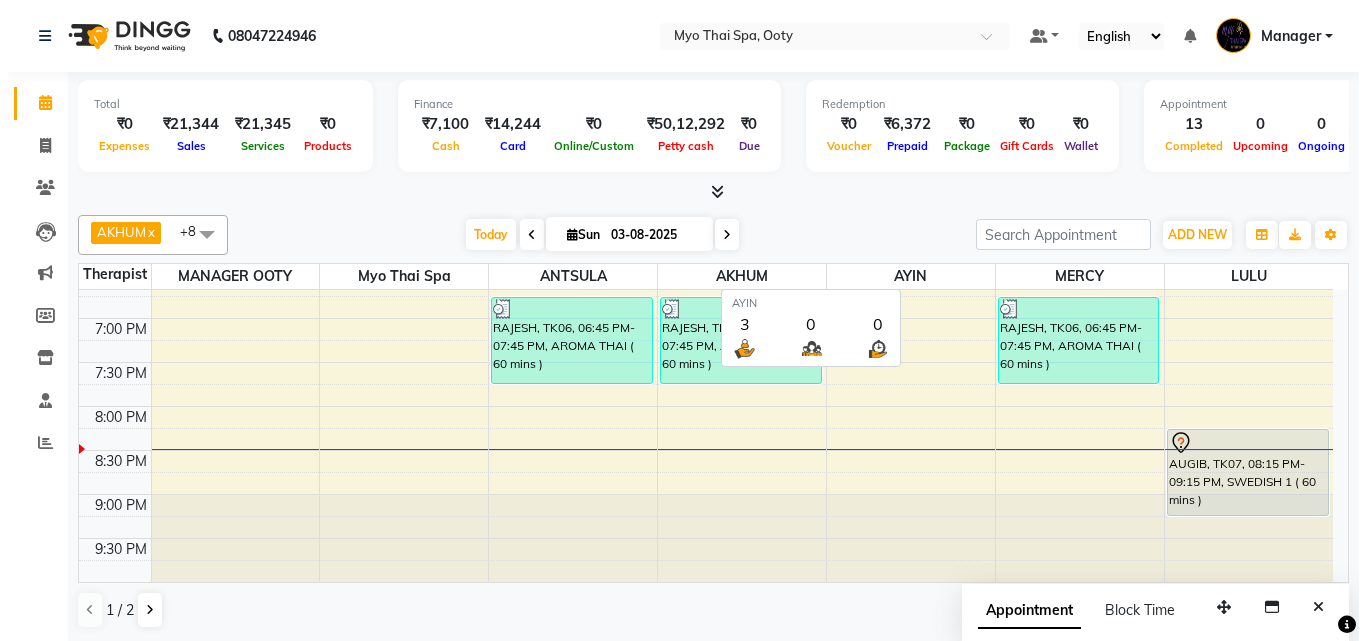 scroll, scrollTop: 1, scrollLeft: 0, axis: vertical 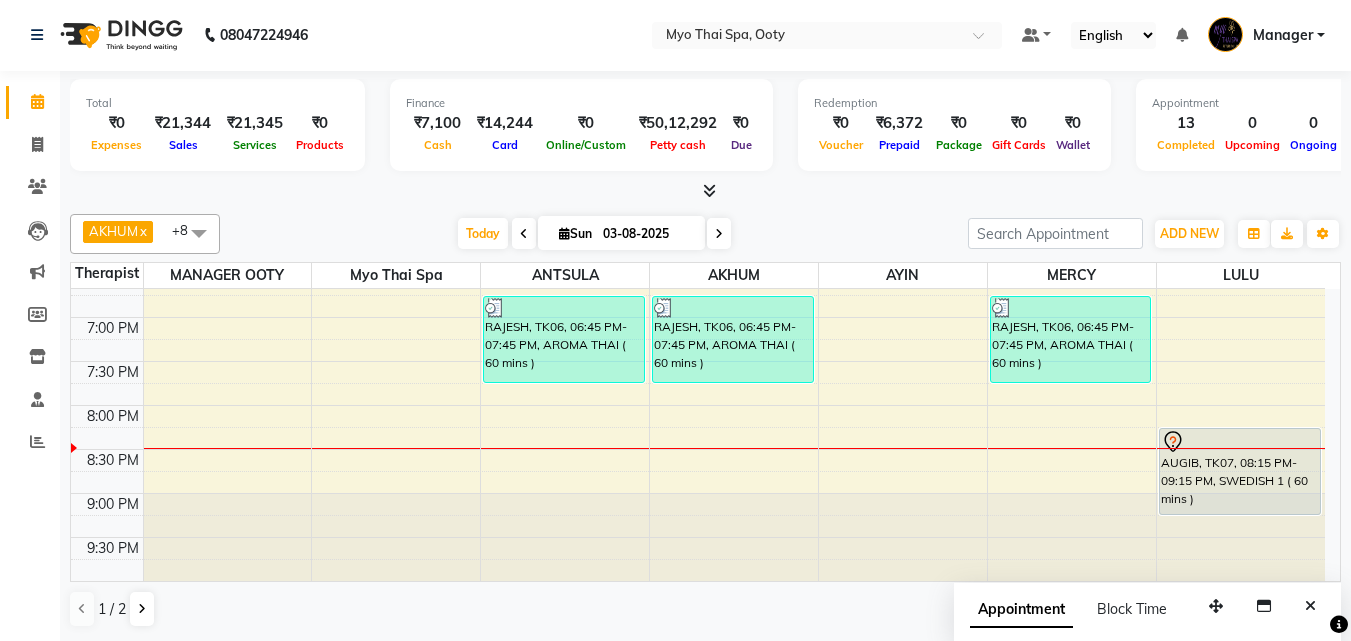 click on "9:00 AM 9:30 AM 10:00 AM 10:30 AM 11:00 AM 11:30 AM 12:00 PM 12:30 PM 1:00 PM 1:30 PM 2:00 PM 2:30 PM 3:00 PM 3:30 PM 4:00 PM 4:30 PM 5:00 PM 5:30 PM 6:00 PM 6:30 PM 7:00 PM 7:30 PM 8:00 PM 8:30 PM 9:00 PM 9:30 PM     NAYAM, TK03, 04:45 PM-05:45 PM, FOOT SPA  ( 60 mins )     RAJESH, TK06, 06:45 PM-07:45 PM, AROMA THAI ( 60 mins )     arun, TK01, 10:15 AM-11:15 AM, SWEDISH 1 ( 60 mins )     NAYAM, TK03, 04:45 PM-05:45 PM, FOOT SPA  ( 60 mins )     RAJESH, TK06, 06:45 PM-07:45 PM, AROMA THAI ( 60 mins )     arun, TK01, 10:15 AM-11:15 AM, FOOT SPA HEAD/ BACK SHOULDER ( 60 mins )     NAYAM, TK03, 04:45 PM-05:00 PM, HEAD CHAMPI ( 15 mins )     Prakash 329, TK05, 05:30 PM-06:30 PM, SWEDISH 1 ( 60 mins )     NAYAM, TK03, 04:45 PM-05:45 PM, FOOT SPA  ( 60 mins )     RAJESH, TK06, 06:45 PM-07:45 PM, AROMA THAI ( 60 mins )     VIVIN, TK02, 03:00 PM-04:00 PM, DEEP TISSUE ( 60 mins )     RANVEER, TK04, 05:15 PM-06:15 PM, AROMA THAI ( 60 mins )             AUGIB, TK07, 08:15 PM-09:15 PM, SWEDISH 1 ( 60 mins )" at bounding box center (698, 9) 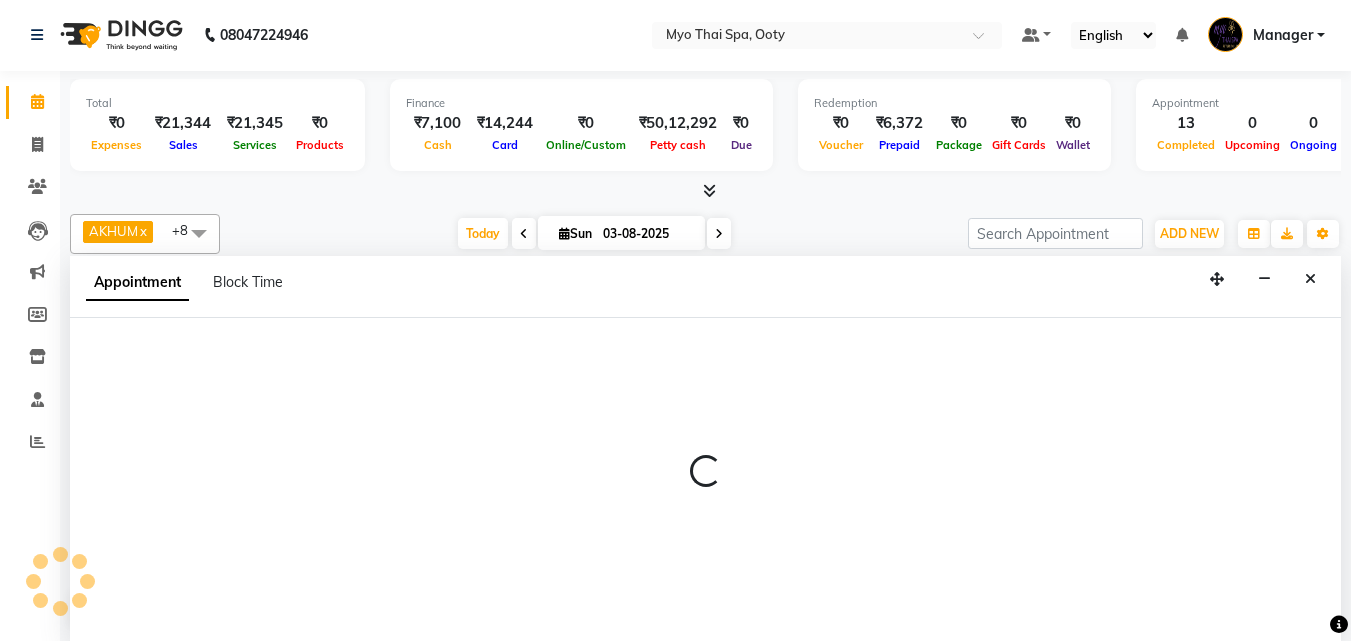 select on "84004" 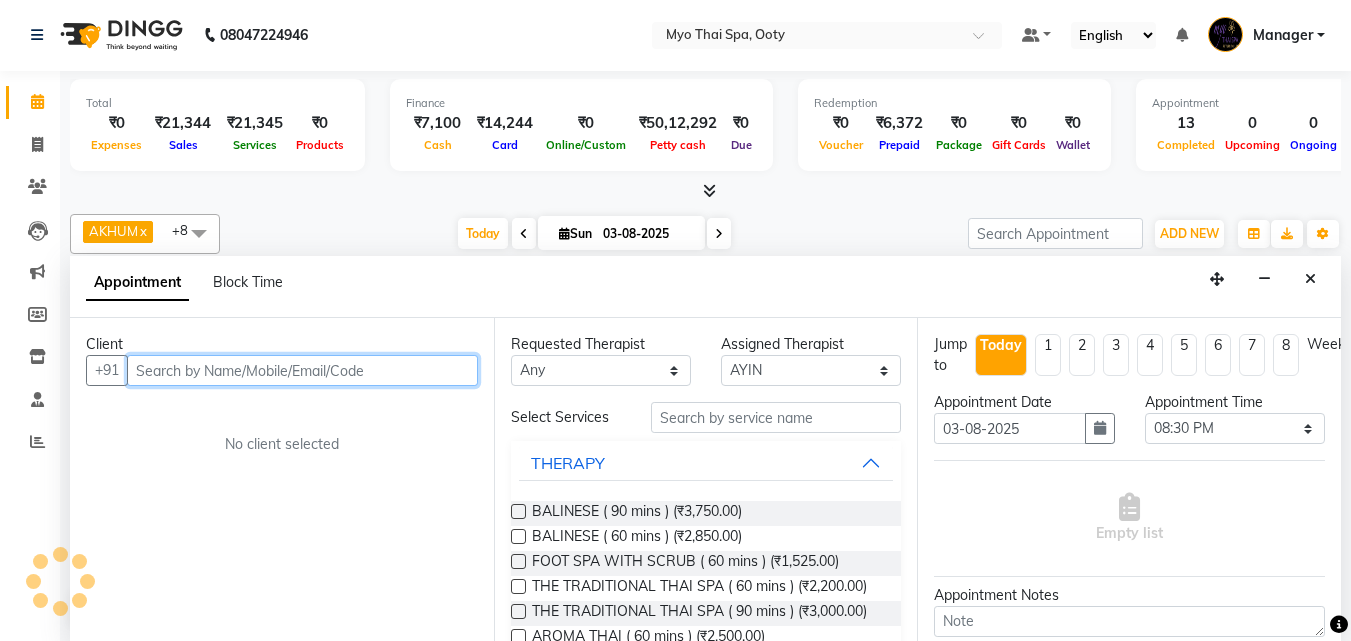 click at bounding box center (302, 370) 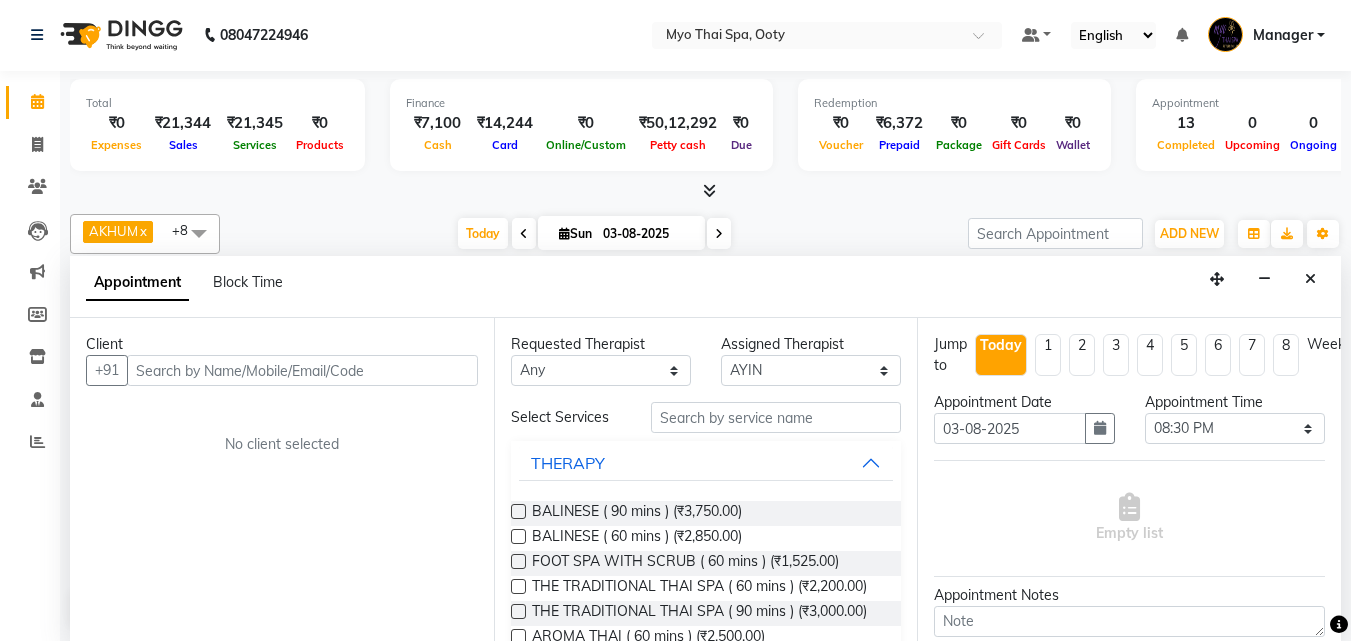 click on "Appointment Block Time" at bounding box center [705, 287] 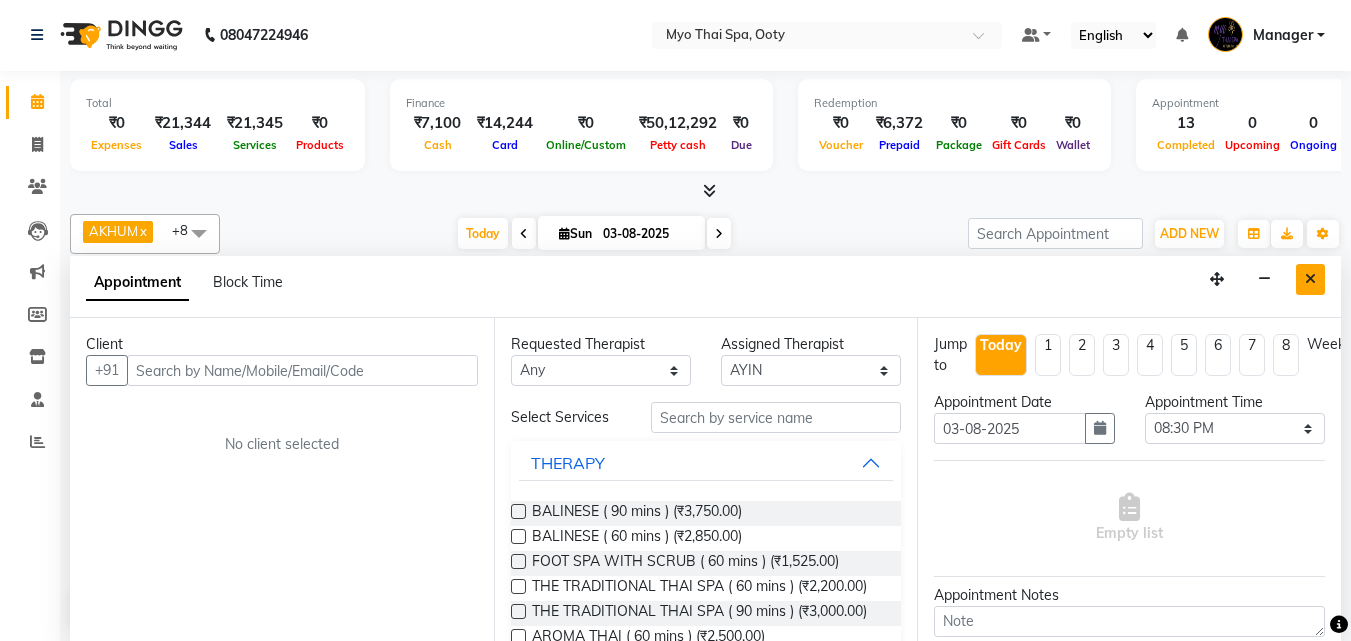 click at bounding box center (1310, 279) 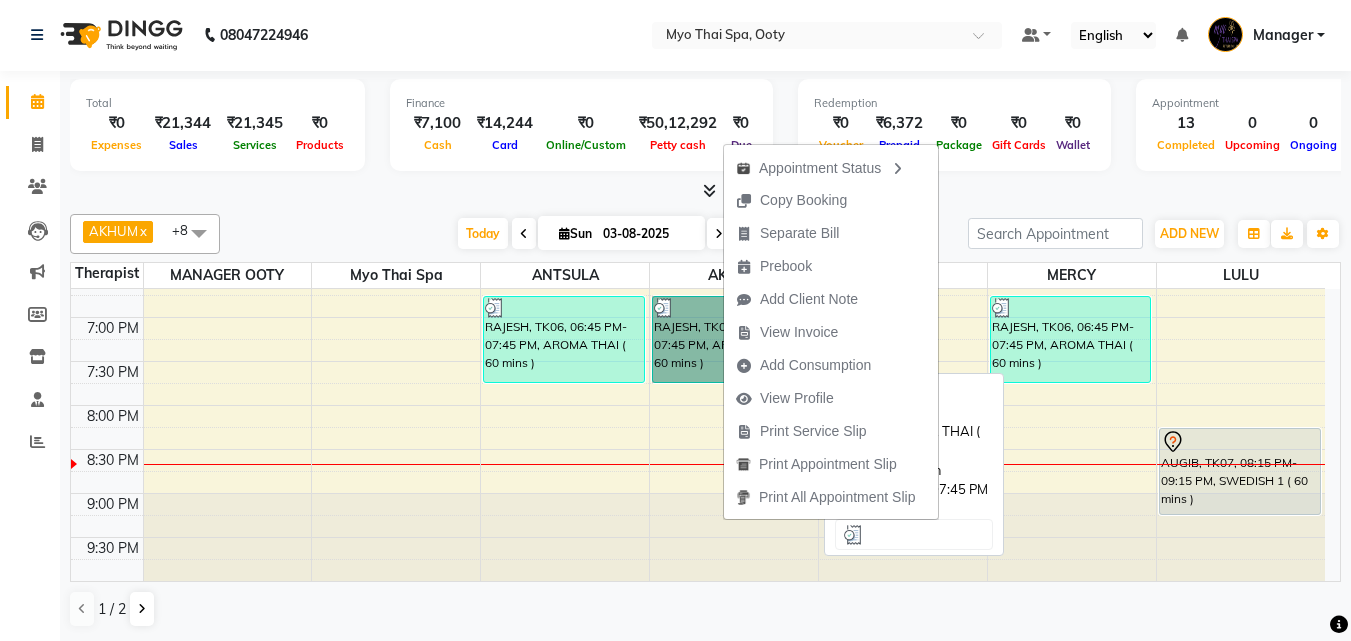 click on "RAJESH, TK06, 06:45 PM-07:45 PM, AROMA THAI ( 60 mins )" at bounding box center (733, 339) 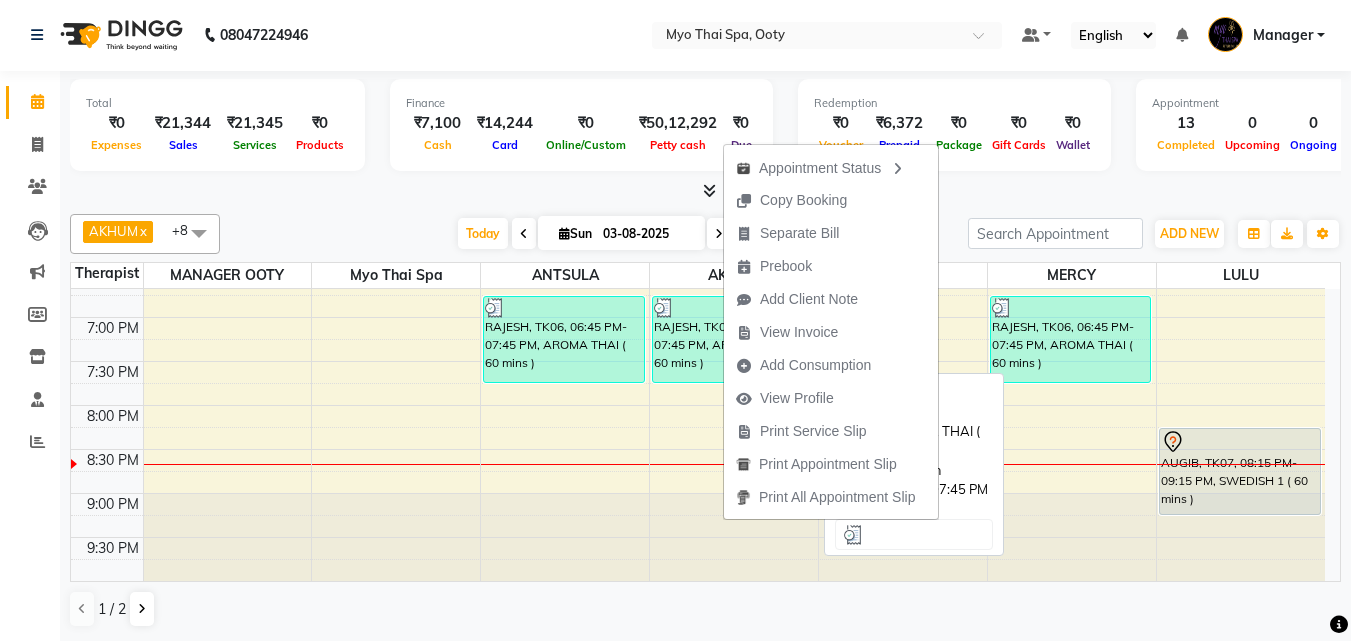 select on "3" 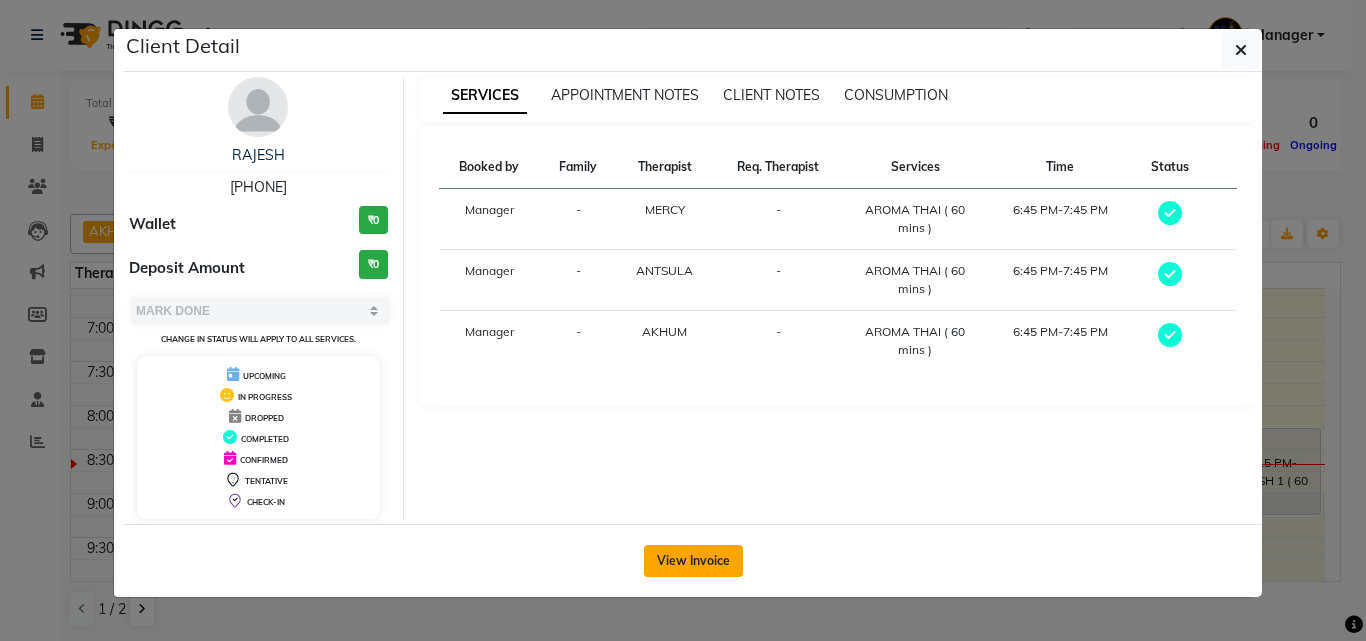 click on "View Invoice" 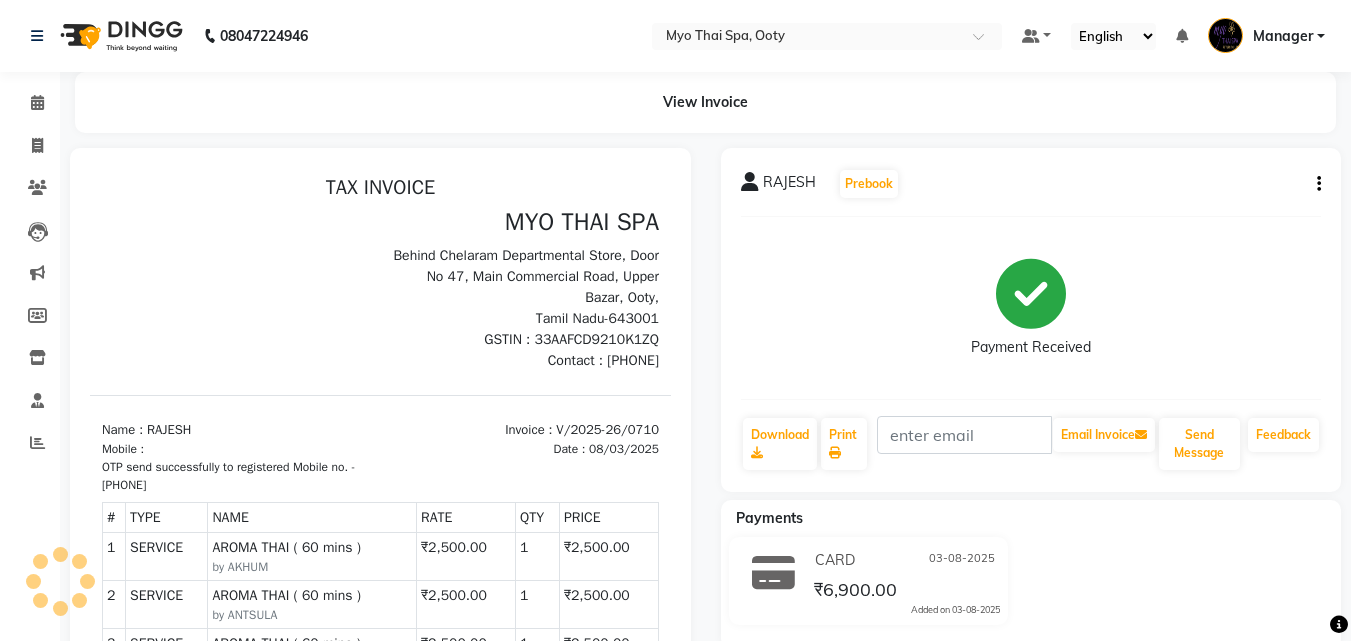 scroll, scrollTop: 0, scrollLeft: 0, axis: both 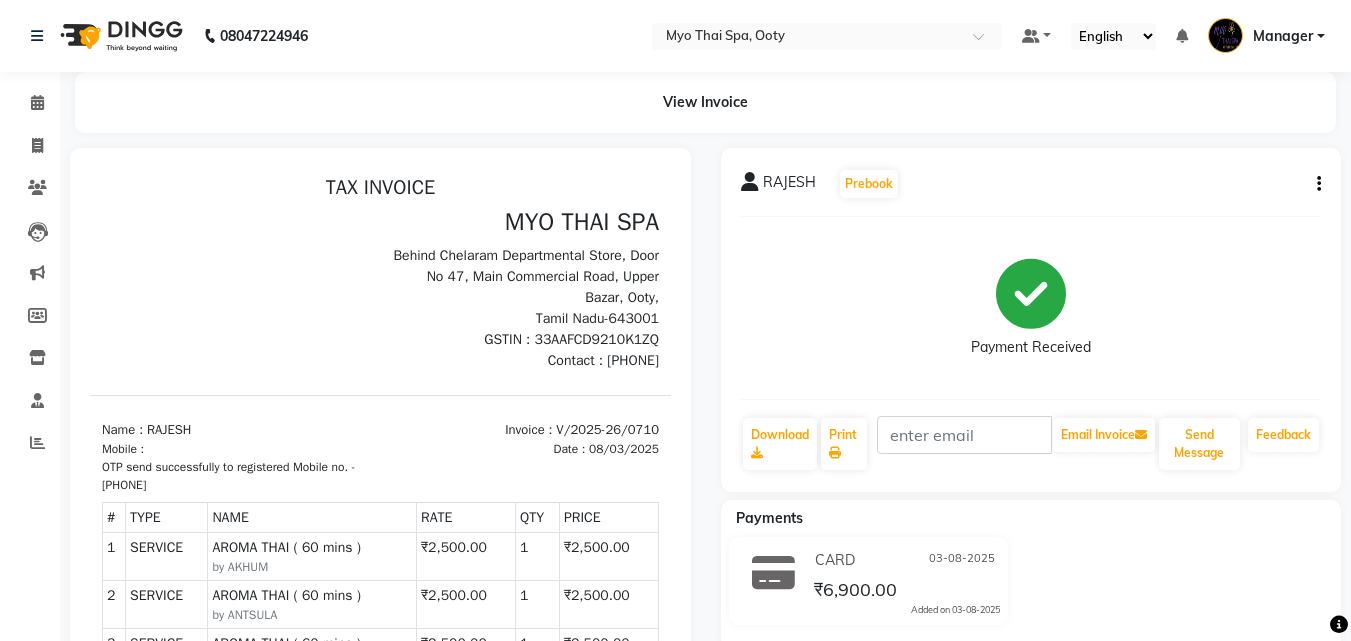 click on "RAJESH   Prebook" 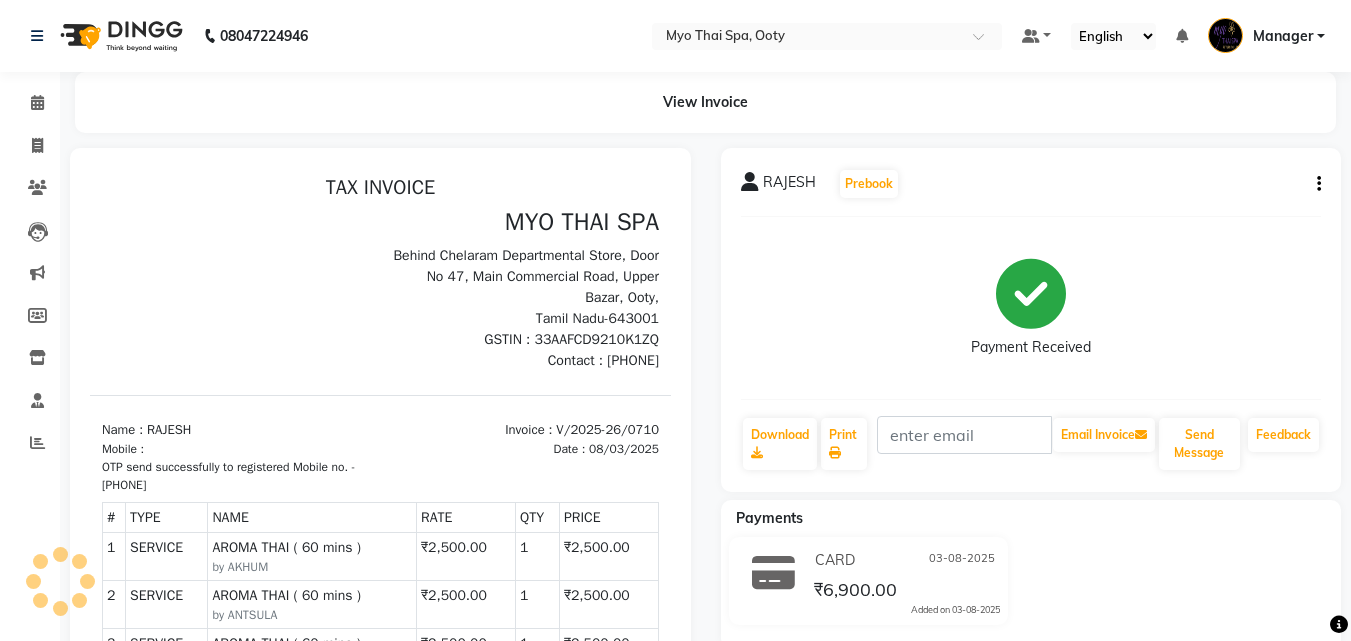click 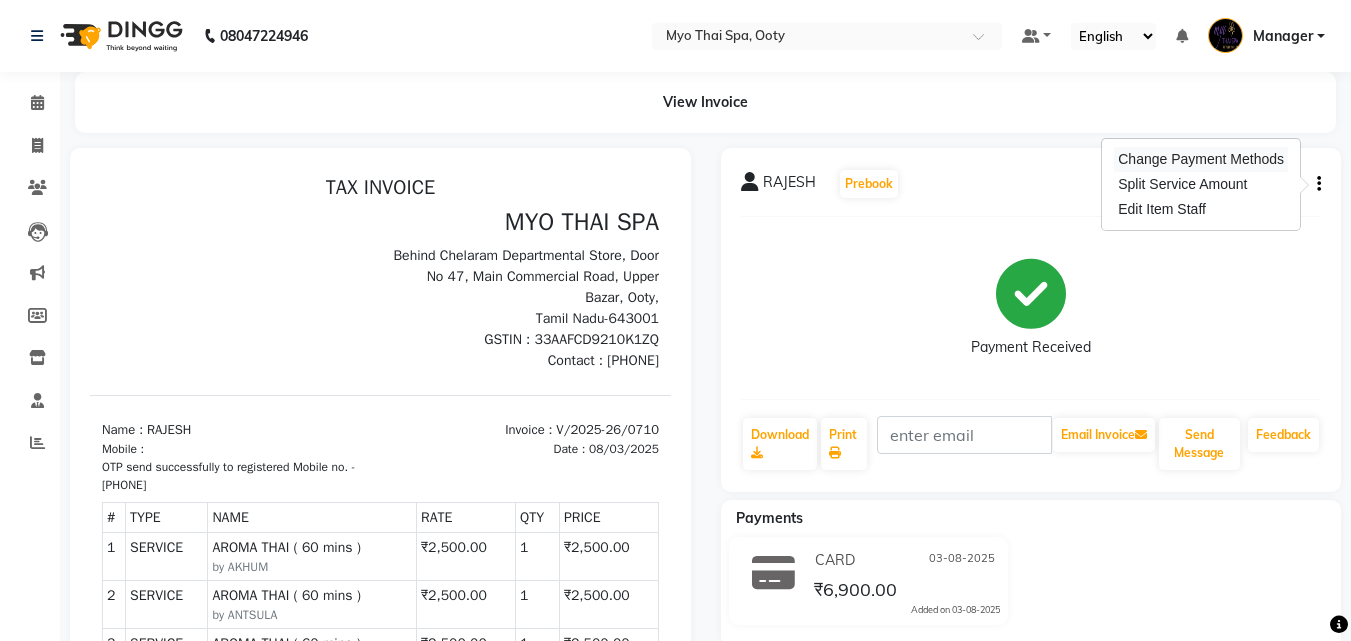 click on "Change Payment Methods" at bounding box center [1201, 159] 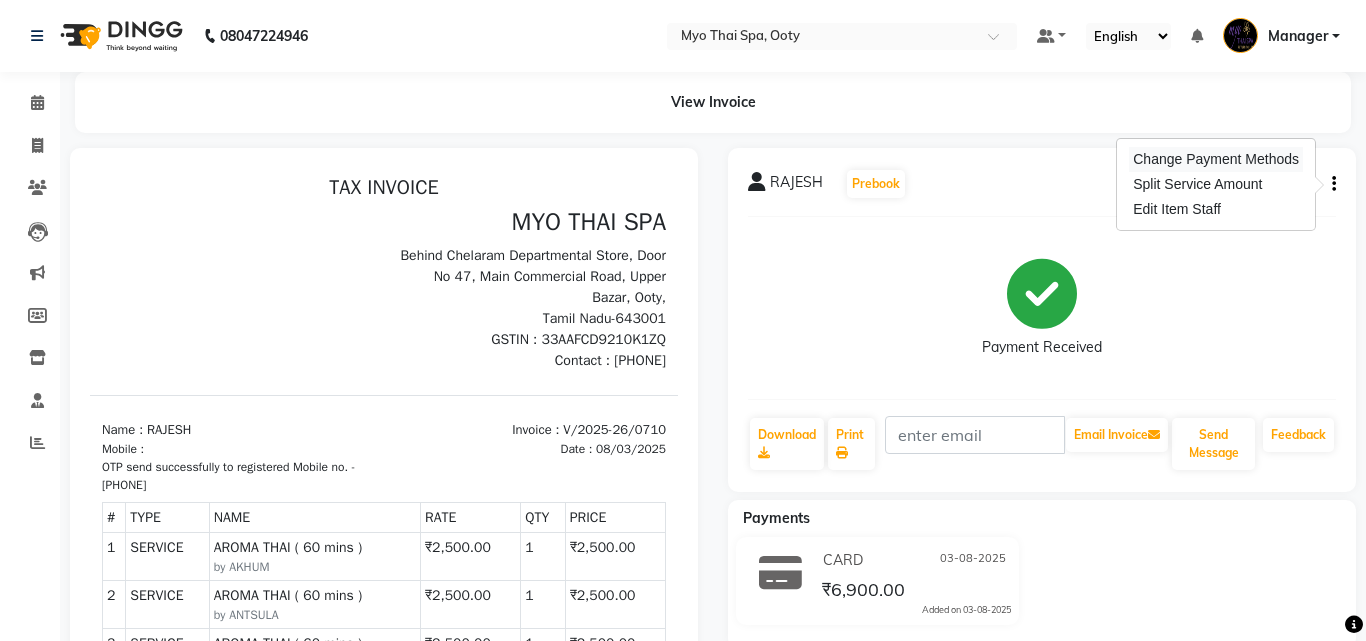 select on "2" 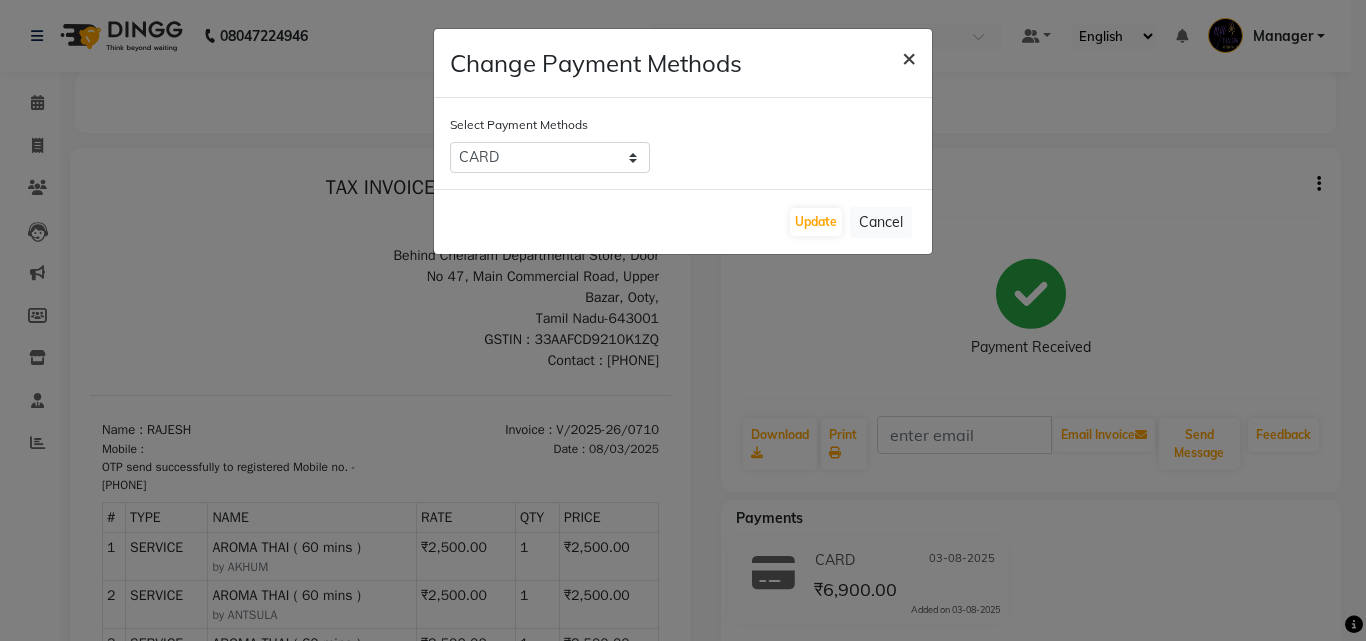 click on "×" 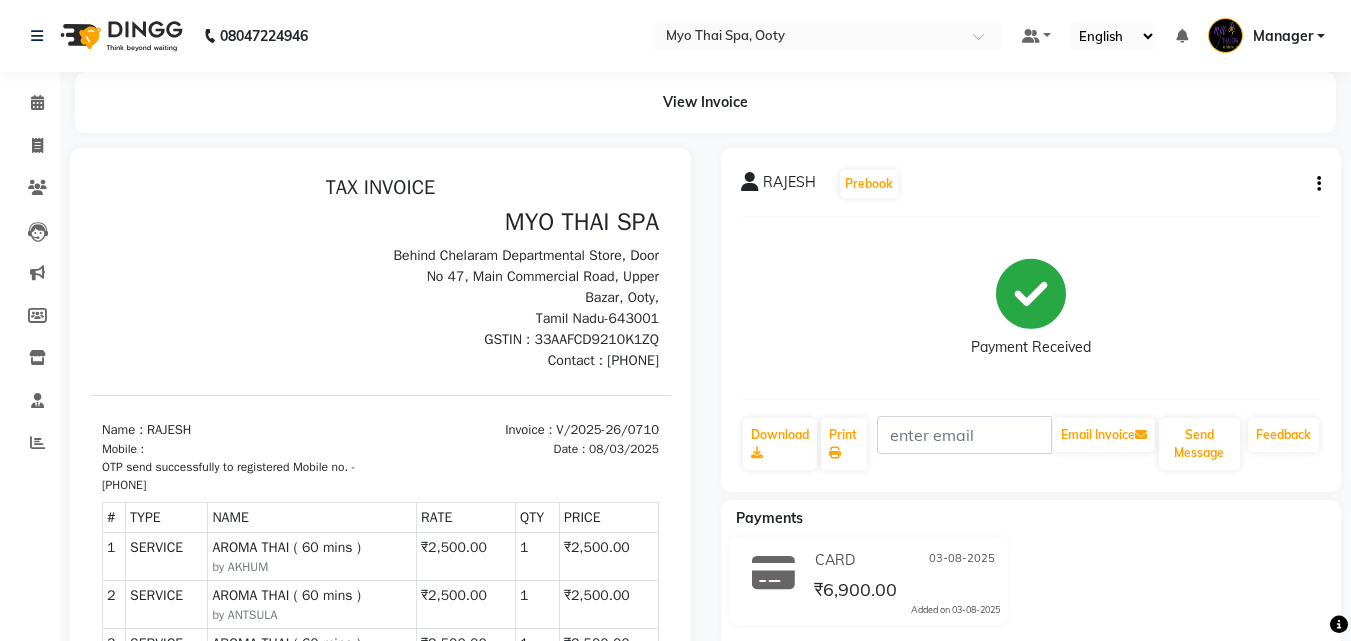 click on "[LAST NAME]   Prebook   Payment Received  Download  Print   Email Invoice   Send Message Feedback" 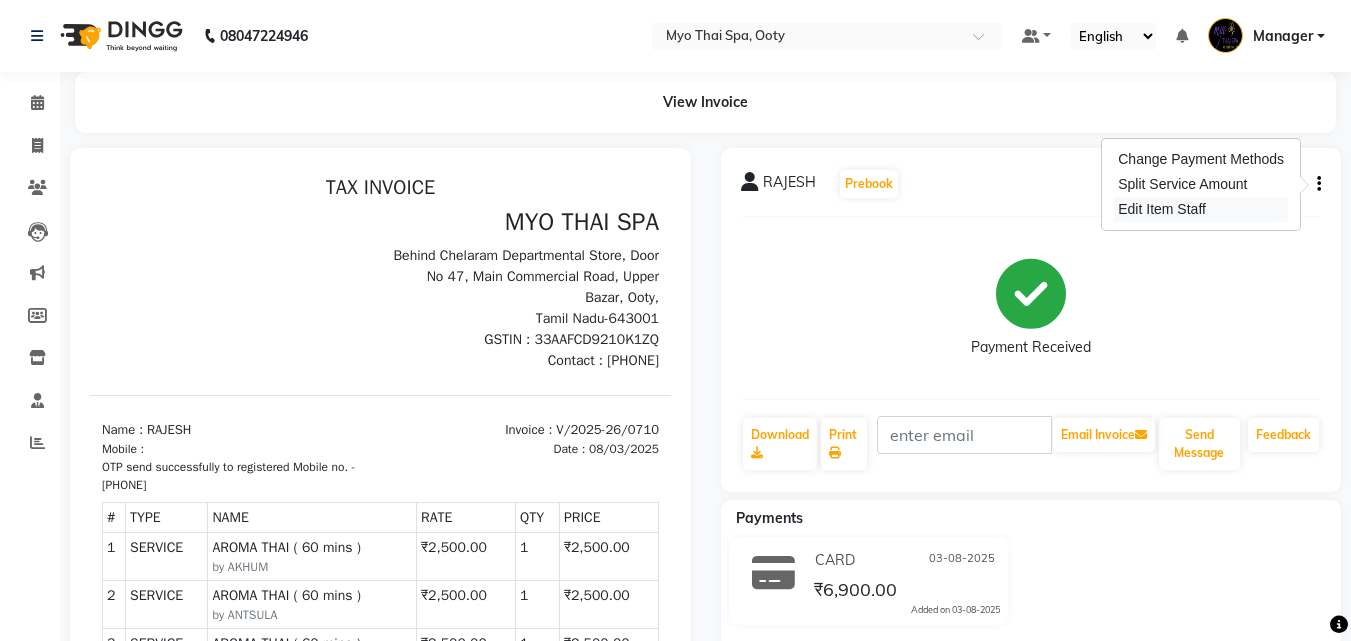 click on "Edit Item Staff" at bounding box center [1201, 209] 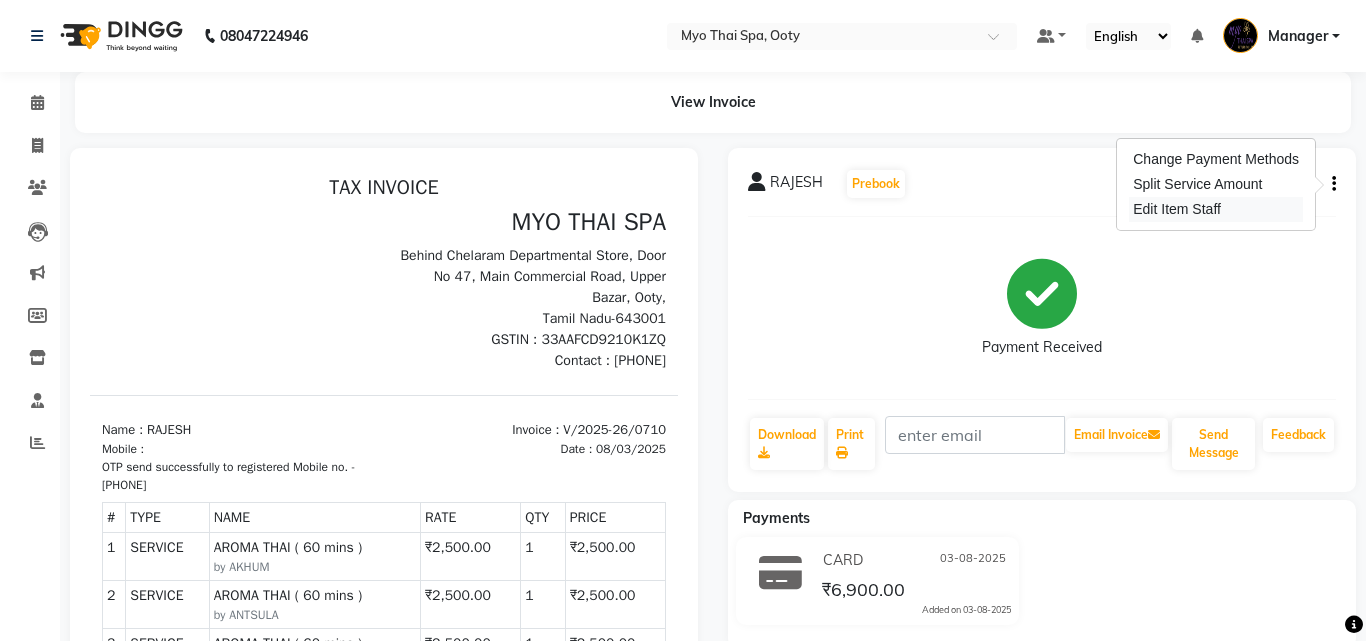 select on "59516" 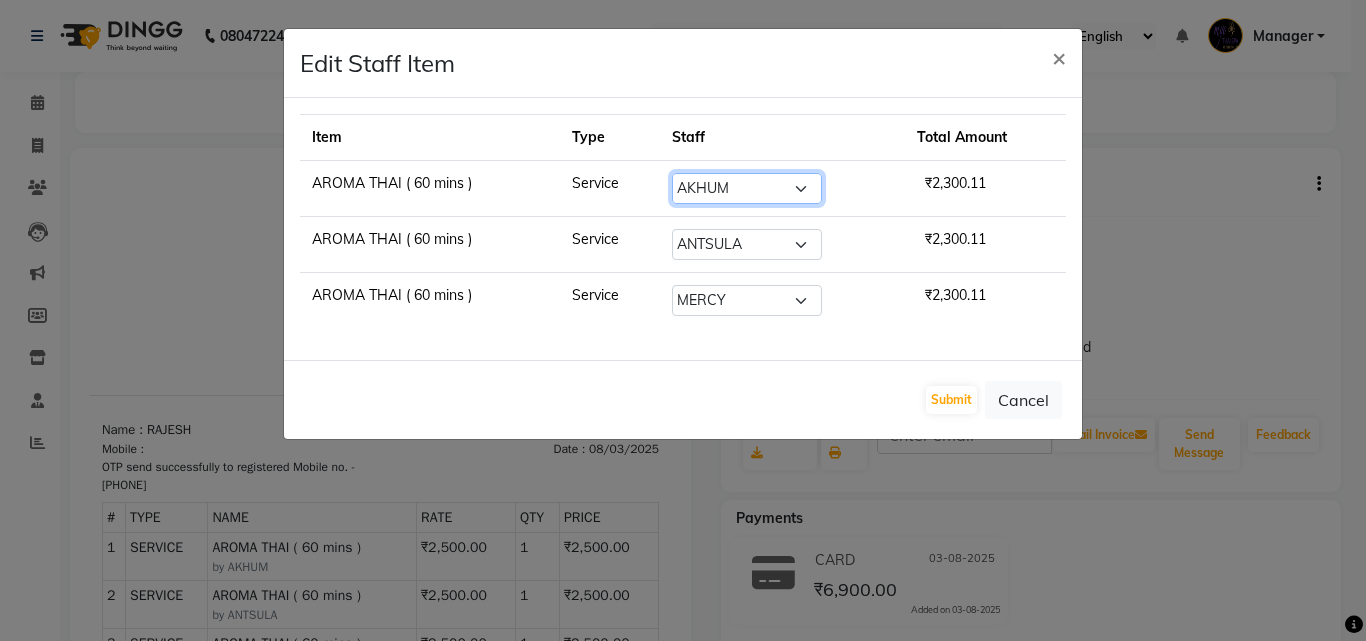 click on "Select  AKHUM   ANTSULA   AYIN   LULU   Manager   MANAGER OOTY   MERCY   Myo Thai Spa   RANGI   simoia" 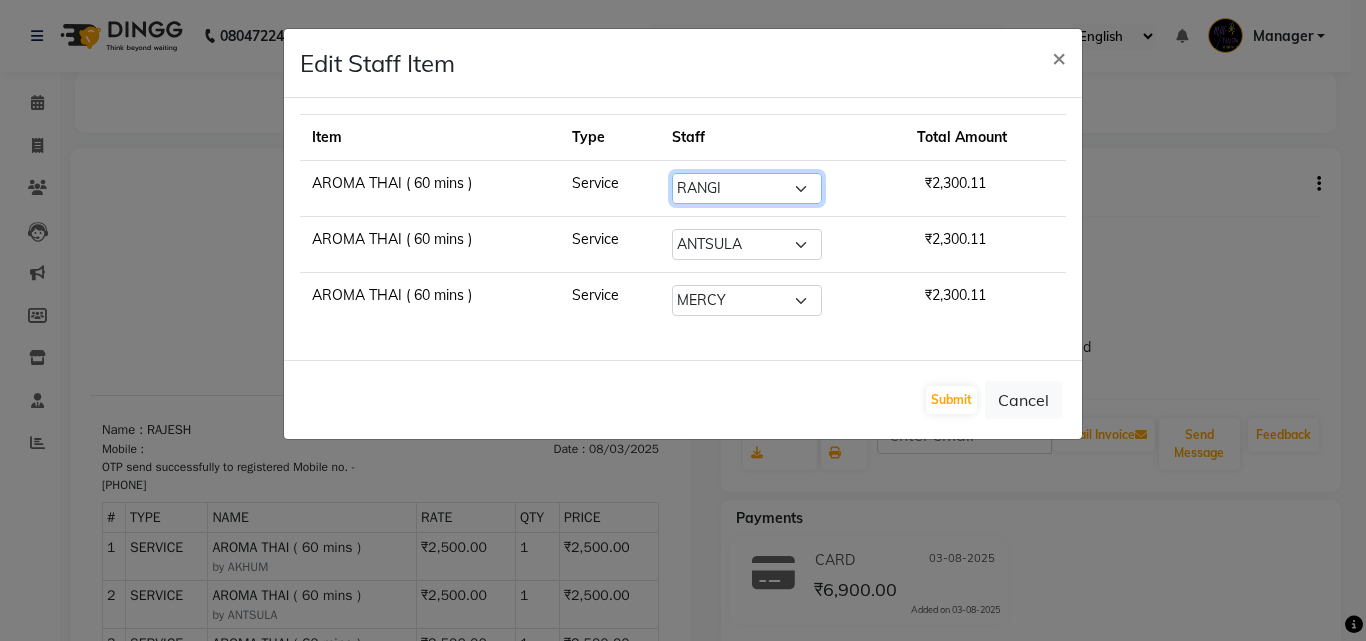 click on "Select  AKHUM   ANTSULA   AYIN   LULU   Manager   MANAGER OOTY   MERCY   Myo Thai Spa   RANGI   simoia" 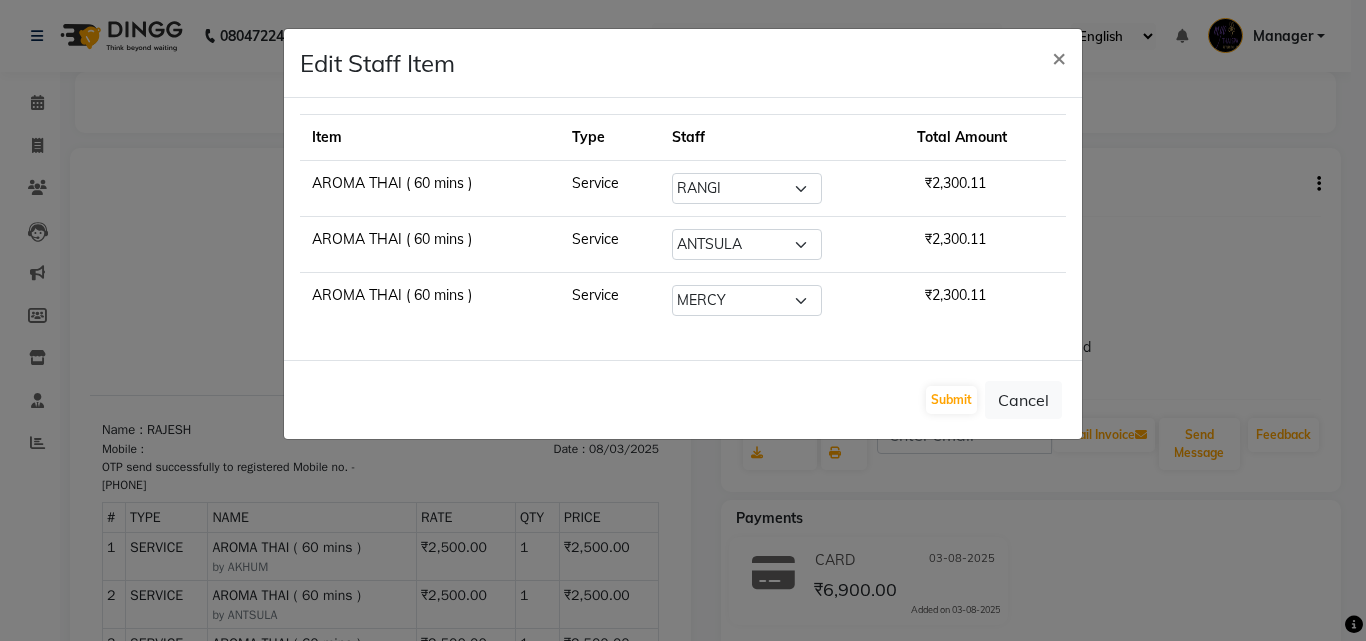 click on "Submit   Cancel" 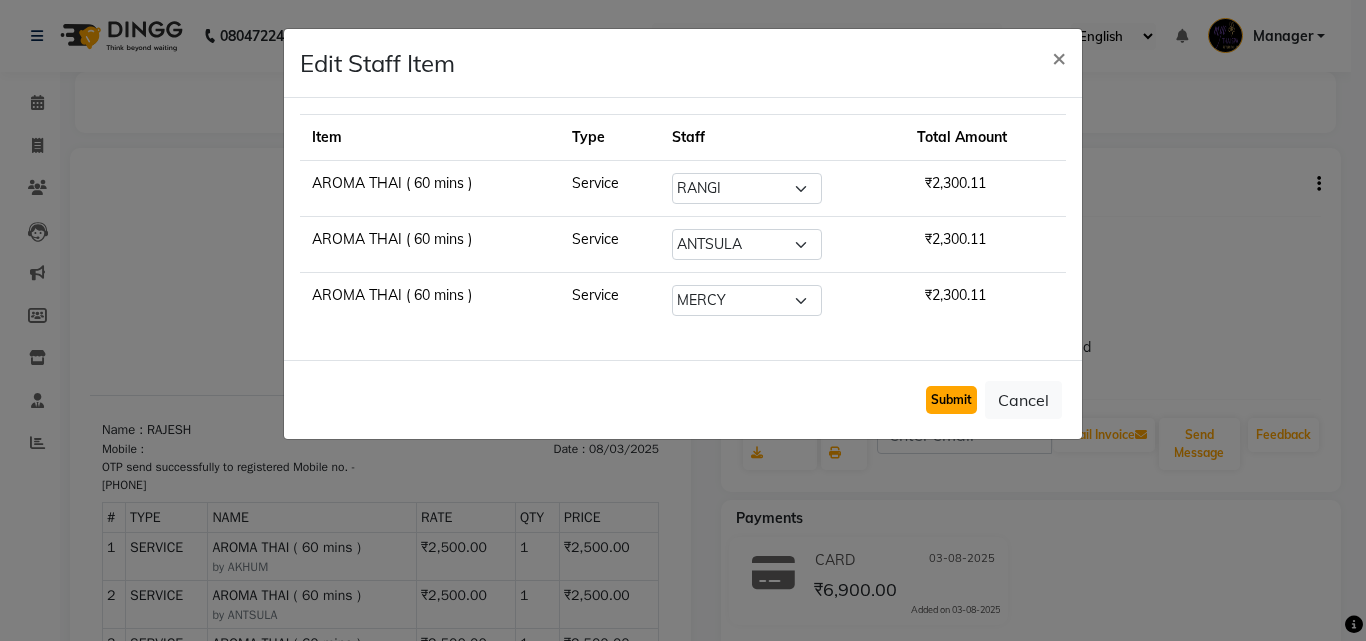 click on "Submit" 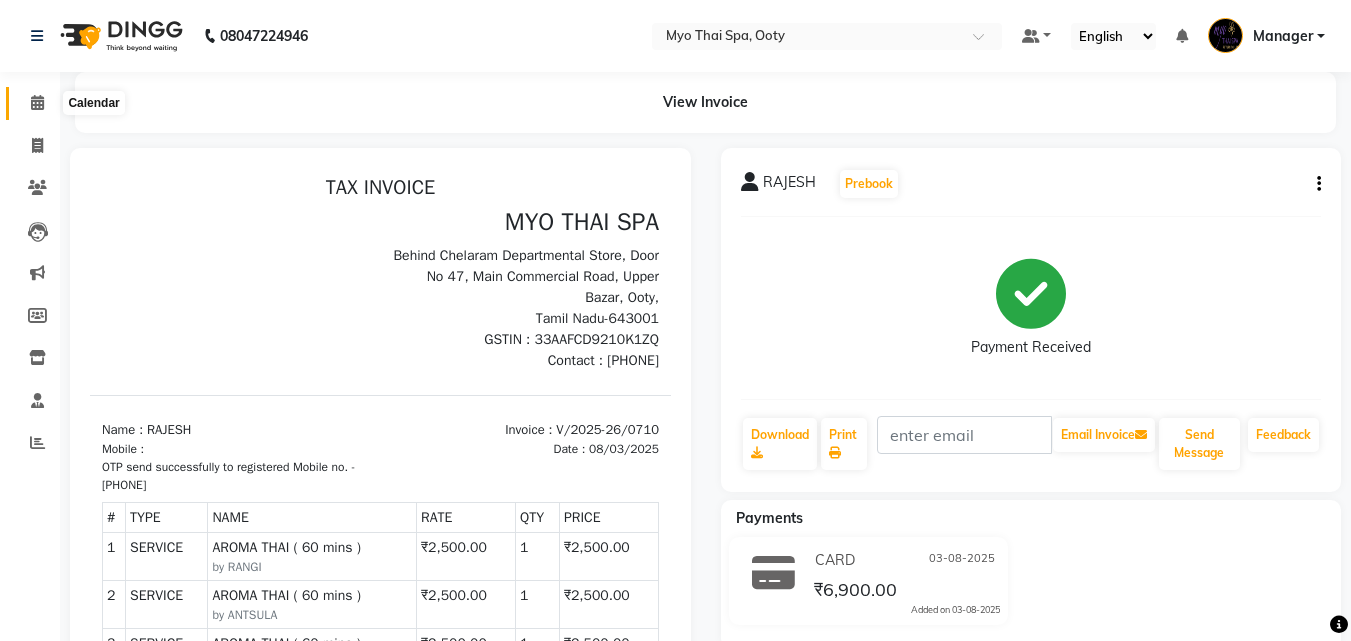 click 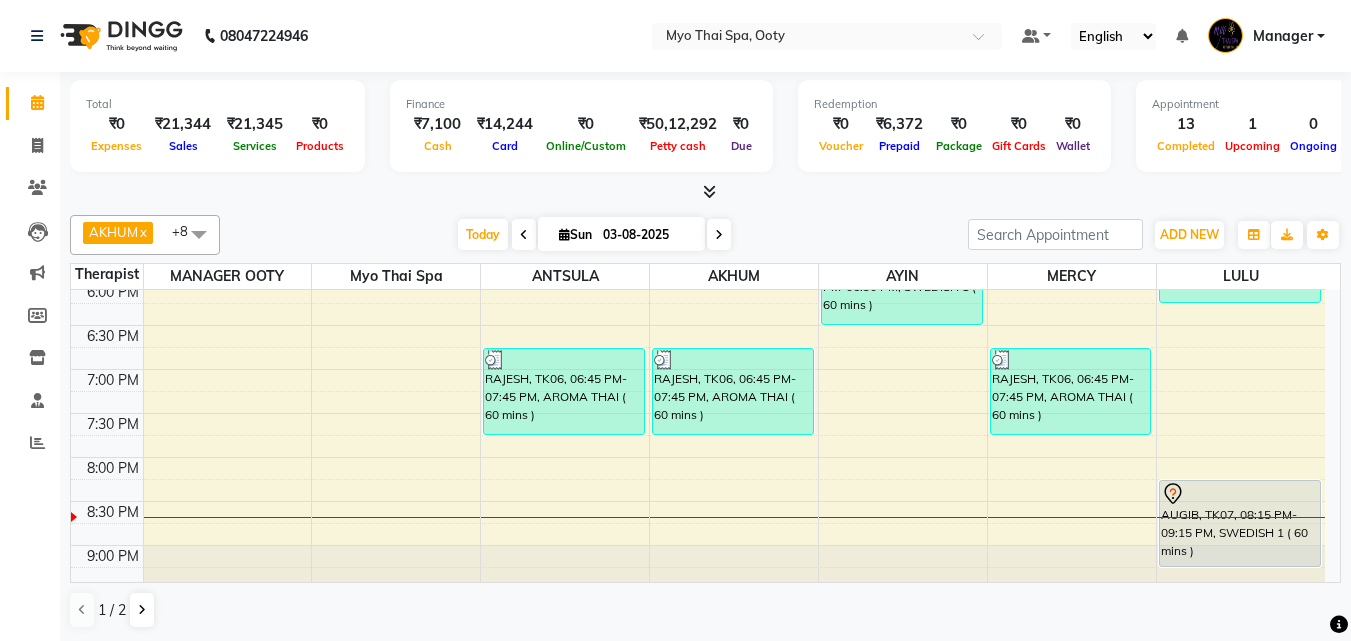 scroll, scrollTop: 851, scrollLeft: 0, axis: vertical 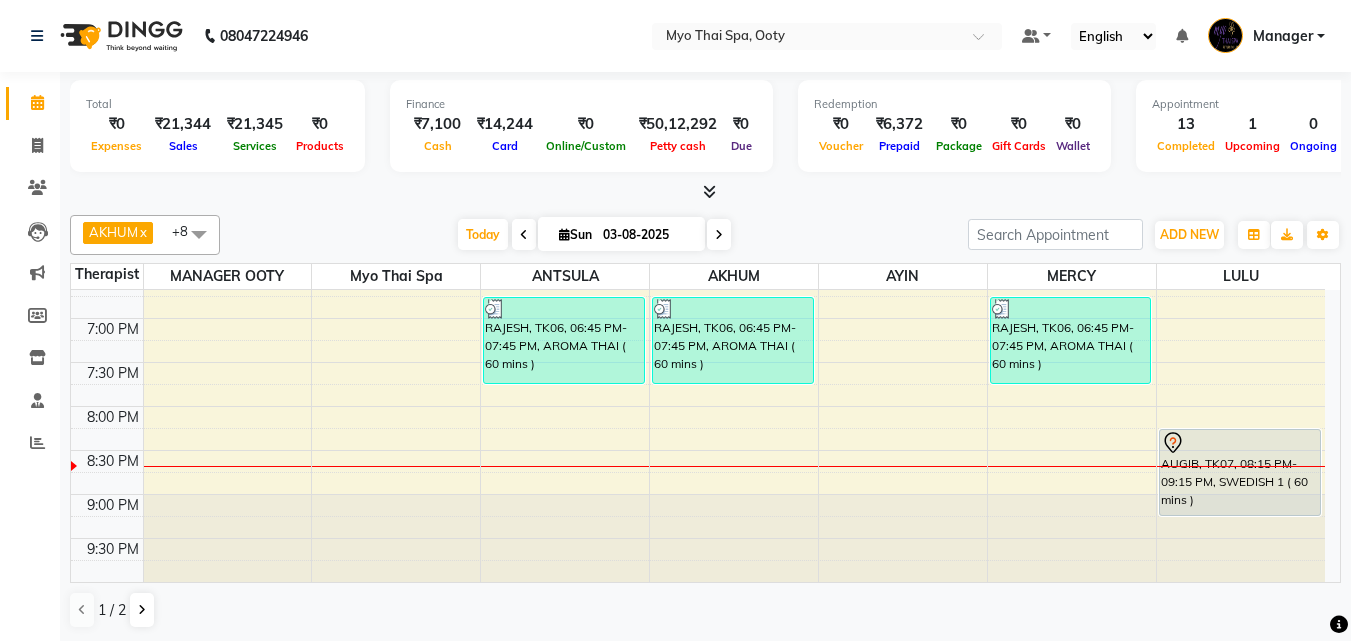 click at bounding box center [199, 234] 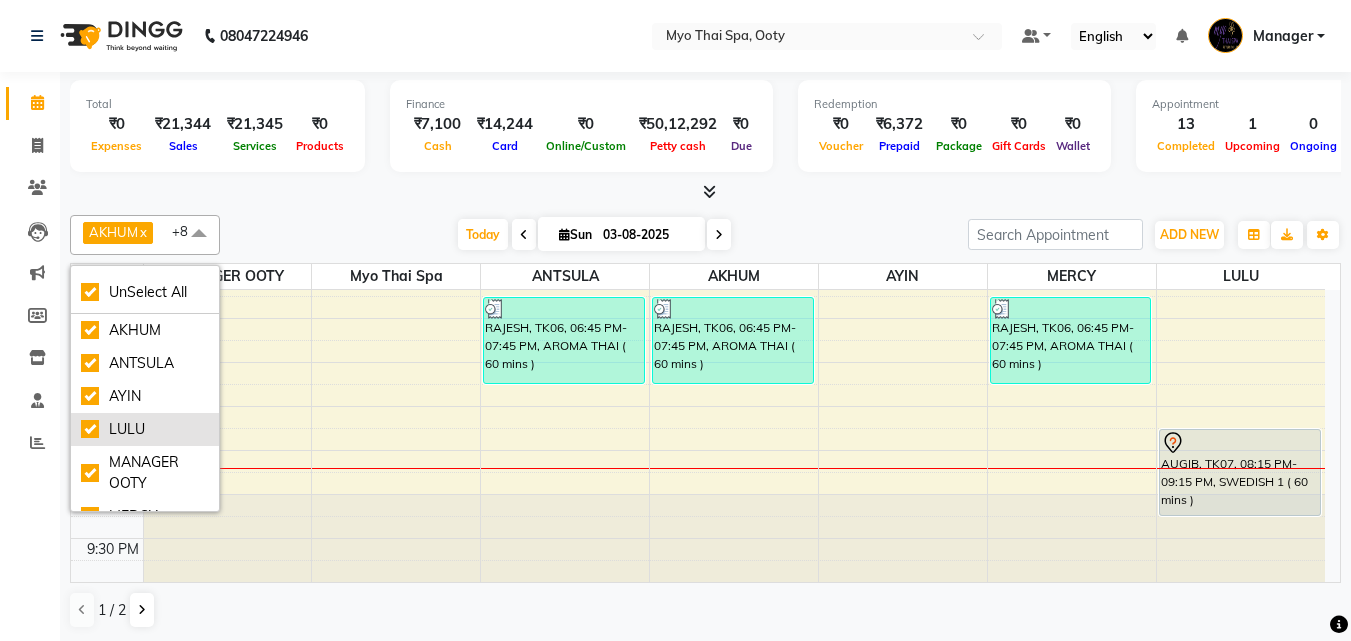 scroll, scrollTop: 142, scrollLeft: 0, axis: vertical 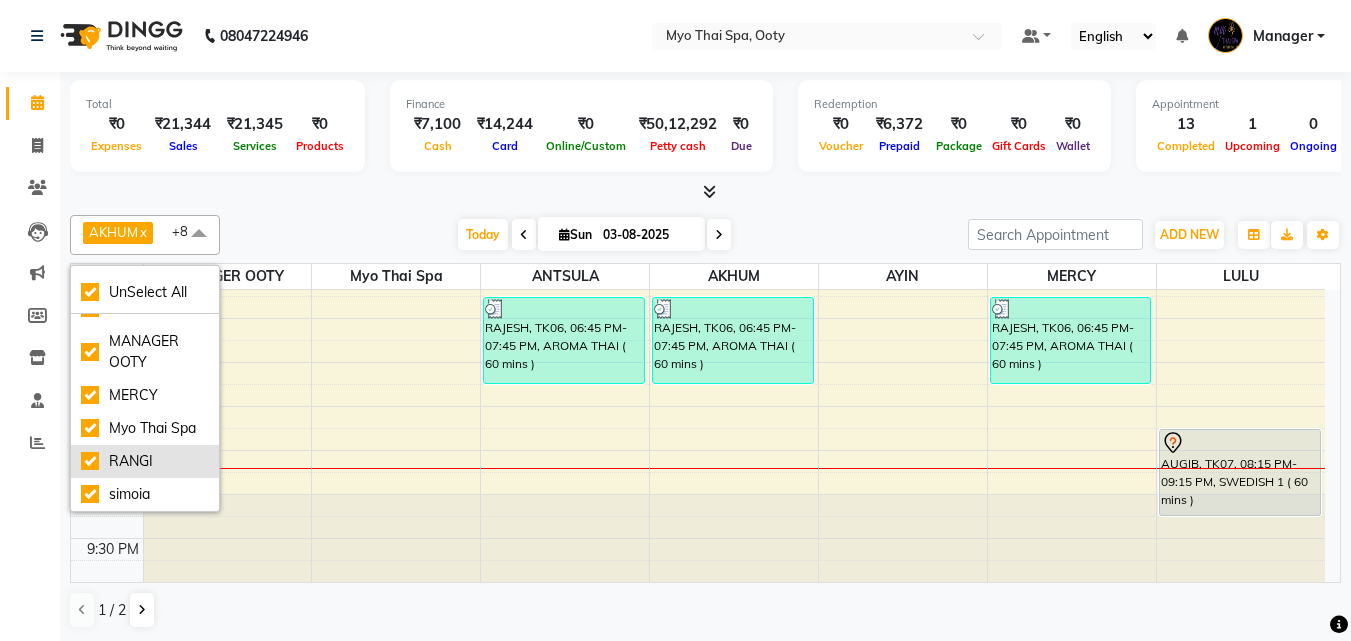 click on "RANGI" at bounding box center (145, 461) 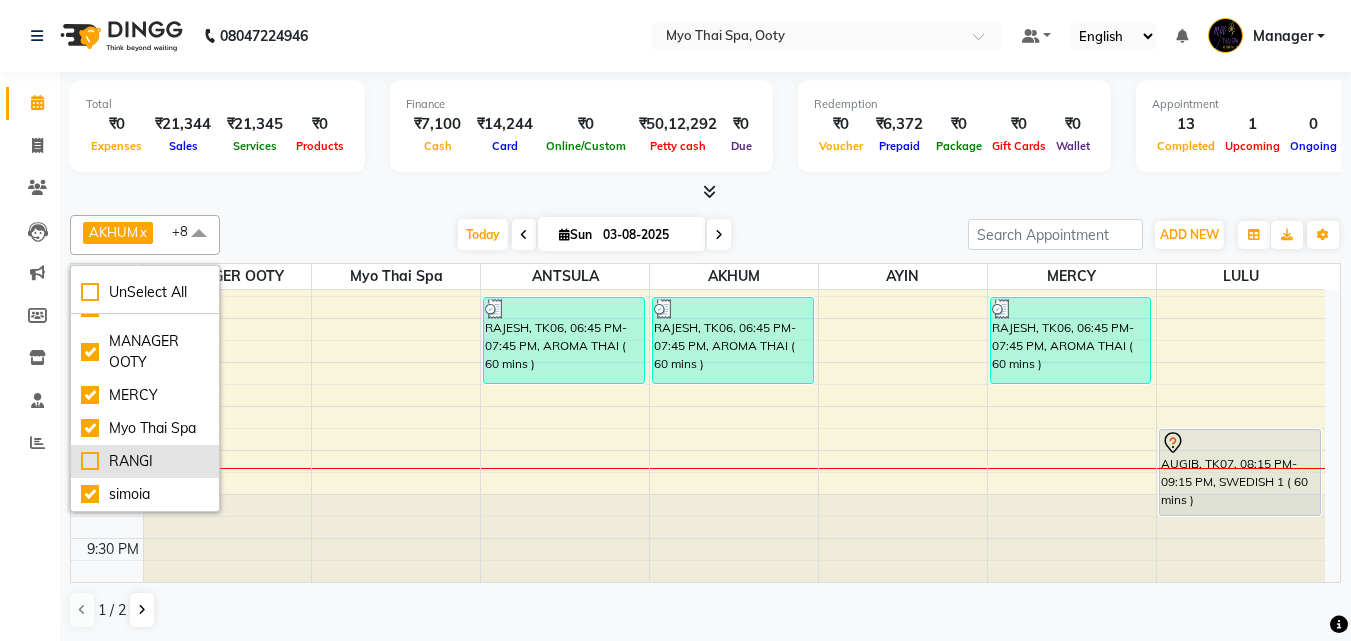 checkbox on "false" 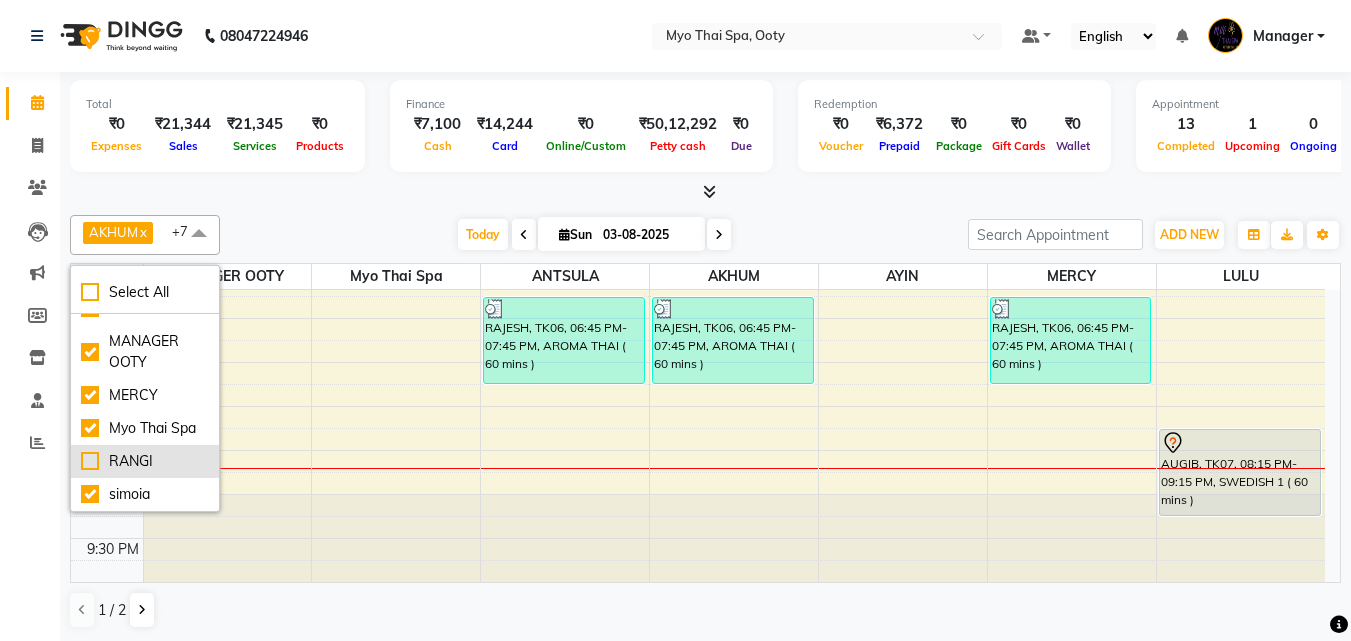 click on "RANGI" at bounding box center (145, 461) 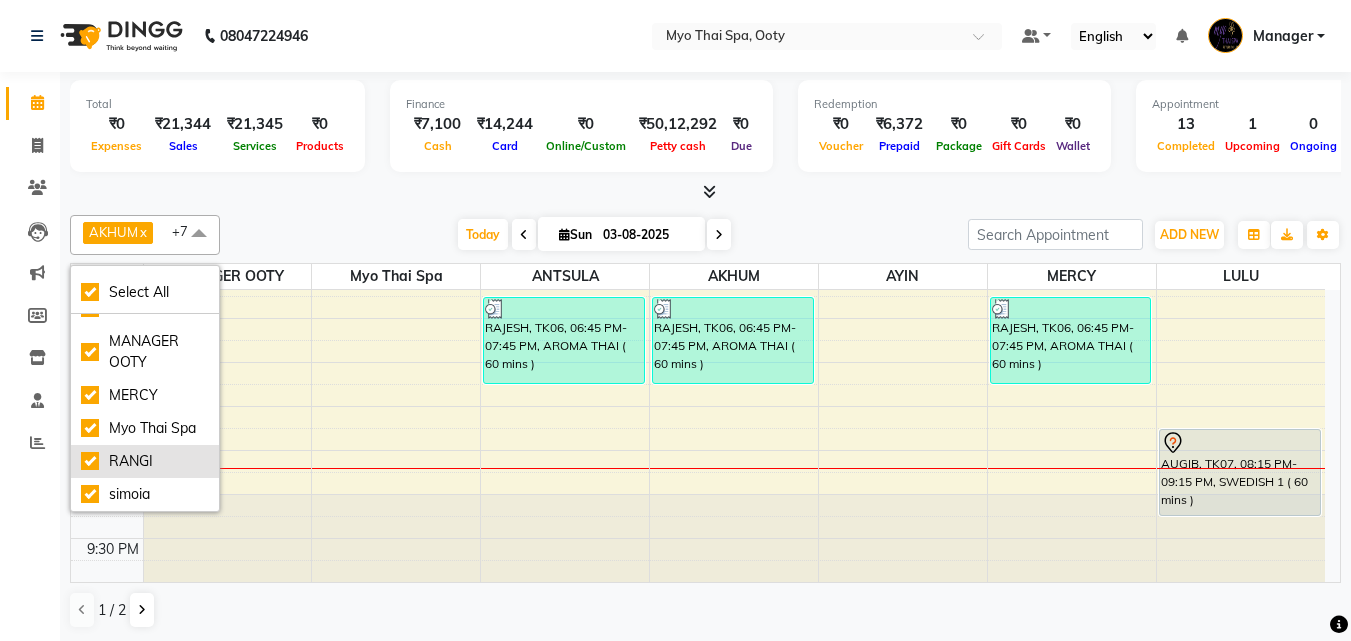 checkbox on "true" 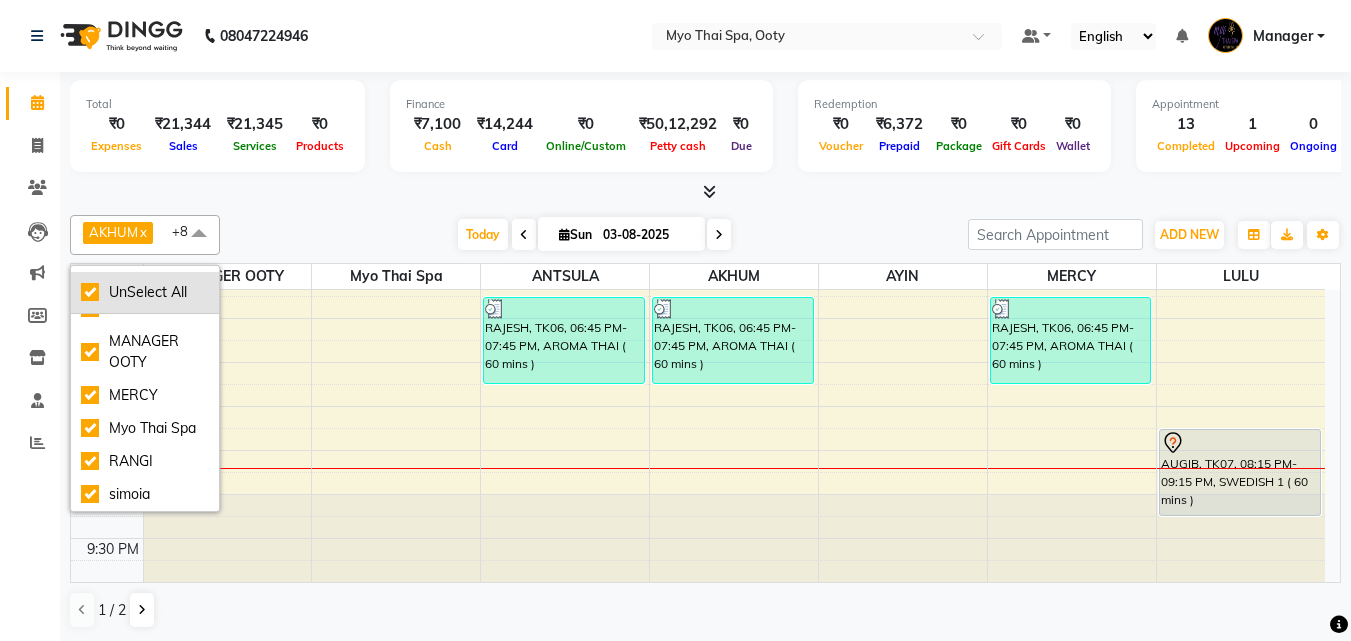 click on "UnSelect All" at bounding box center [145, 292] 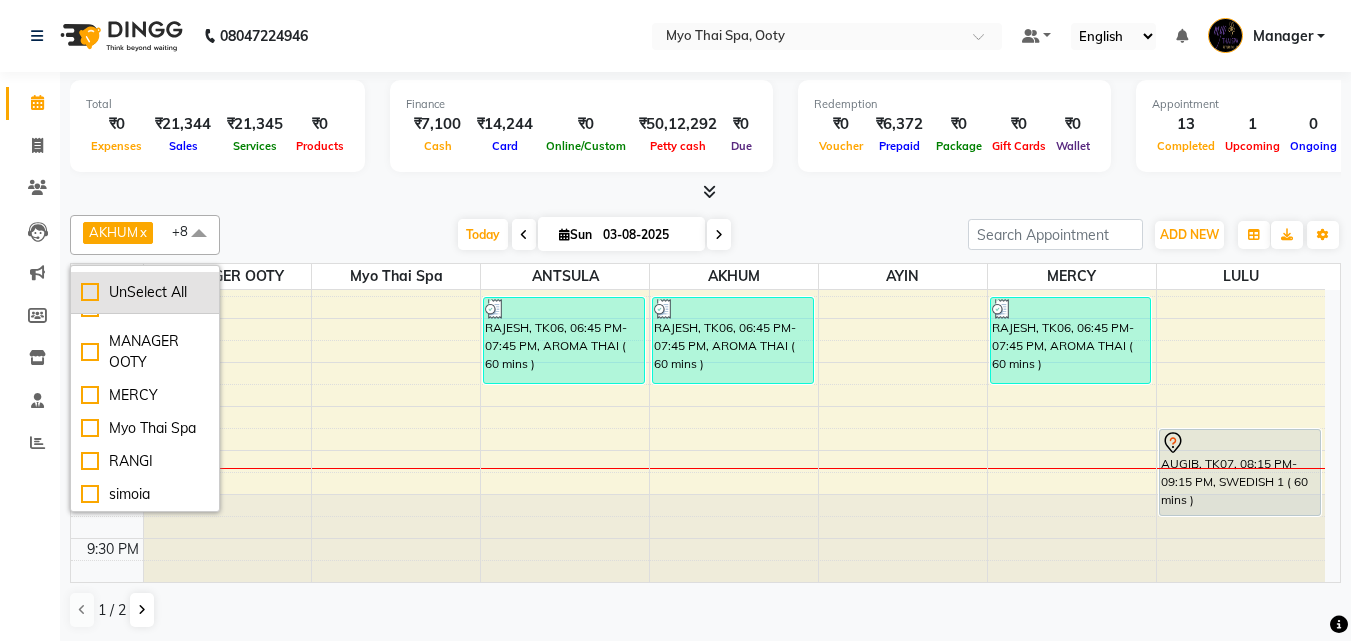 checkbox on "false" 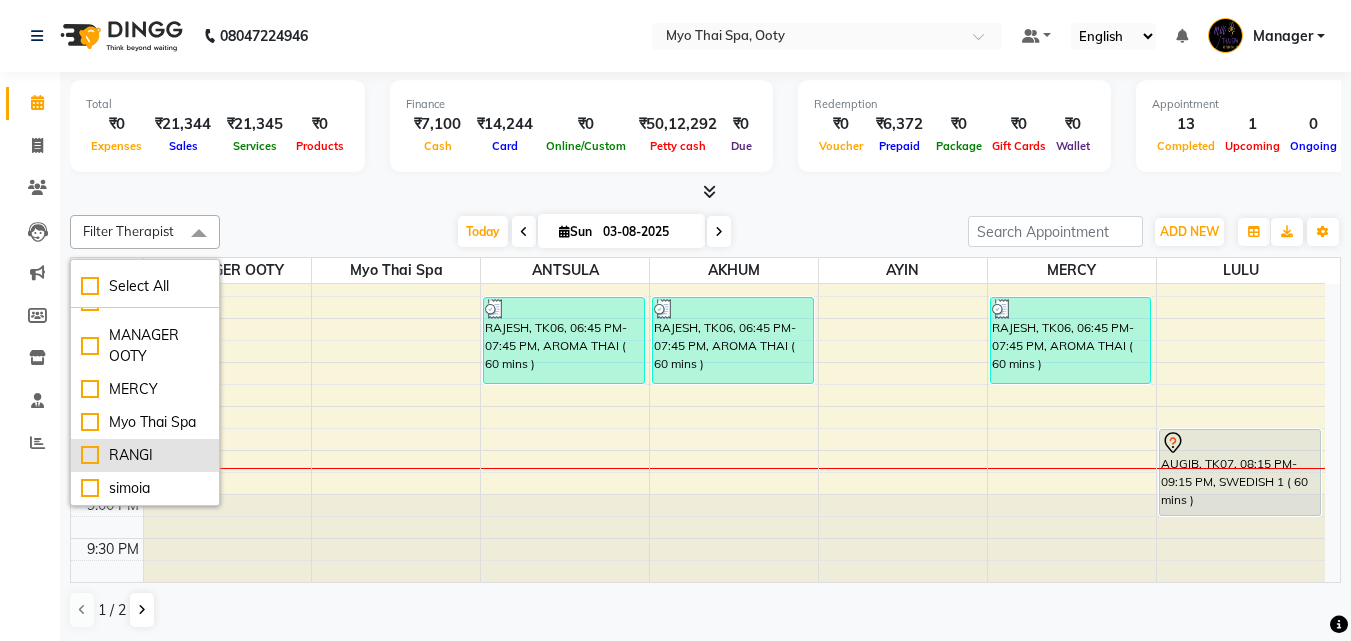 click on "RANGI" at bounding box center [145, 455] 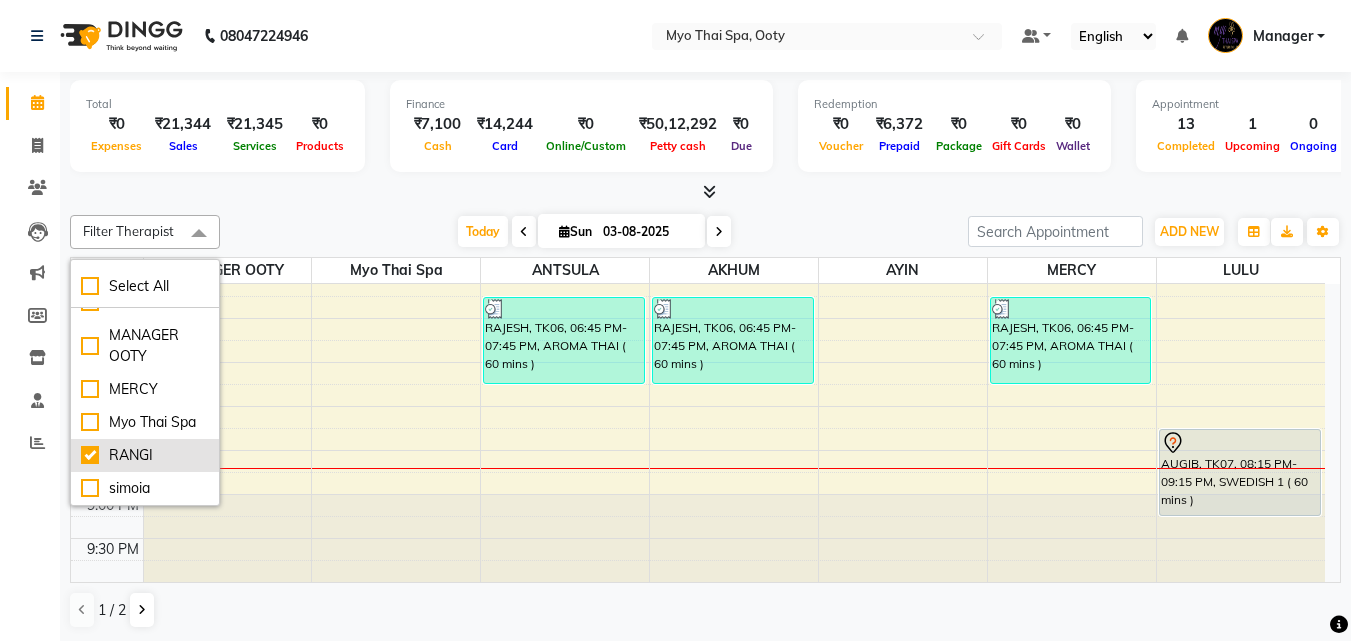 checkbox on "true" 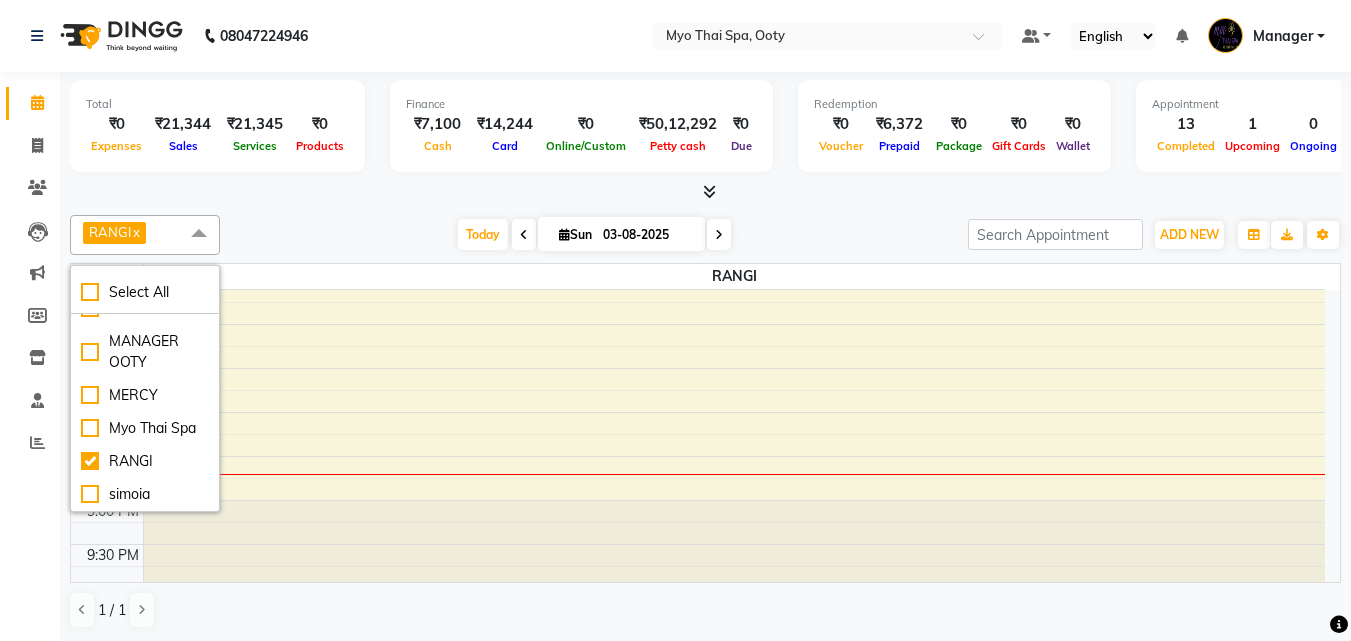 click on "9:00 AM 9:30 AM 10:00 AM 10:30 AM 11:00 AM 11:30 AM 12:00 PM 12:30 PM 1:00 PM 1:30 PM 2:00 PM 2:30 PM 3:00 PM 3:30 PM 4:00 PM 4:30 PM 5:00 PM 5:30 PM 6:00 PM 6:30 PM 7:00 PM 7:30 PM 8:00 PM 8:30 PM 9:00 PM 9:30 PM     Prakash 329, TK05, 05:15 PM-06:15 PM, SWEDISH 1 ( 60 mins )" at bounding box center (698, 16) 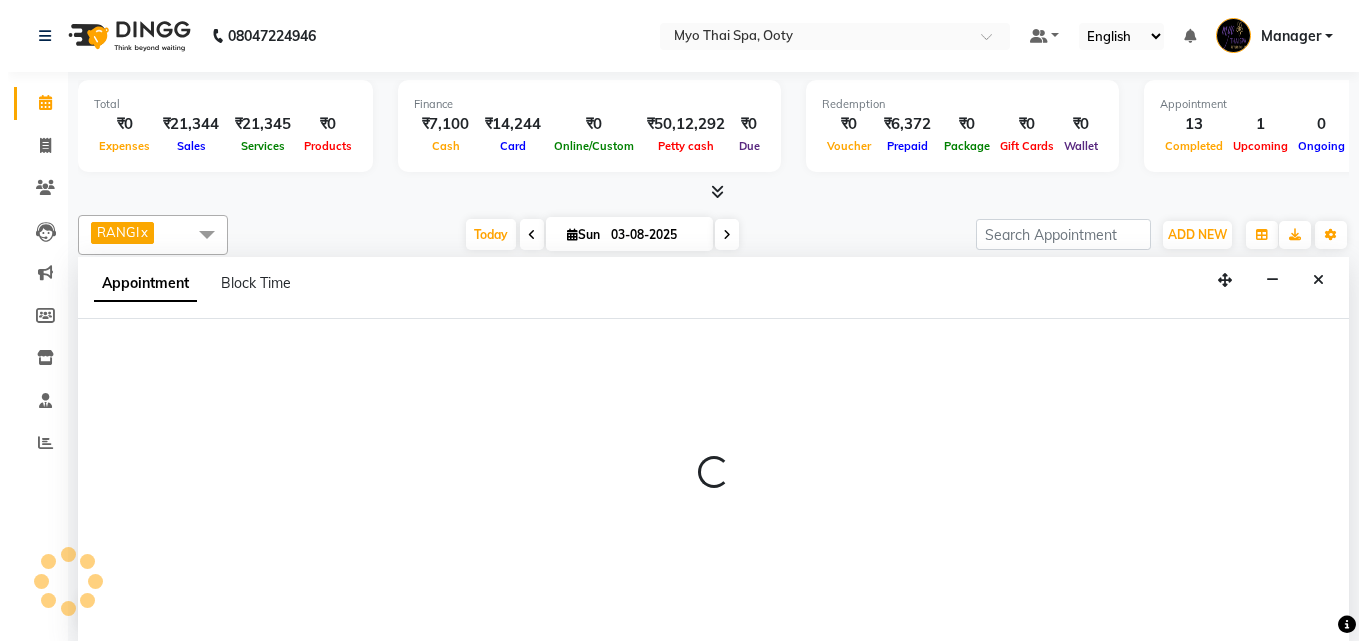 scroll, scrollTop: 1, scrollLeft: 0, axis: vertical 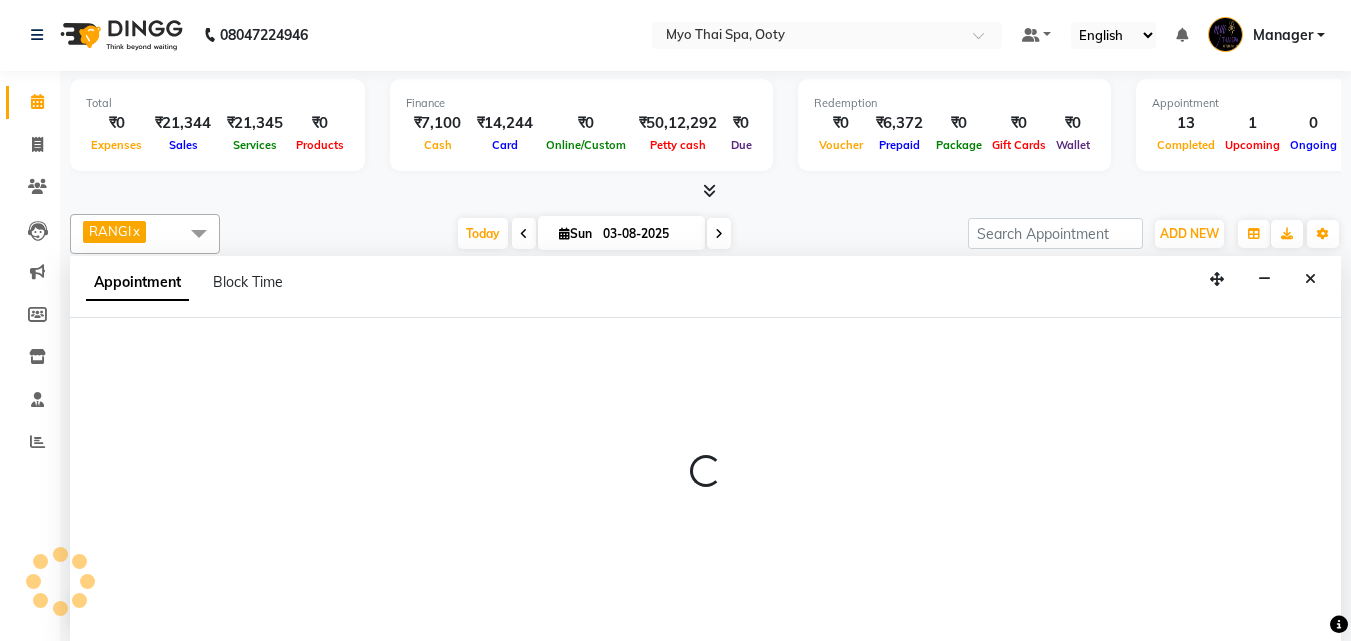 select on "50629" 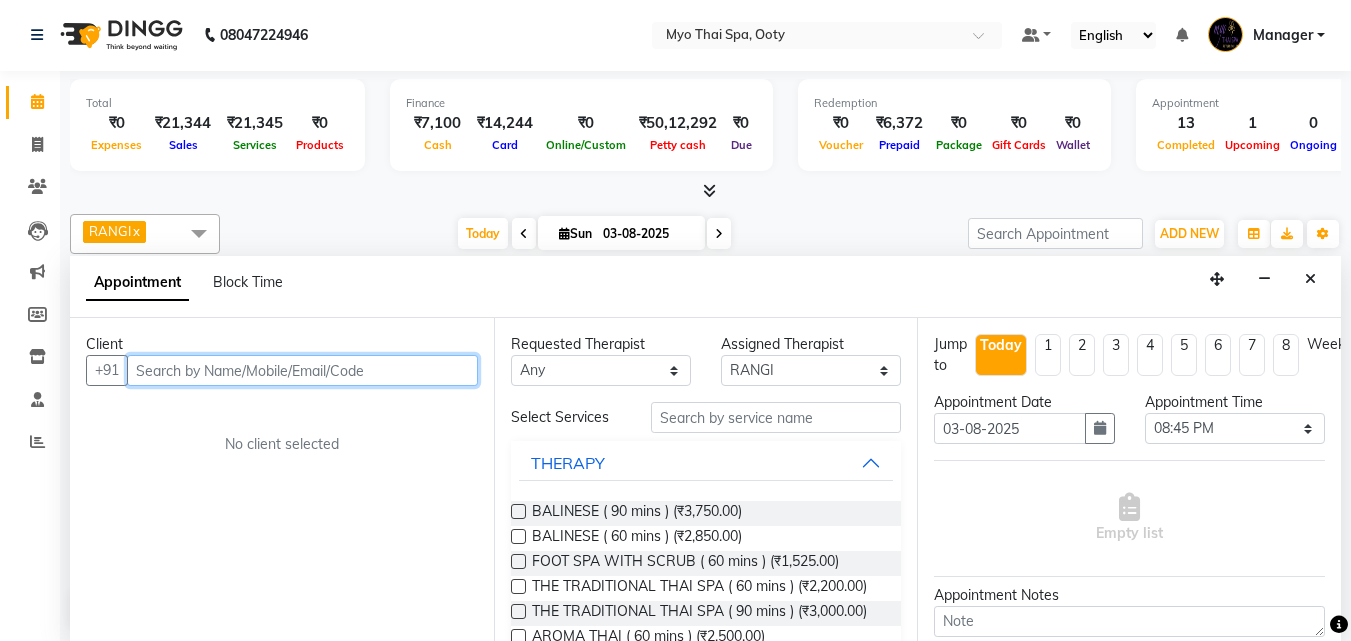 click at bounding box center (302, 370) 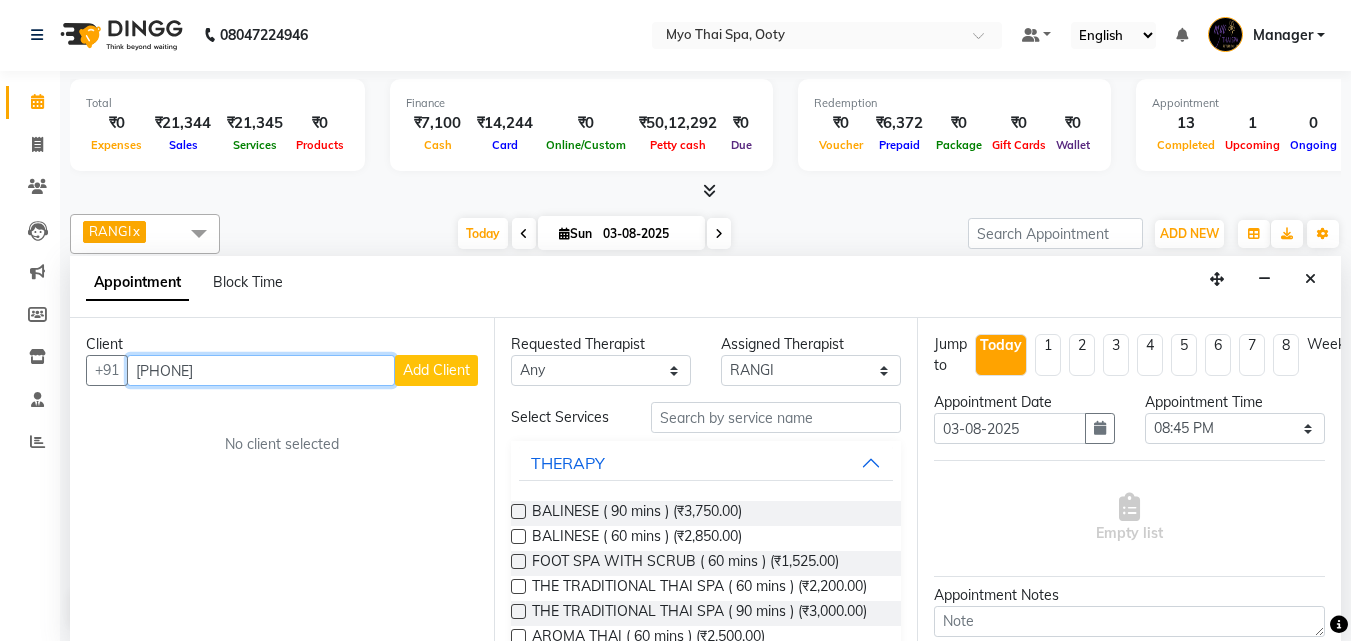 type on "[PHONE]" 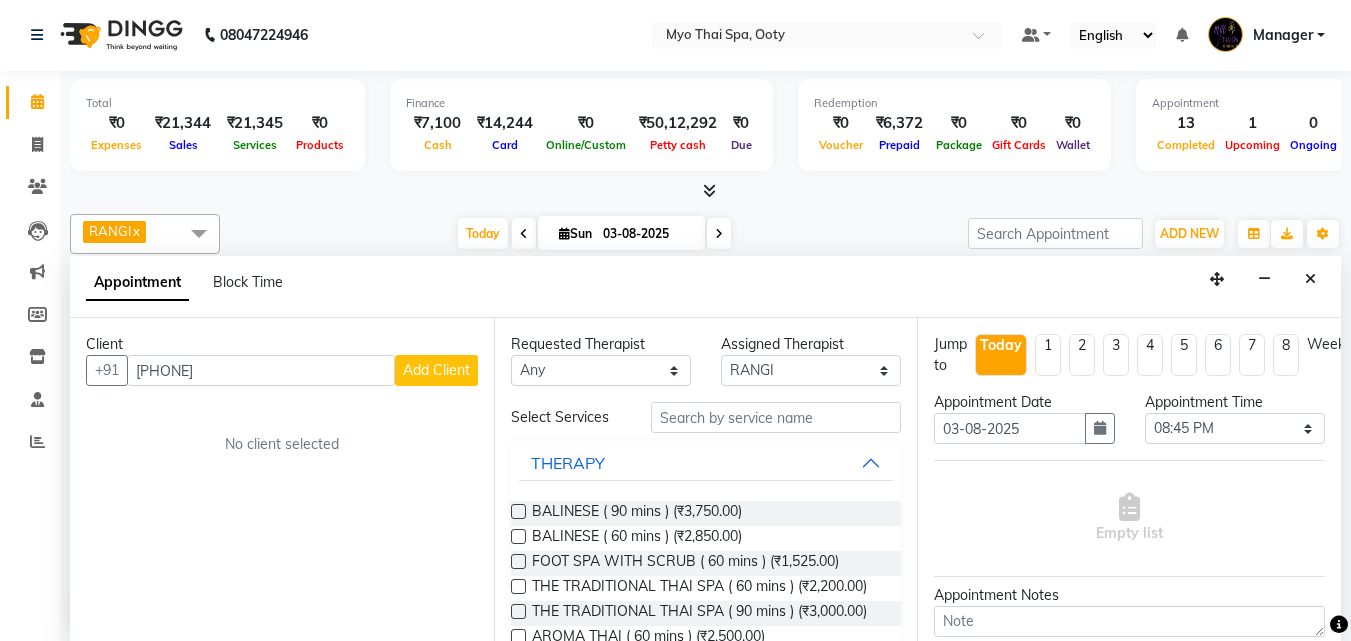 click on "Add Client" at bounding box center (436, 370) 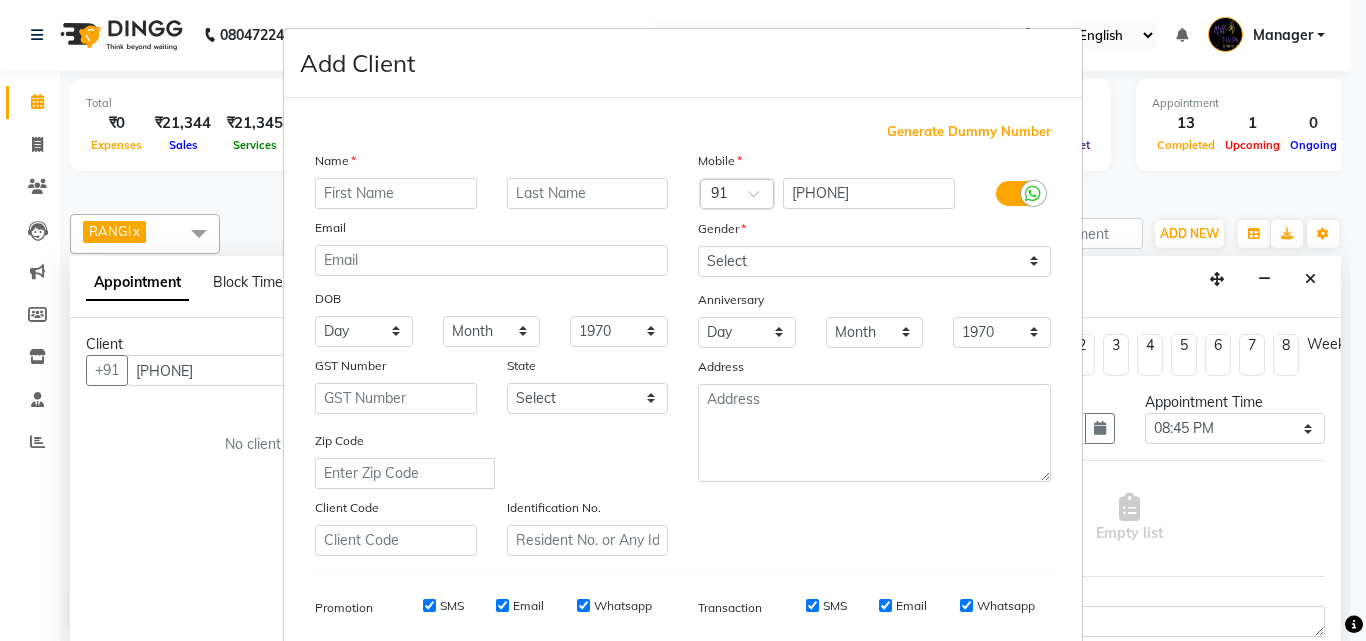 click at bounding box center (396, 193) 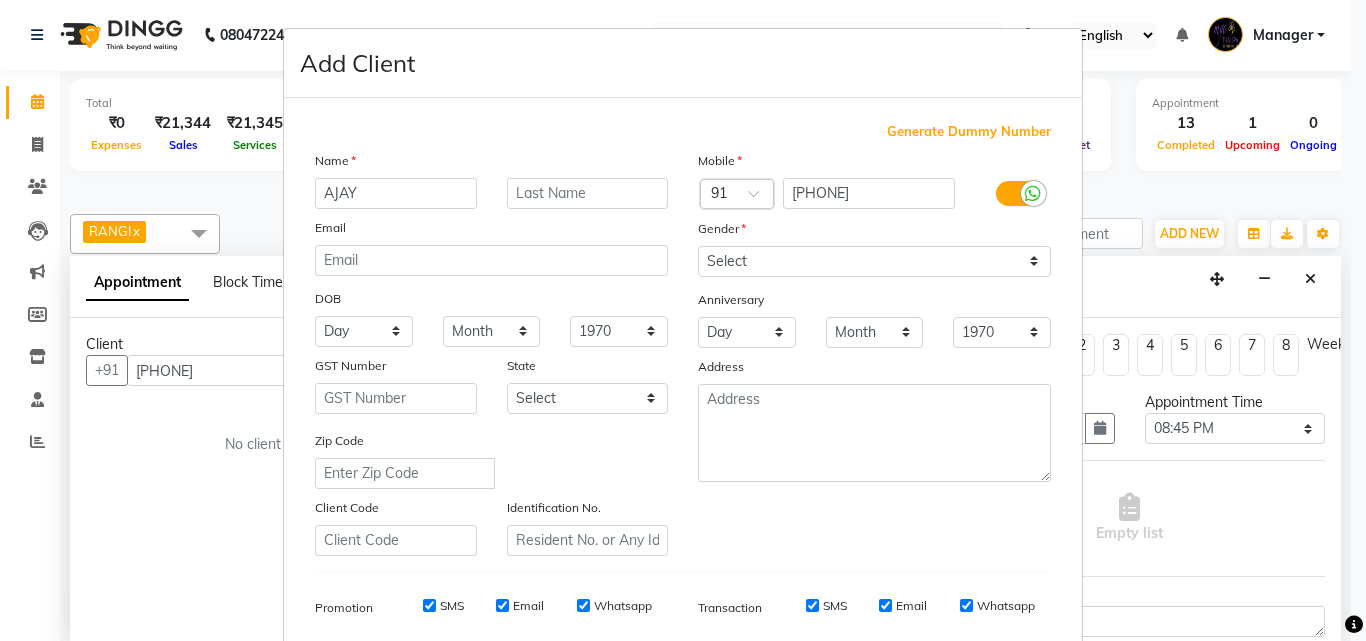 type on "AJAY" 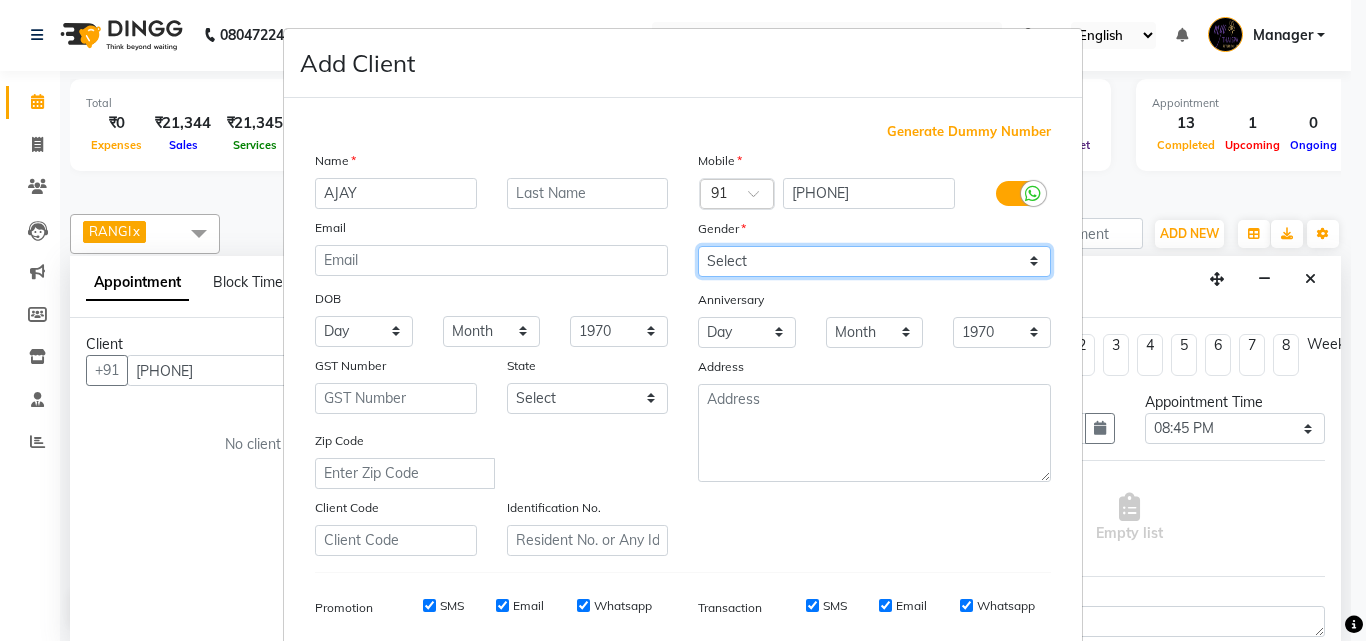 click on "Select Male Female Other Prefer Not To Say" at bounding box center [874, 261] 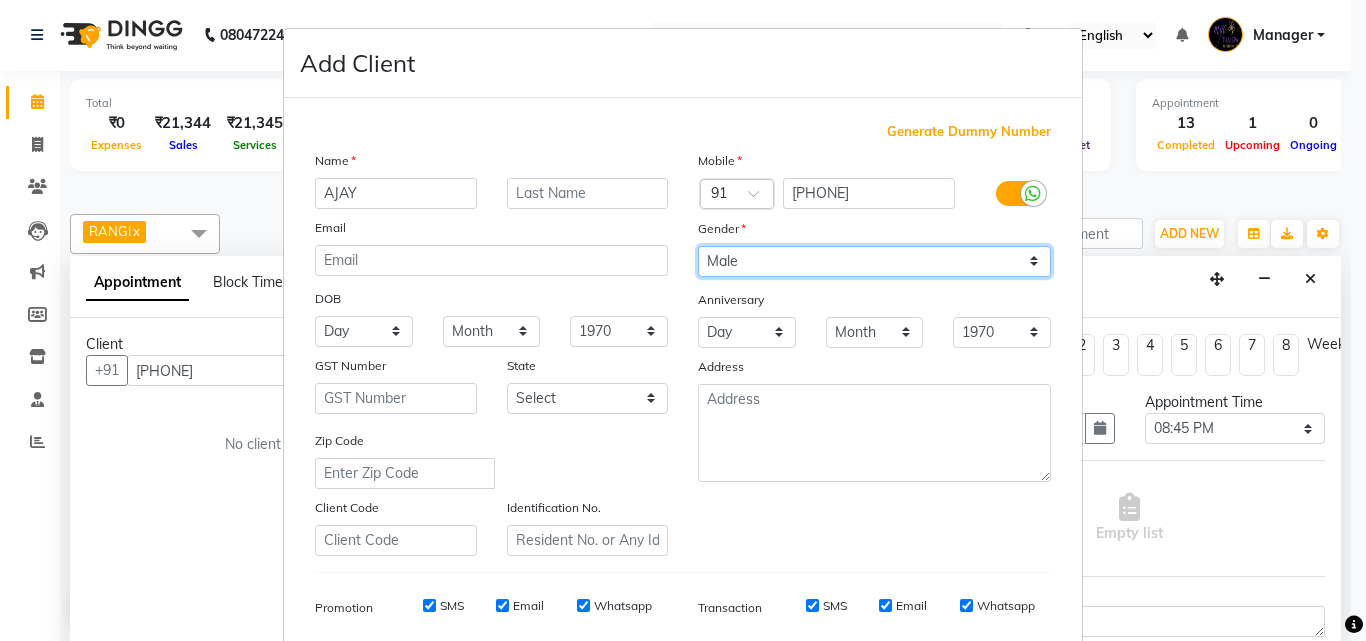 click on "Select Male Female Other Prefer Not To Say" at bounding box center (874, 261) 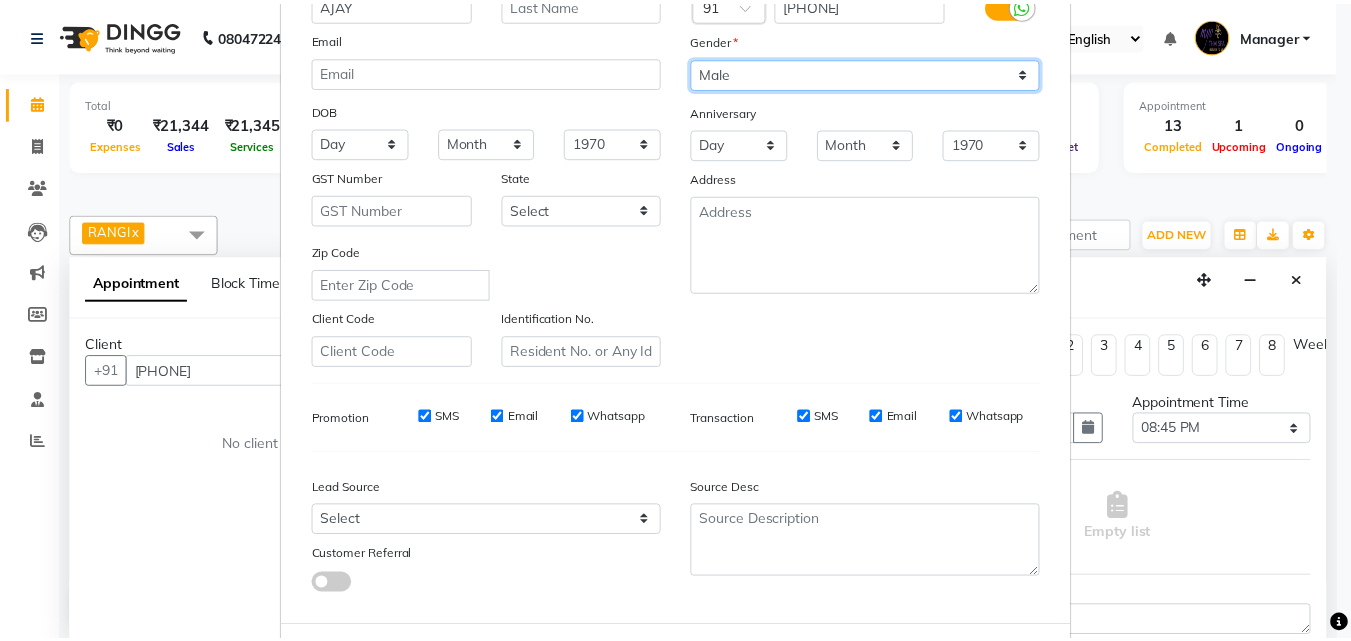scroll, scrollTop: 282, scrollLeft: 0, axis: vertical 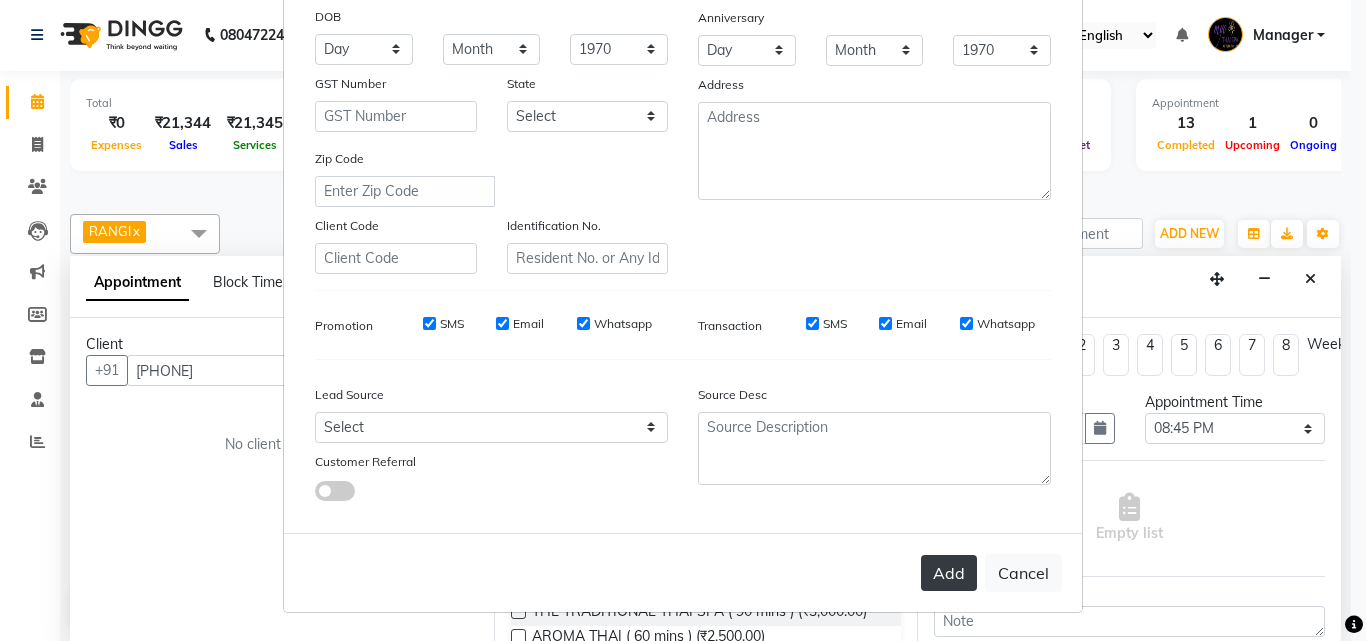 click on "Add" at bounding box center (949, 573) 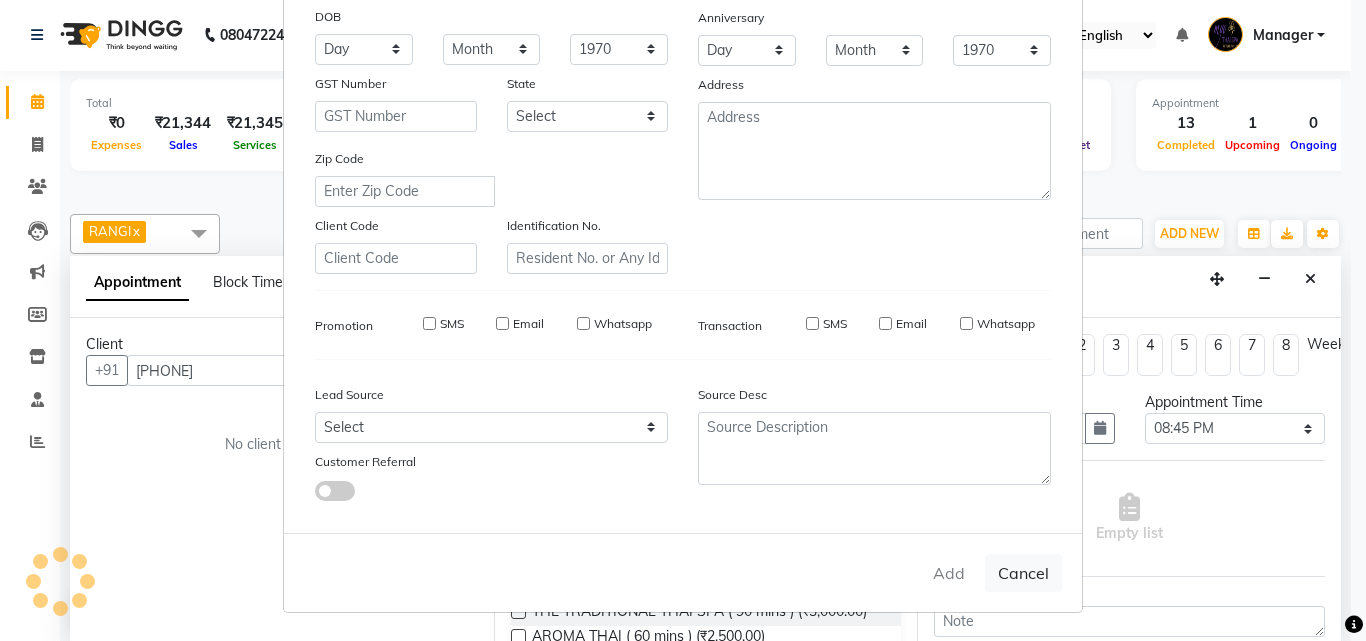 type 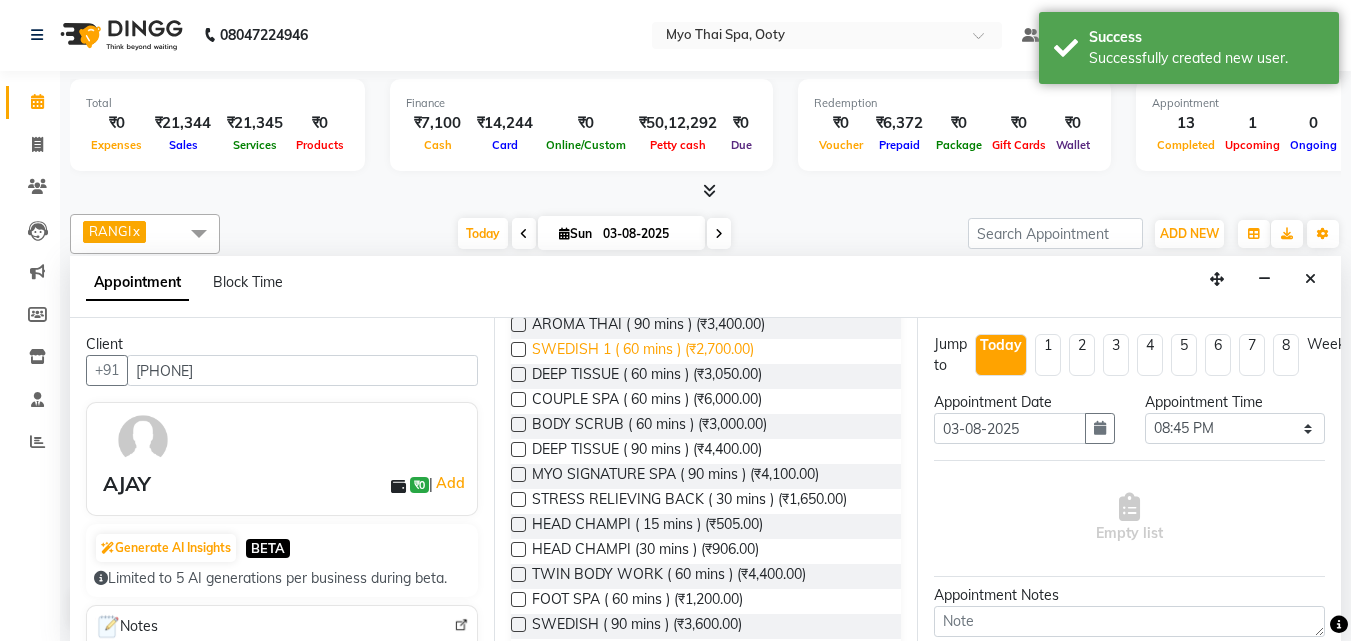scroll, scrollTop: 400, scrollLeft: 0, axis: vertical 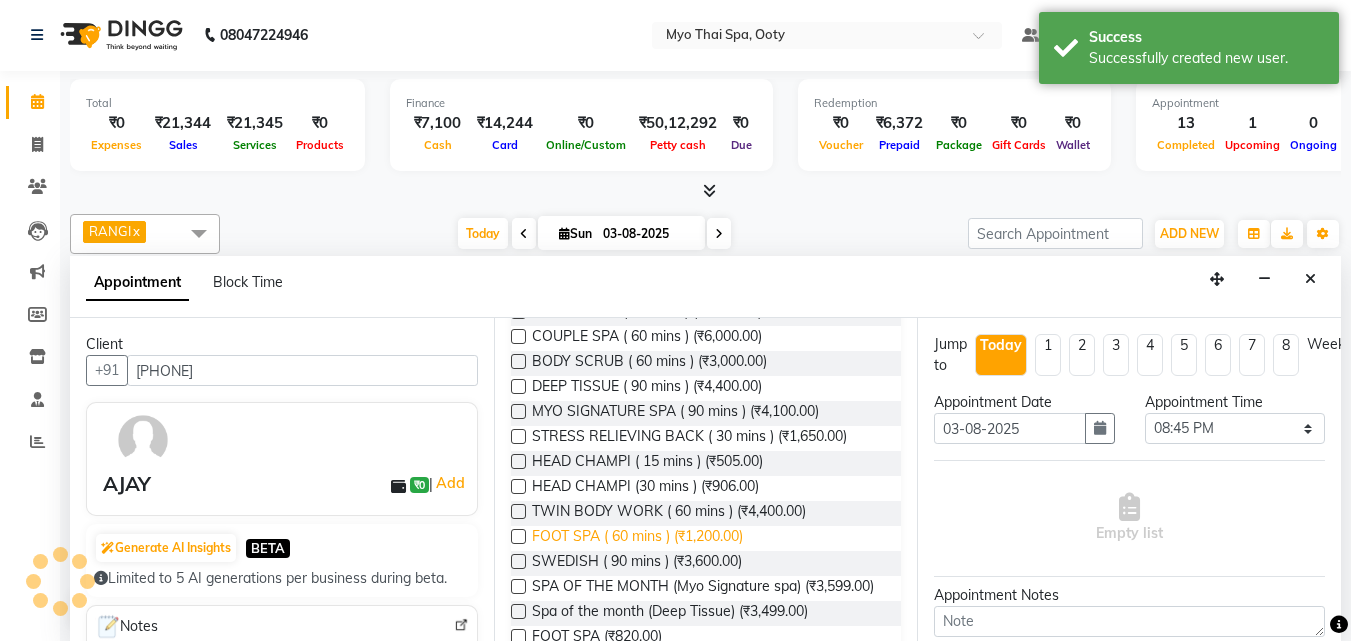 click on "FOOT SPA  ( 60 mins ) (₹1,200.00)" at bounding box center [637, 538] 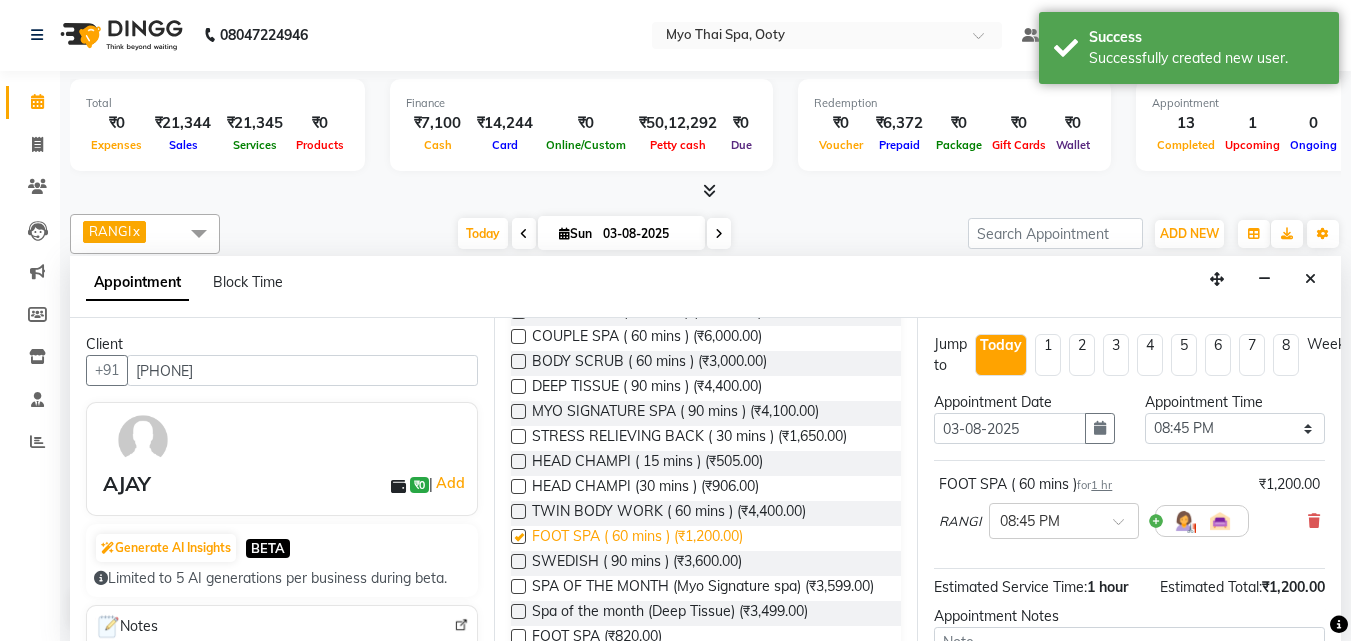 checkbox on "false" 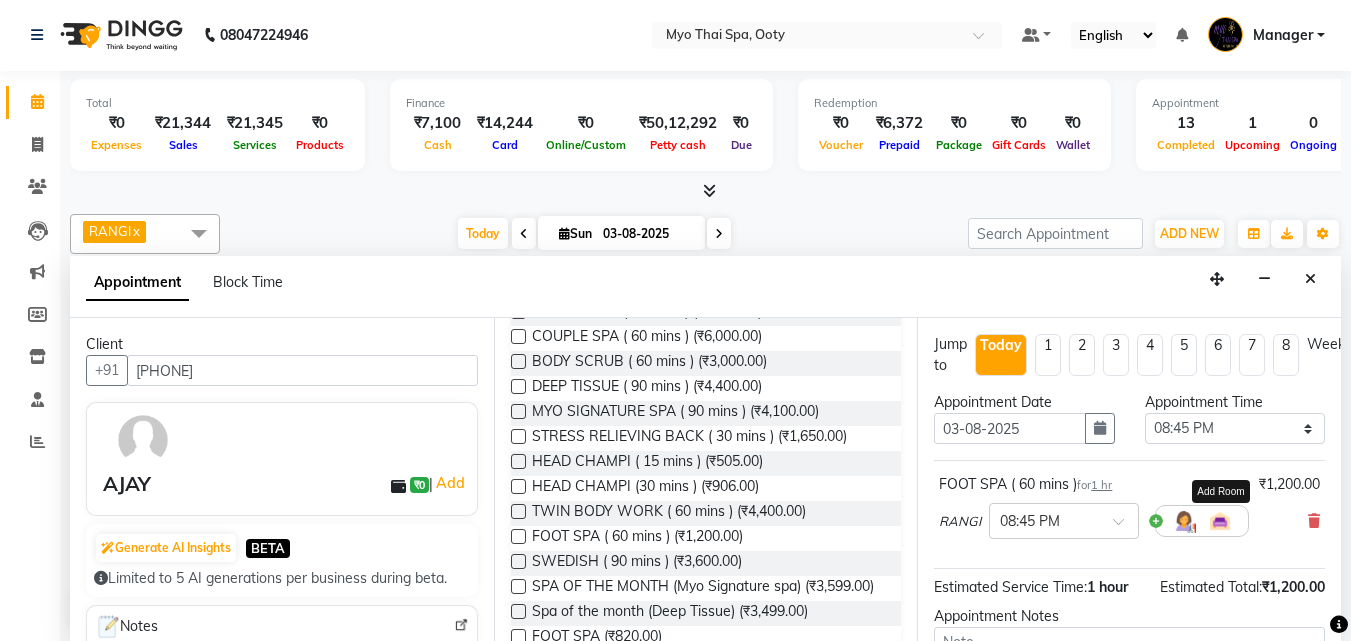 scroll, scrollTop: 218, scrollLeft: 0, axis: vertical 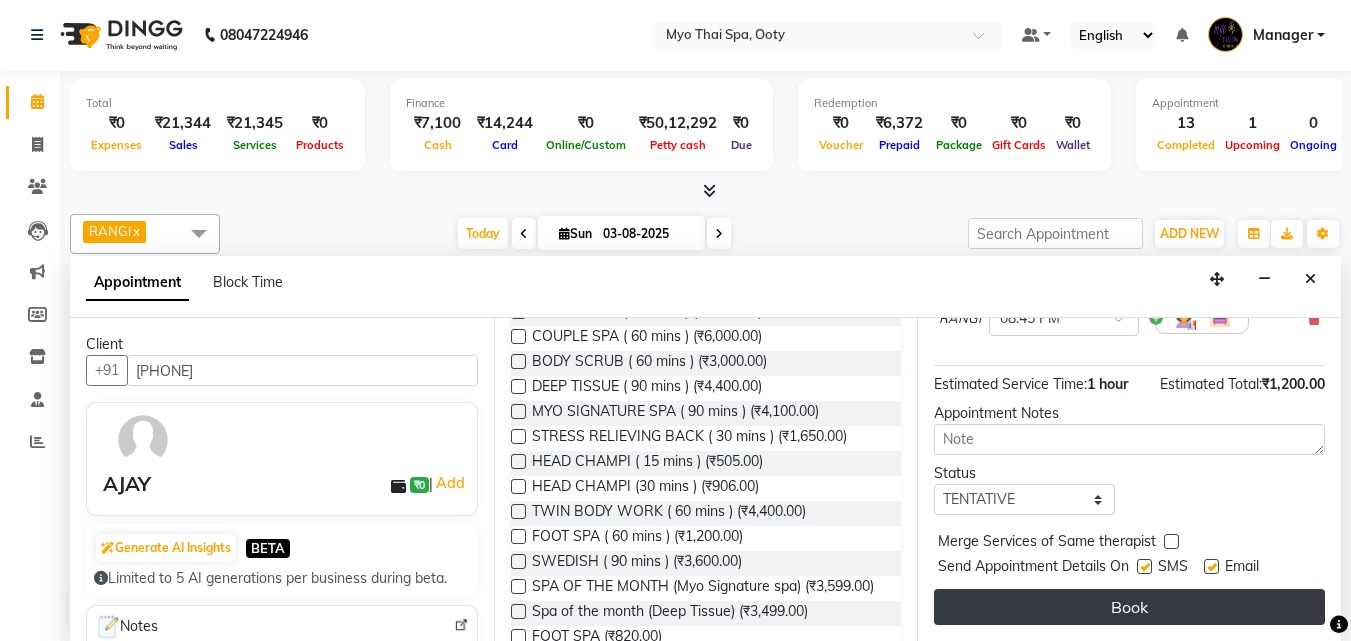 click on "Book" at bounding box center [1129, 607] 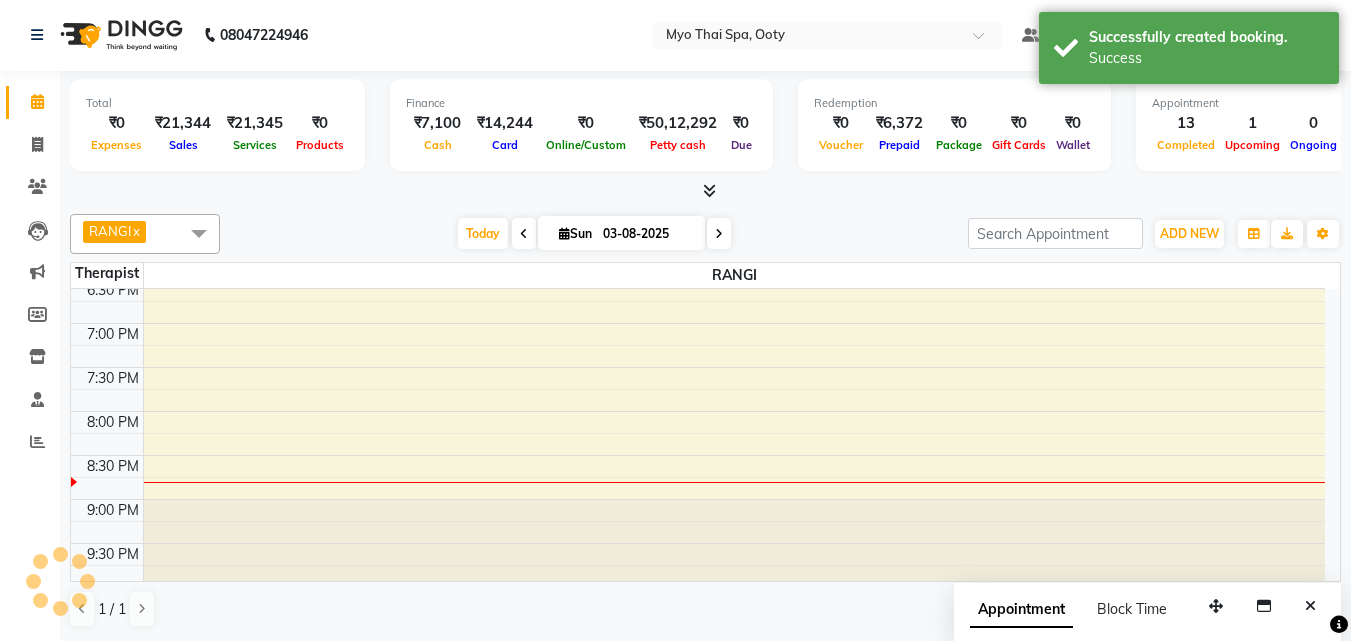 scroll, scrollTop: 0, scrollLeft: 0, axis: both 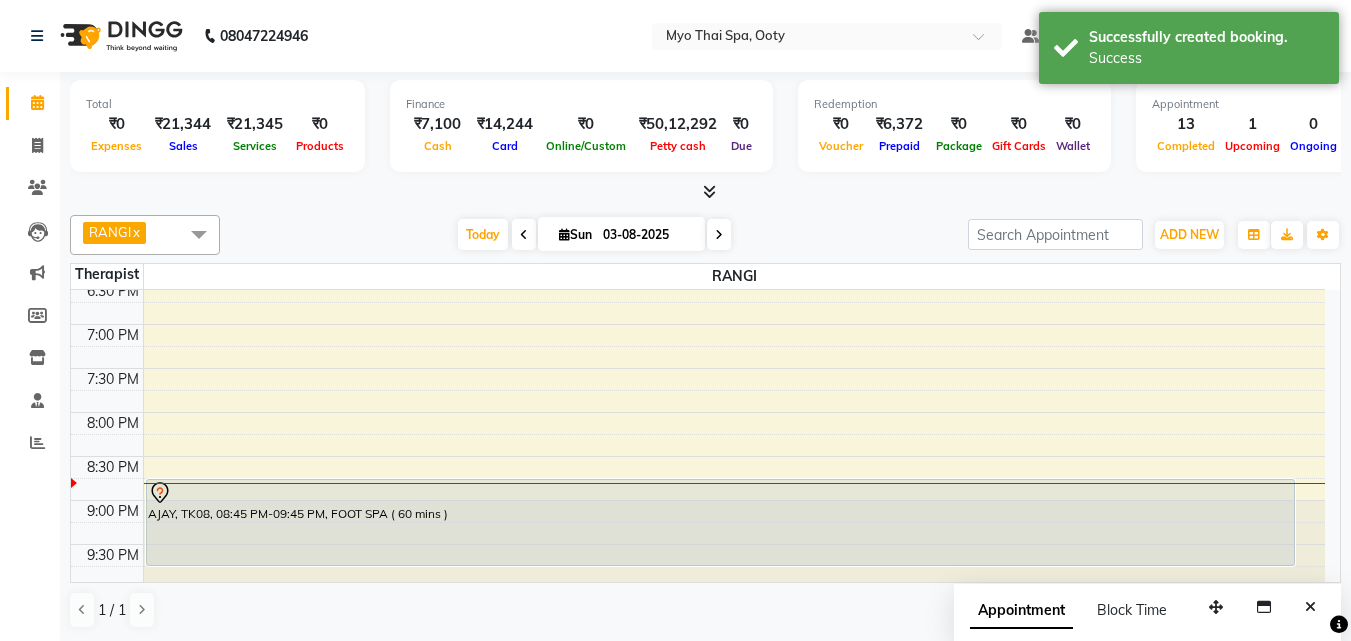 click at bounding box center [199, 234] 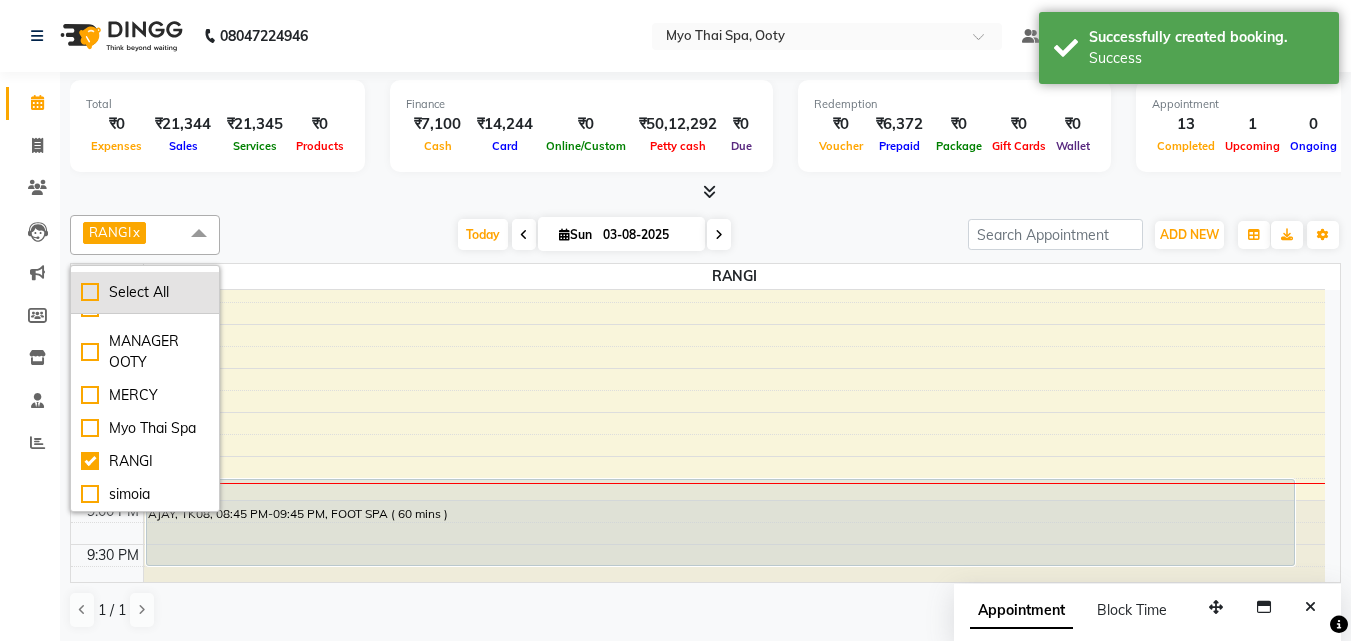click on "Select All" at bounding box center [145, 292] 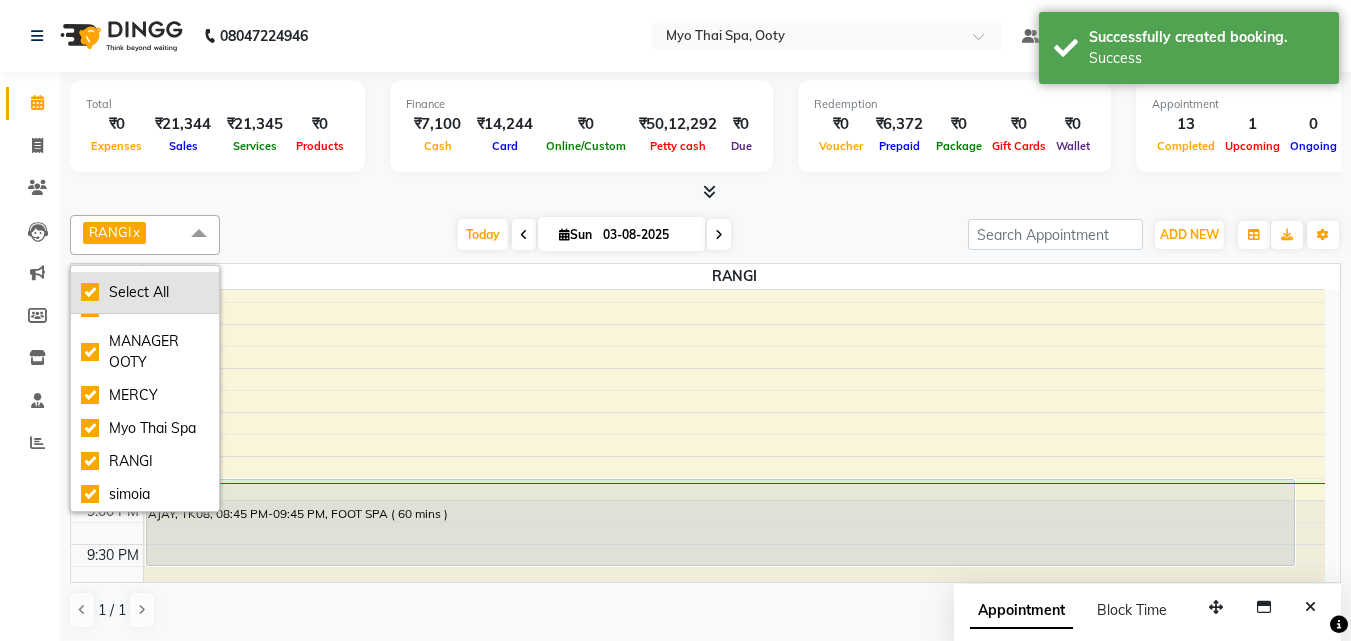 checkbox on "true" 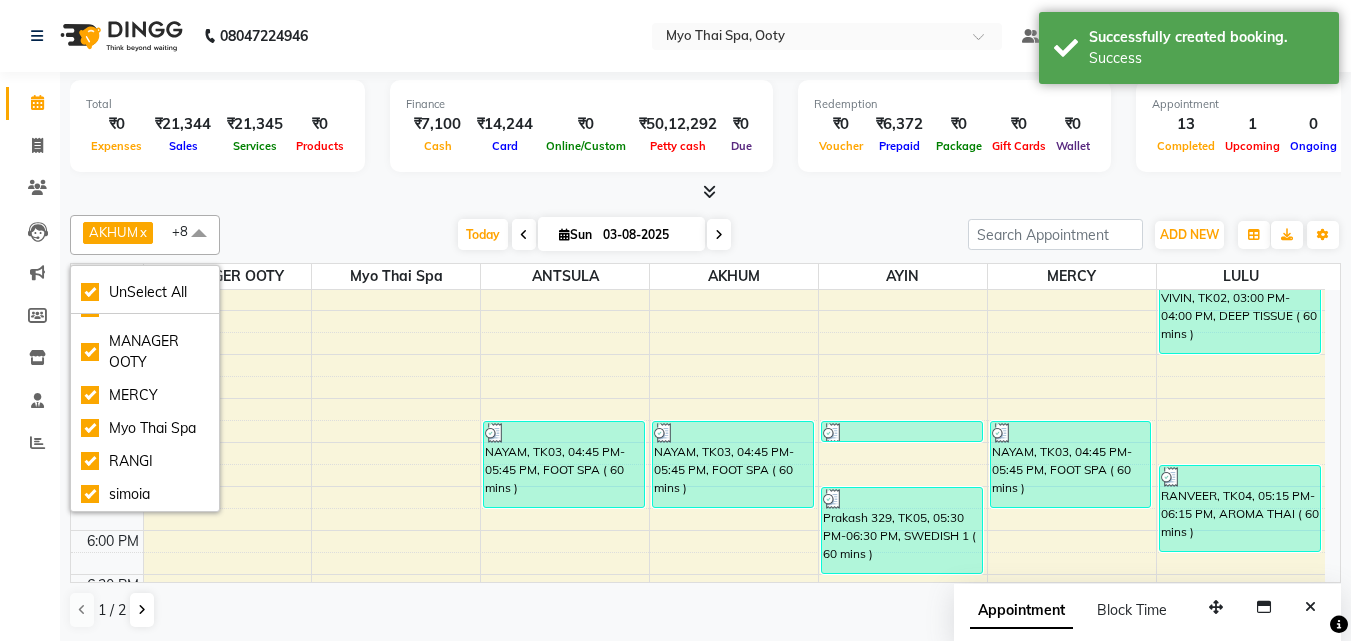 scroll, scrollTop: 851, scrollLeft: 0, axis: vertical 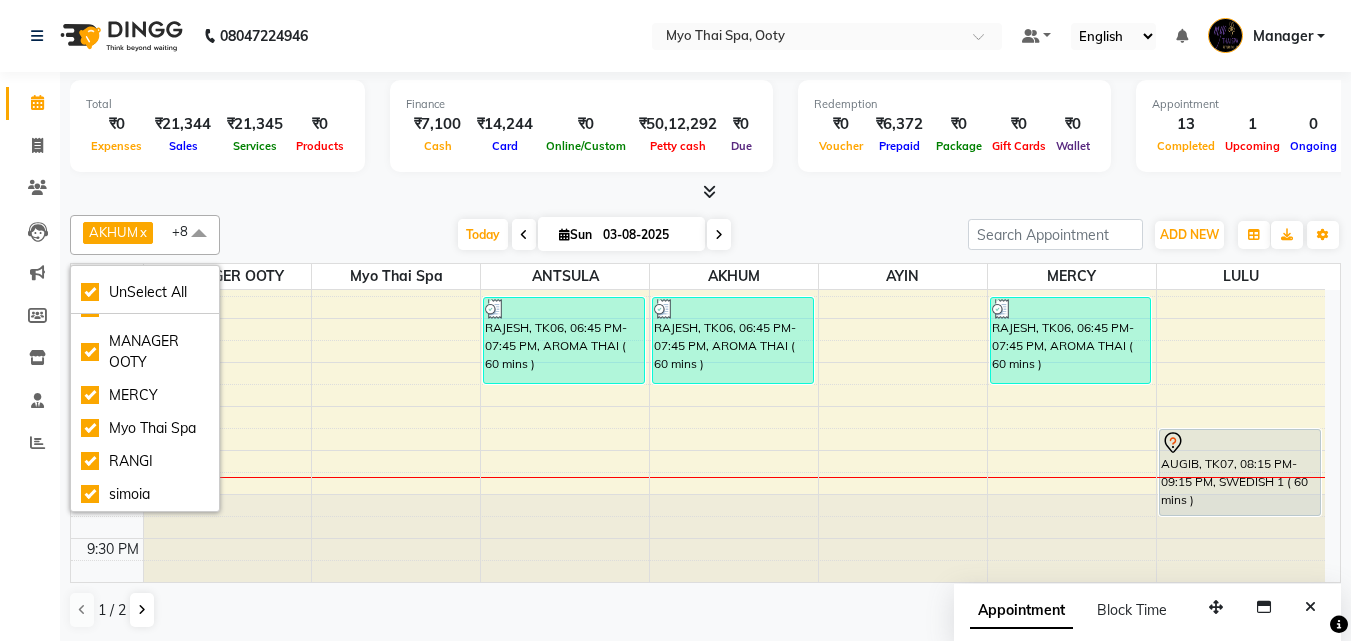 click at bounding box center (199, 234) 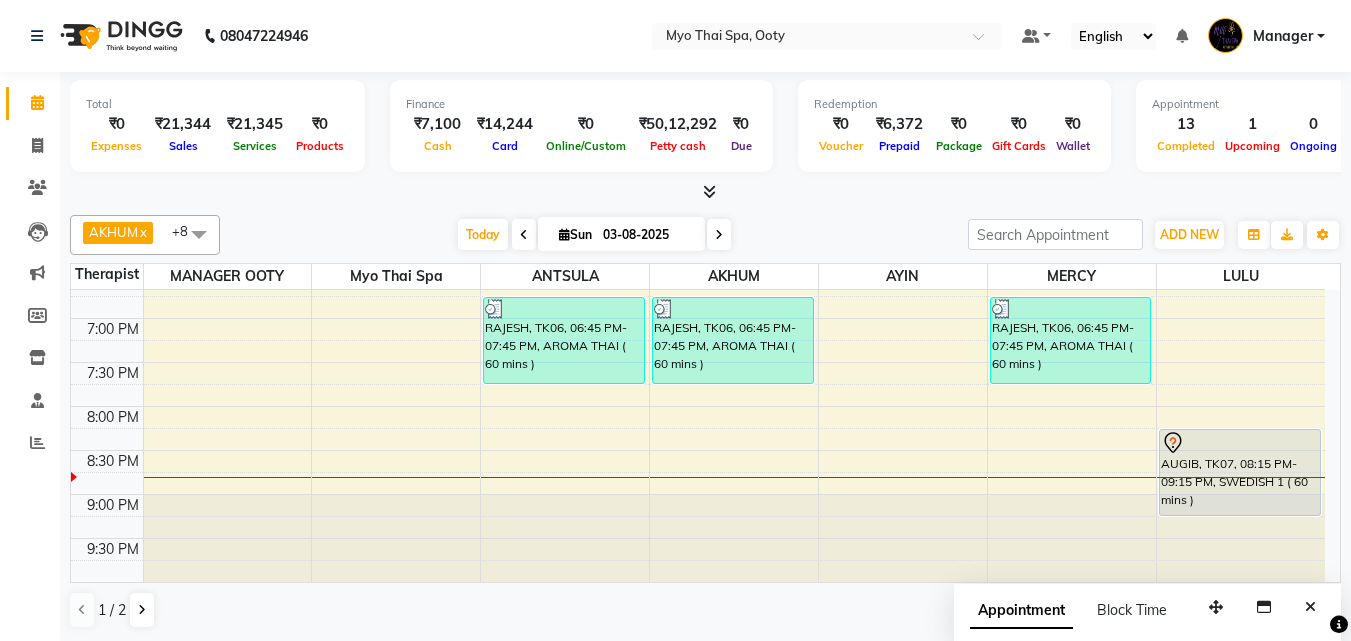 click at bounding box center [199, 234] 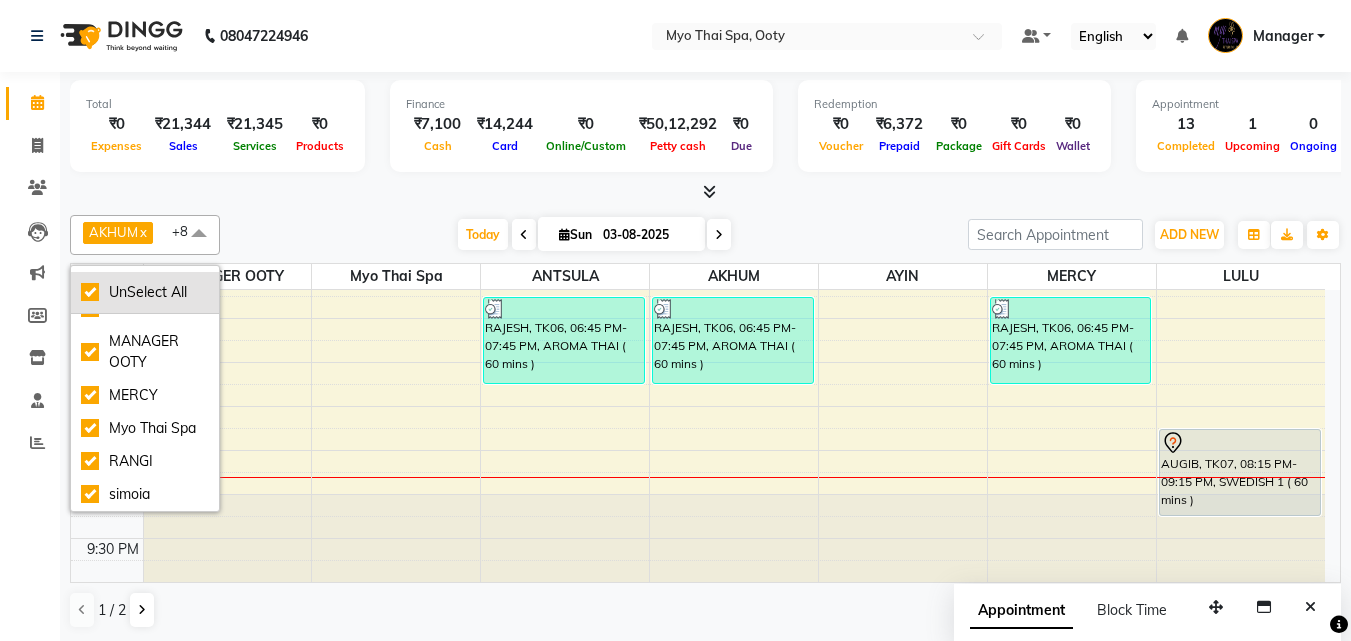 click on "UnSelect All" at bounding box center [145, 292] 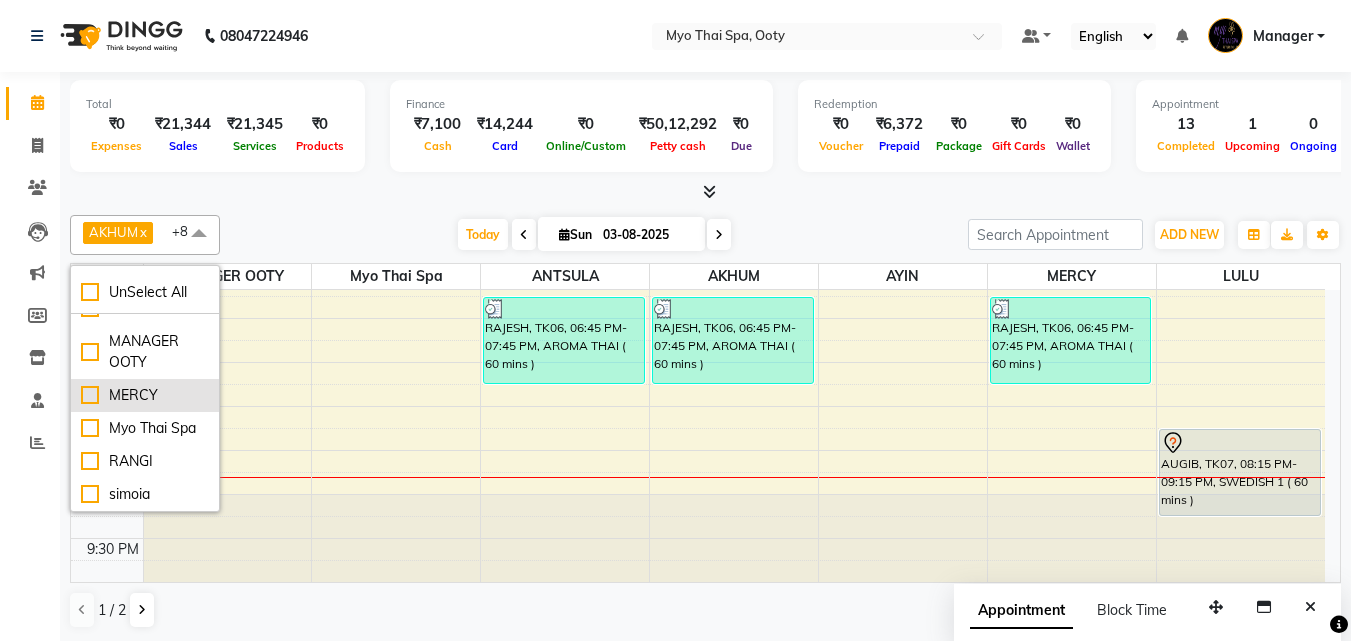 checkbox on "false" 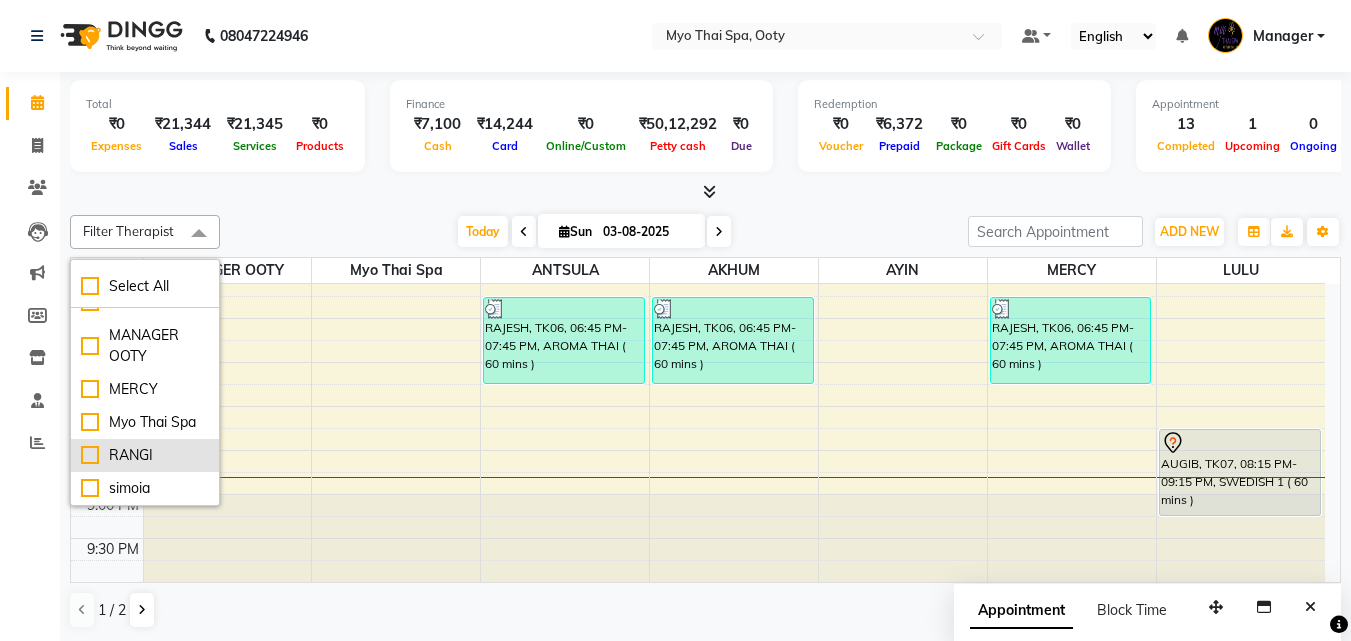 click on "RANGI" at bounding box center [145, 455] 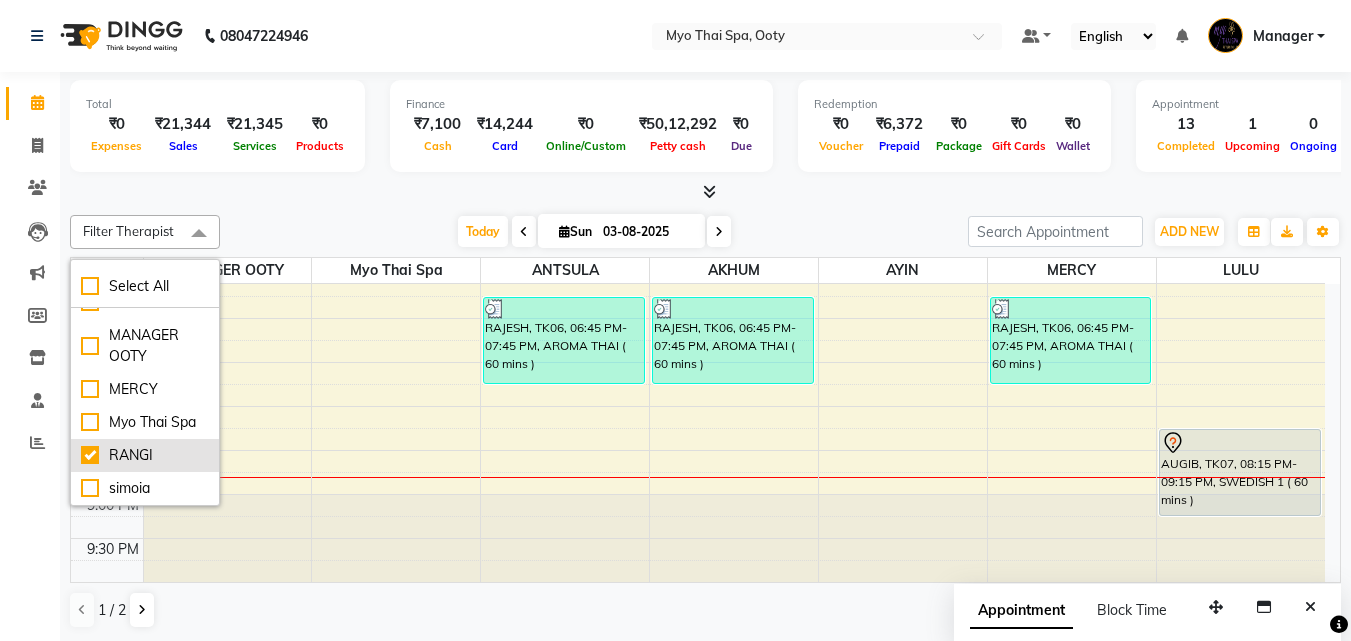 checkbox on "true" 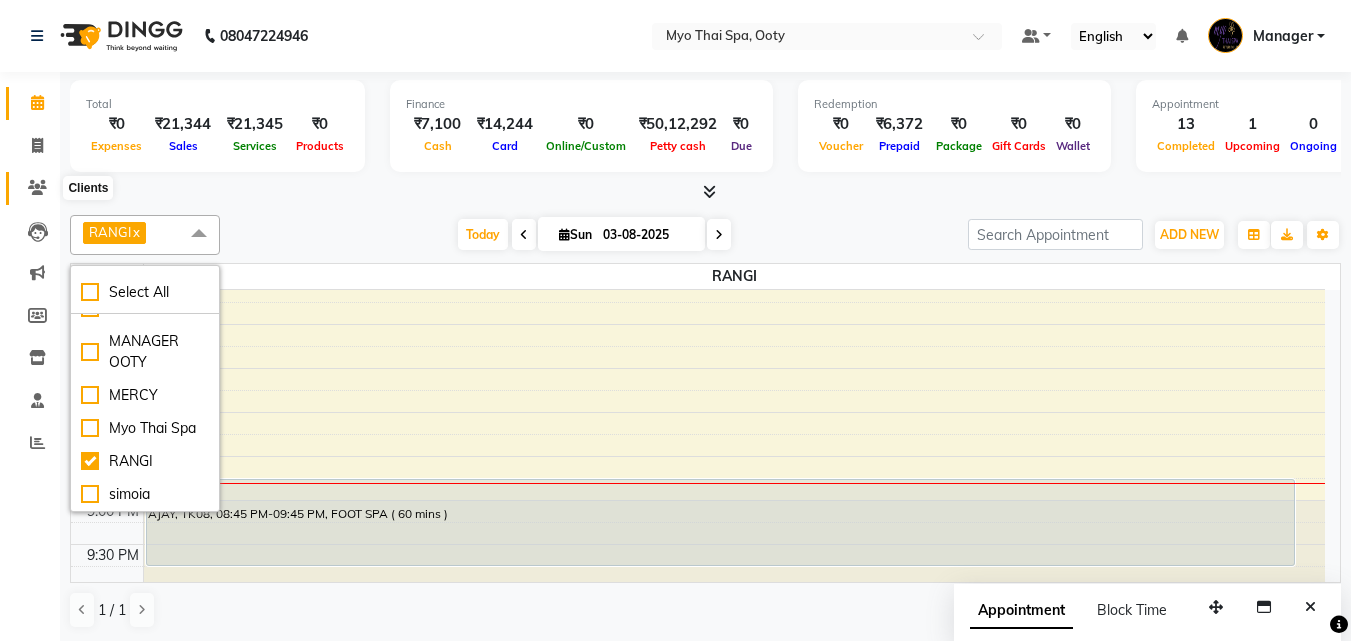 click 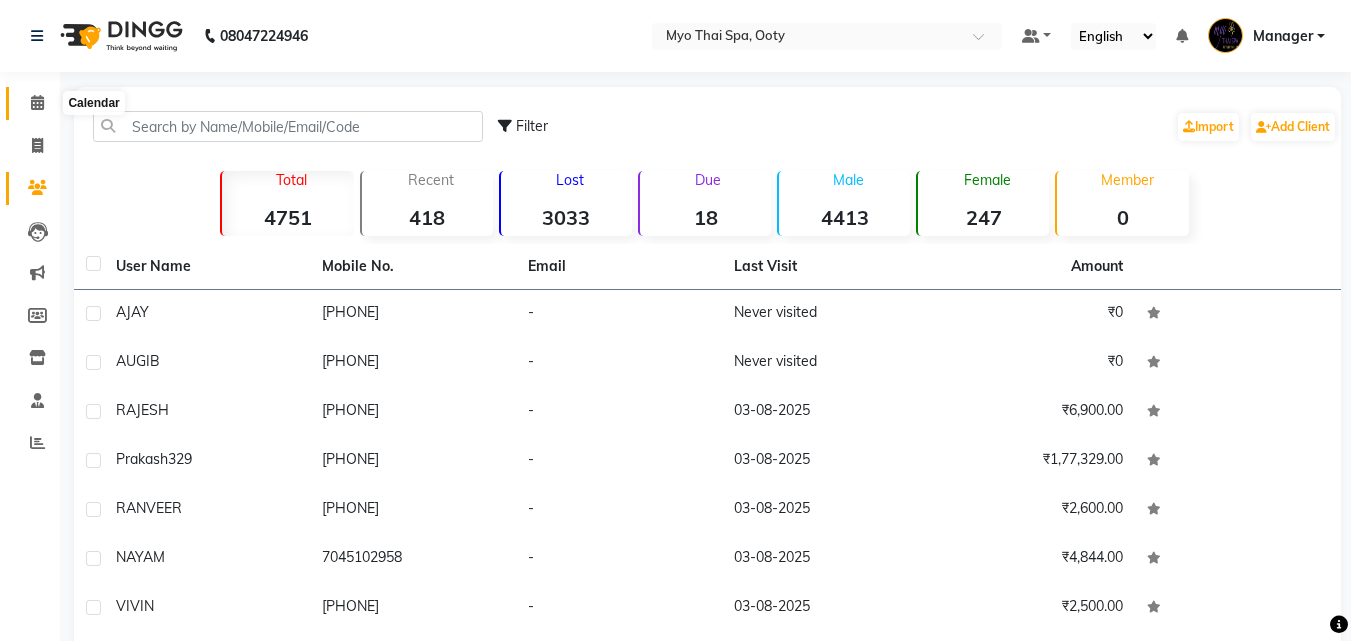click 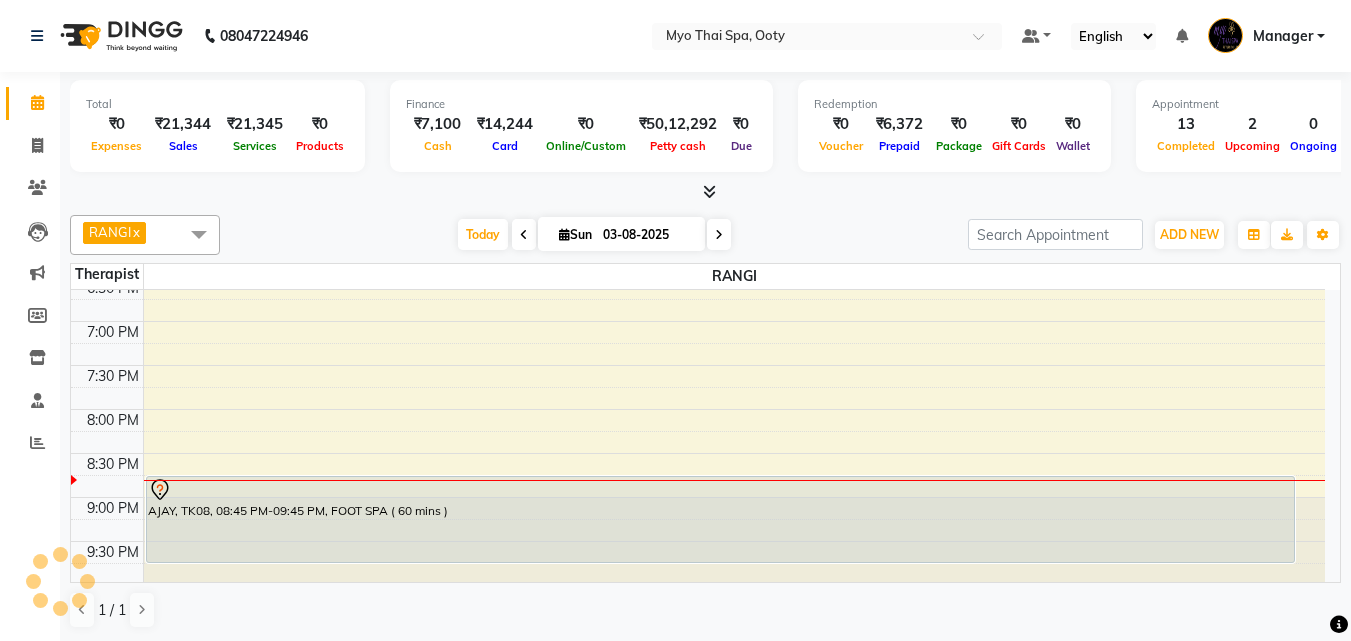 scroll, scrollTop: 851, scrollLeft: 0, axis: vertical 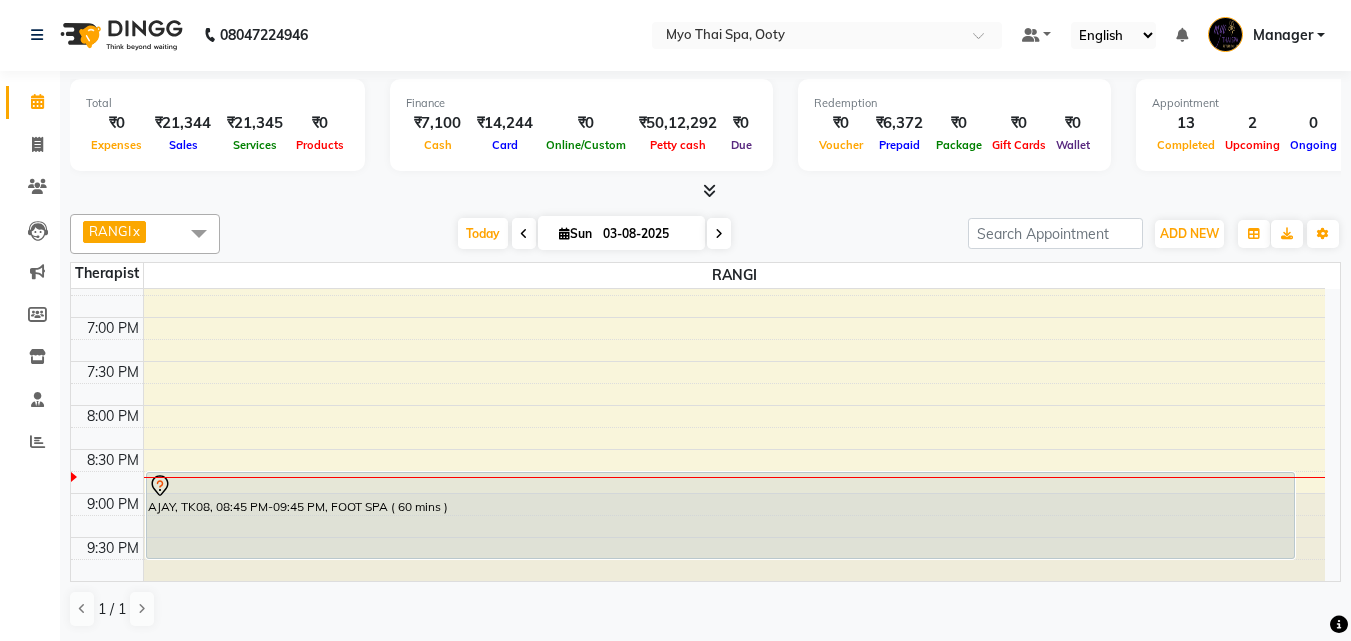 click at bounding box center (199, 233) 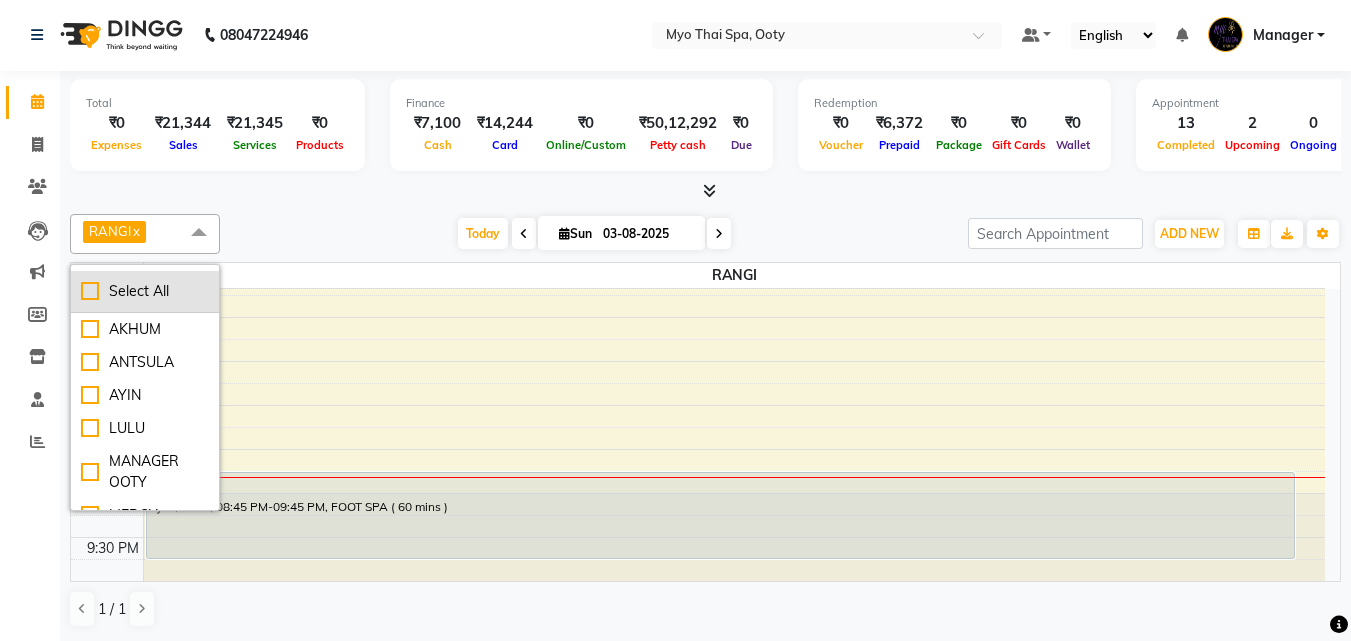 click on "Select All" at bounding box center [145, 291] 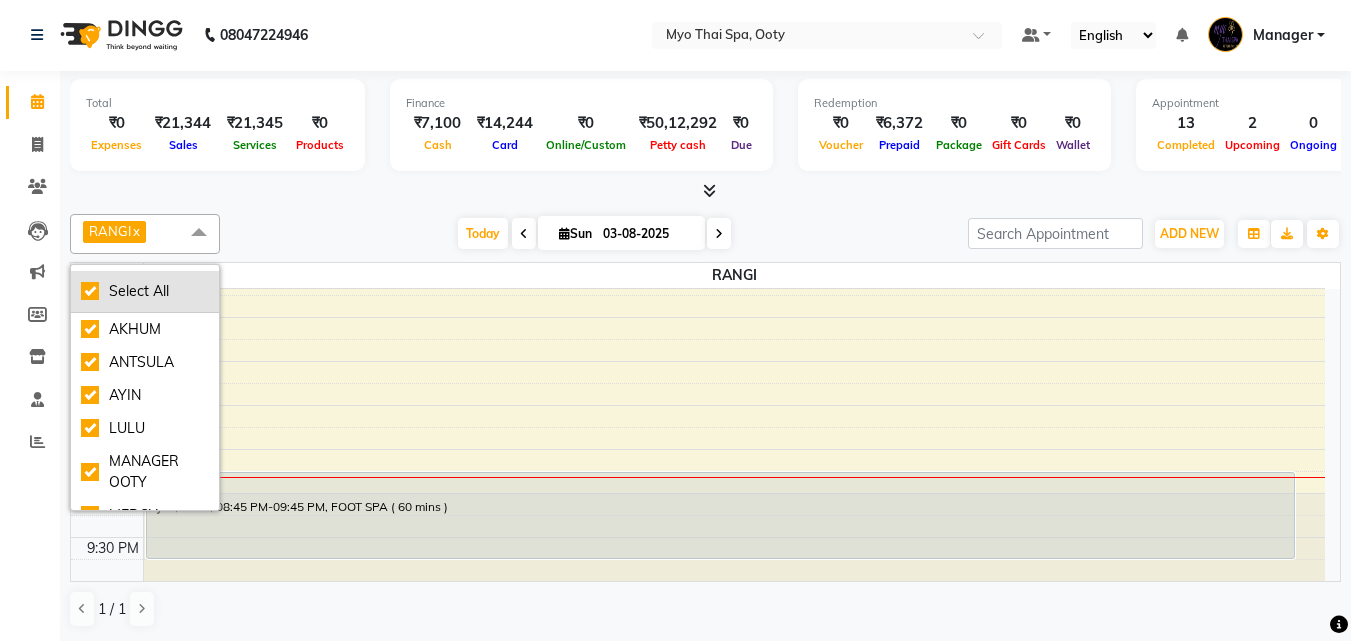 checkbox on "true" 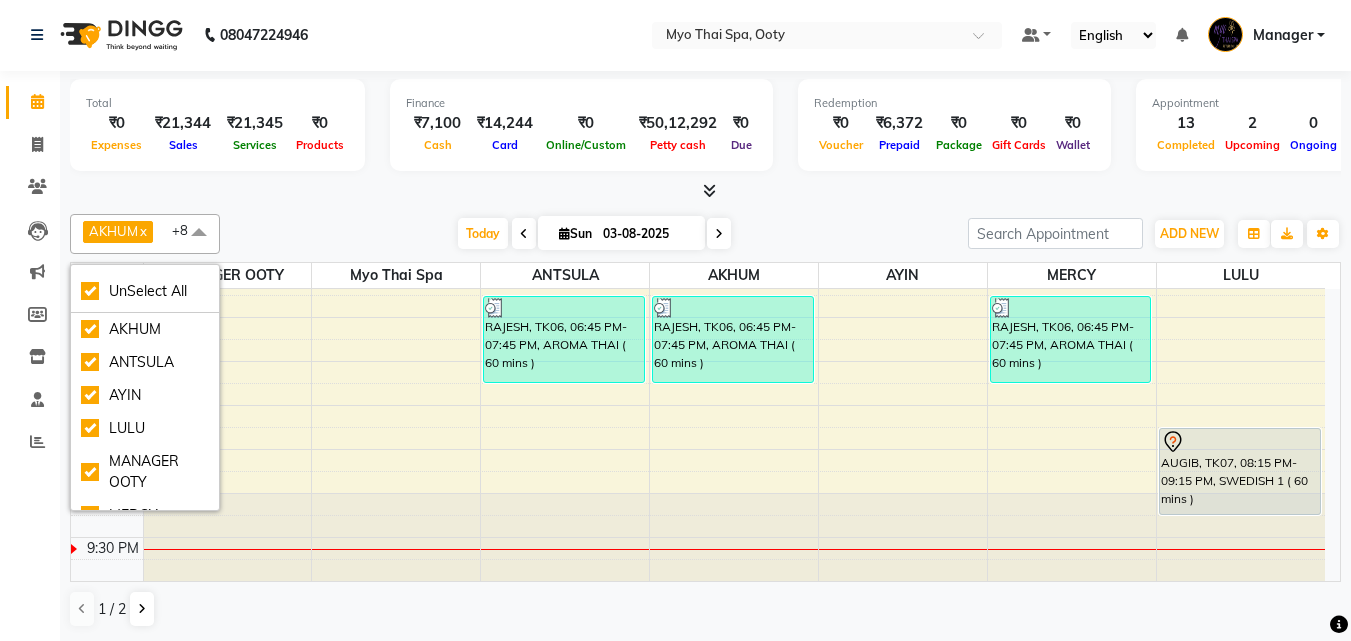 click at bounding box center [199, 233] 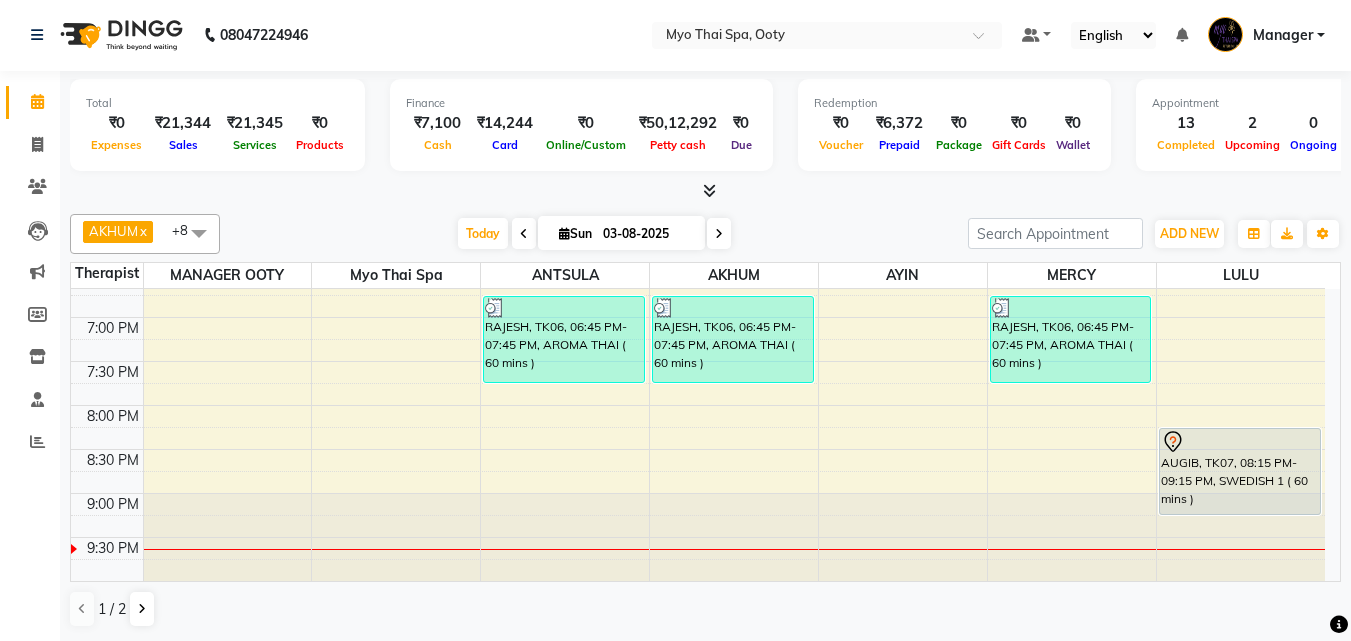click at bounding box center [199, 233] 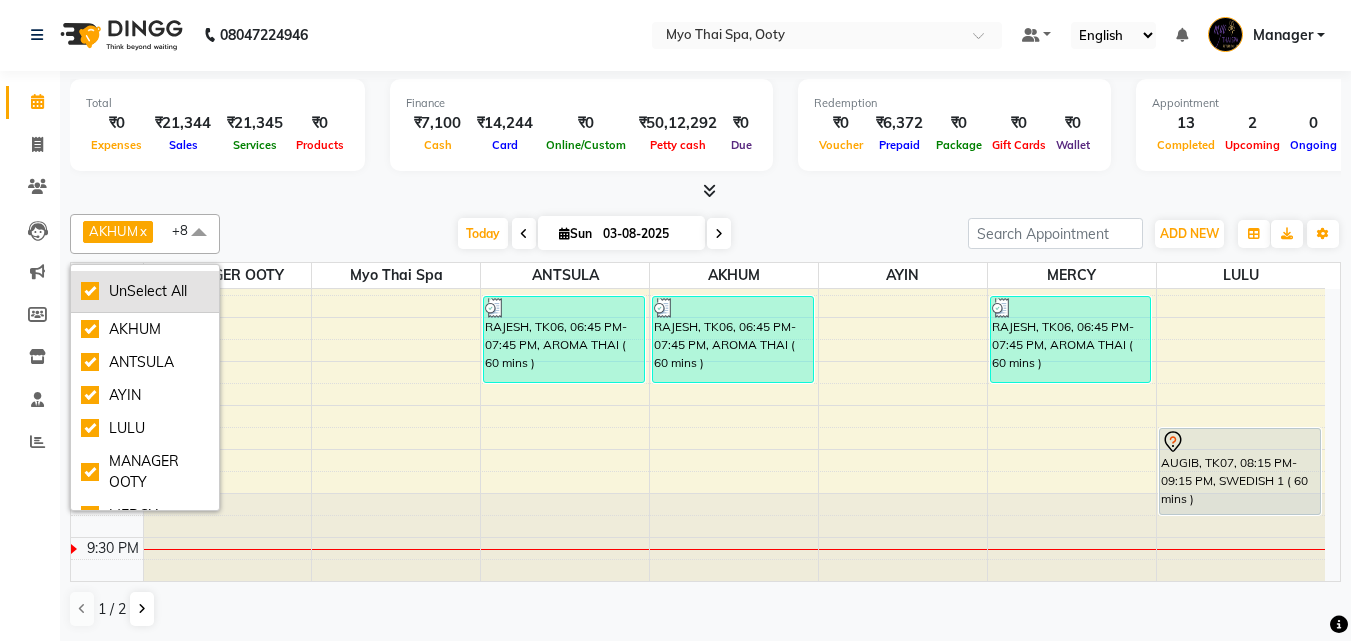 click on "UnSelect All" at bounding box center [145, 291] 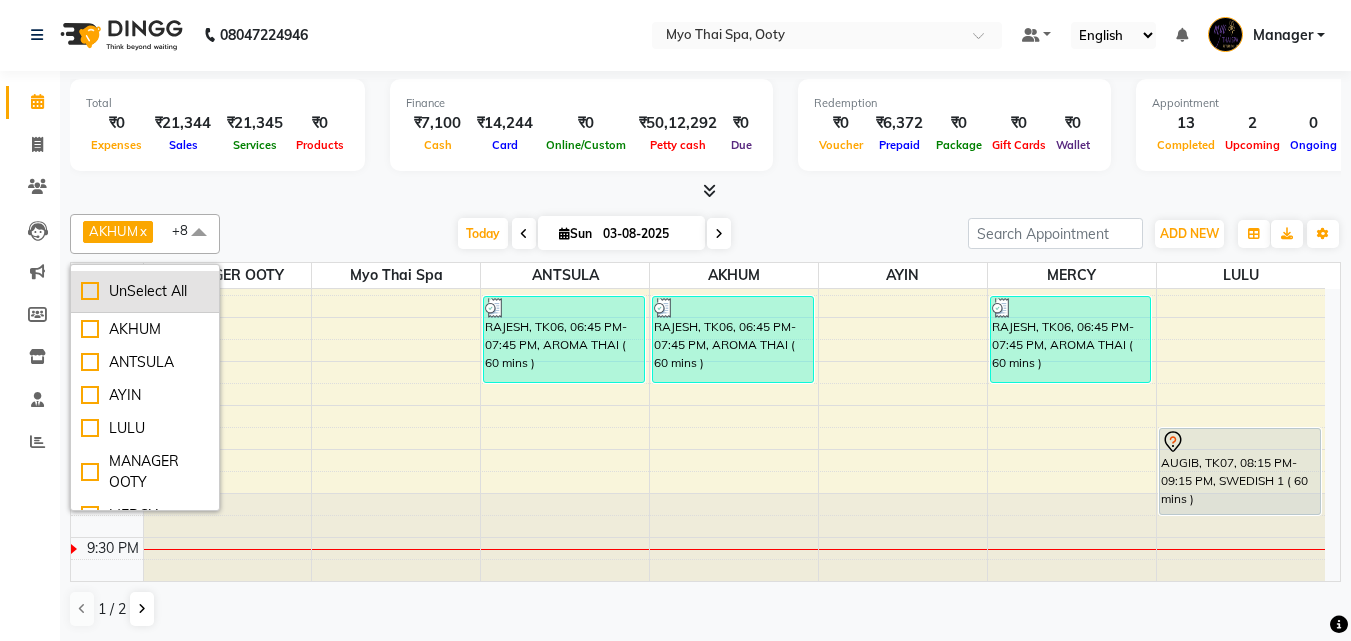 checkbox on "false" 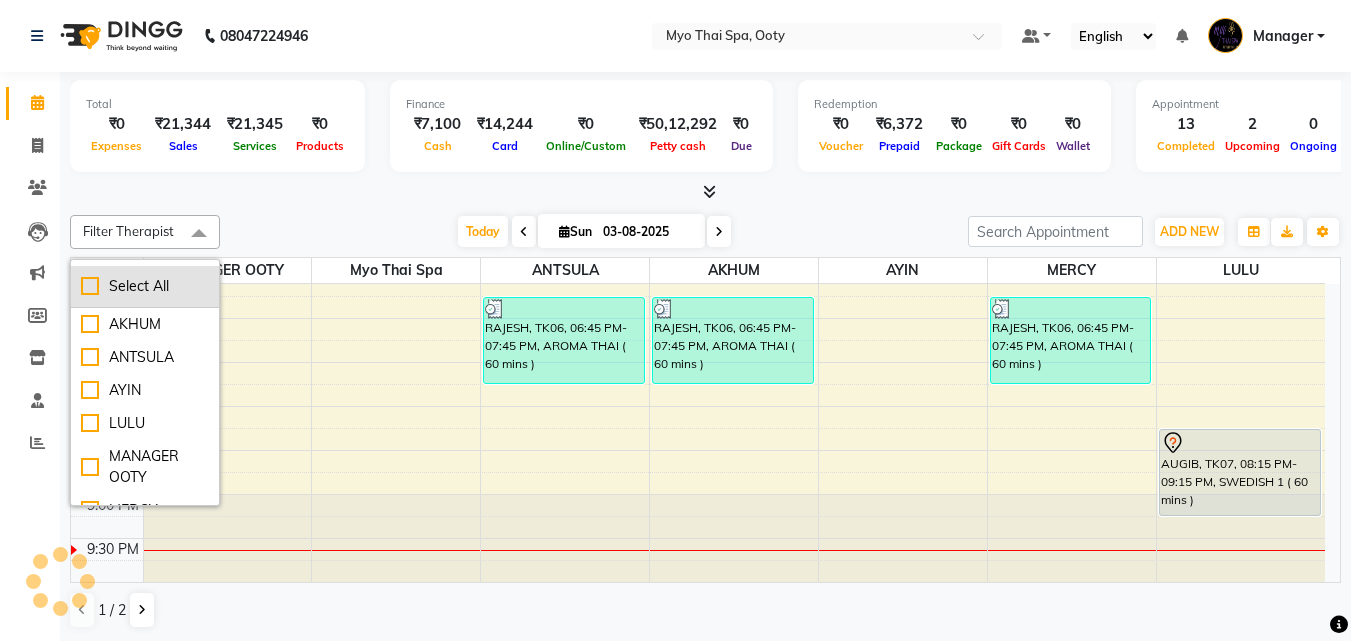 scroll, scrollTop: 845, scrollLeft: 0, axis: vertical 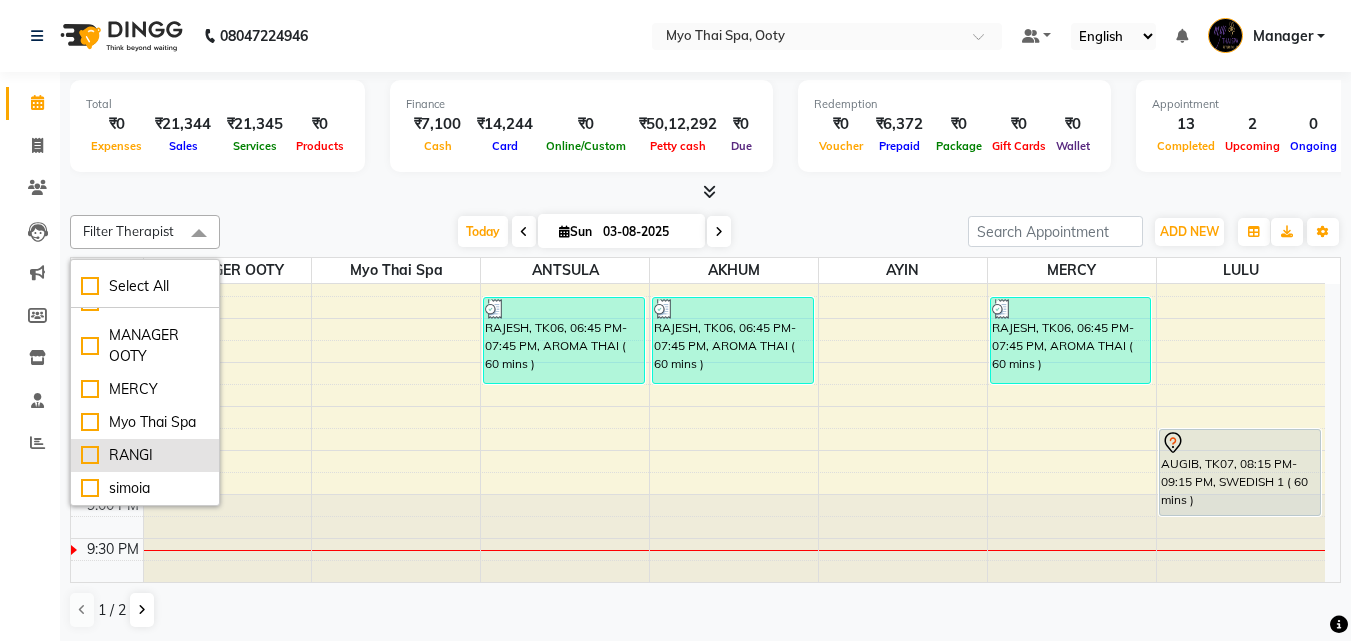 click on "RANGI" at bounding box center (145, 455) 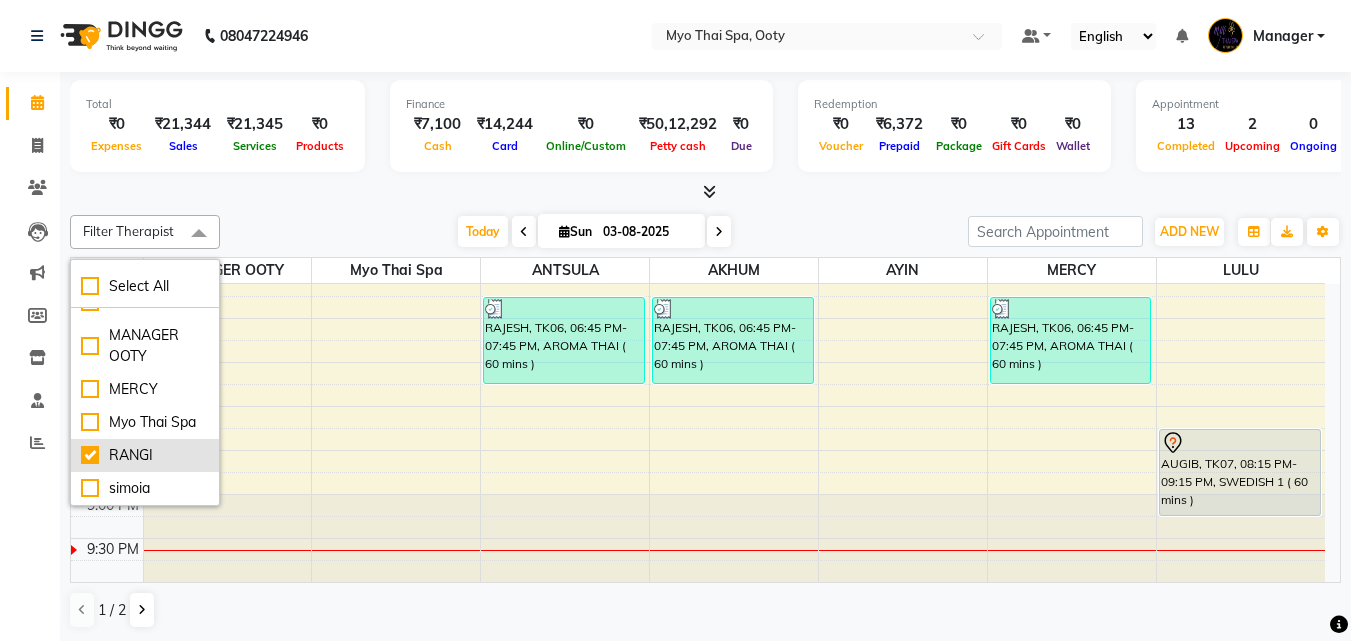 checkbox on "true" 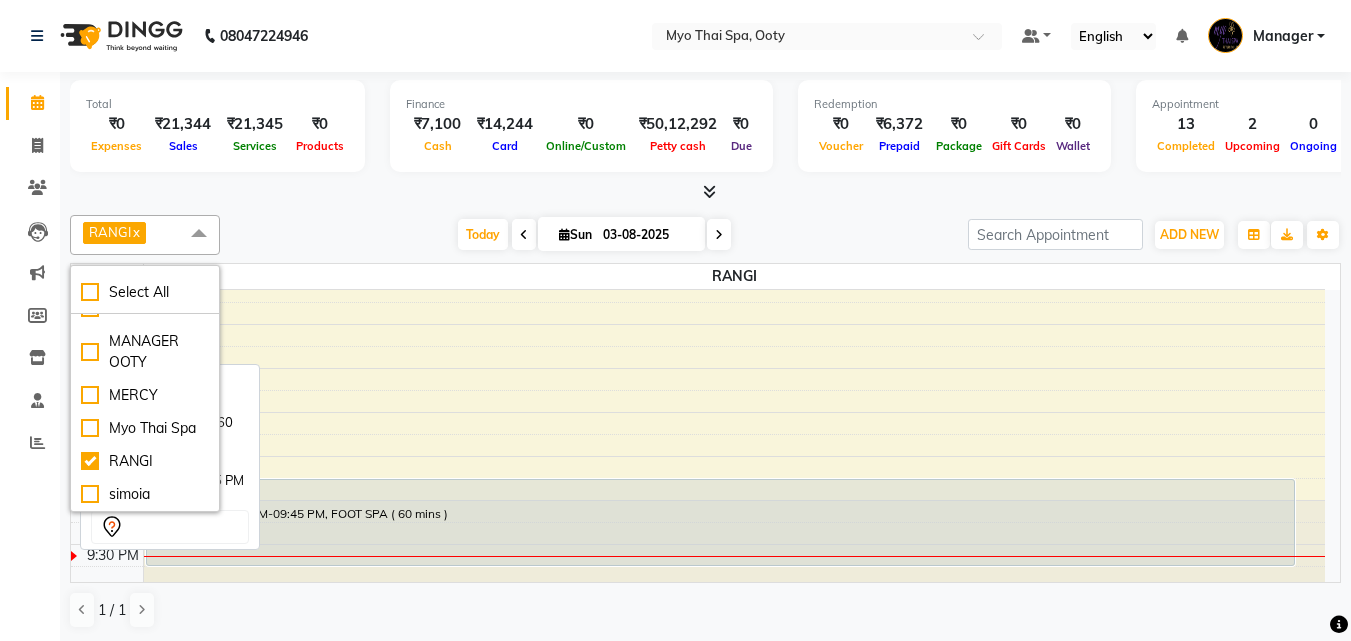 click on "AJAY, TK08, 08:45 PM-09:45 PM, FOOT SPA  ( 60 mins )" at bounding box center [721, 522] 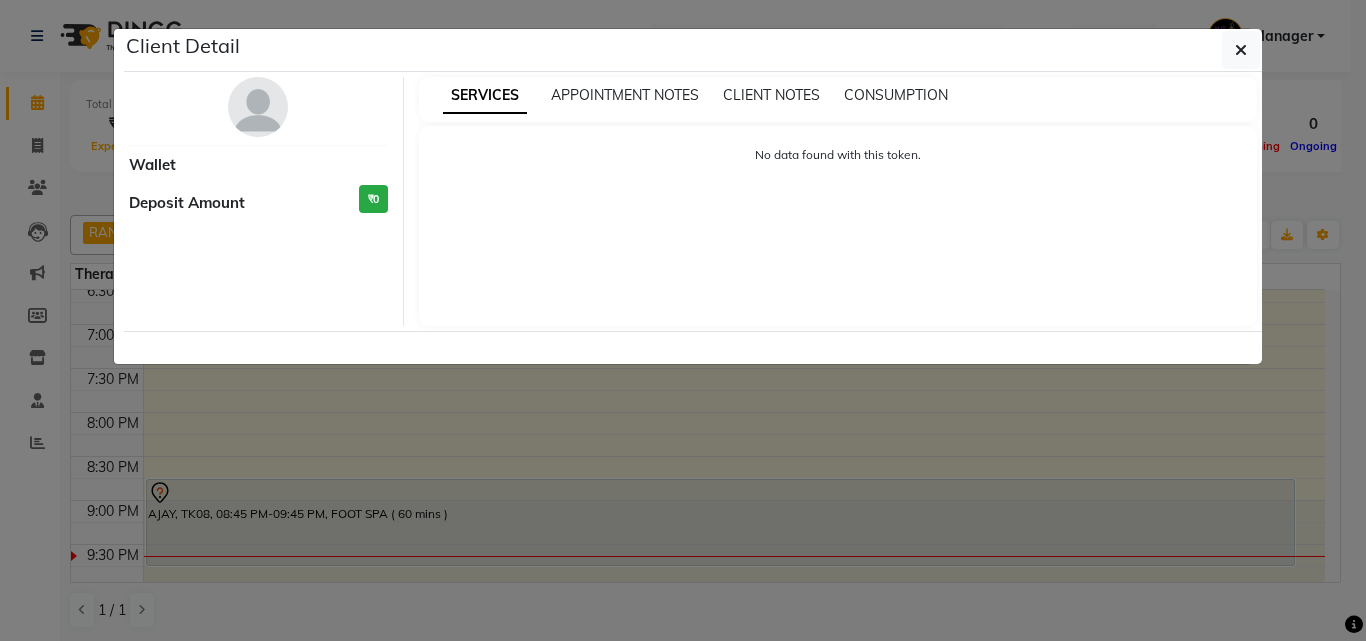 select on "7" 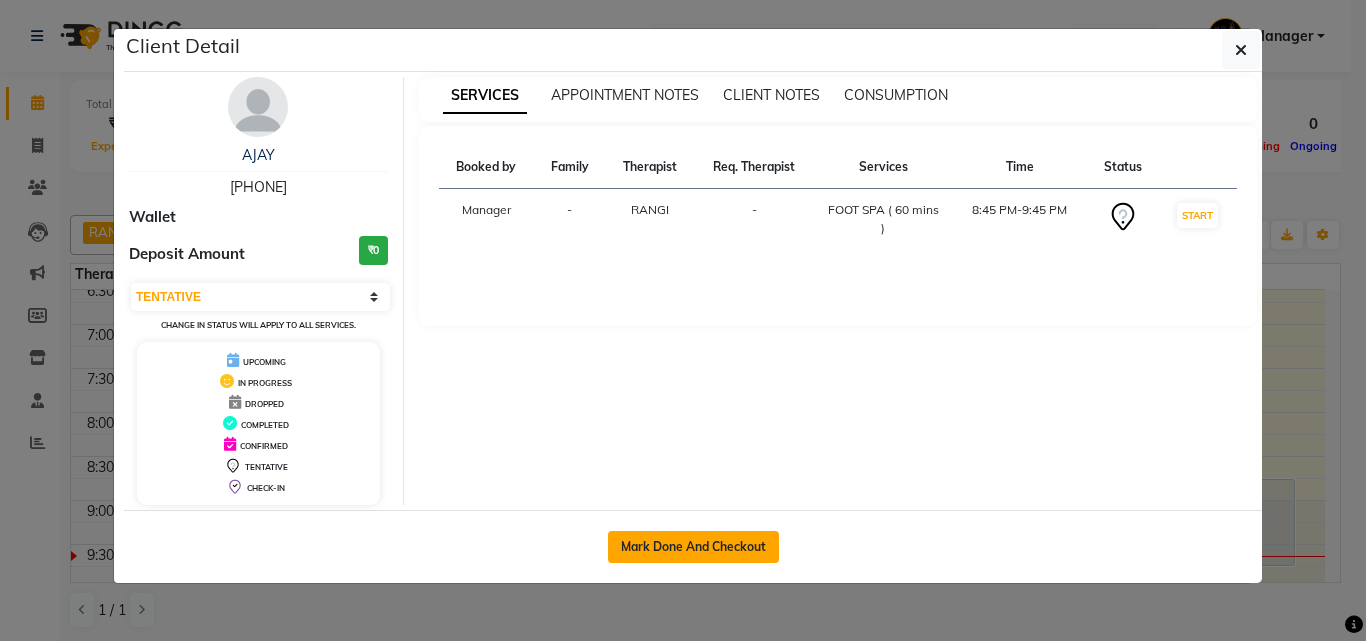 click on "Mark Done And Checkout" 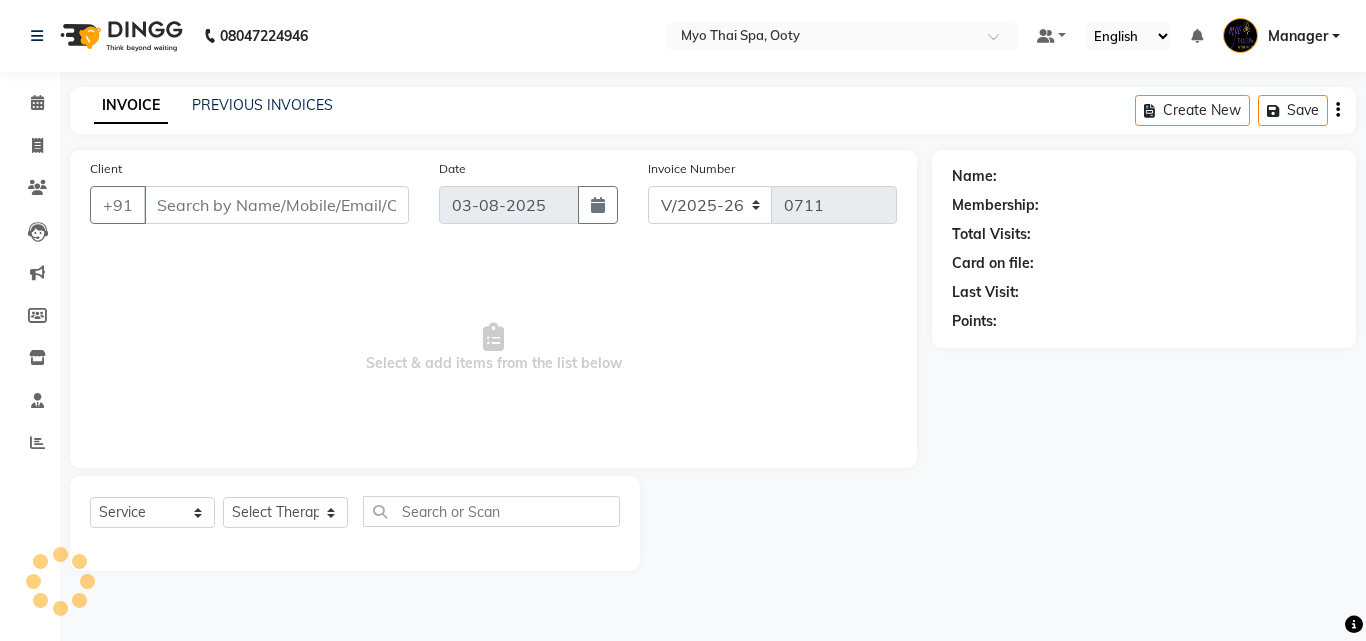 select on "V" 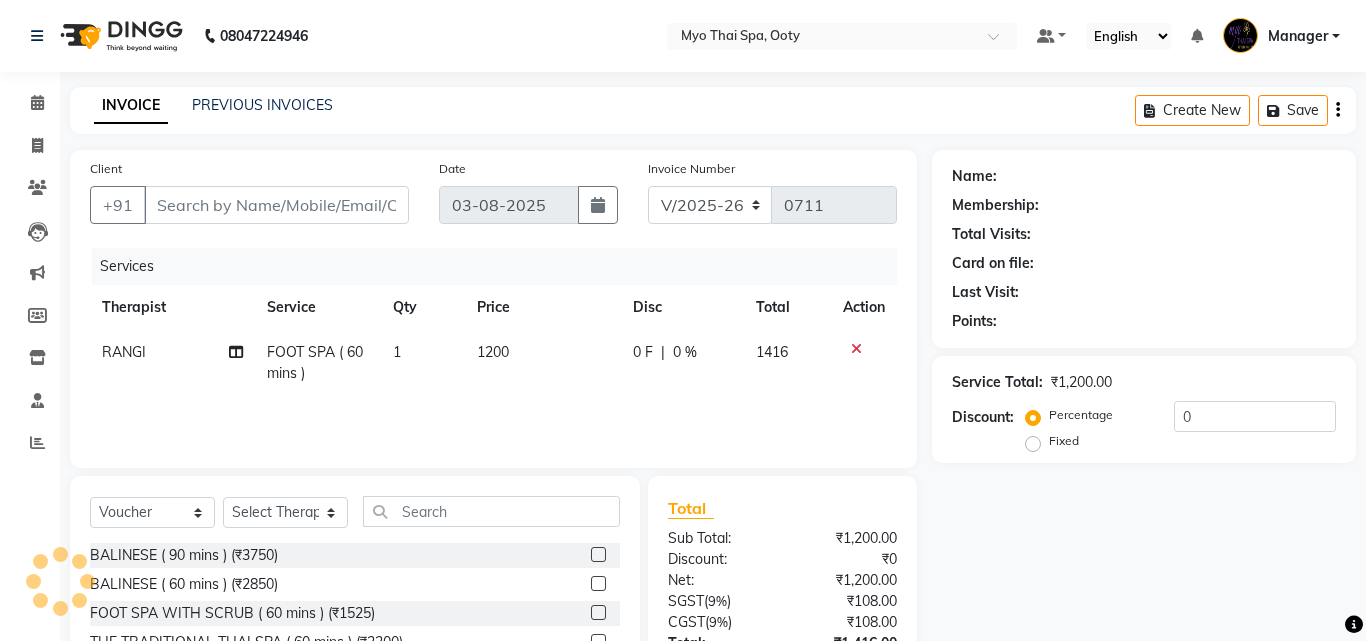 type on "[PHONE]" 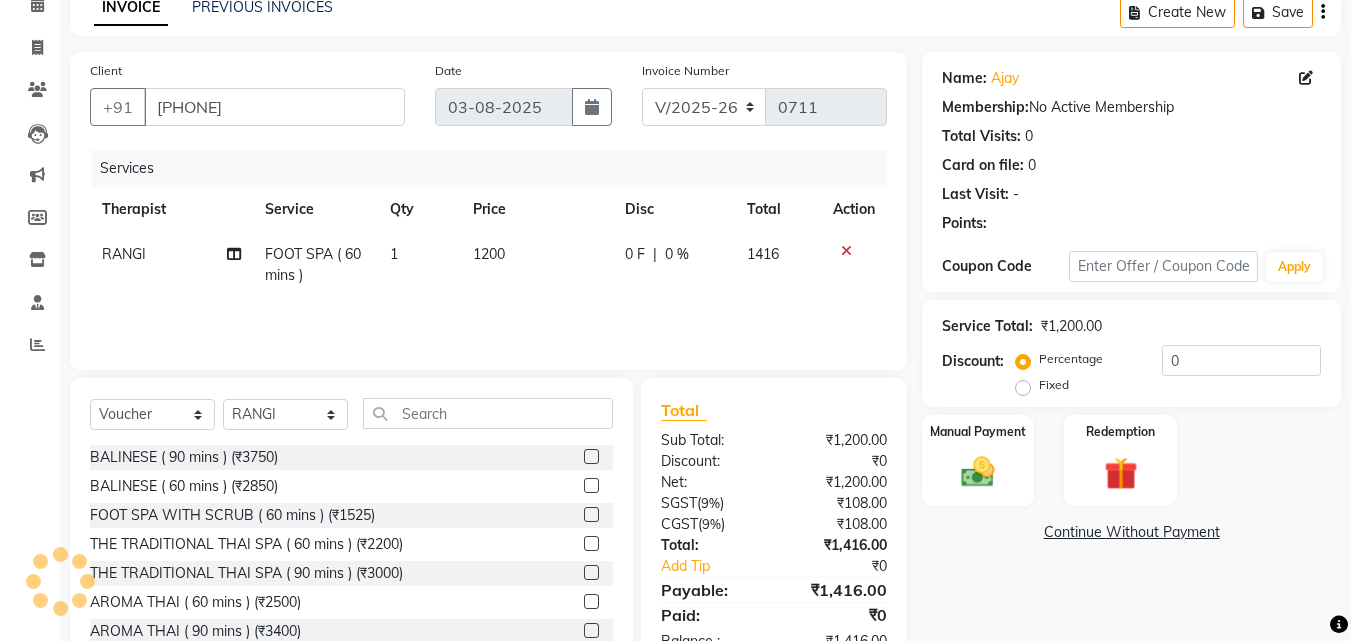scroll, scrollTop: 147, scrollLeft: 0, axis: vertical 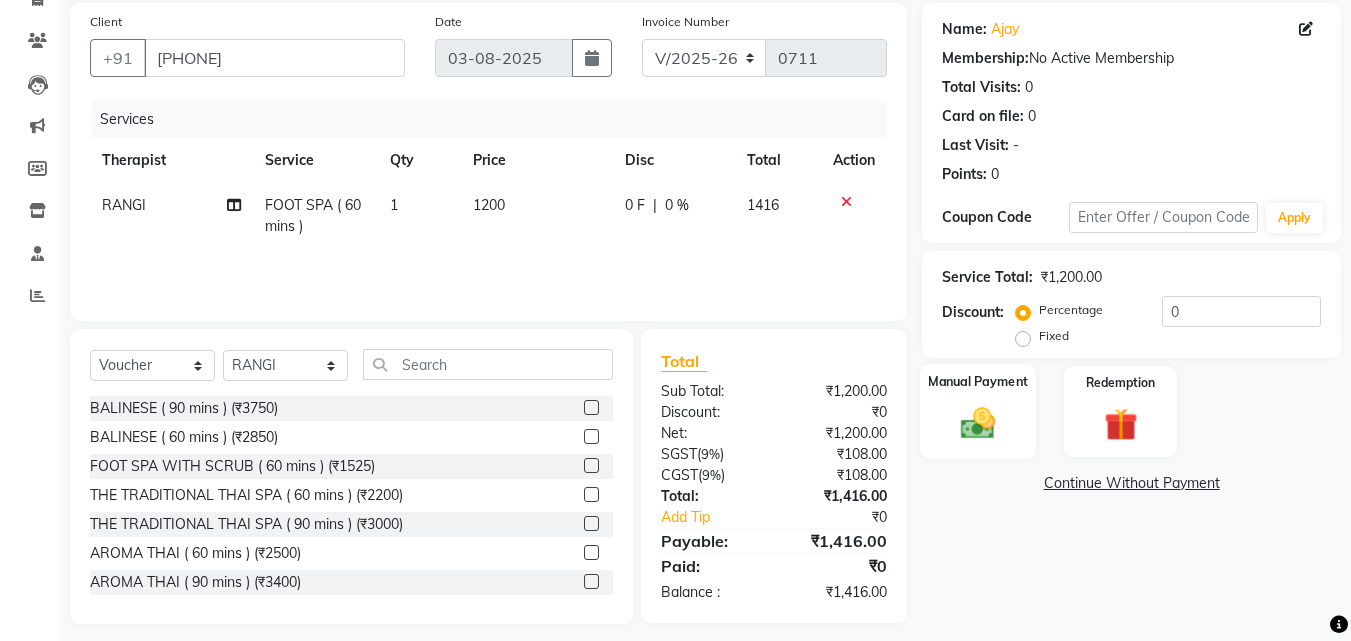 click 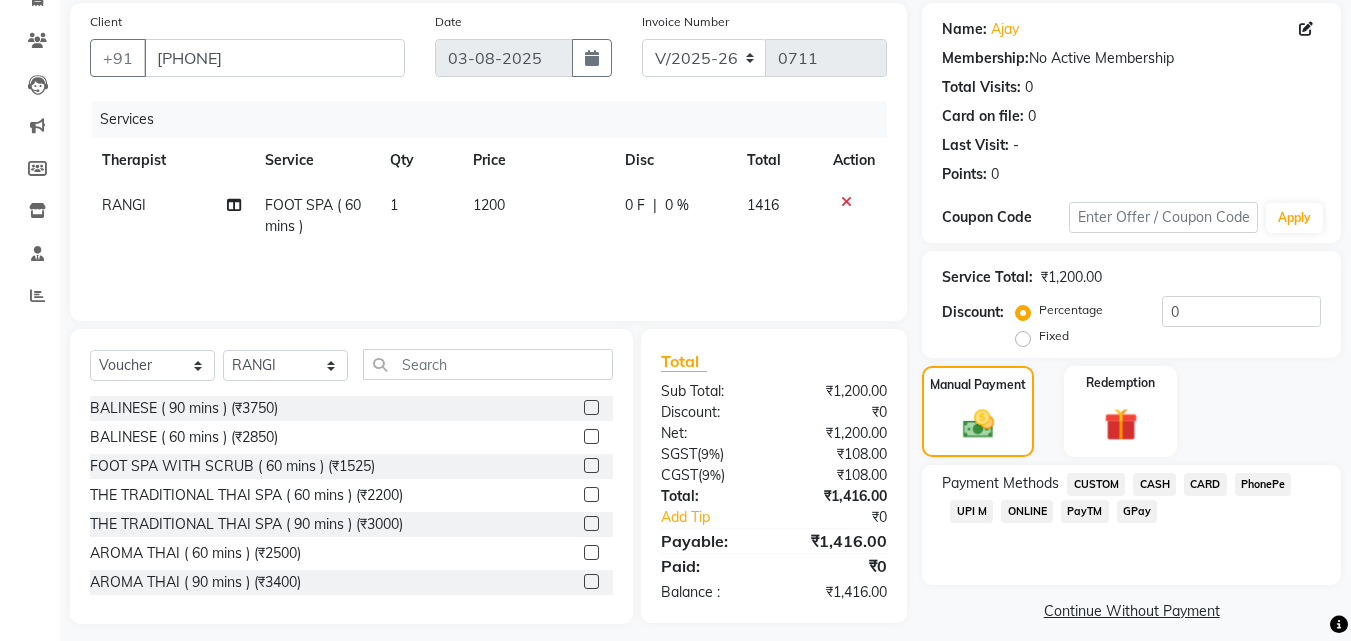 click on "CASH" 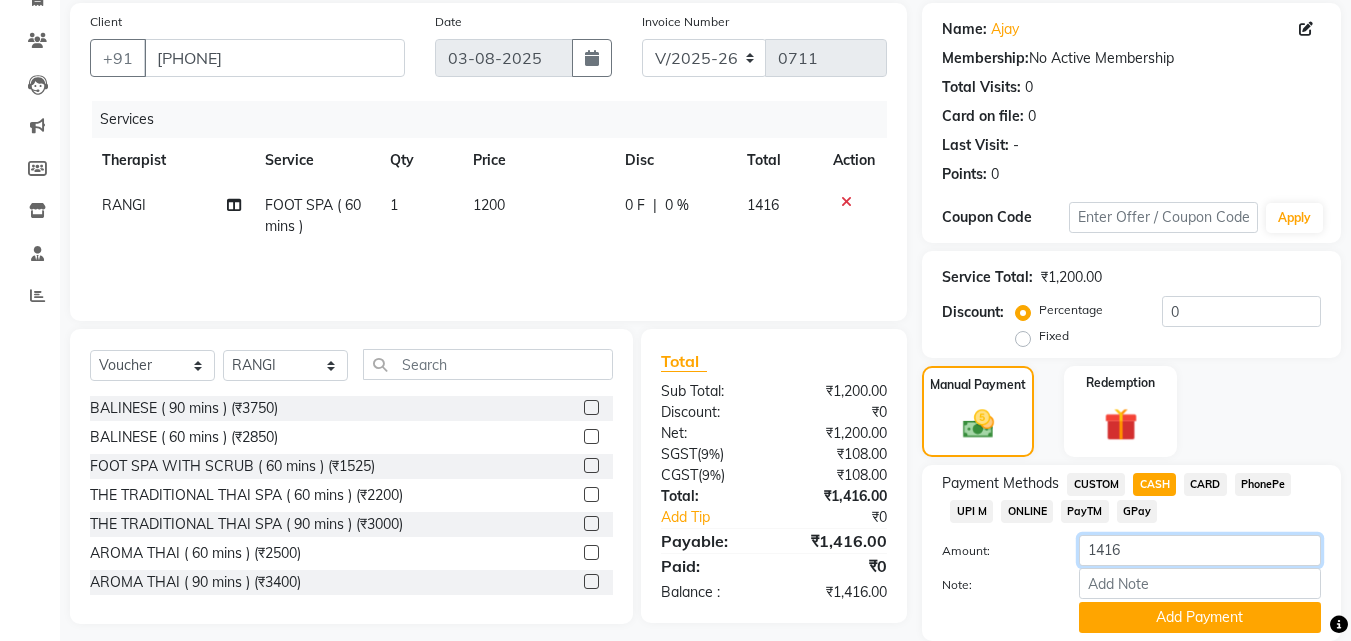 click on "1416" 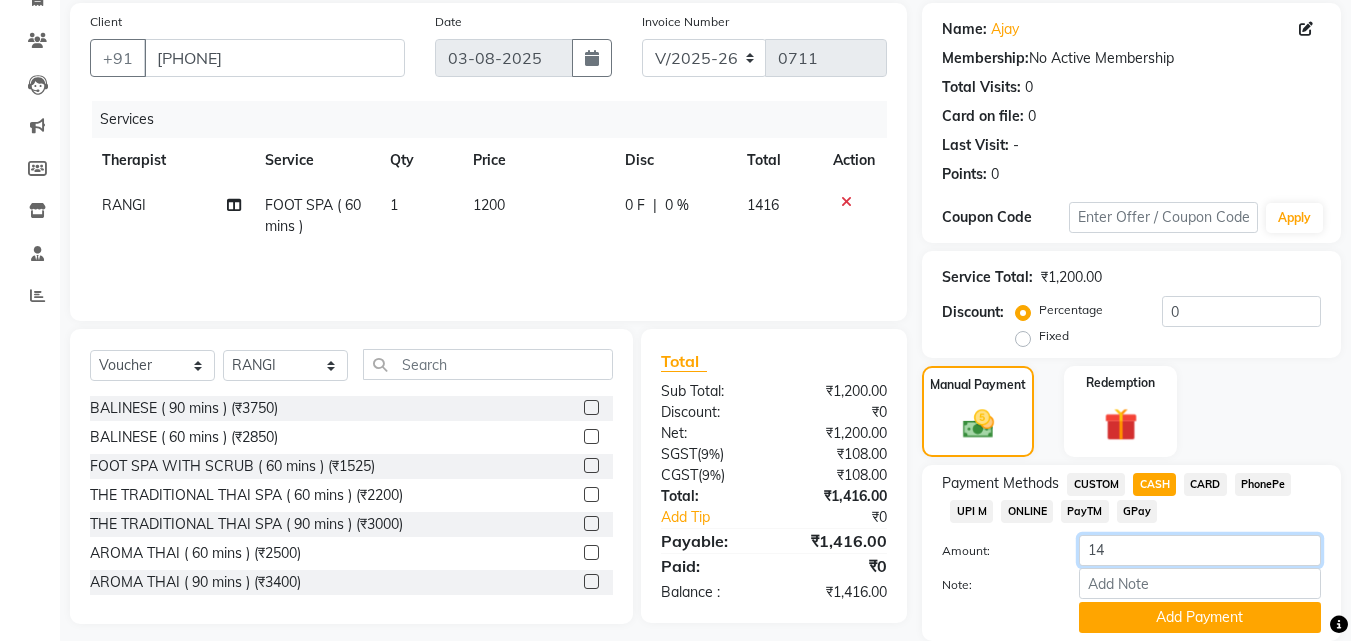 type on "1" 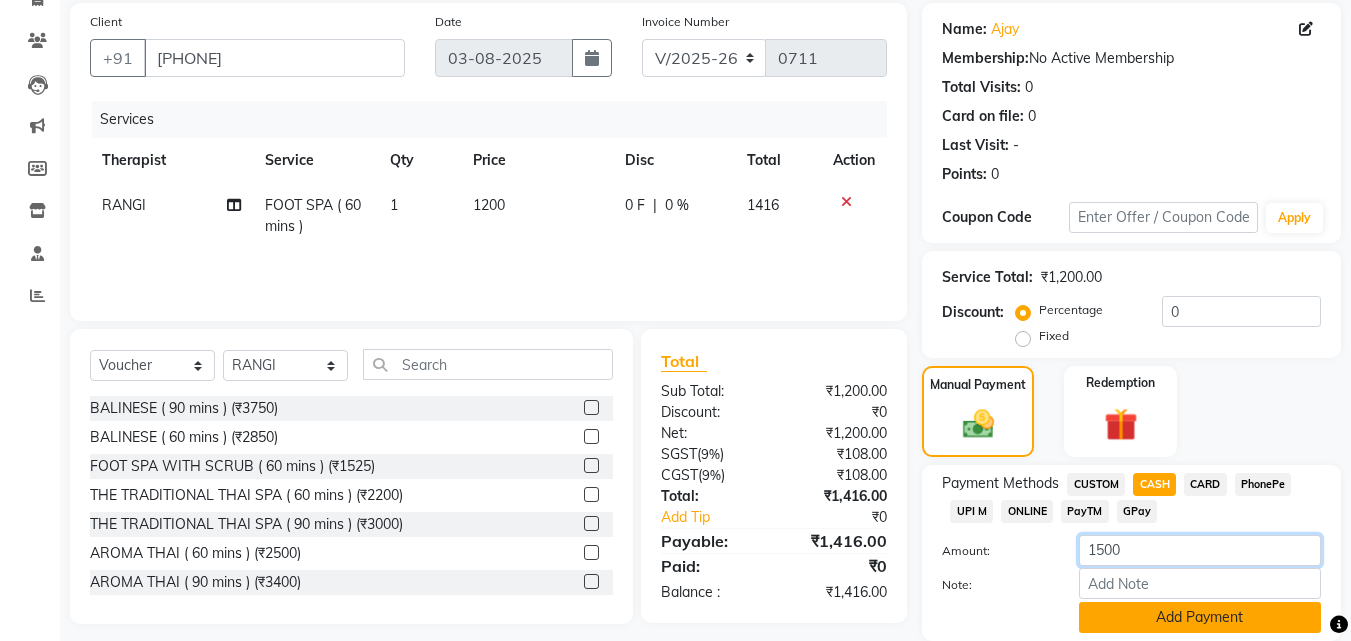 scroll, scrollTop: 218, scrollLeft: 0, axis: vertical 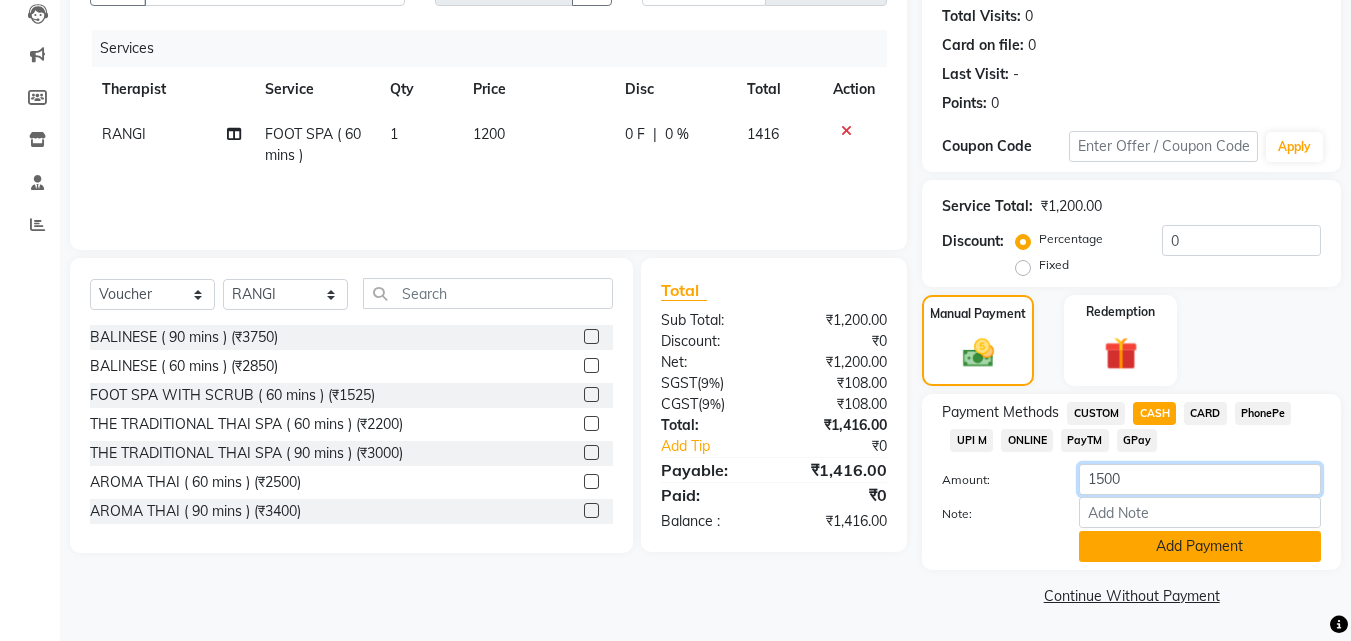 type on "1500" 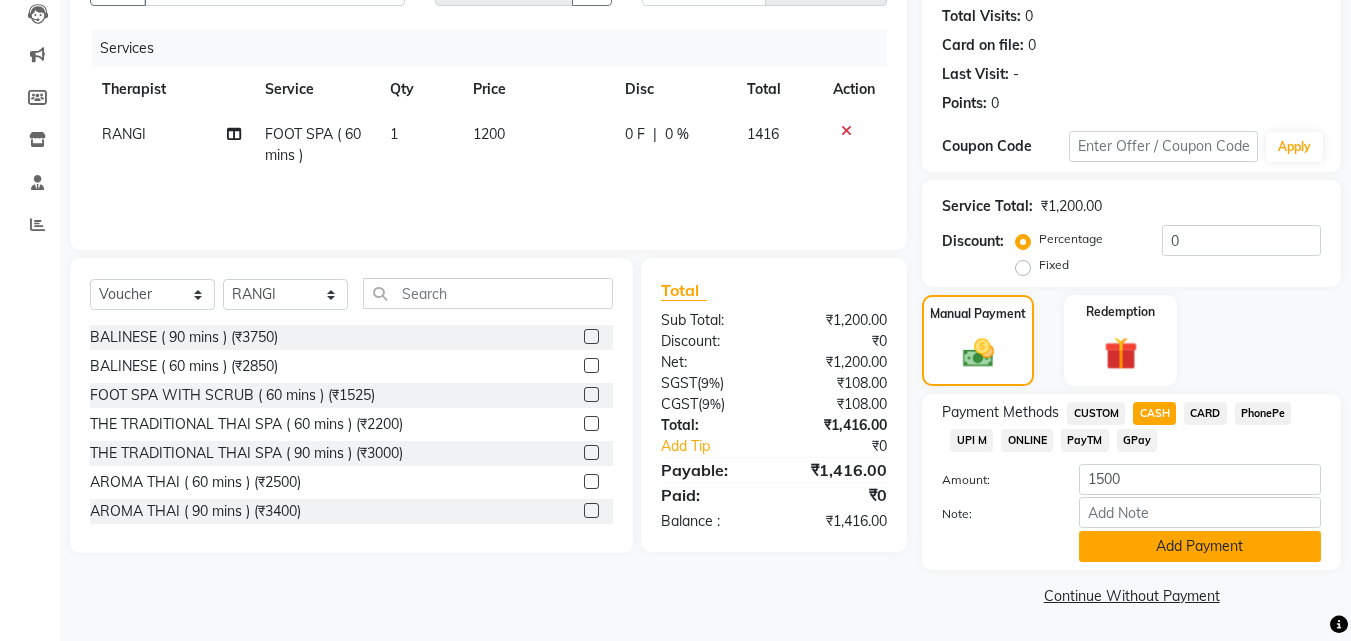 click on "Add Payment" 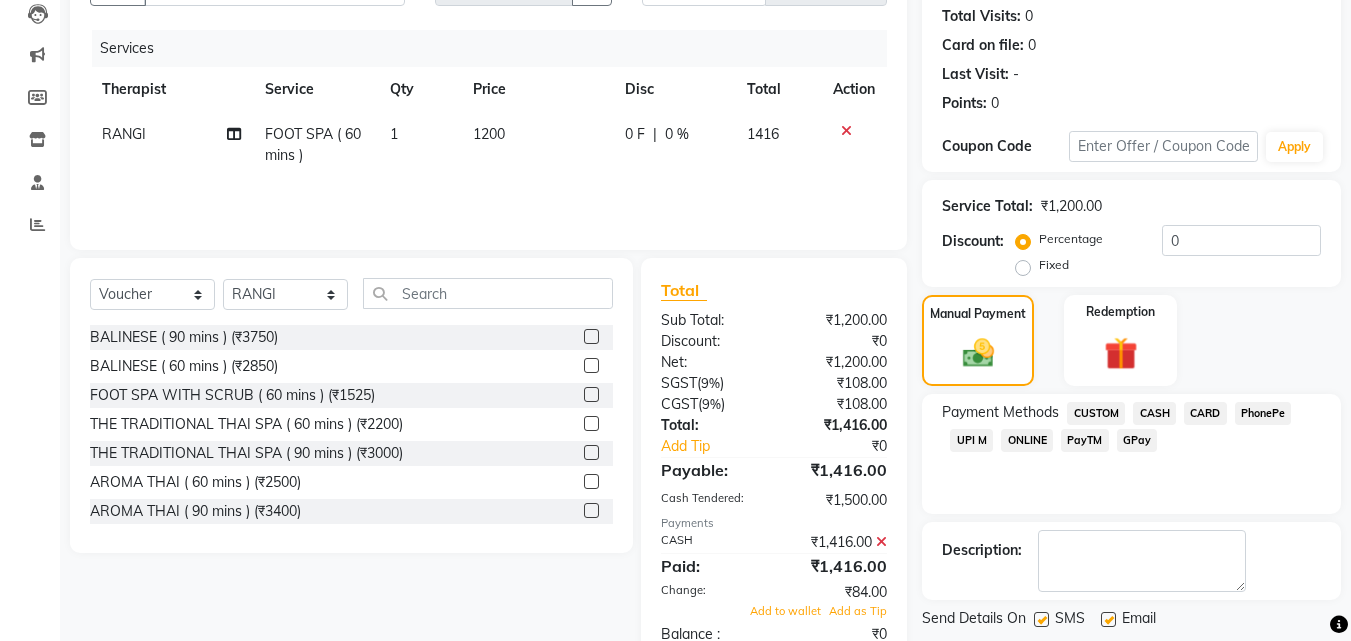 drag, startPoint x: 881, startPoint y: 545, endPoint x: 1077, endPoint y: 481, distance: 206.18439 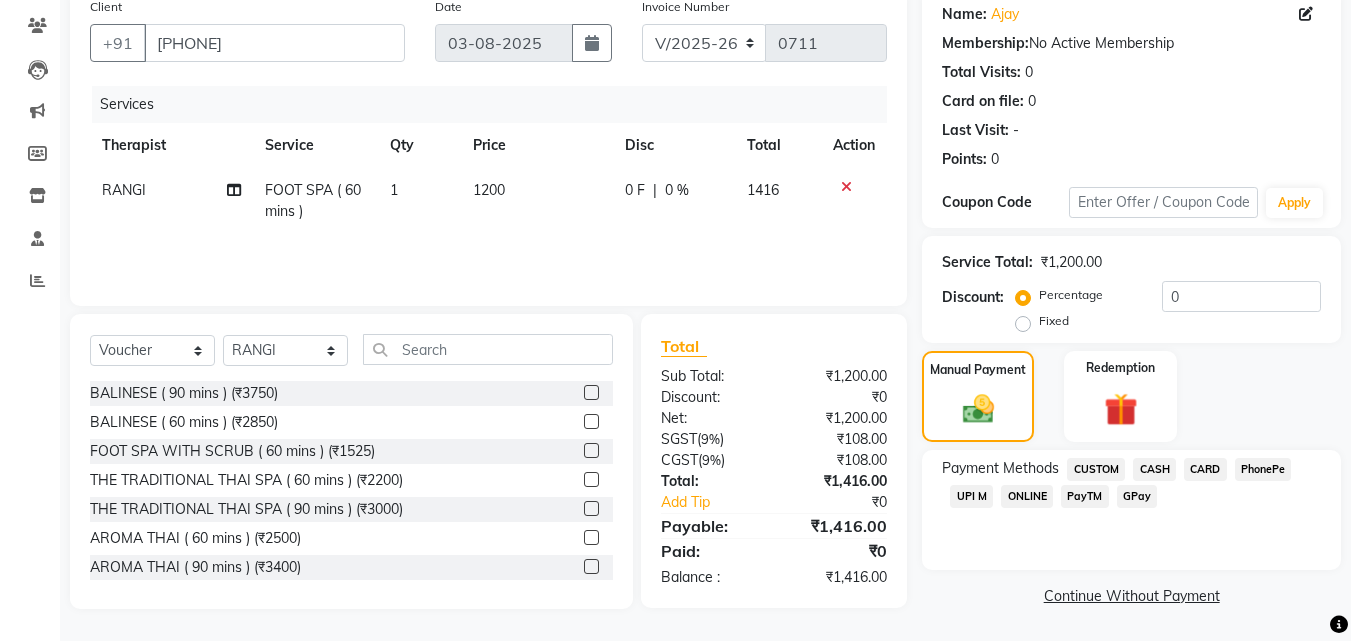 scroll, scrollTop: 162, scrollLeft: 0, axis: vertical 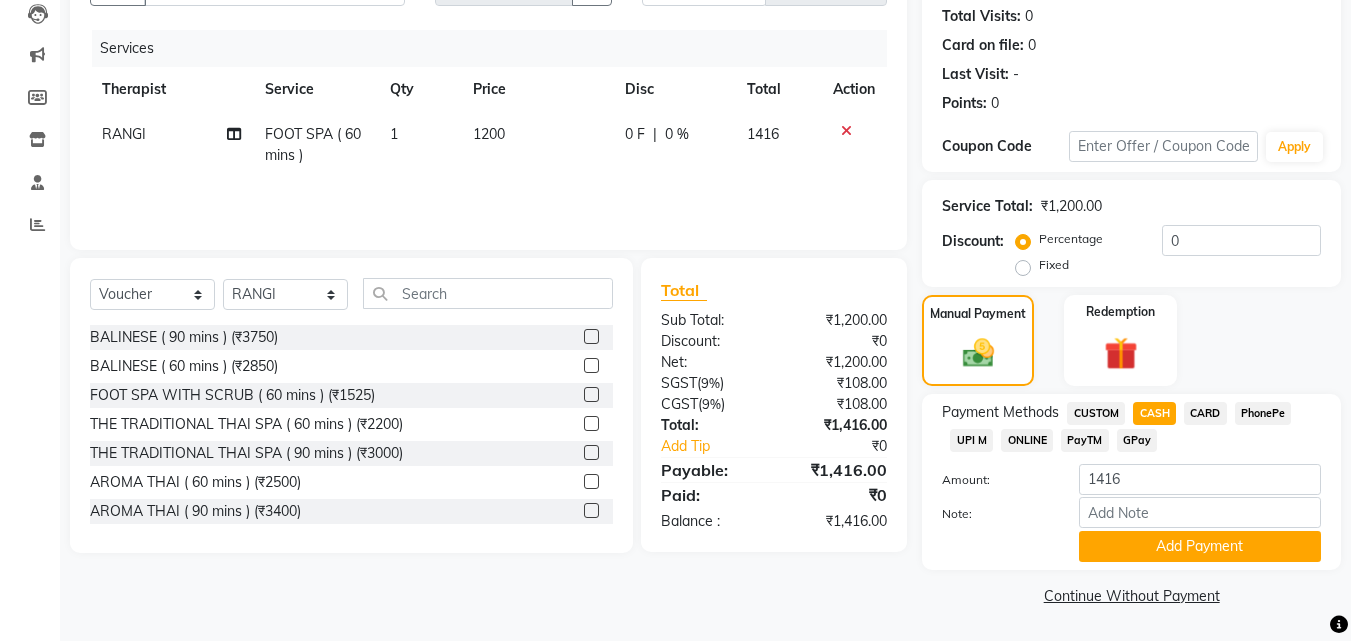 click on "Amount: 1416" 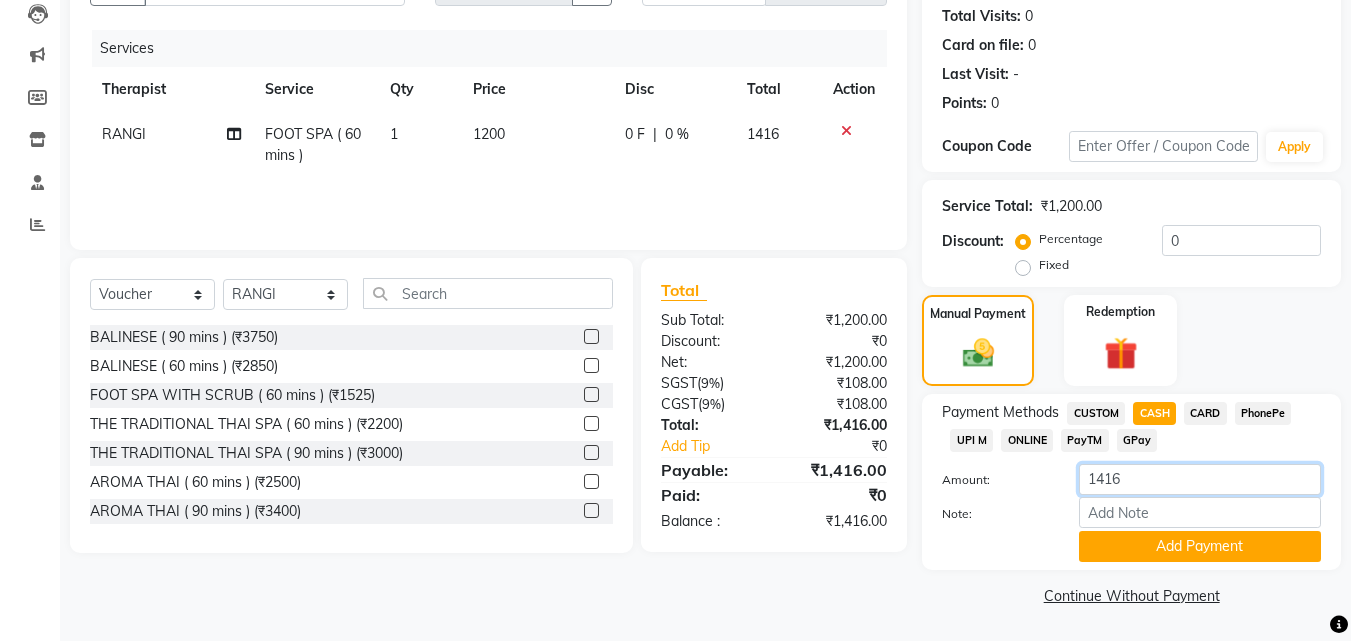 click on "1416" 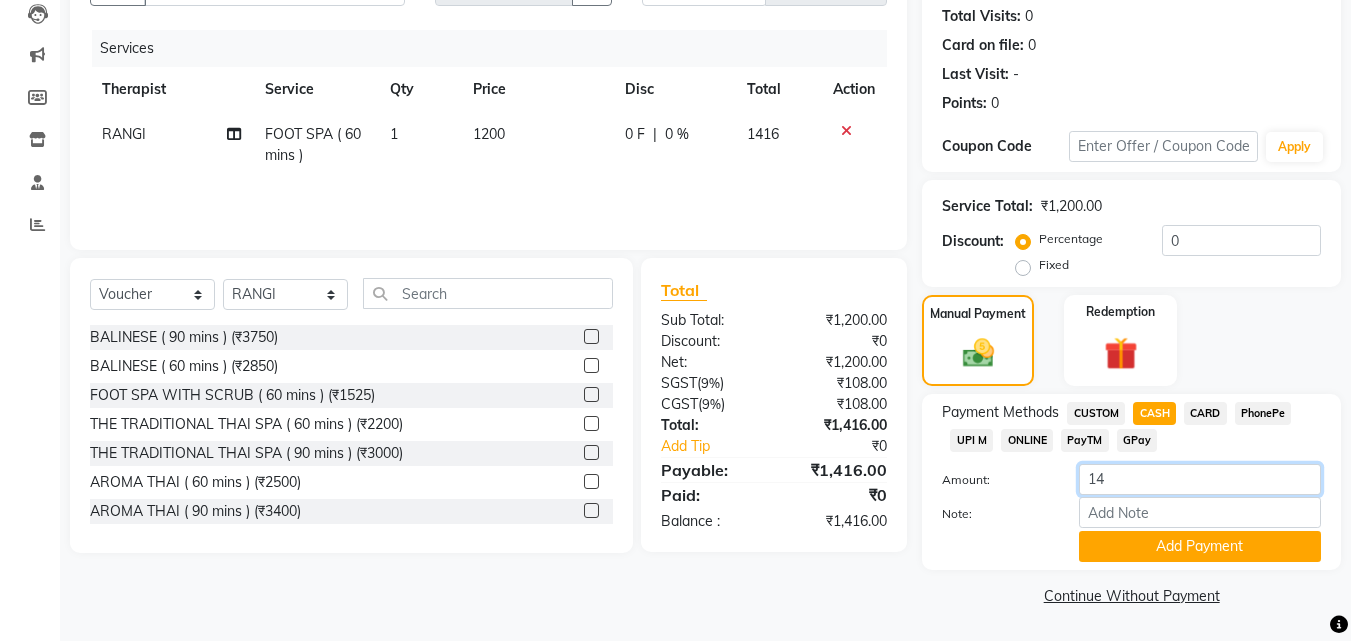 type on "1" 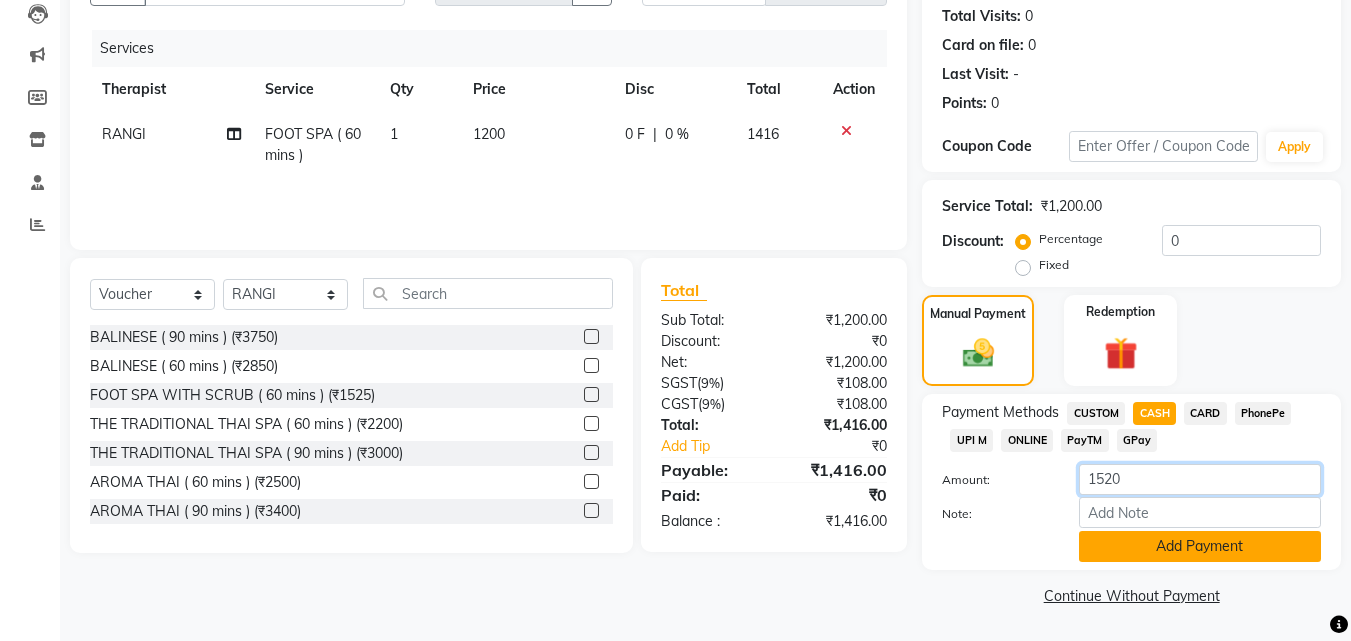 type on "1520" 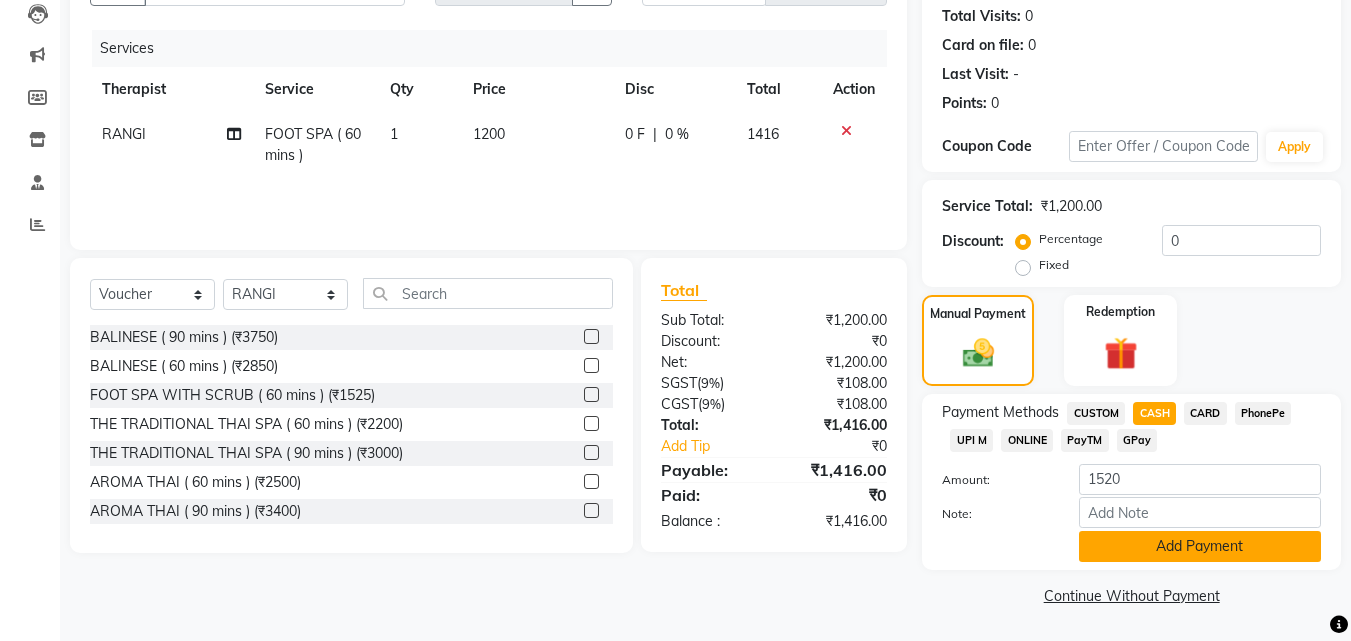 click on "Add Payment" 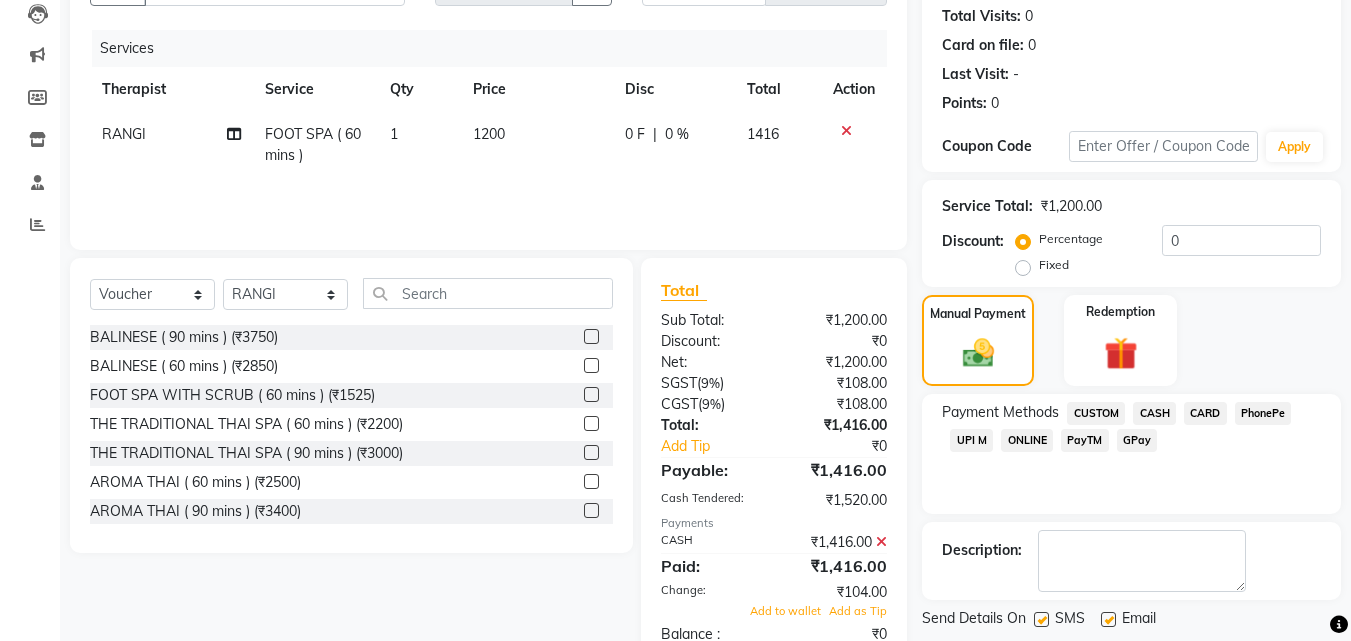 click 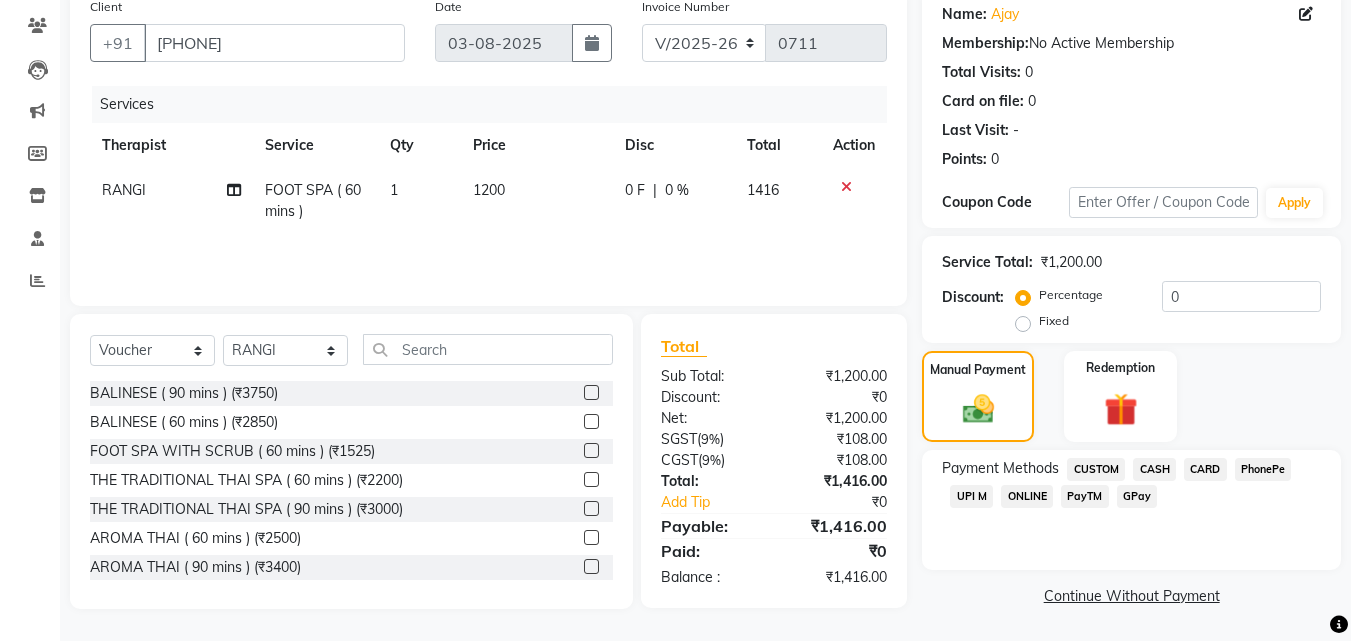 scroll, scrollTop: 162, scrollLeft: 0, axis: vertical 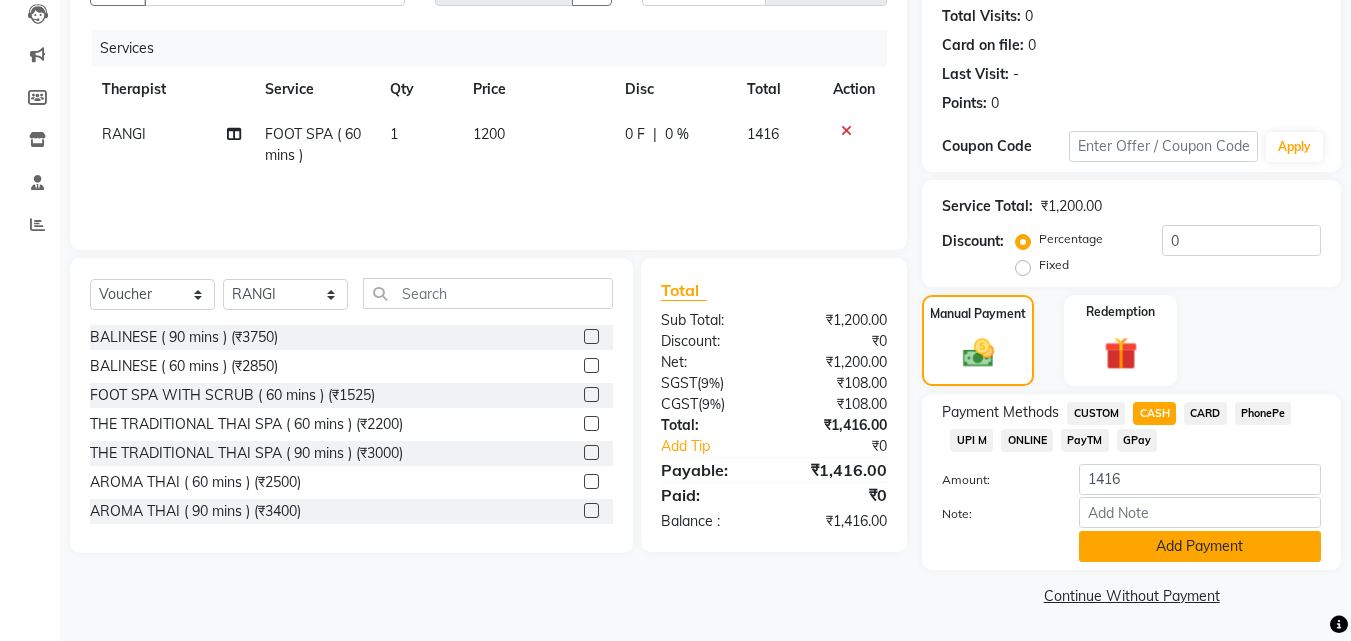 click on "Add Payment" 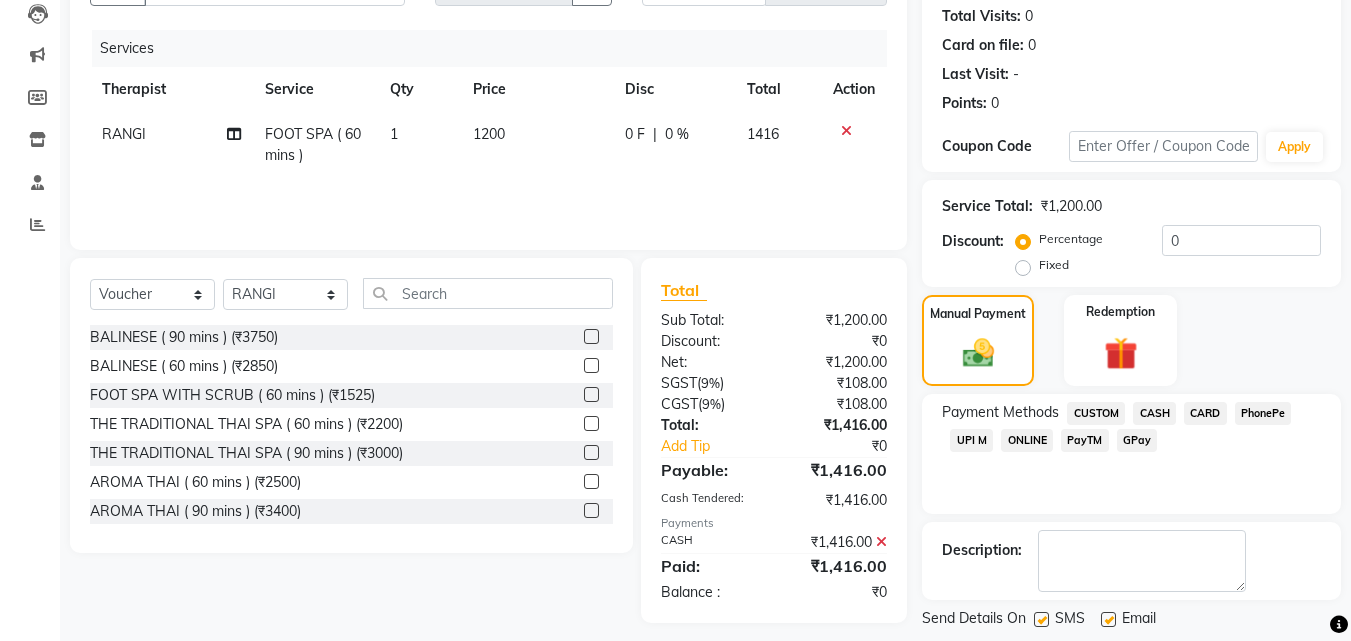 scroll, scrollTop: 314, scrollLeft: 0, axis: vertical 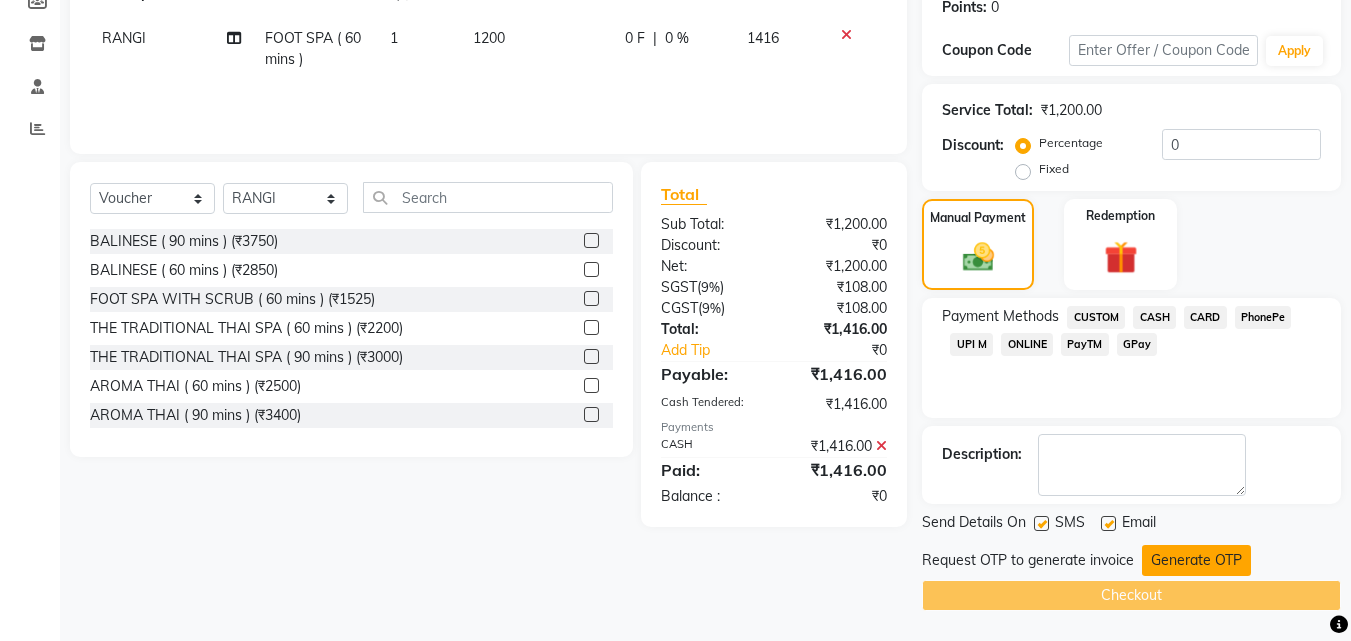 click on "Generate OTP" 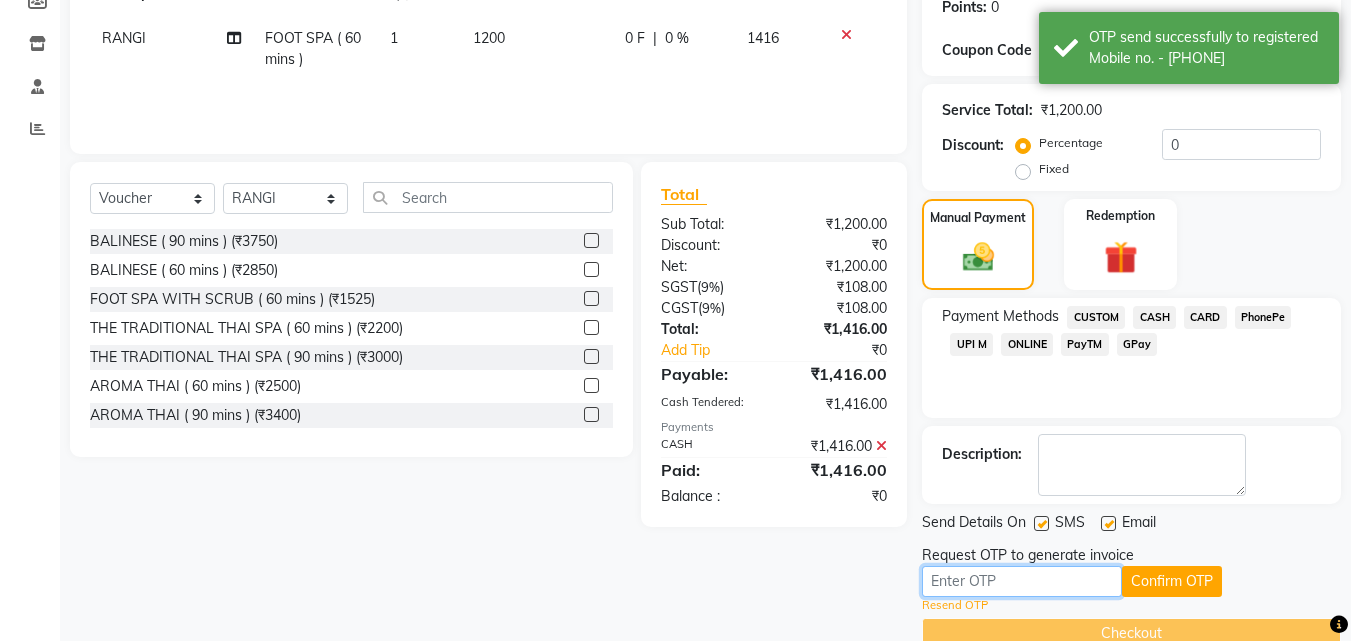click at bounding box center [1022, 581] 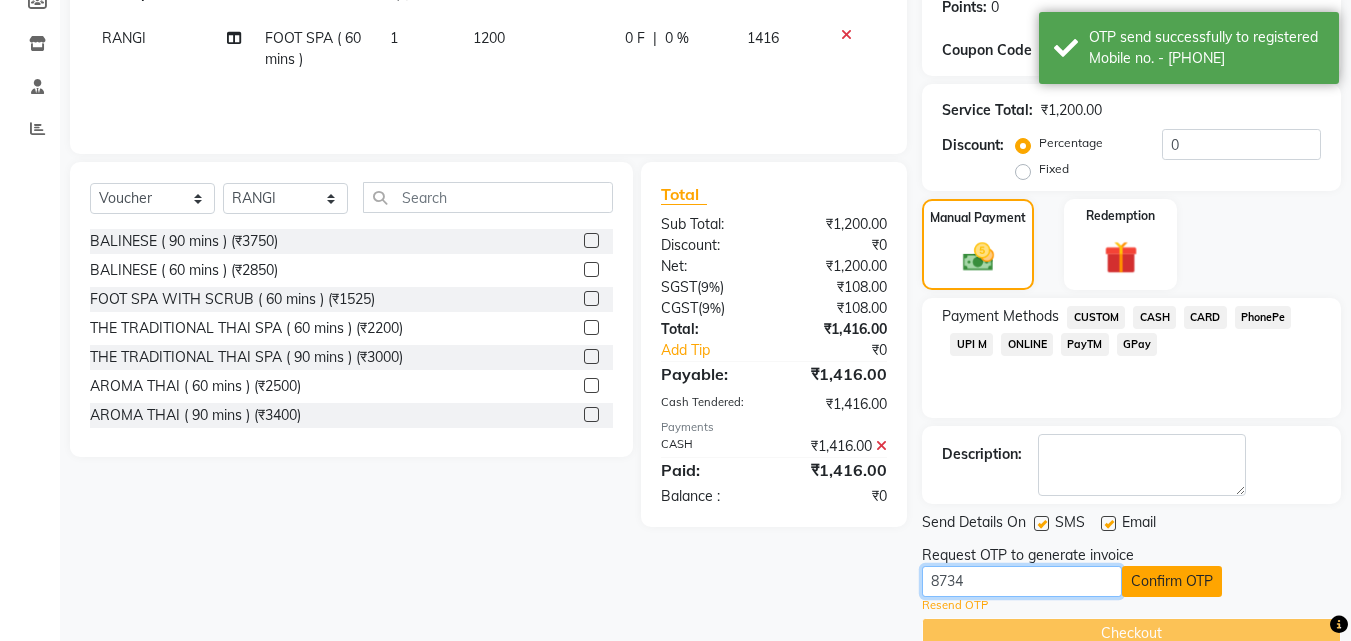 type on "8734" 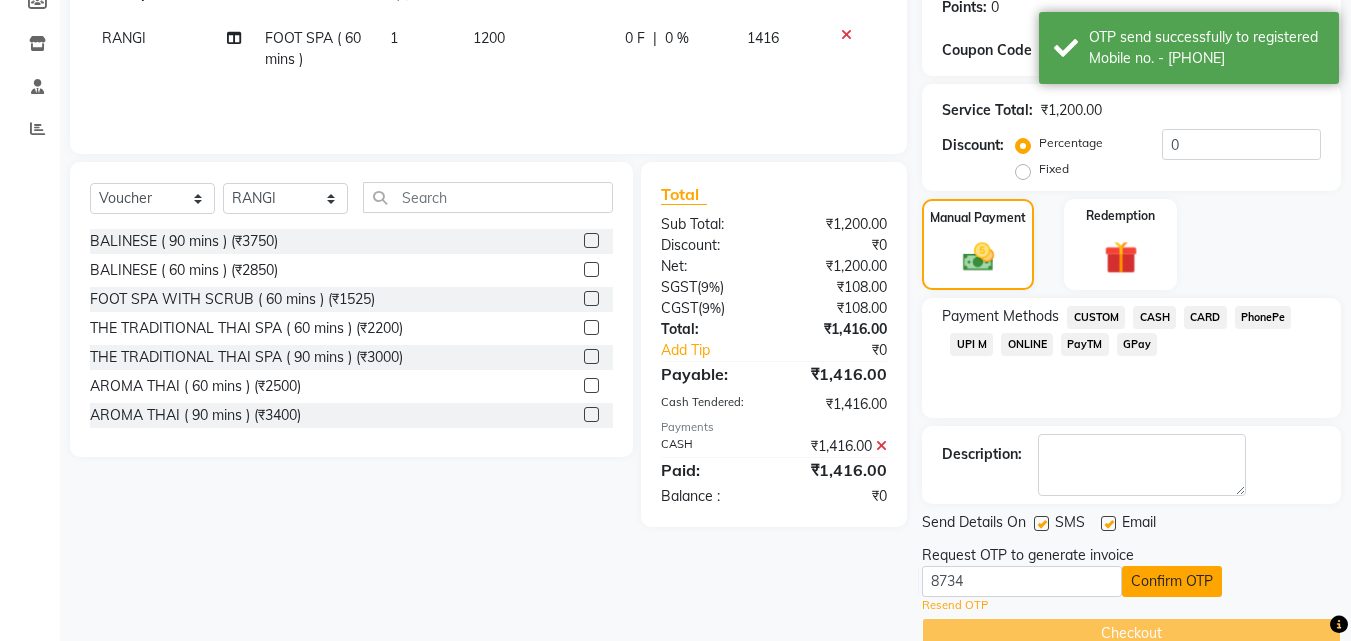 click on "Confirm OTP" 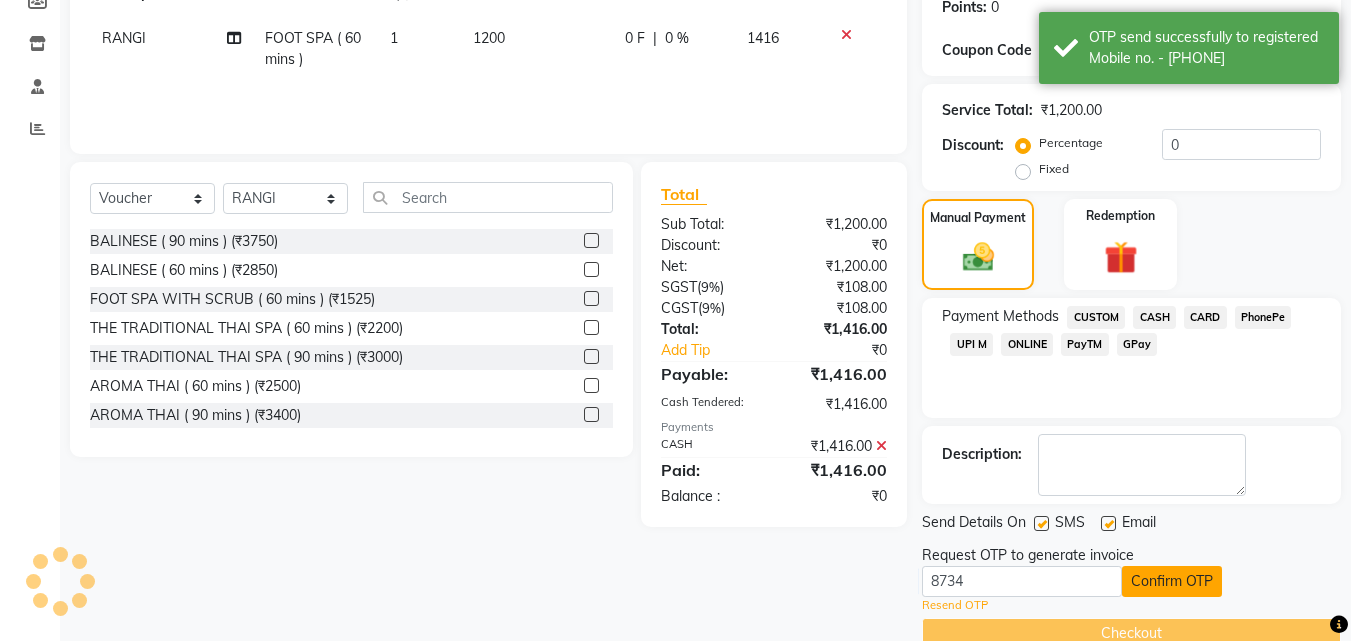 scroll, scrollTop: 275, scrollLeft: 0, axis: vertical 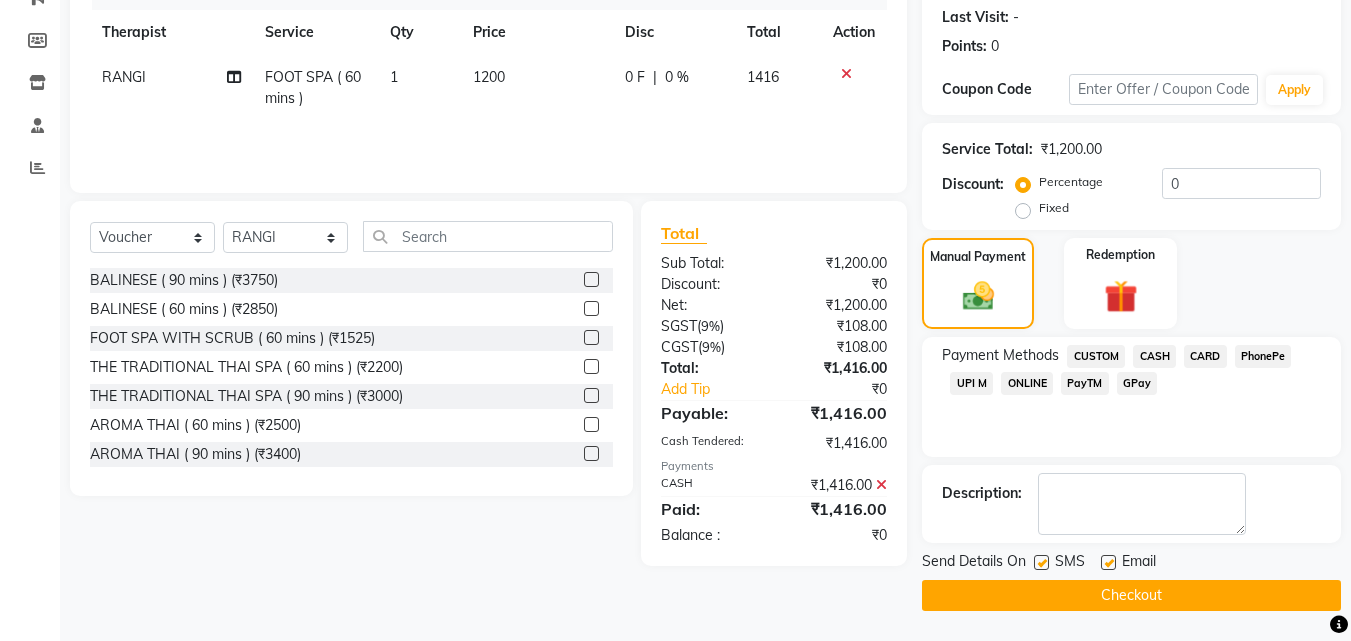 click on "Checkout" 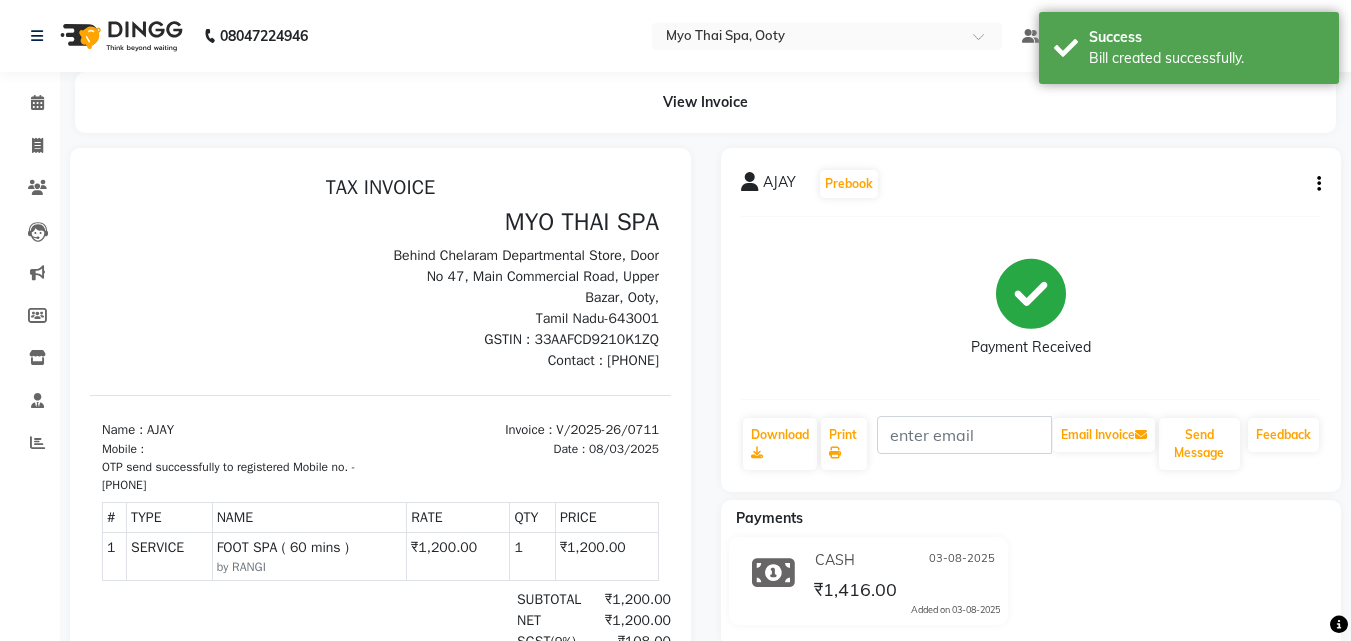 scroll, scrollTop: 0, scrollLeft: 0, axis: both 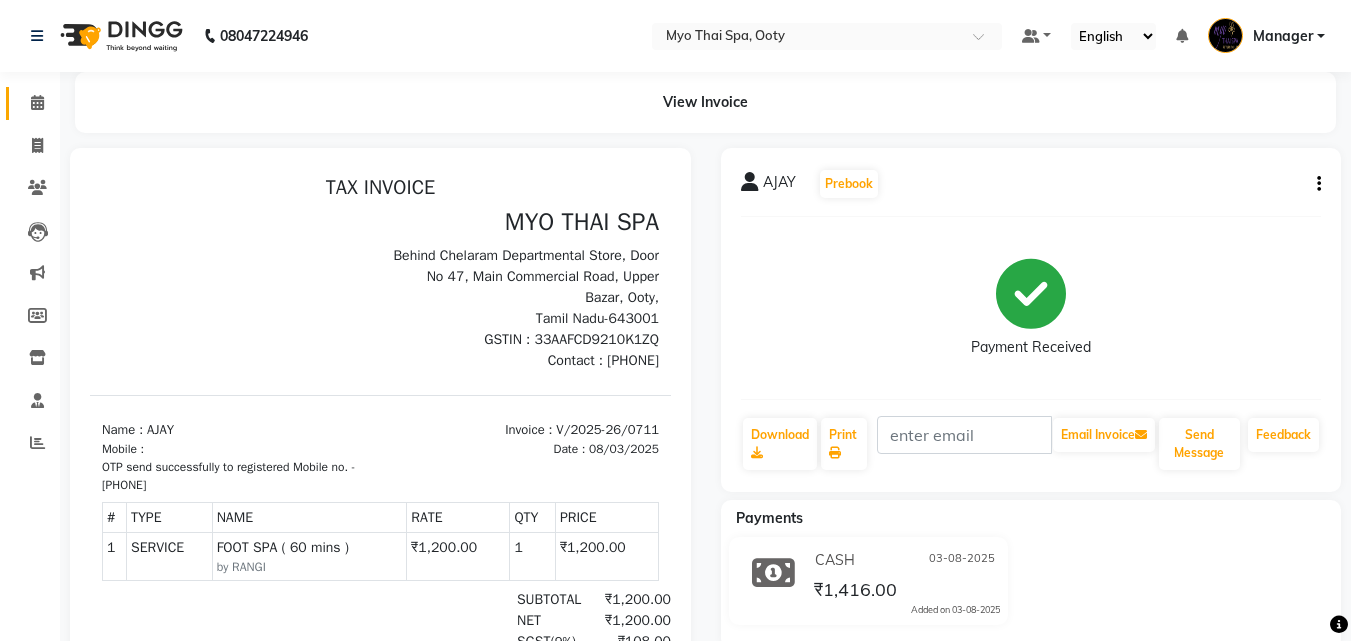click on "Calendar" 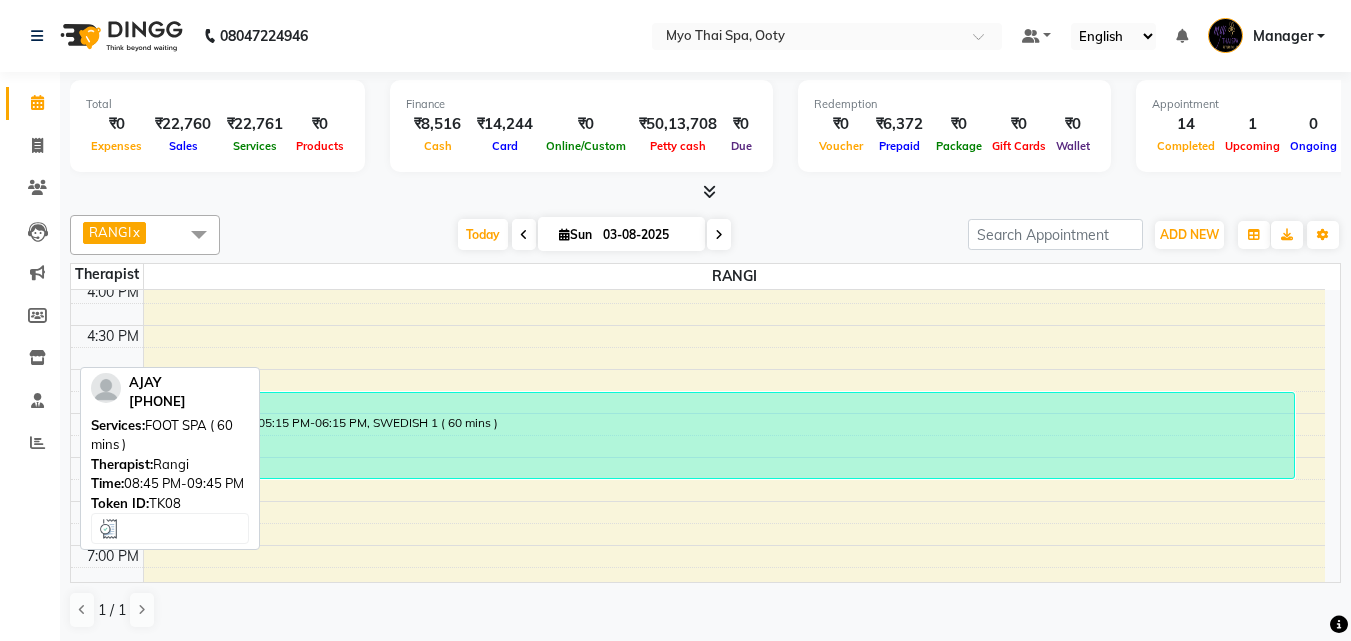 scroll, scrollTop: 600, scrollLeft: 0, axis: vertical 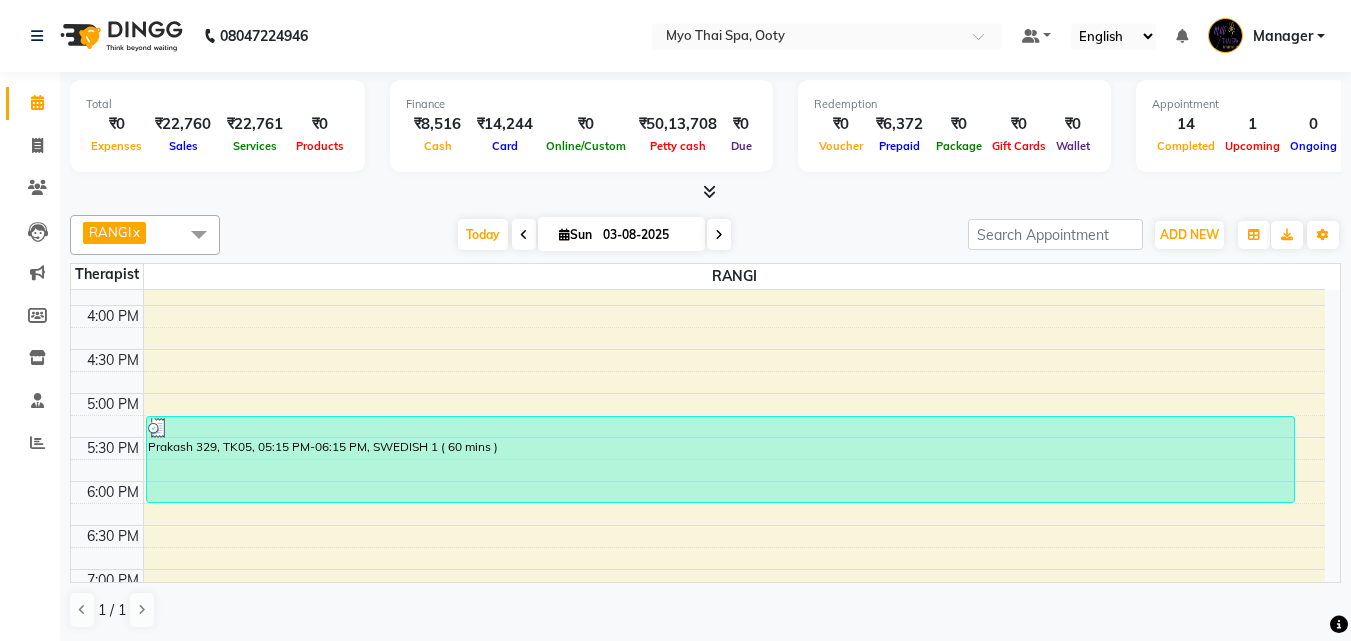click at bounding box center (199, 234) 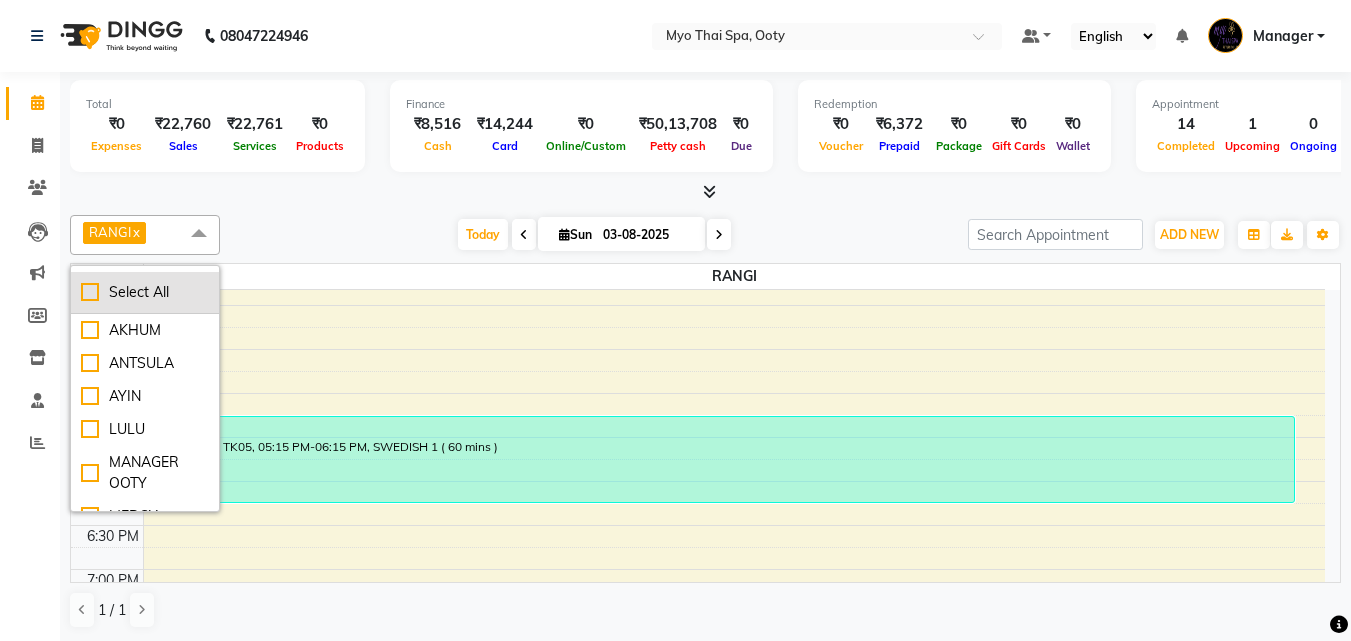 click on "Select All" at bounding box center (145, 292) 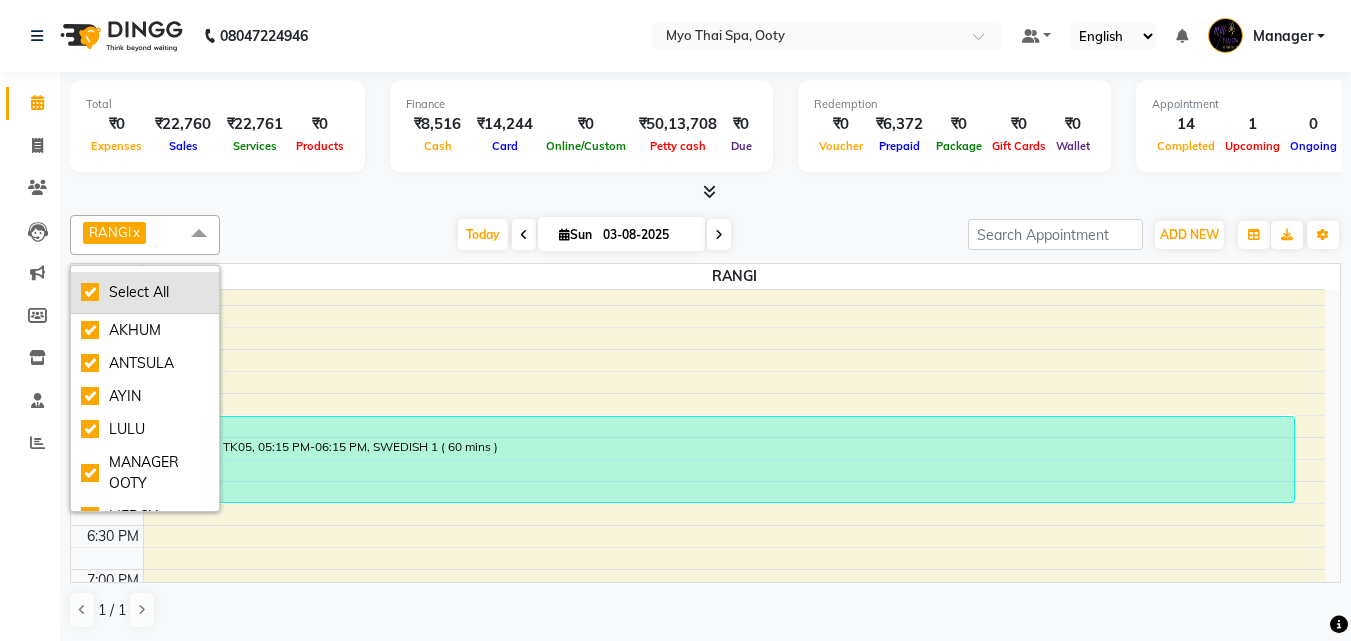 checkbox on "true" 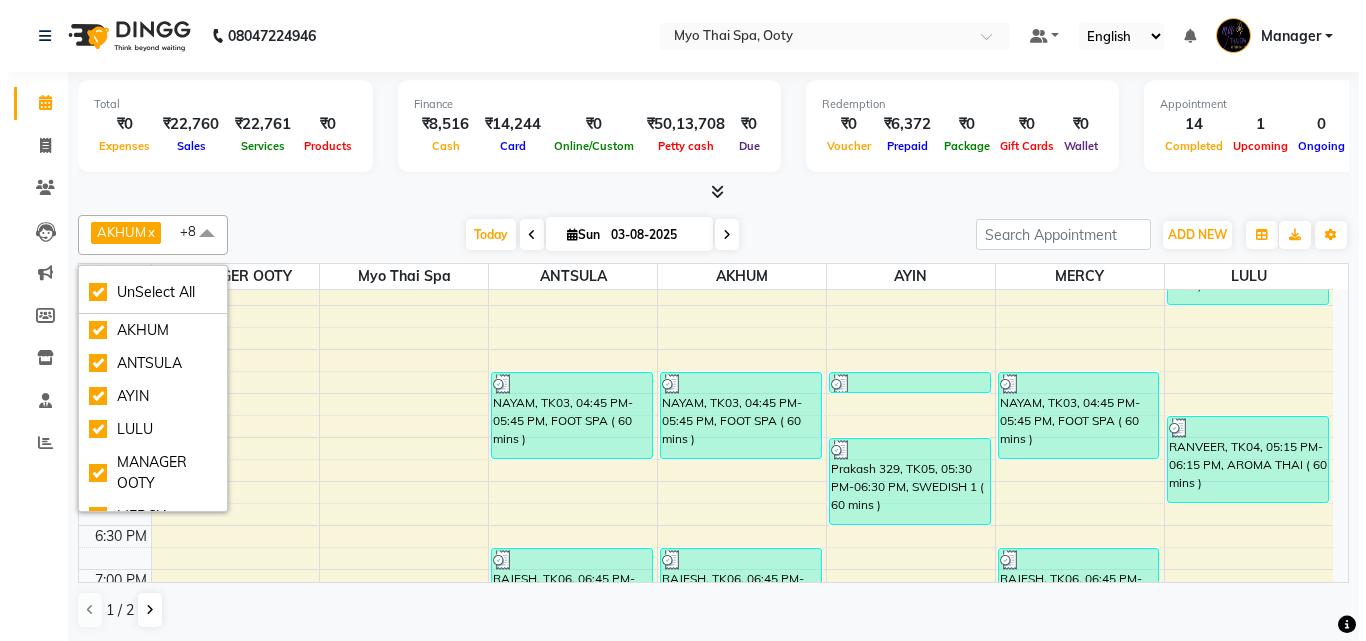 scroll, scrollTop: 851, scrollLeft: 0, axis: vertical 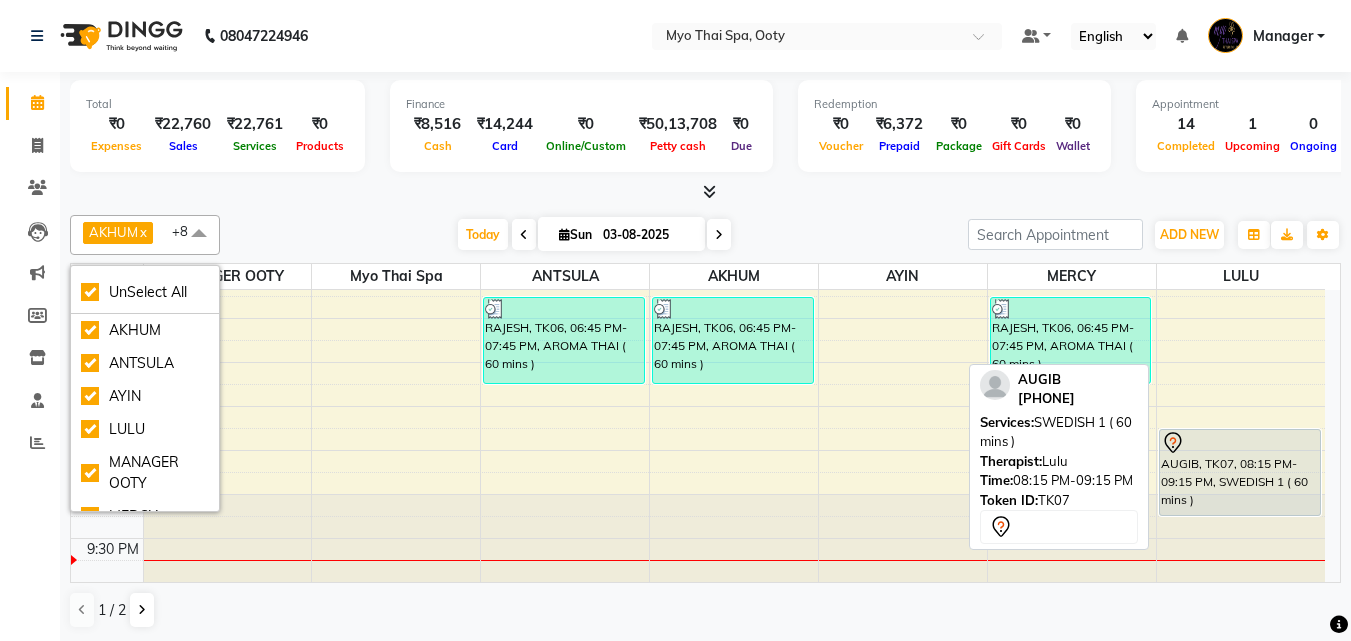 click on "AUGIB, TK07, 08:15 PM-09:15 PM, SWEDISH 1 ( 60 mins )" at bounding box center [1240, 472] 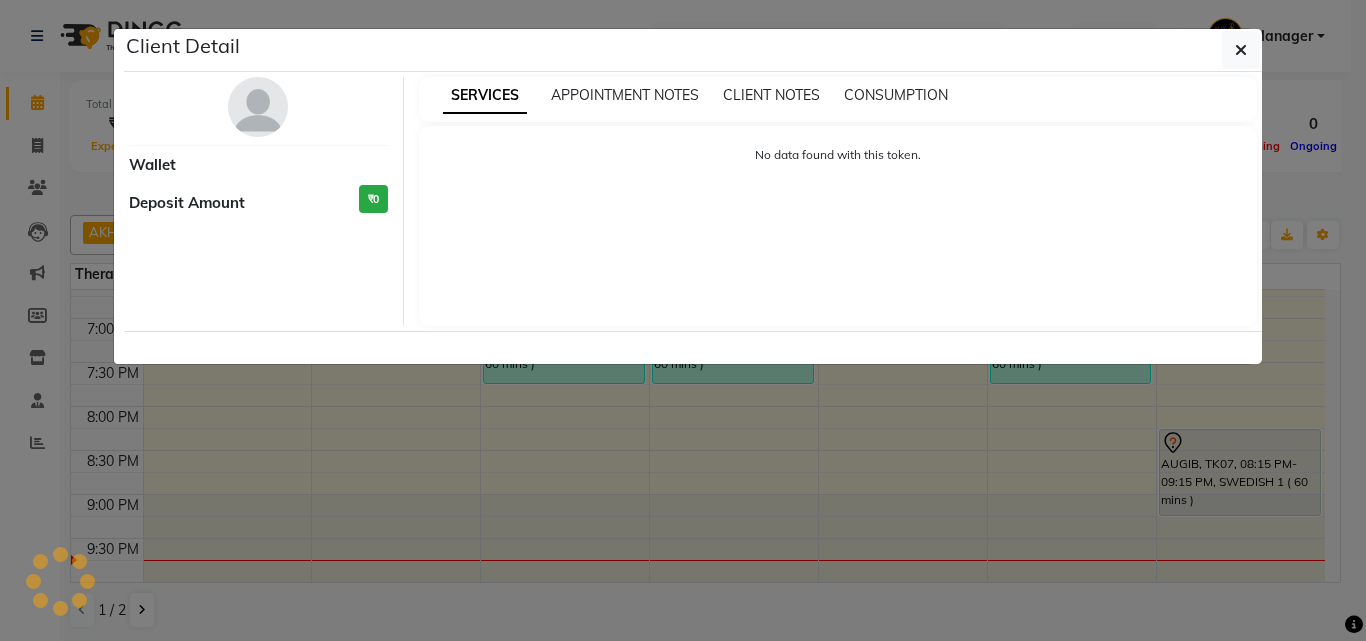 select on "7" 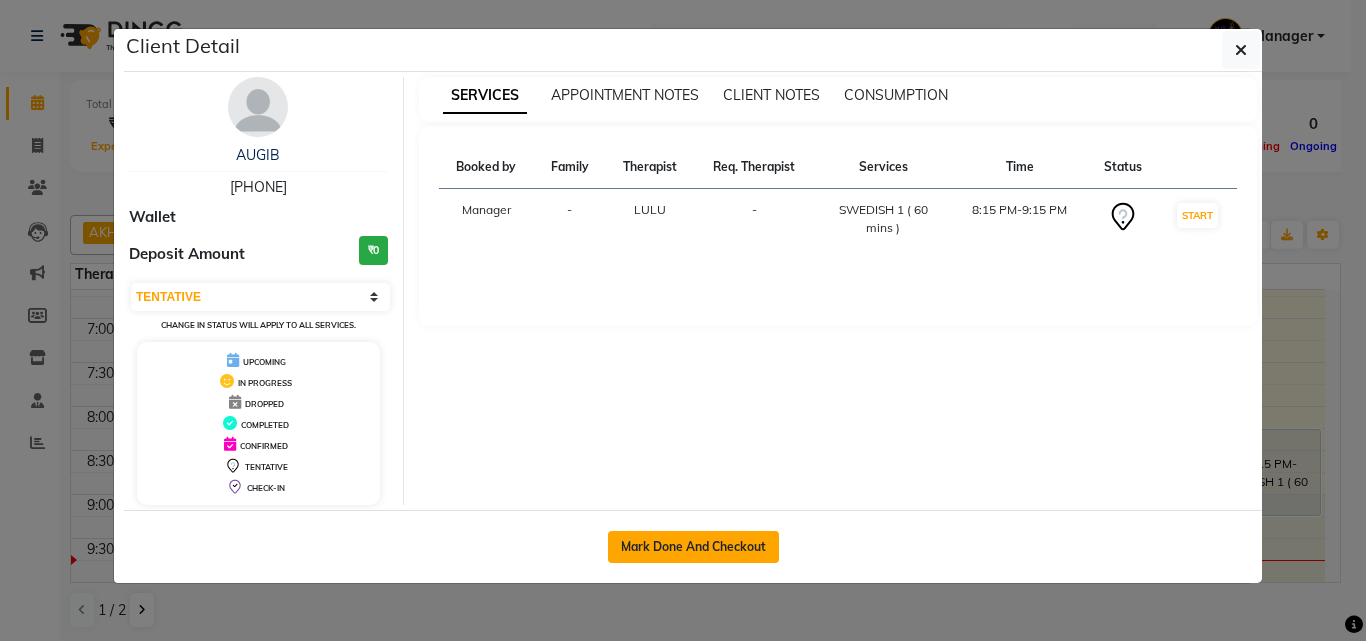 click on "Mark Done And Checkout" 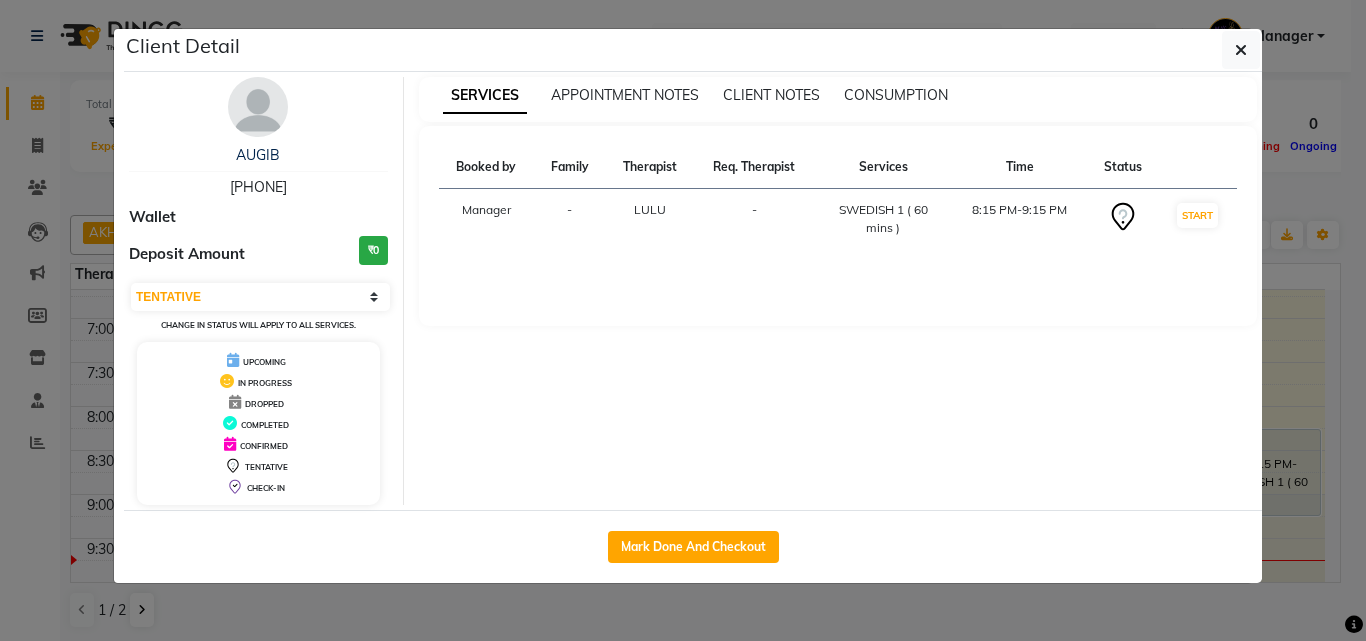 type 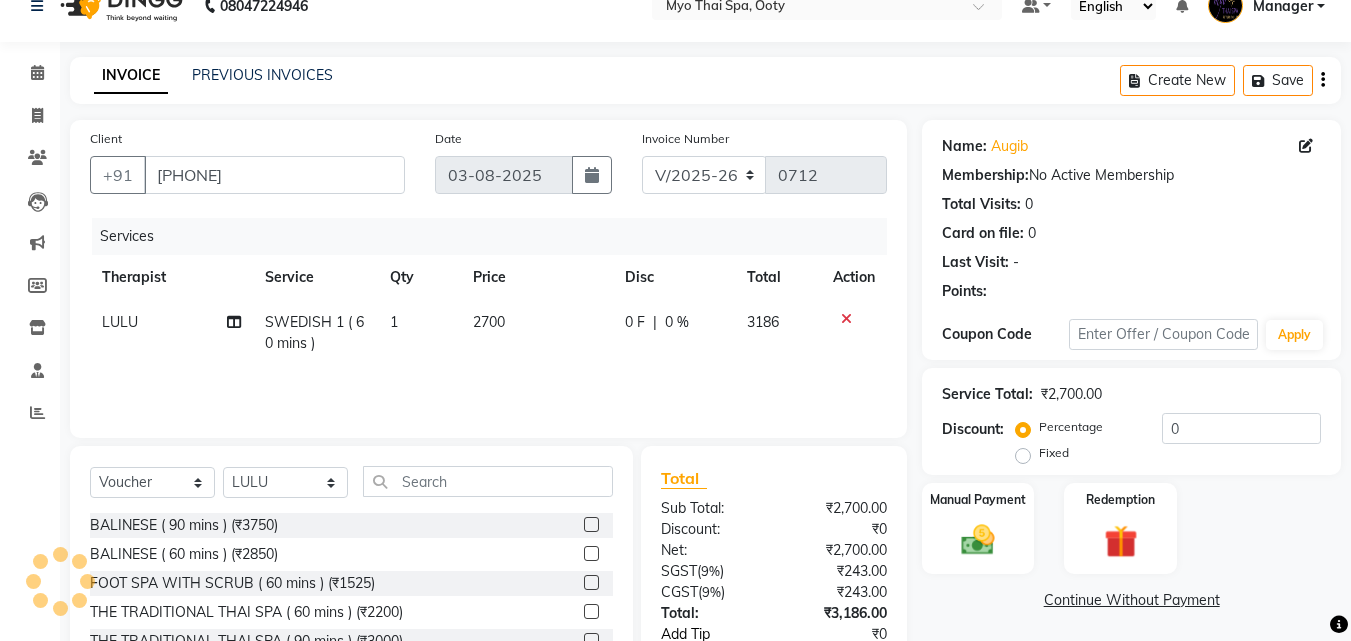 scroll, scrollTop: 160, scrollLeft: 0, axis: vertical 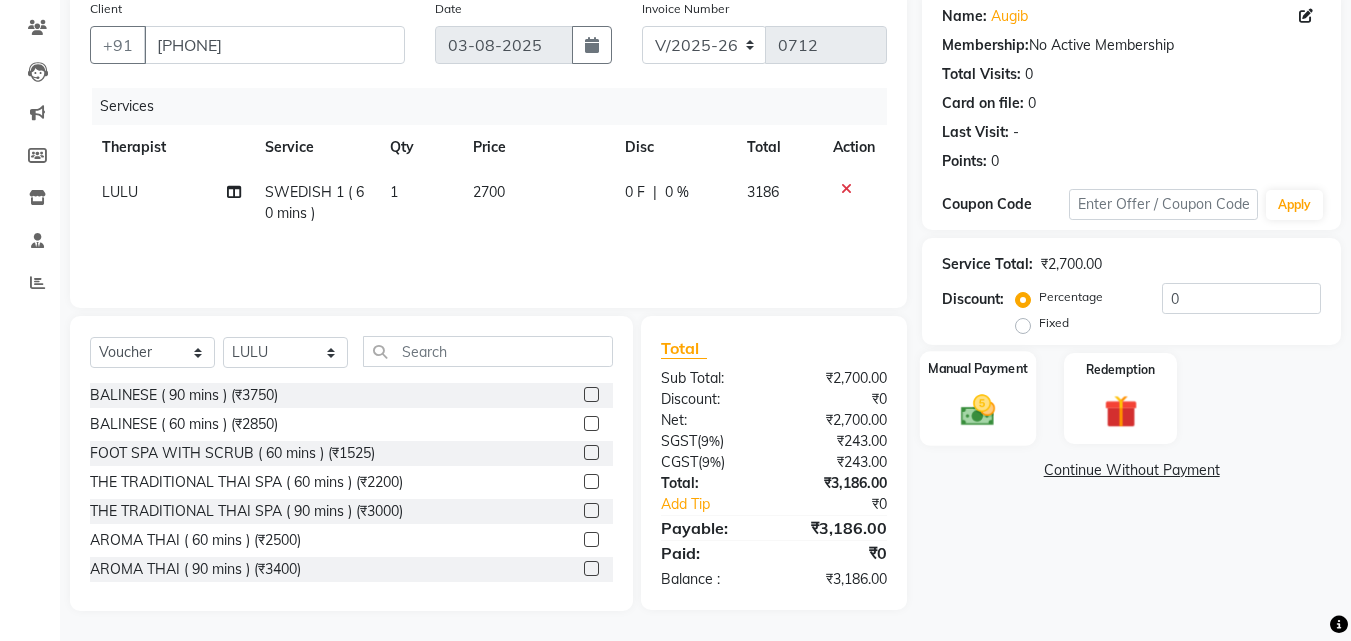 click on "Manual Payment" 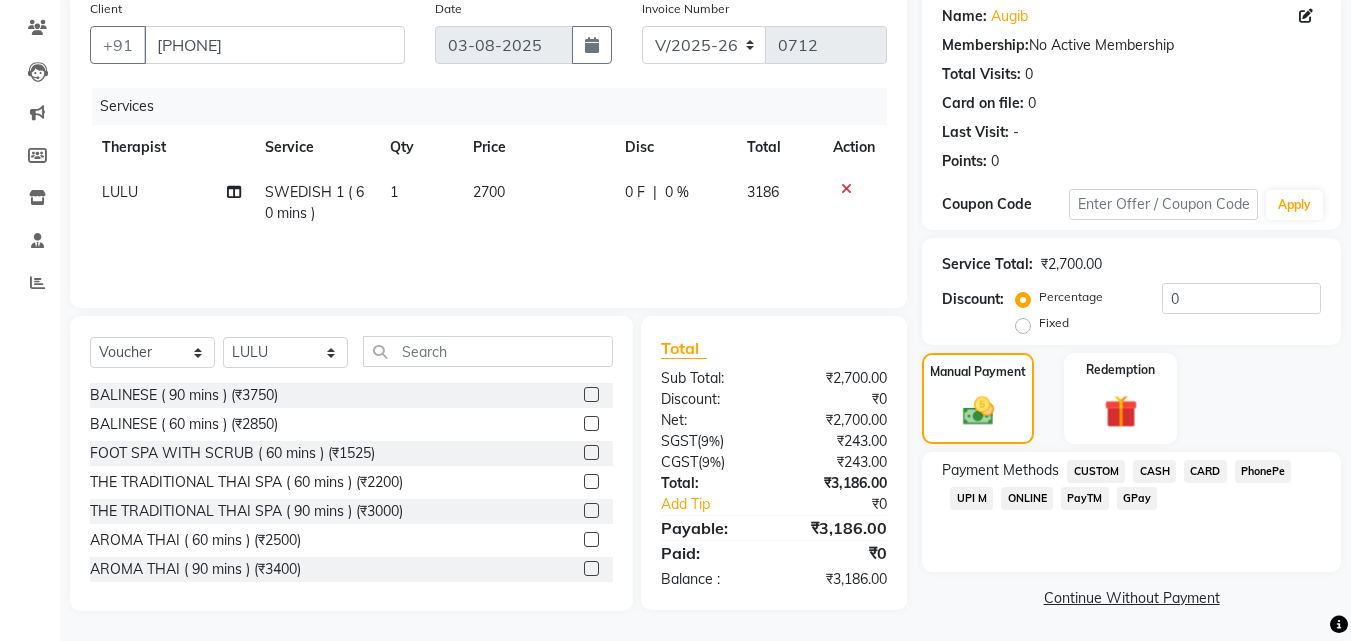 click on "UPI M" 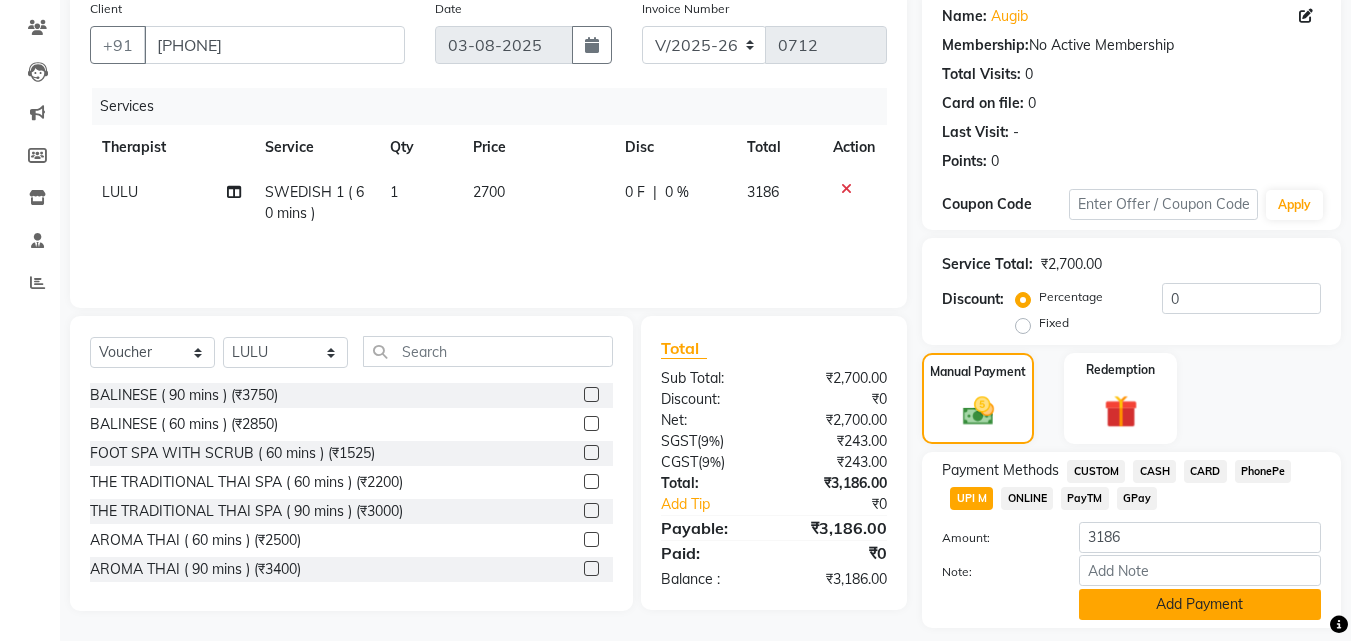 click on "Add Payment" 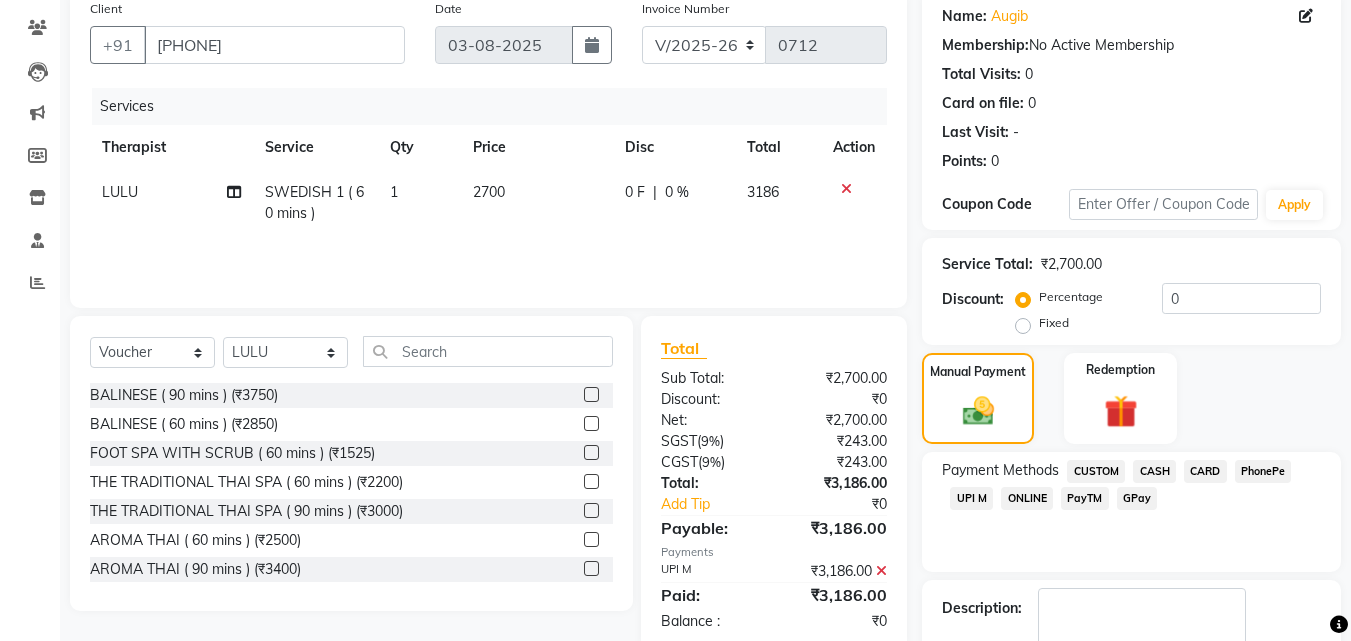 scroll, scrollTop: 314, scrollLeft: 0, axis: vertical 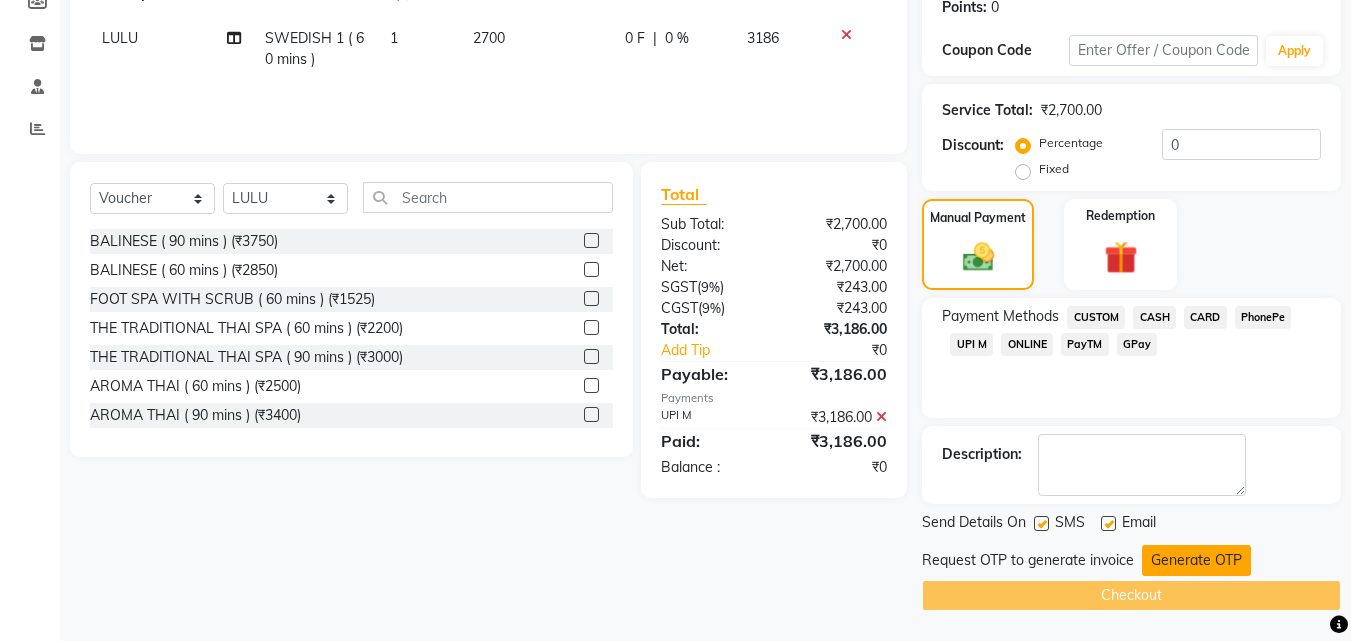 click on "Generate OTP" 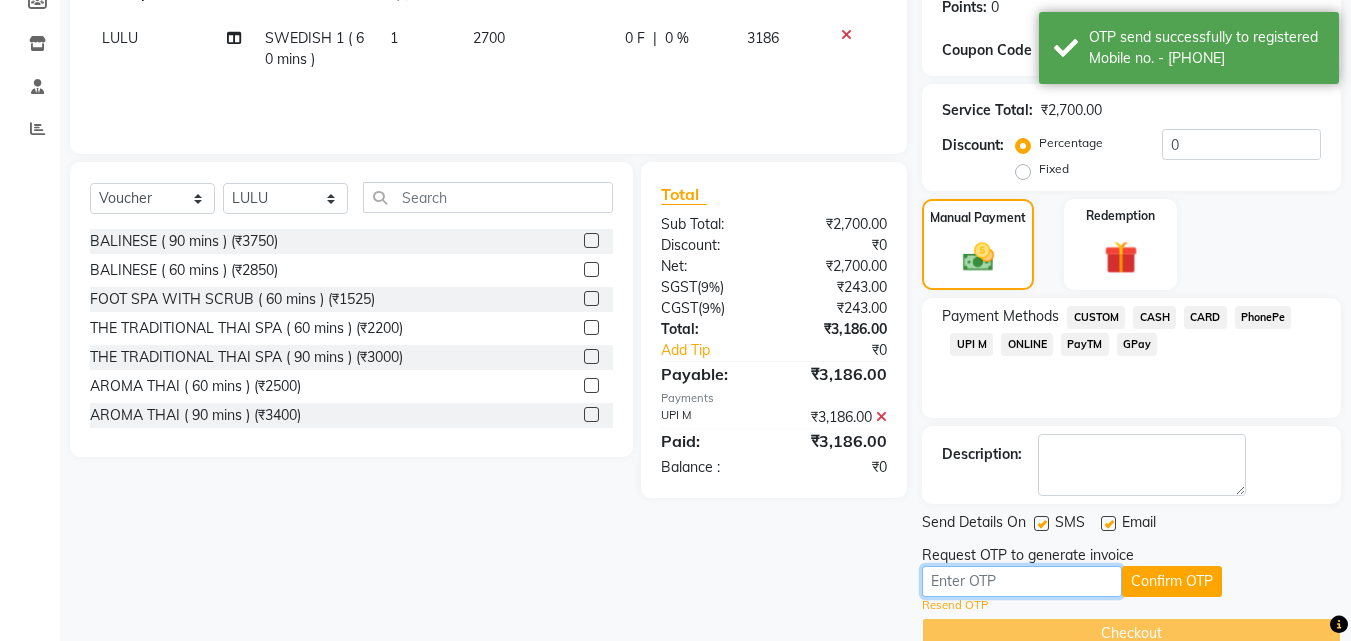 click at bounding box center (1022, 581) 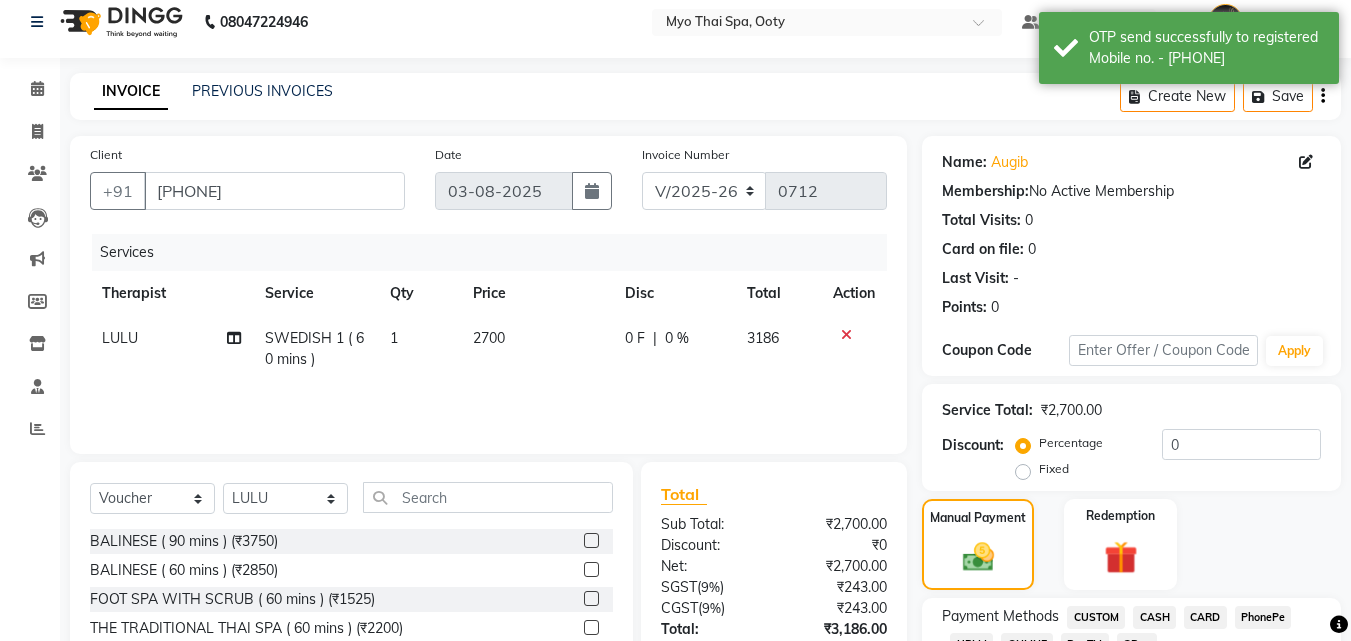 scroll, scrollTop: 352, scrollLeft: 0, axis: vertical 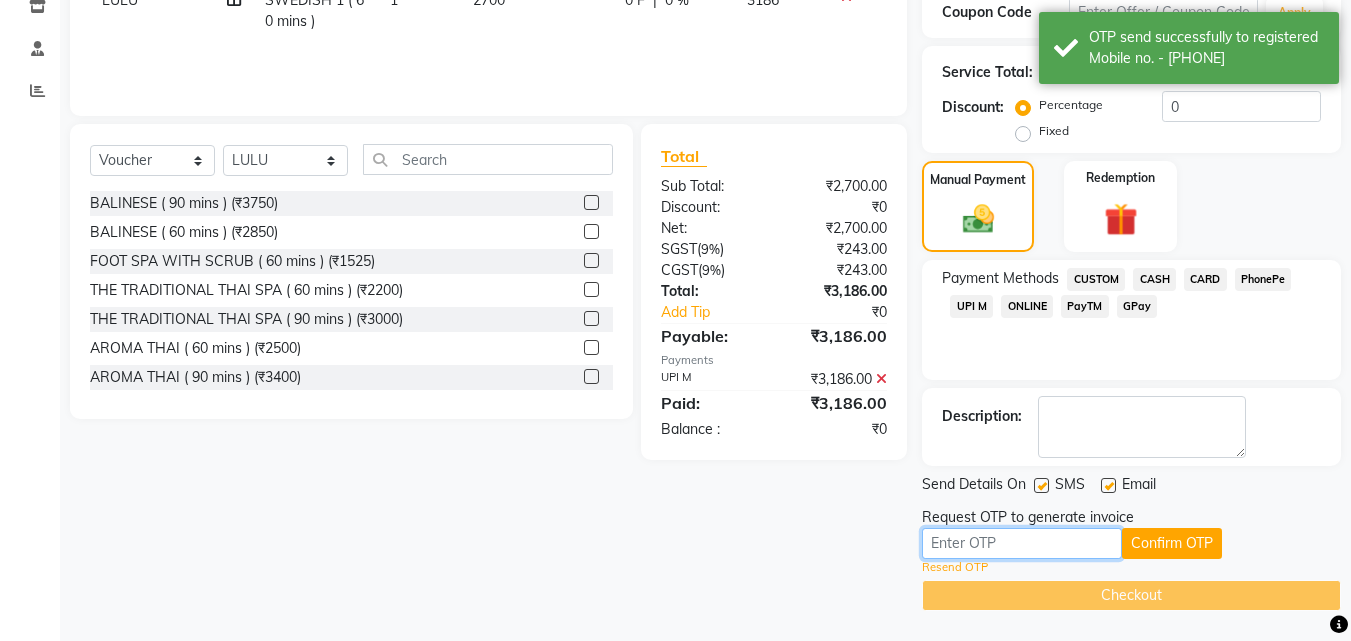 click at bounding box center (1022, 543) 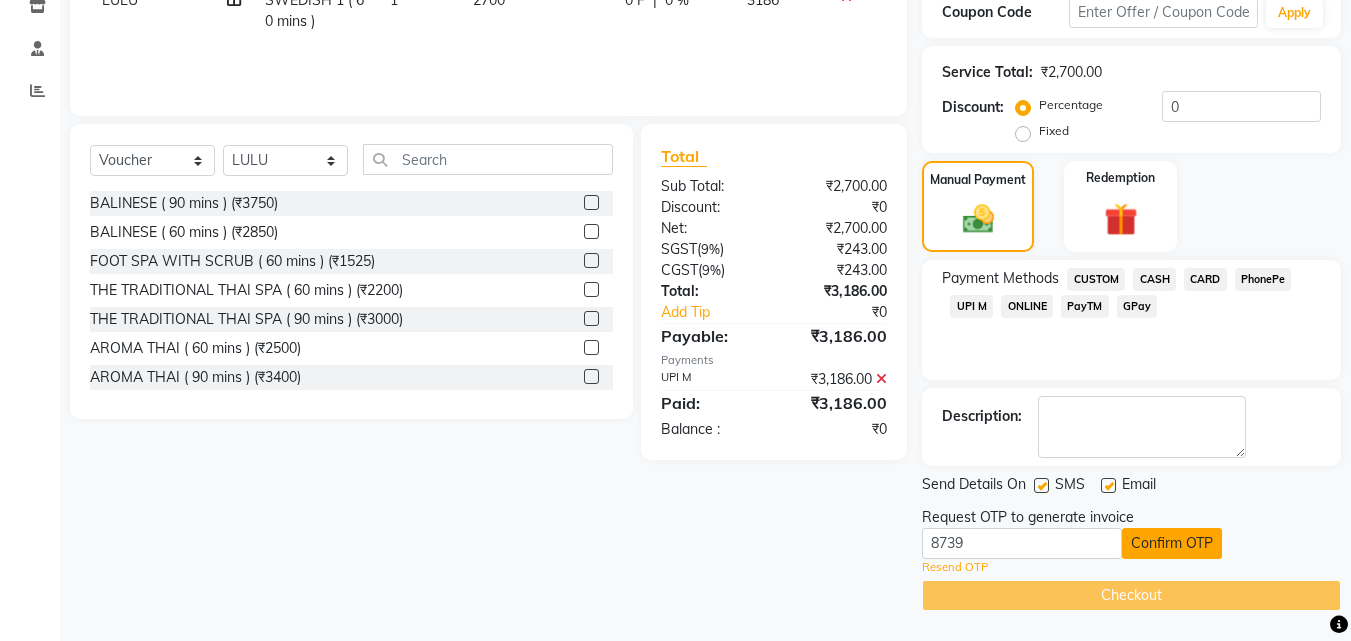 click on "Confirm OTP" 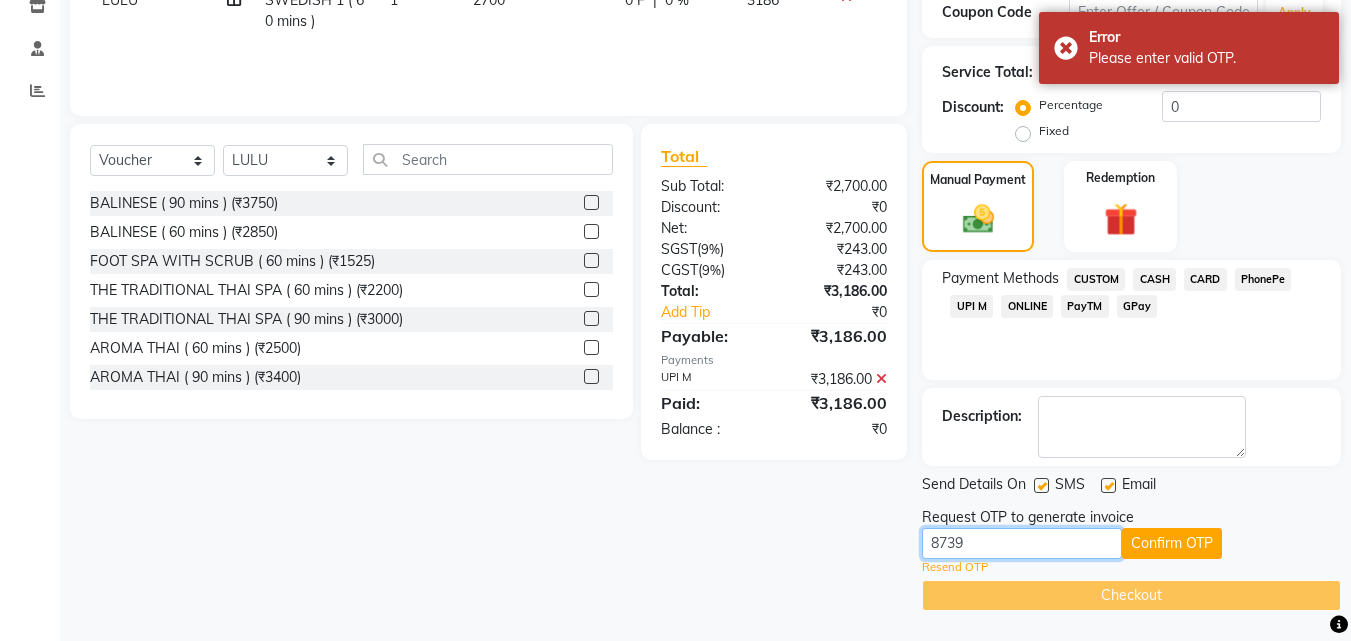 click on "8739" at bounding box center [1022, 543] 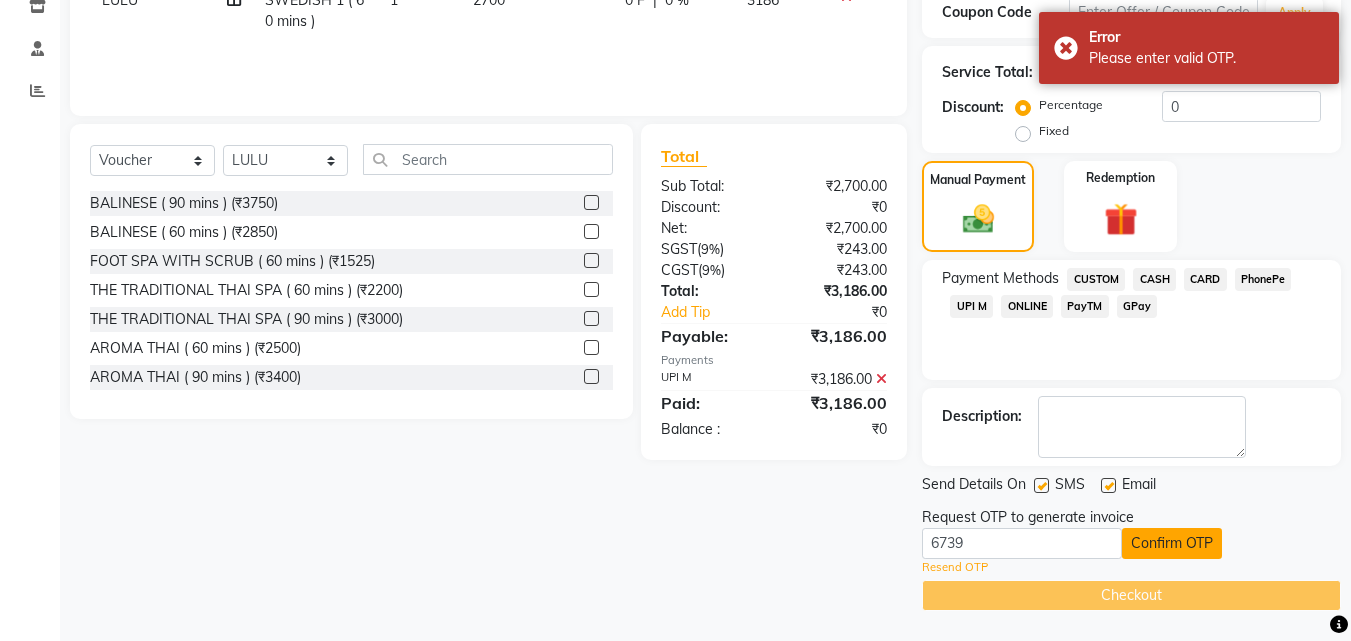 click on "Confirm OTP" 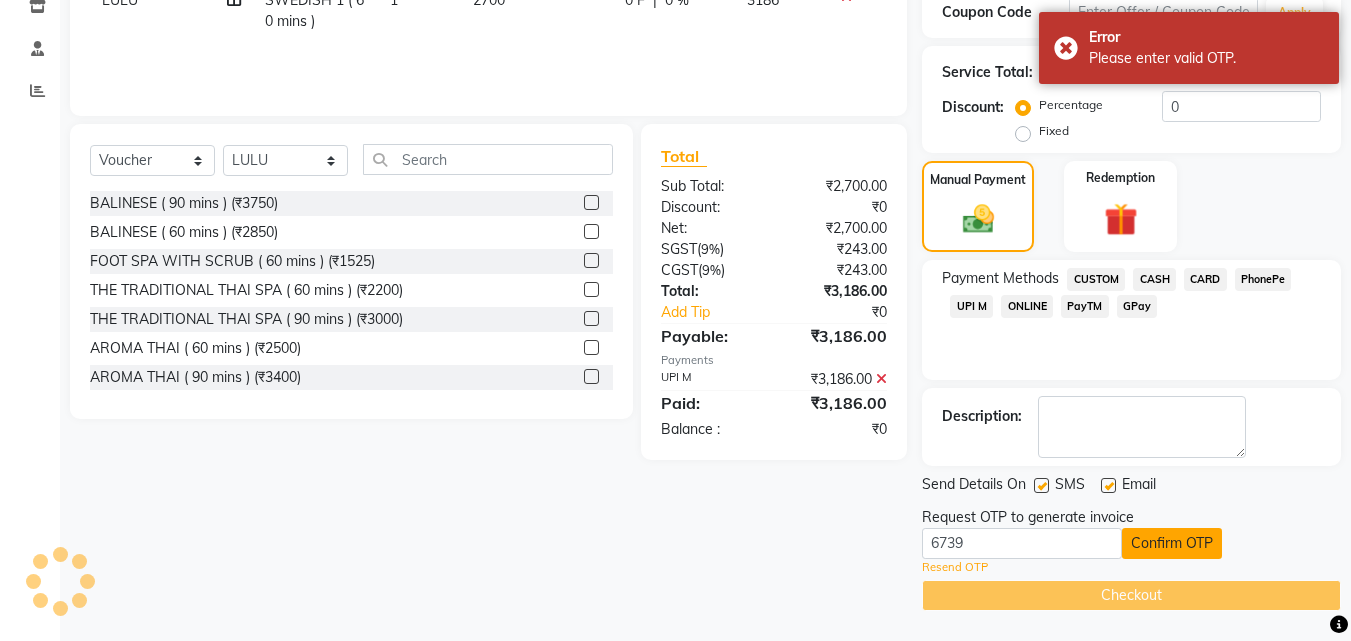 scroll, scrollTop: 275, scrollLeft: 0, axis: vertical 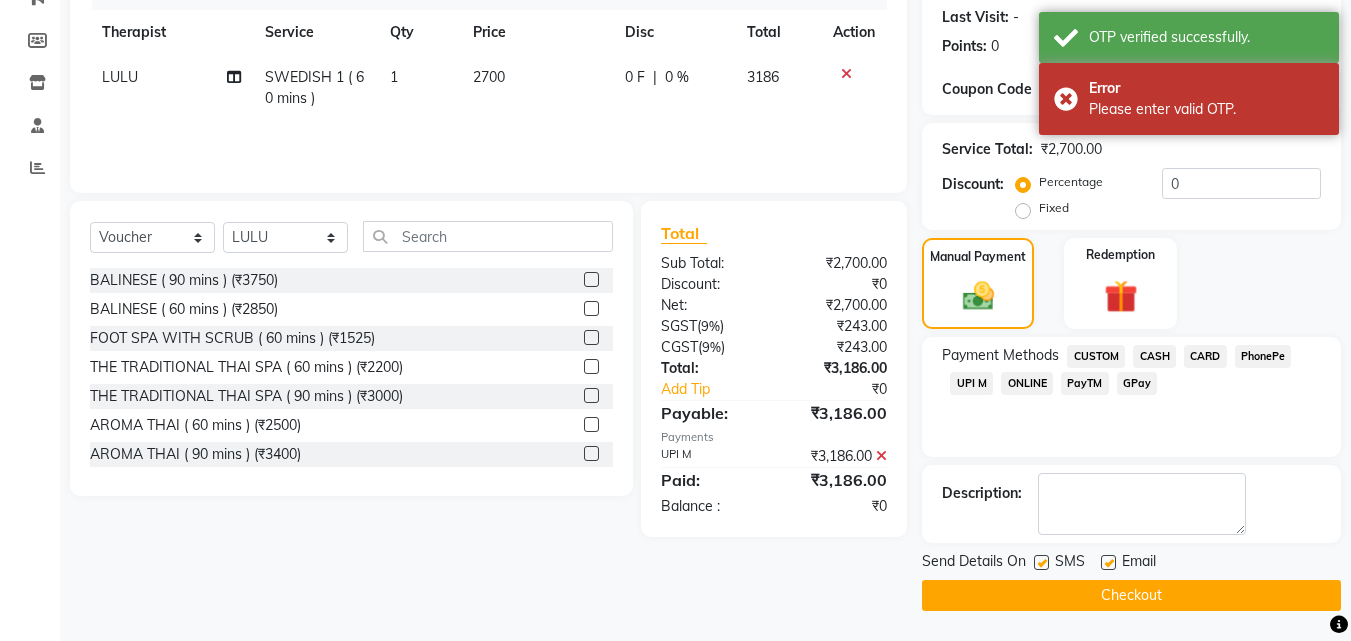 click on "Checkout" 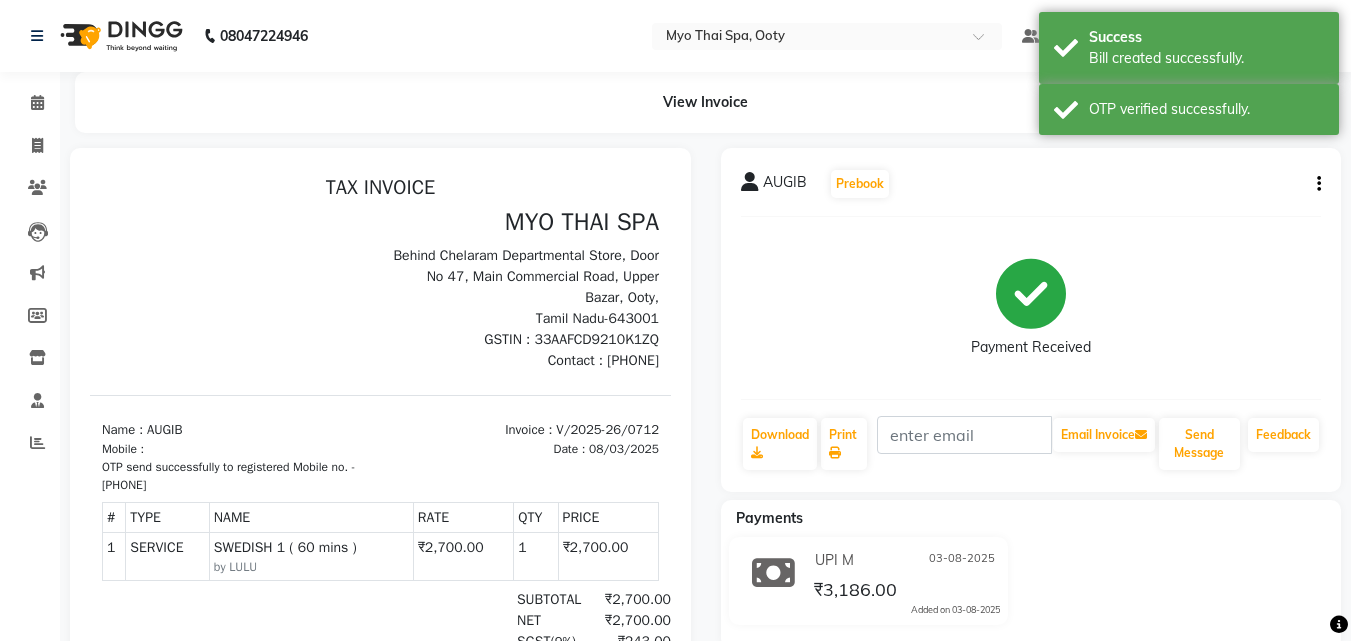 scroll, scrollTop: 0, scrollLeft: 0, axis: both 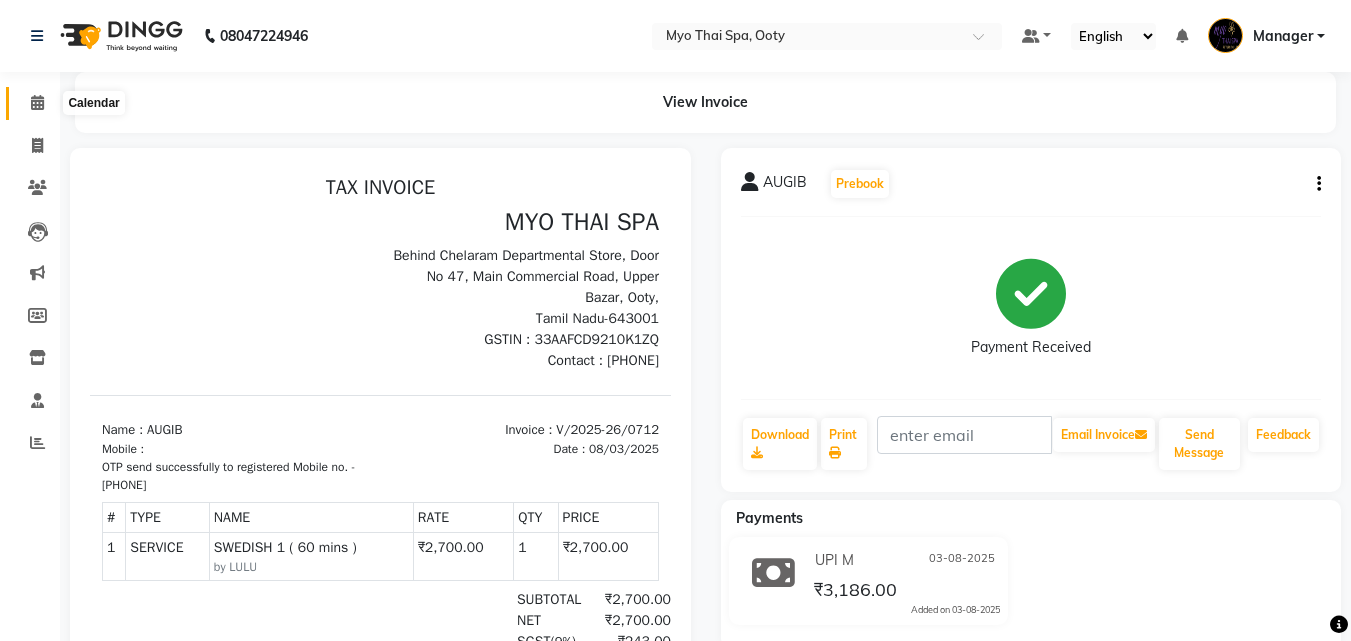 click 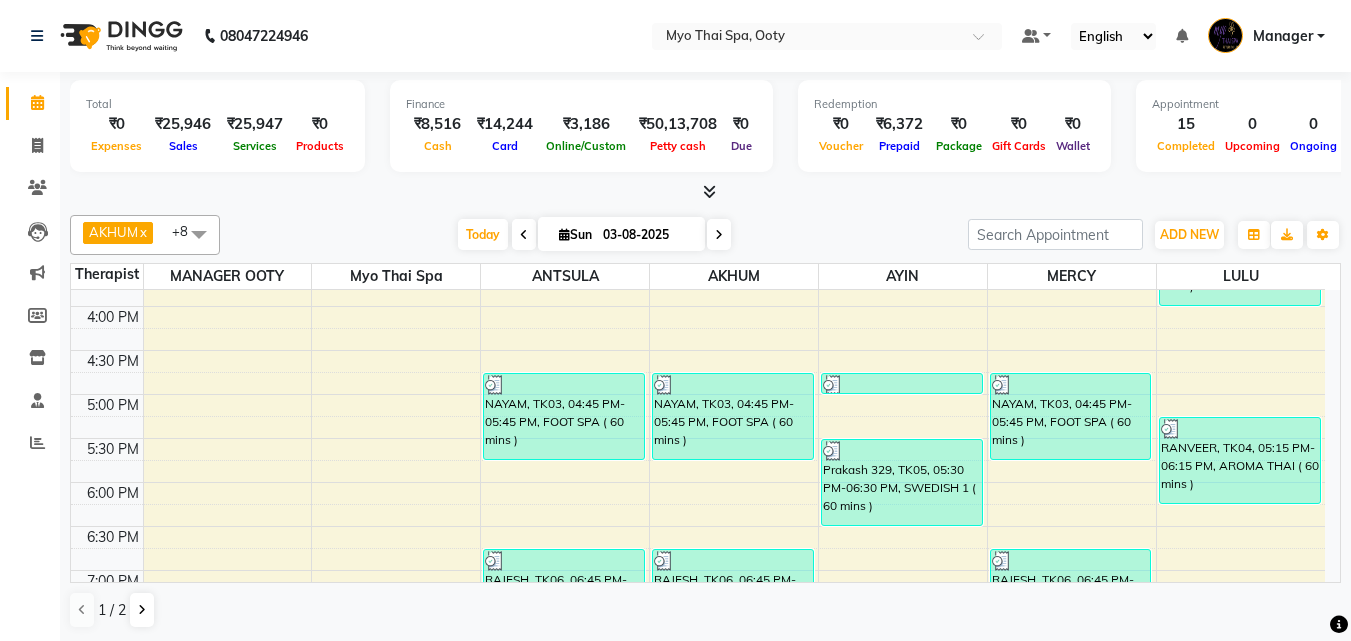 scroll, scrollTop: 551, scrollLeft: 0, axis: vertical 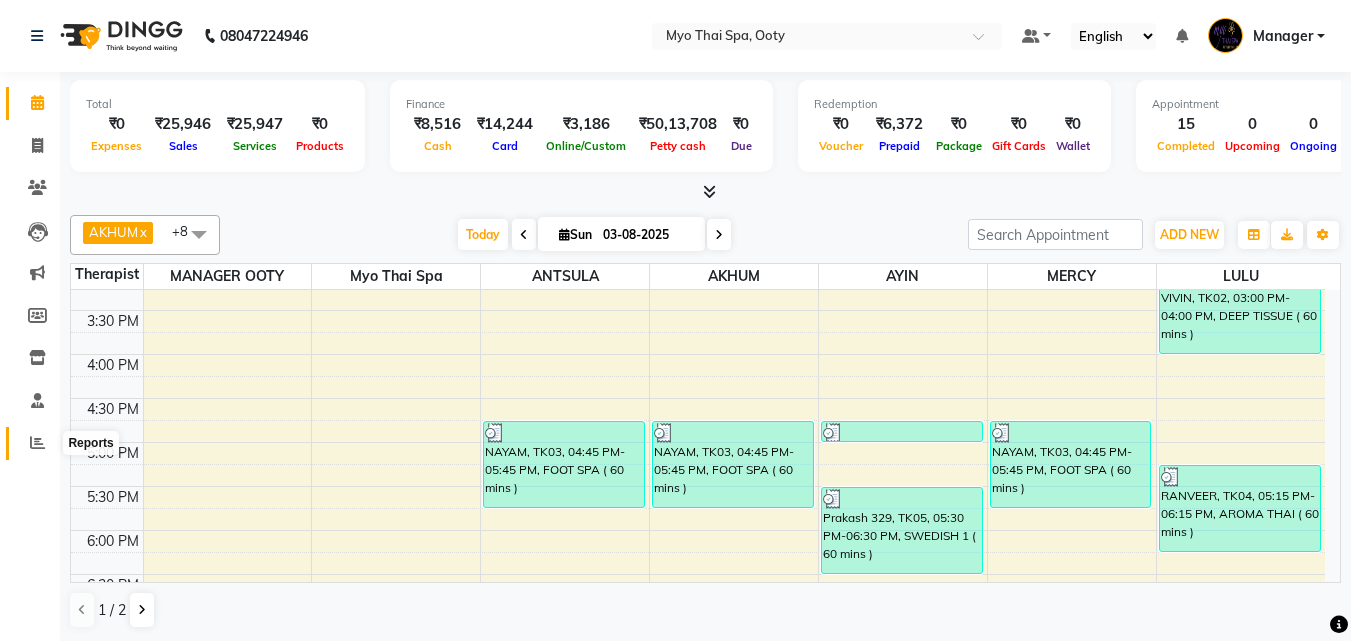 click 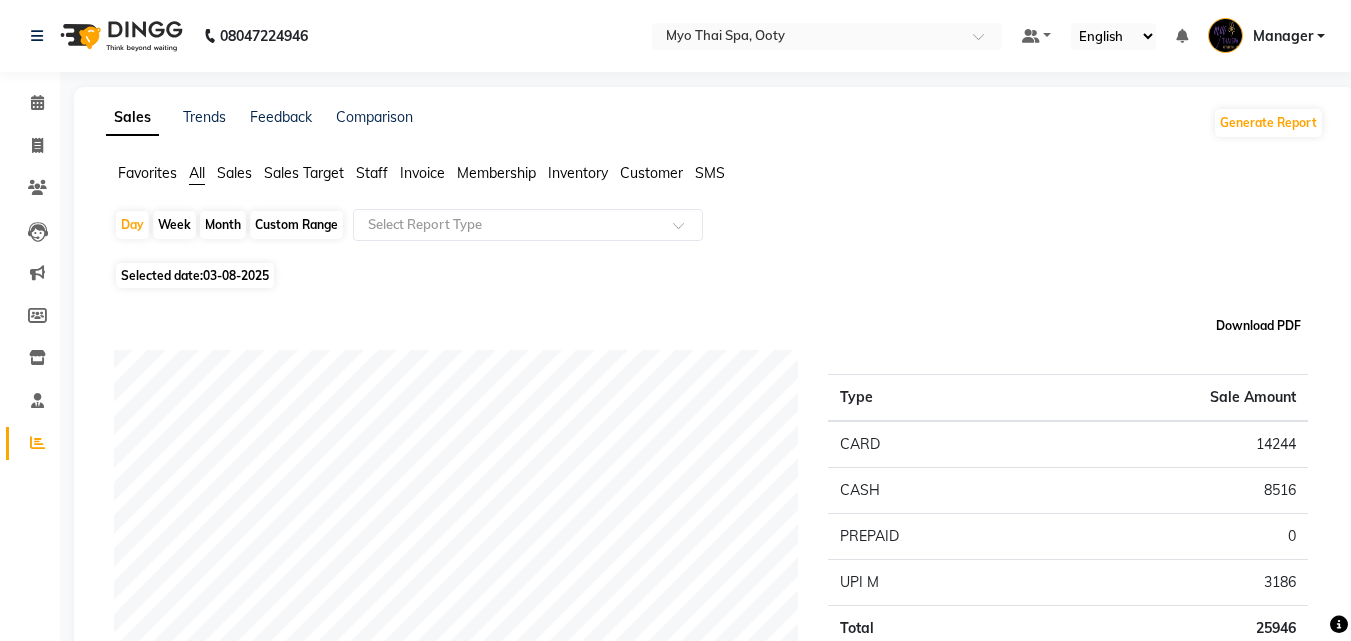 click on "Download PDF" 